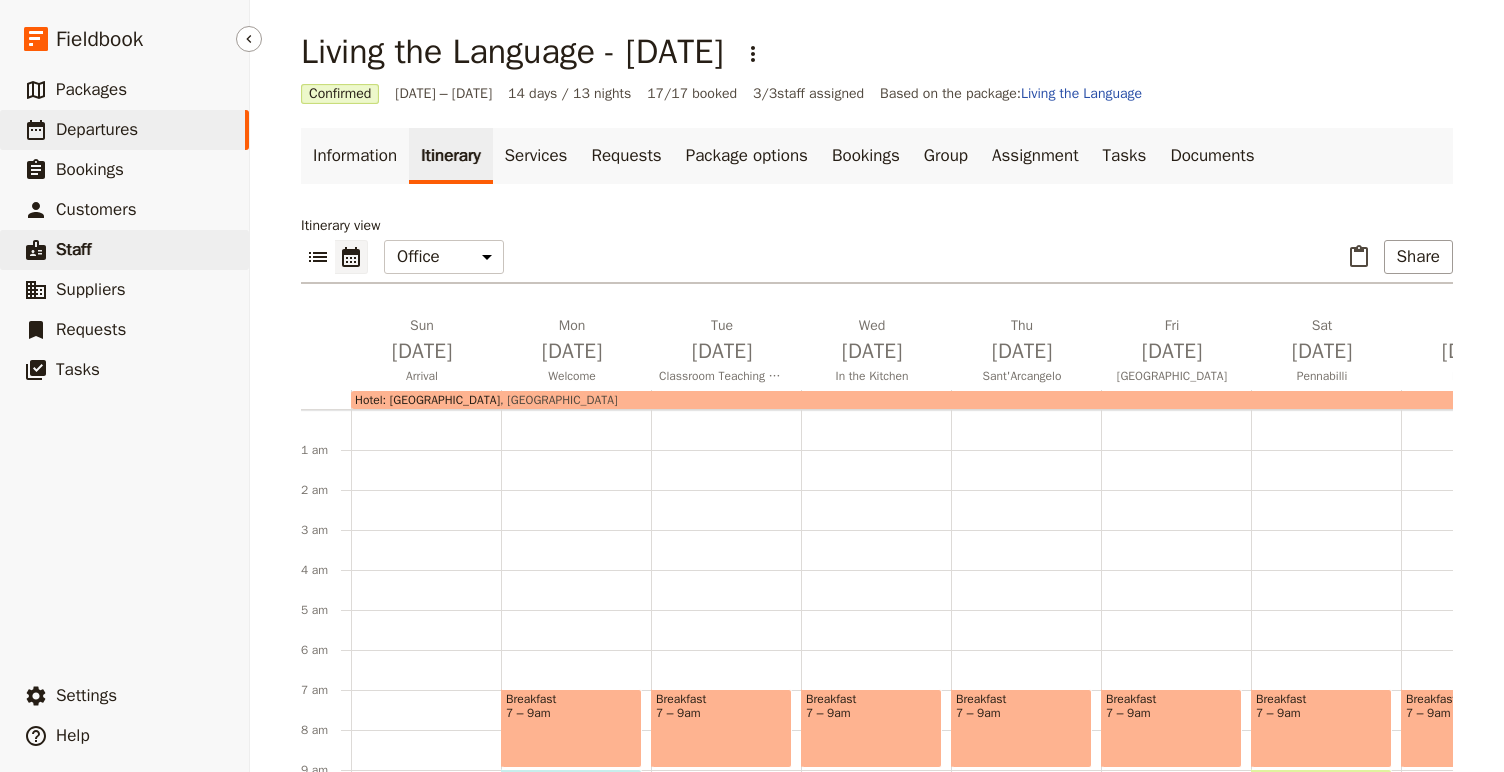 scroll, scrollTop: 0, scrollLeft: 0, axis: both 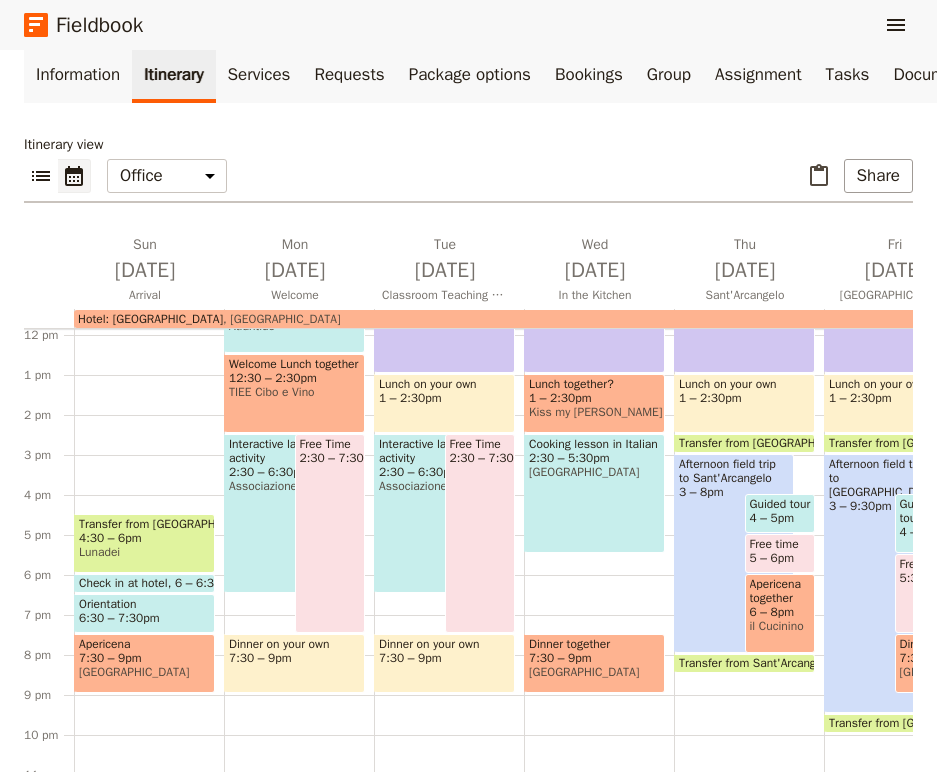 click 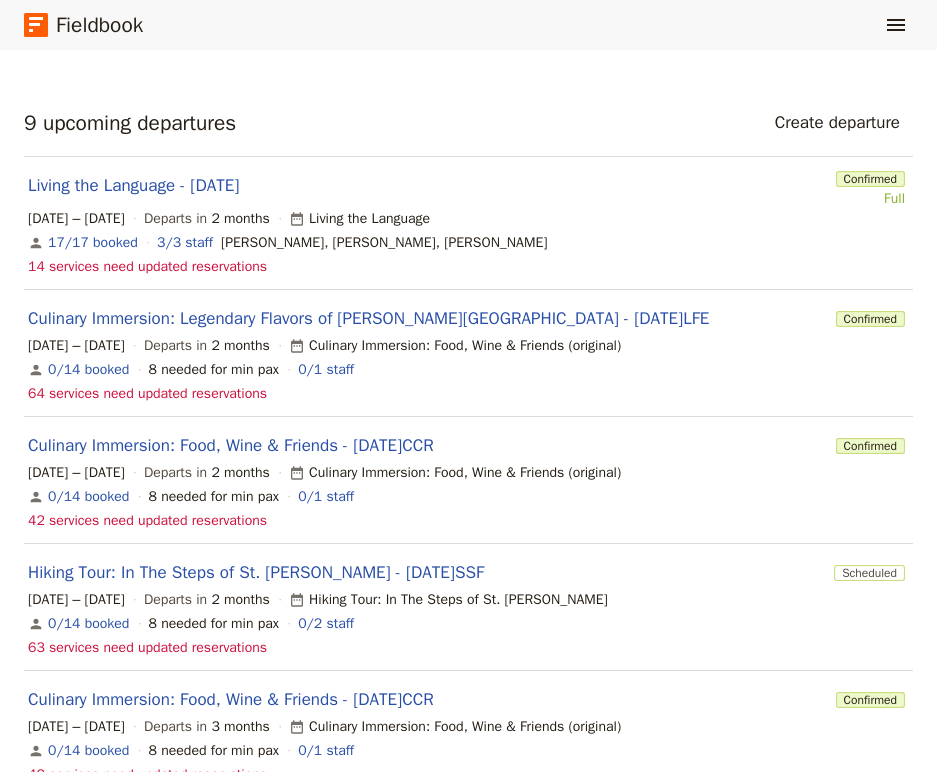 scroll, scrollTop: 321, scrollLeft: 0, axis: vertical 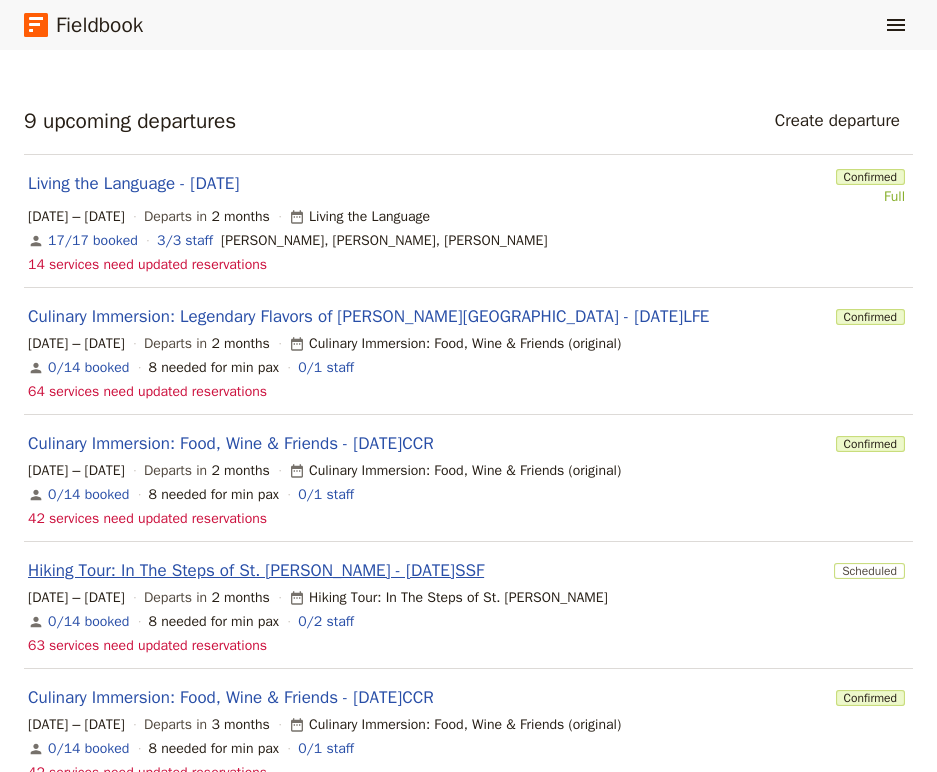 click on "Hiking Tour: In The Steps of St. [PERSON_NAME] - [DATE]SSF" at bounding box center (256, 571) 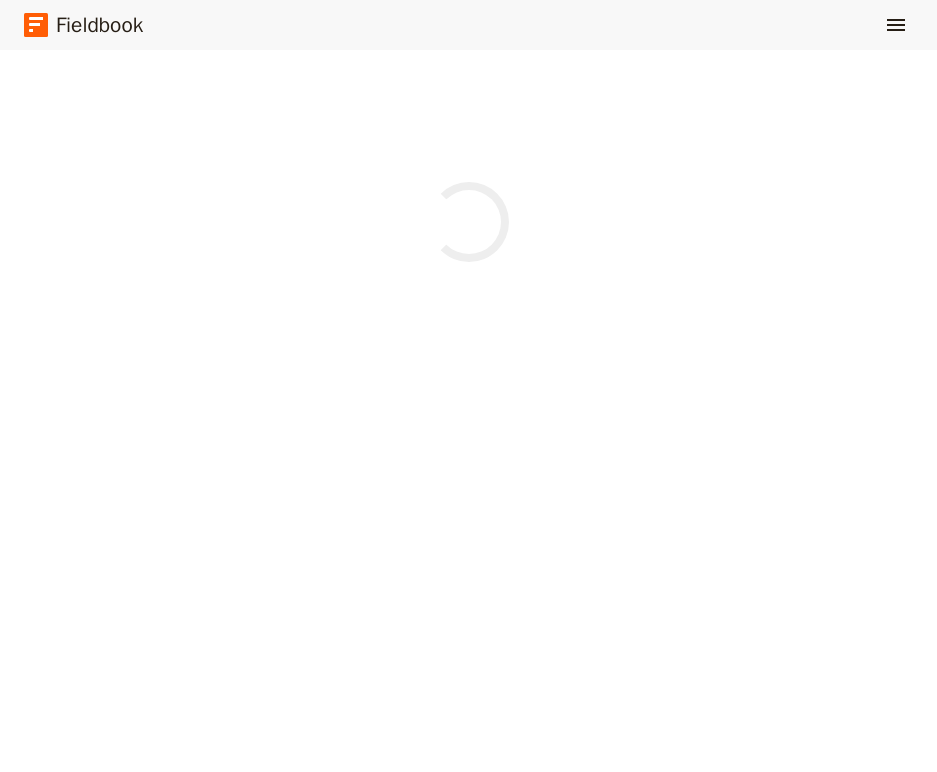 scroll, scrollTop: 0, scrollLeft: 0, axis: both 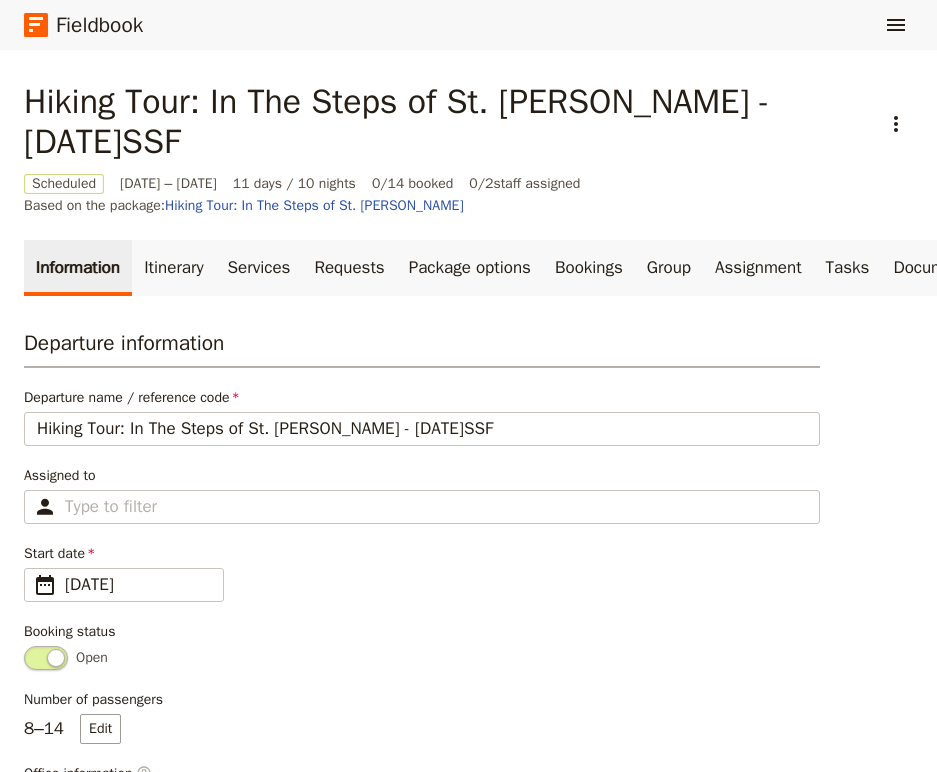 click on "Hiking Tour: In The Steps of St. [PERSON_NAME] - [DATE]SSF ​ Scheduled [DATE] – [DATE] 11 days   /   10 nights 0/14 booked 0 / 2  staff assigned Based on the package:  Hiking Tour: In The Steps of St. [PERSON_NAME] Information Itinerary Services Requests Package options Bookings Group Assignment Tasks Documents Departure information Departure name / reference code Hiking Tour: In The Steps of St. [PERSON_NAME] - [DATE]SSF Assigned to Type to filter Start date ​ [DATE] [DATE] [DATE] Booking status Open Number of passengers 8  –  14   Edit Office information ​ Passenger information ​ Departure name for passengers In The Steps of St. [PERSON_NAME] for passengers Cammino di [GEOGRAPHIC_DATA] Description for passengers 750 / 750   characters  remaining Cover image ​ For best results across across all devices, we recommend using an image that can be cropped anywhere and that is at least 1920×1080. Image must be .jpg or .png and 2mb or less. Change Remove Confirm departure ​ Save changes Cancel" at bounding box center (468, 1029) 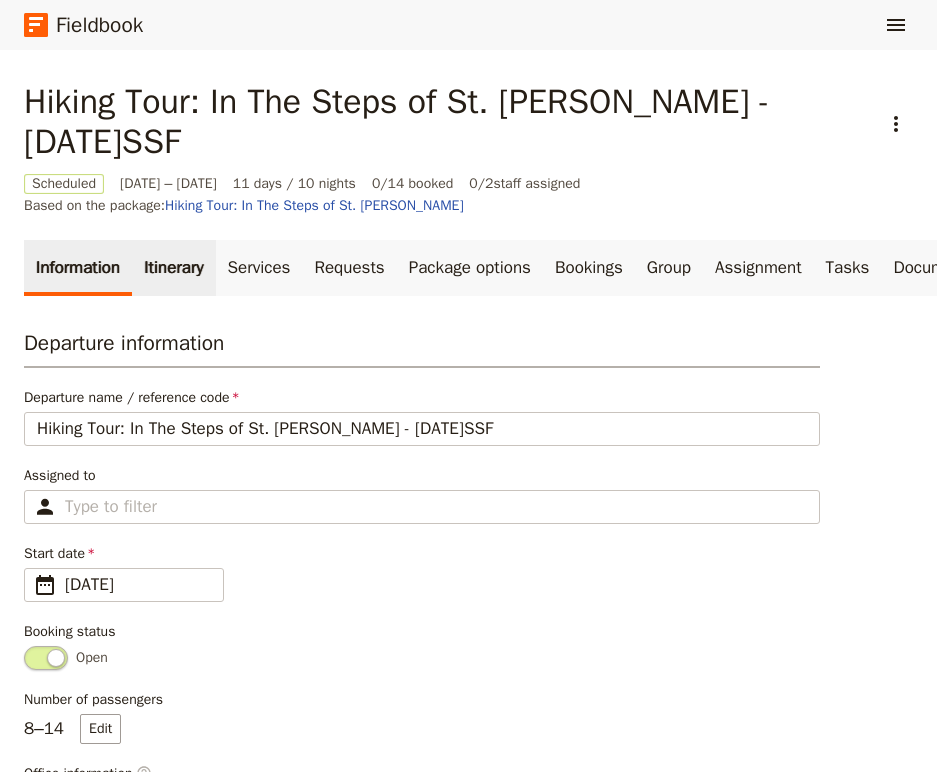click on "Itinerary" at bounding box center (173, 268) 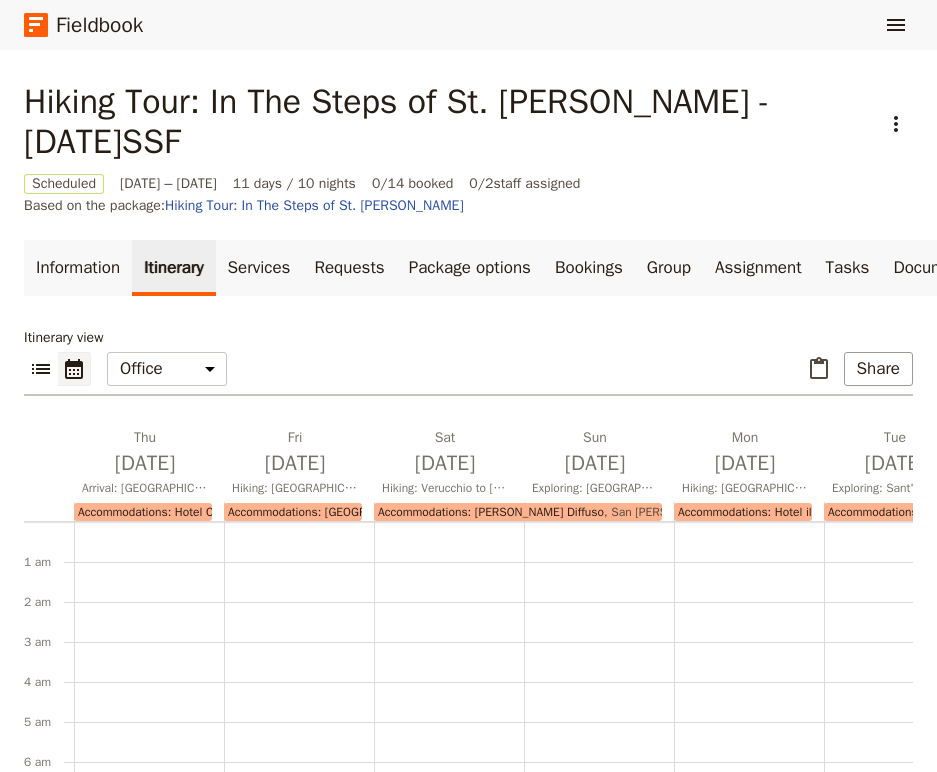 scroll, scrollTop: 260, scrollLeft: 0, axis: vertical 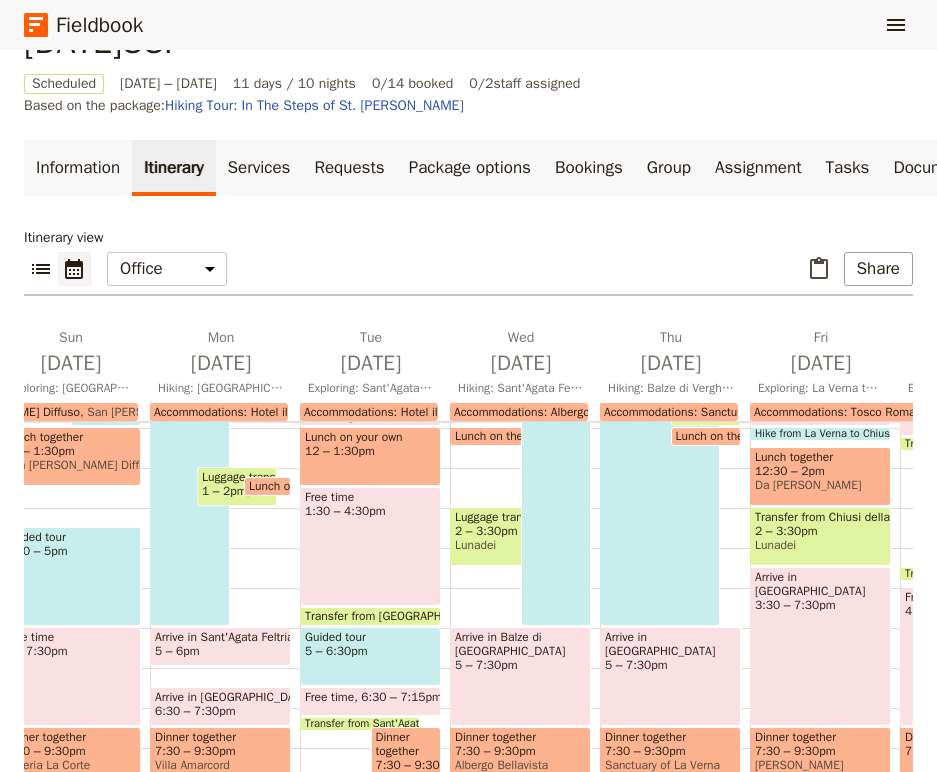 click on "5 – 6pm" at bounding box center [220, 651] 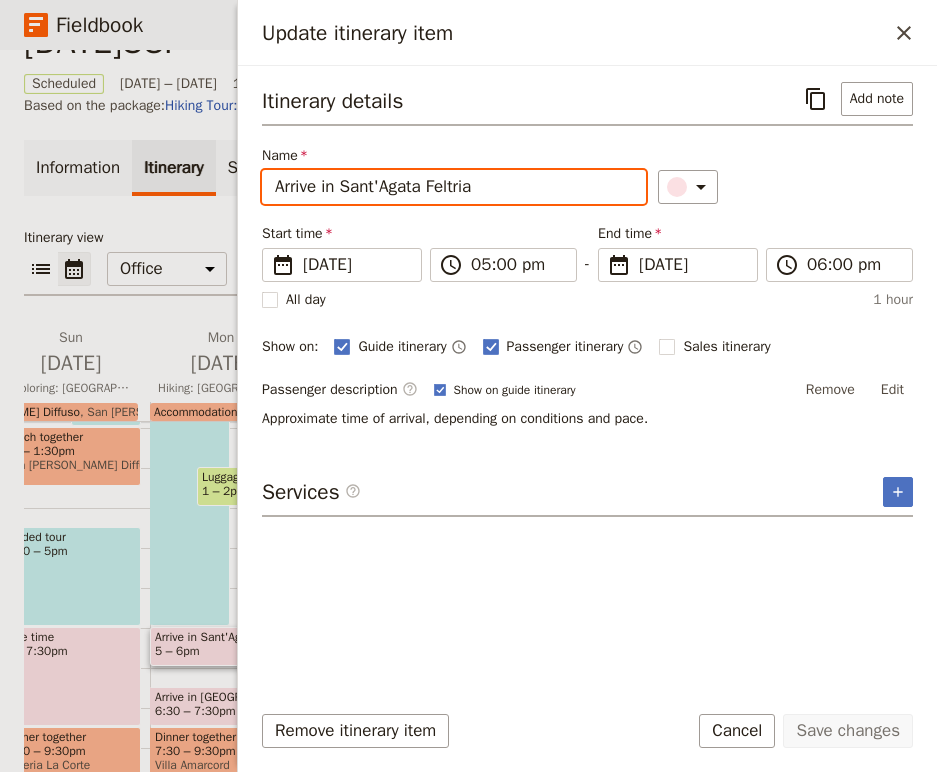 click on "Arrive in Sant'Agata Feltria" at bounding box center (454, 187) 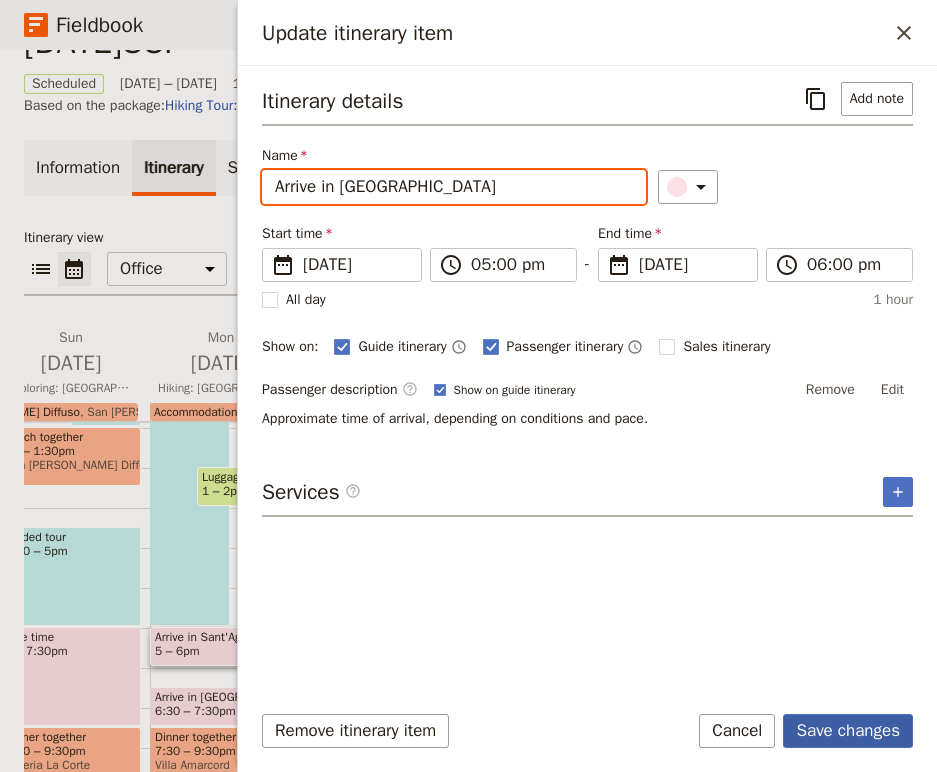 type on "Arrive in [GEOGRAPHIC_DATA]" 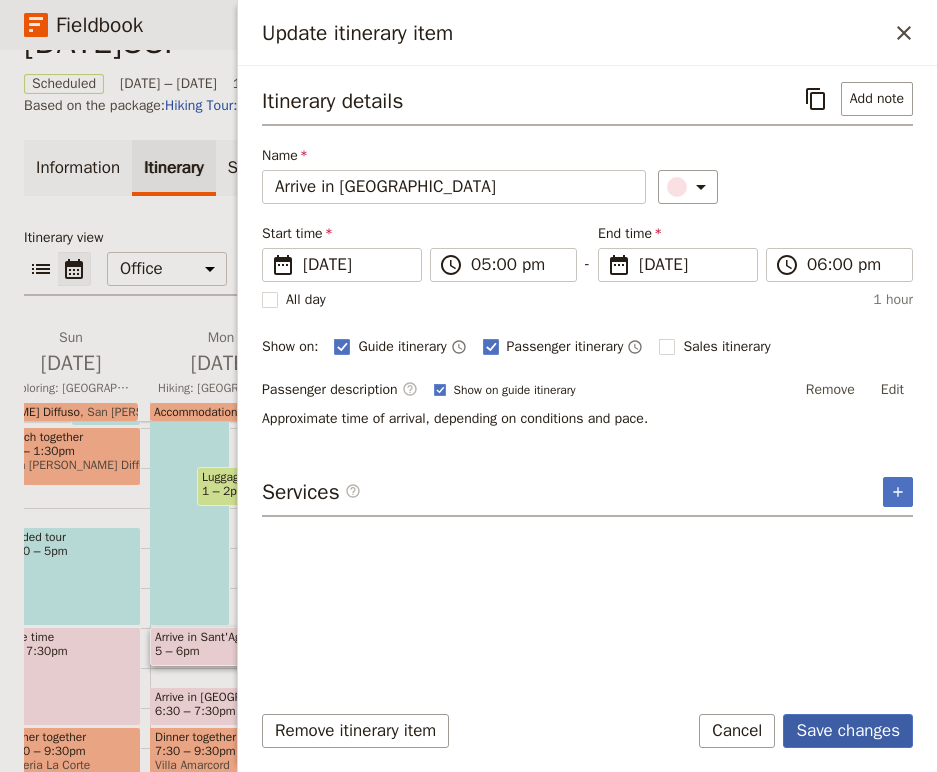 click on "Save changes" at bounding box center [848, 731] 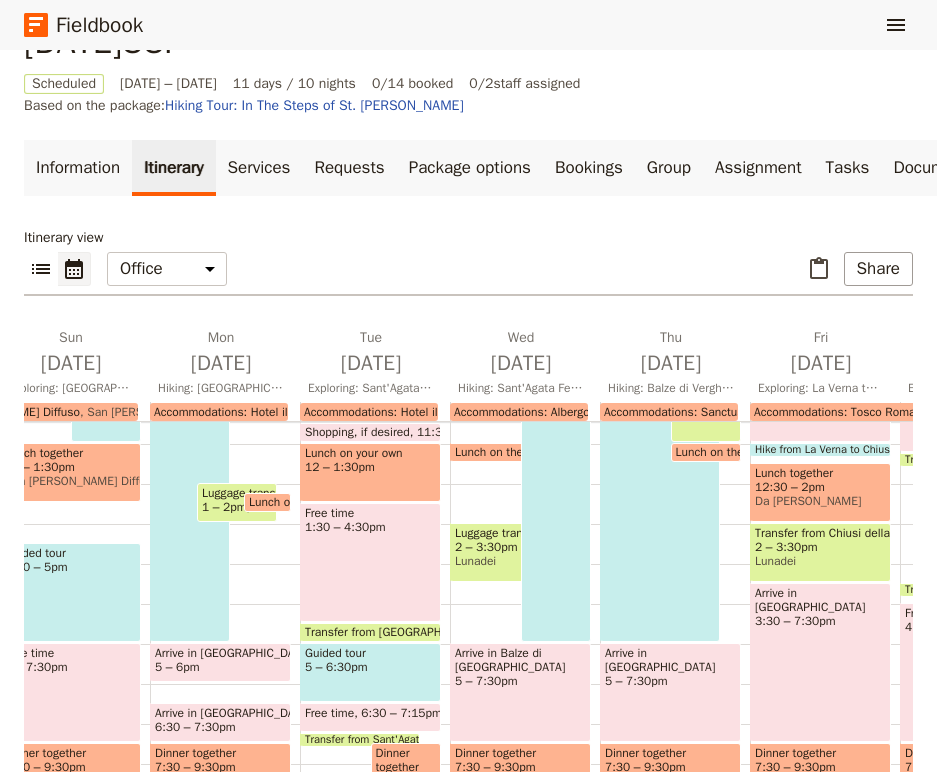 scroll, scrollTop: 474, scrollLeft: 0, axis: vertical 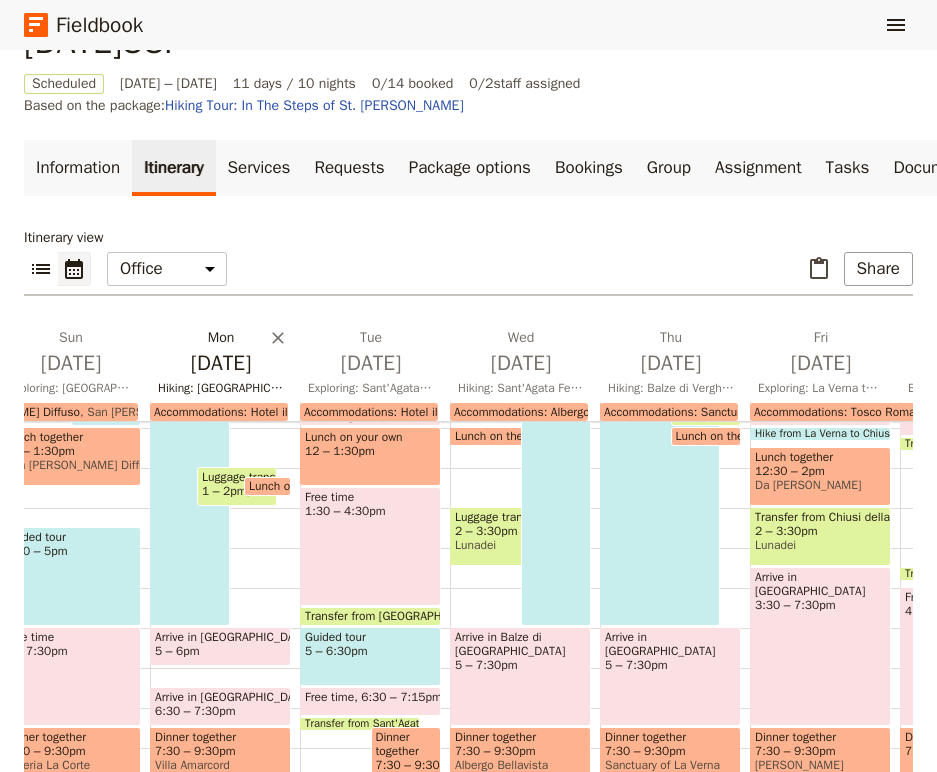 click on "Hiking: [GEOGRAPHIC_DATA][PERSON_NAME] to Sant'Agata Feltria" at bounding box center (221, 388) 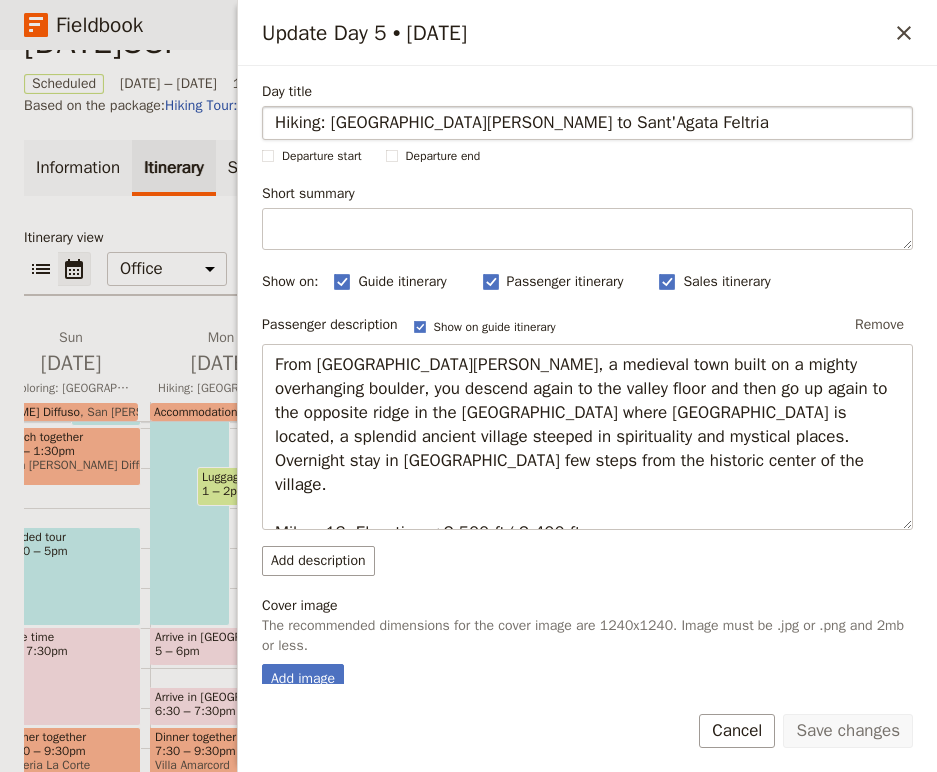 click on "Hiking: [GEOGRAPHIC_DATA][PERSON_NAME] to Sant'Agata Feltria" at bounding box center (587, 123) 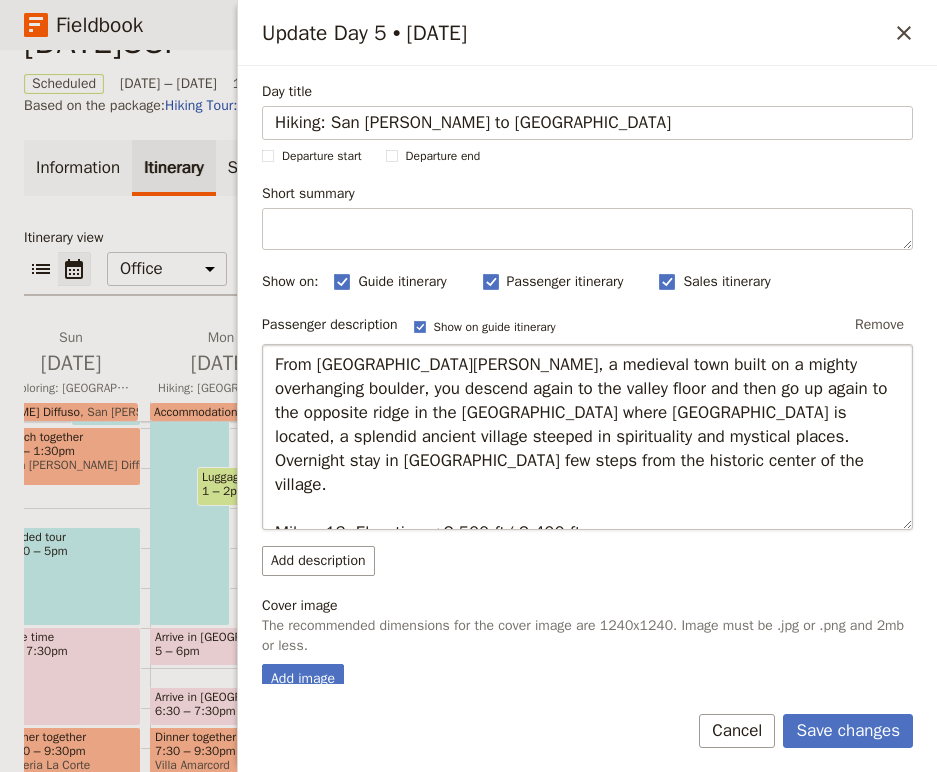 type on "Hiking: San [PERSON_NAME] to [GEOGRAPHIC_DATA]" 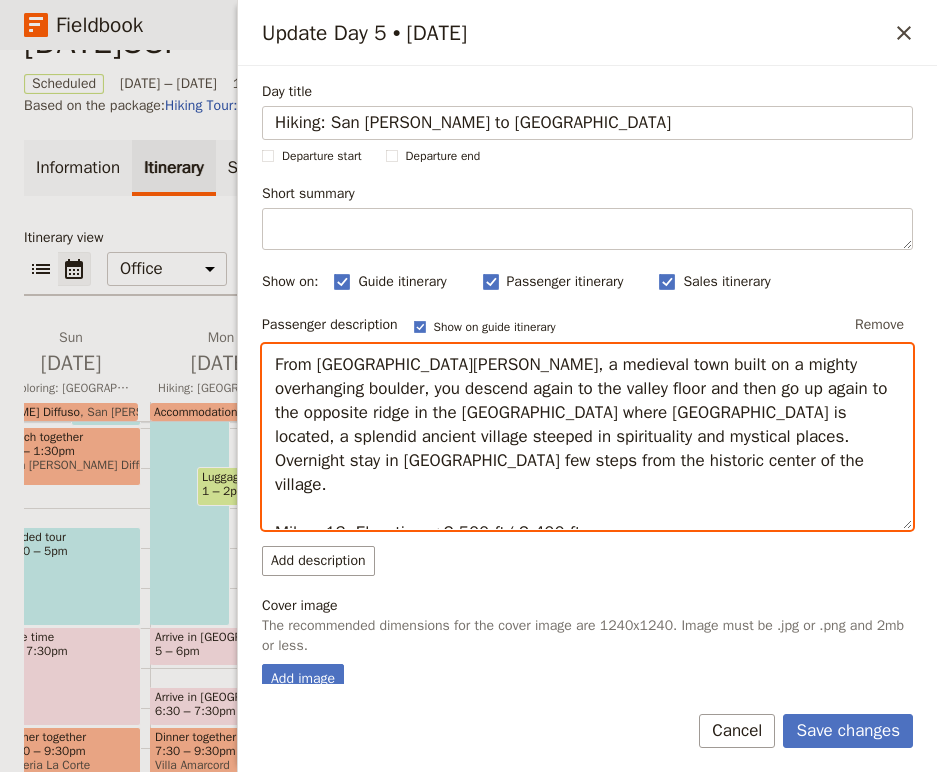 click on "From [GEOGRAPHIC_DATA][PERSON_NAME], a medieval town built on a mighty overhanging boulder, you descend again to the valley floor and then go up again to the opposite ridge in the [GEOGRAPHIC_DATA] where [GEOGRAPHIC_DATA] is located, a splendid ancient village steeped in spirituality and mystical places. Overnight stay in [GEOGRAPHIC_DATA] few steps from the historic center of the village.
Miles: 13; Elevation: +2,500 ft/-2,400 ft" at bounding box center [587, 437] 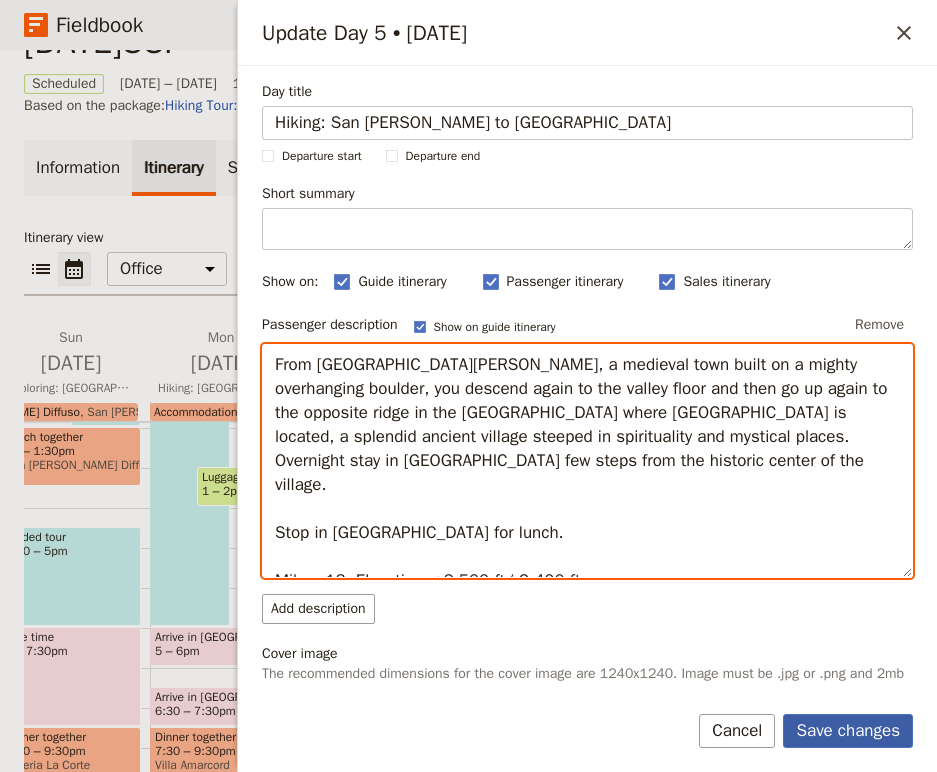 type on "From [GEOGRAPHIC_DATA][PERSON_NAME], a medieval town built on a mighty overhanging boulder, you descend again to the valley floor and then go up again to the opposite ridge in the [GEOGRAPHIC_DATA] where [GEOGRAPHIC_DATA] is located, a splendid ancient village steeped in spirituality and mystical places. Overnight stay in [GEOGRAPHIC_DATA] few steps from the historic center of the village.
Stop in [GEOGRAPHIC_DATA] for lunch.
Miles: 13; Elevation: +2,500 ft/-2,400 ft" 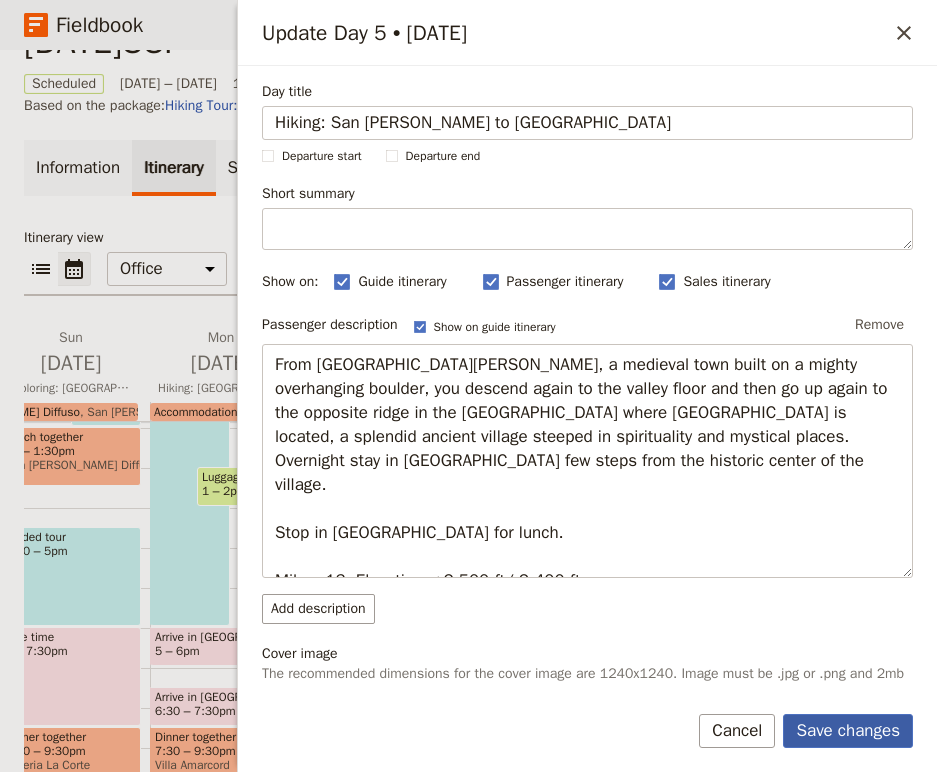 click on "Save changes" at bounding box center (848, 731) 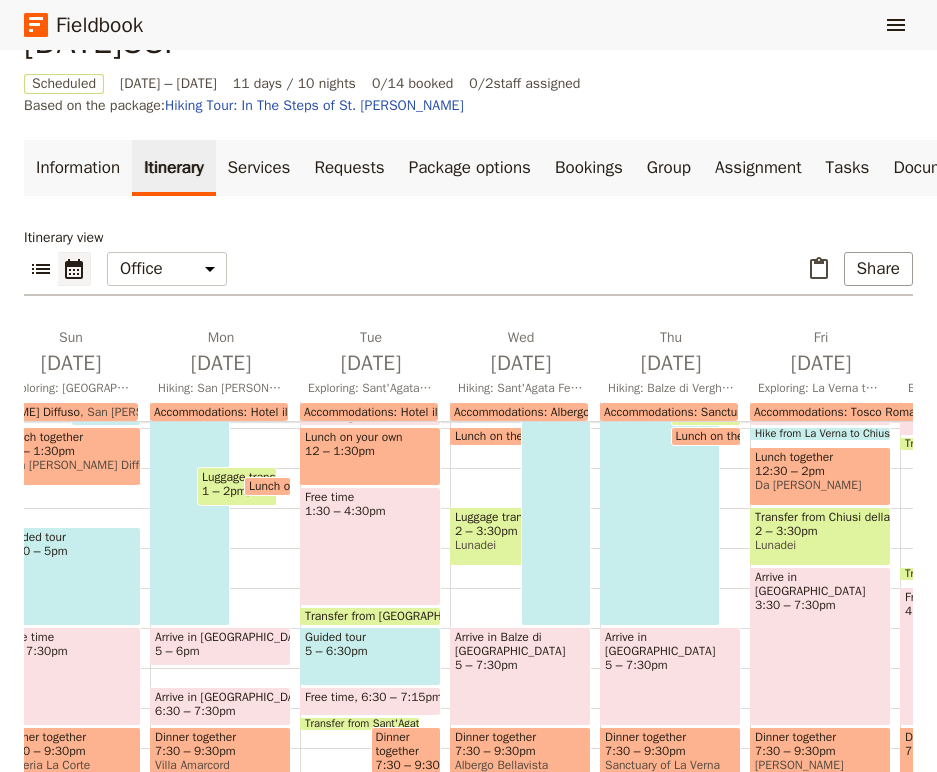 scroll, scrollTop: 126, scrollLeft: 0, axis: vertical 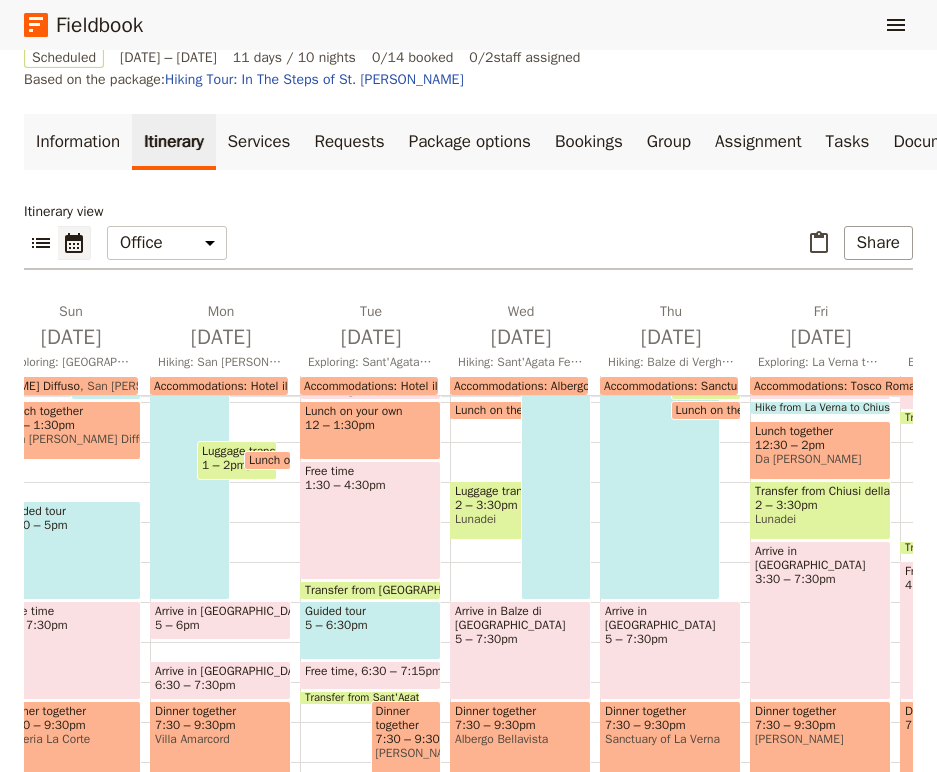 click at bounding box center [220, 695] 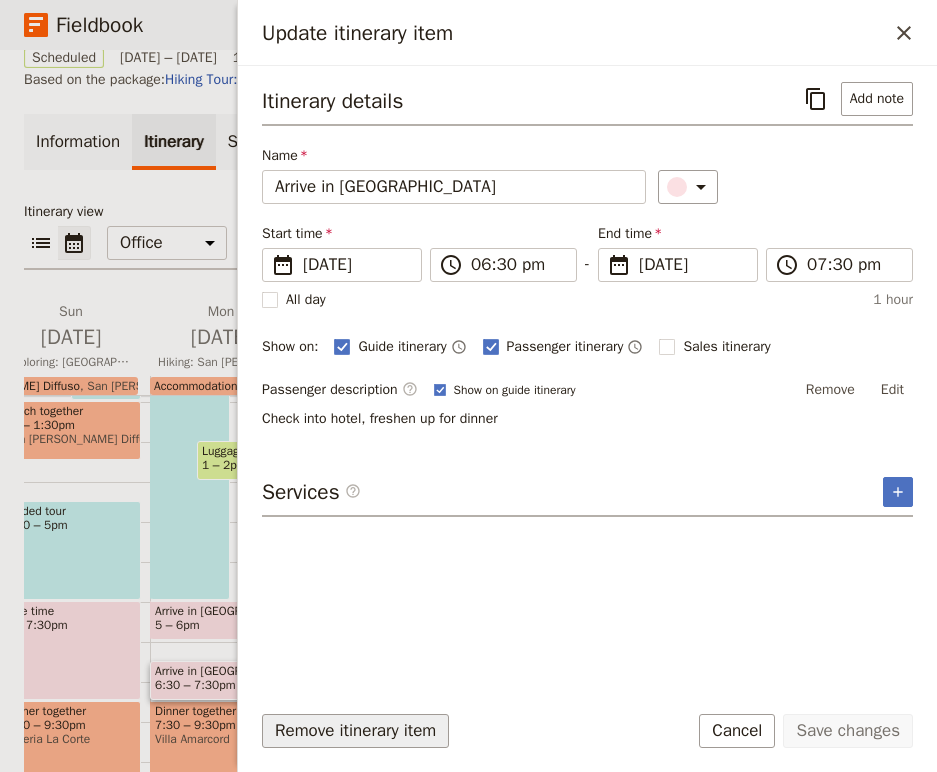 click on "Remove itinerary item" at bounding box center (355, 731) 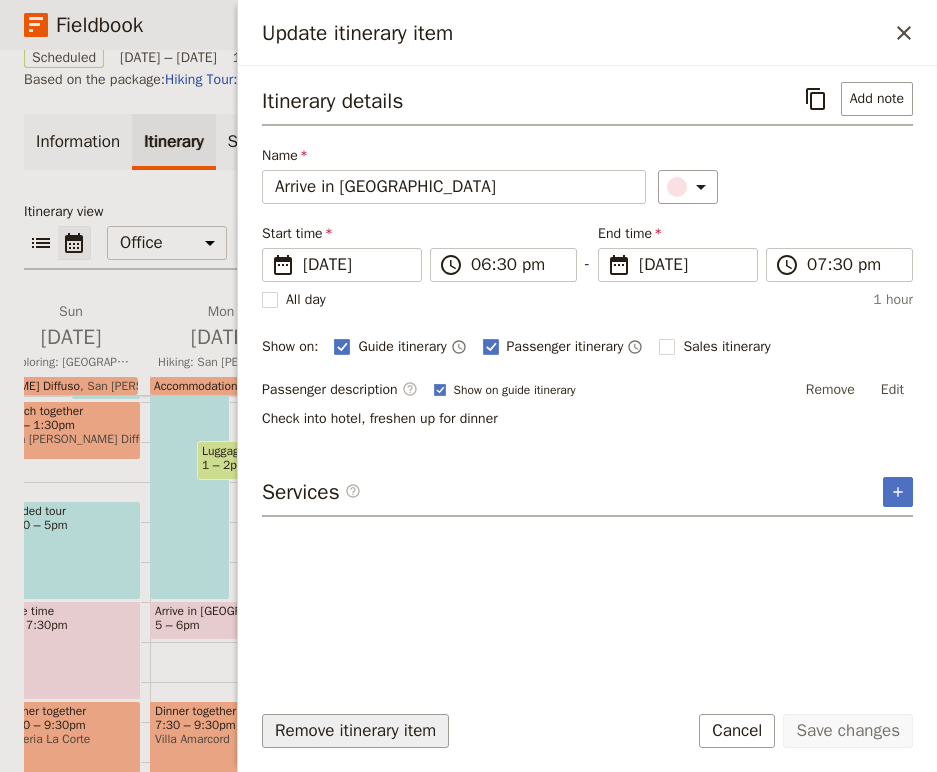 scroll, scrollTop: 133, scrollLeft: 0, axis: vertical 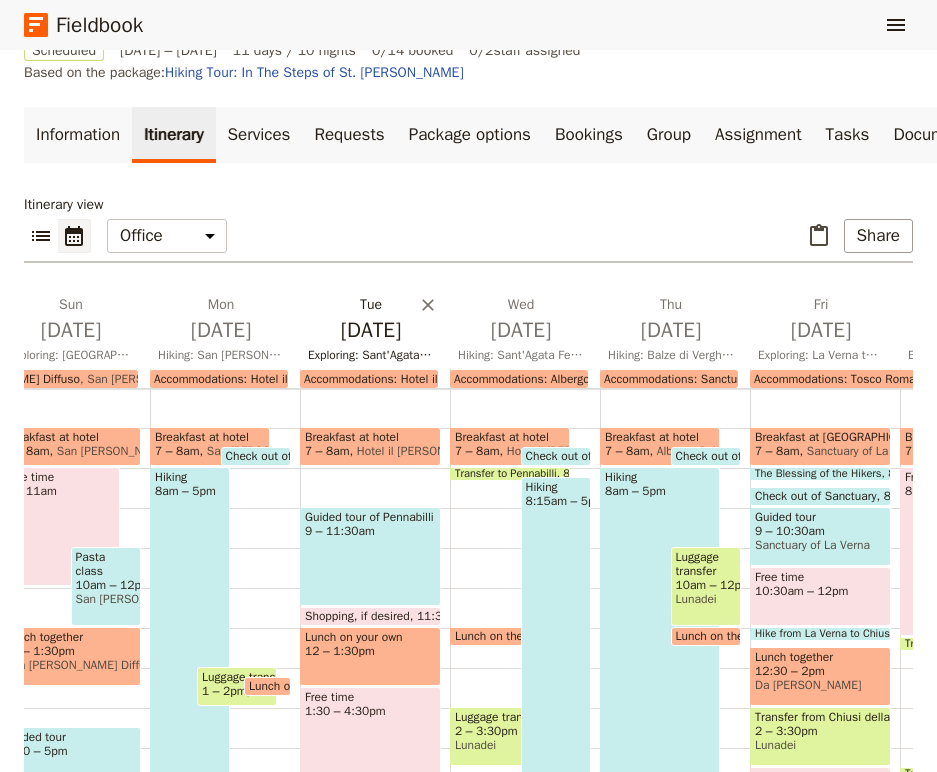 click on "Exploring: Sant'Agata Feltria and Pennabilli" at bounding box center (371, 355) 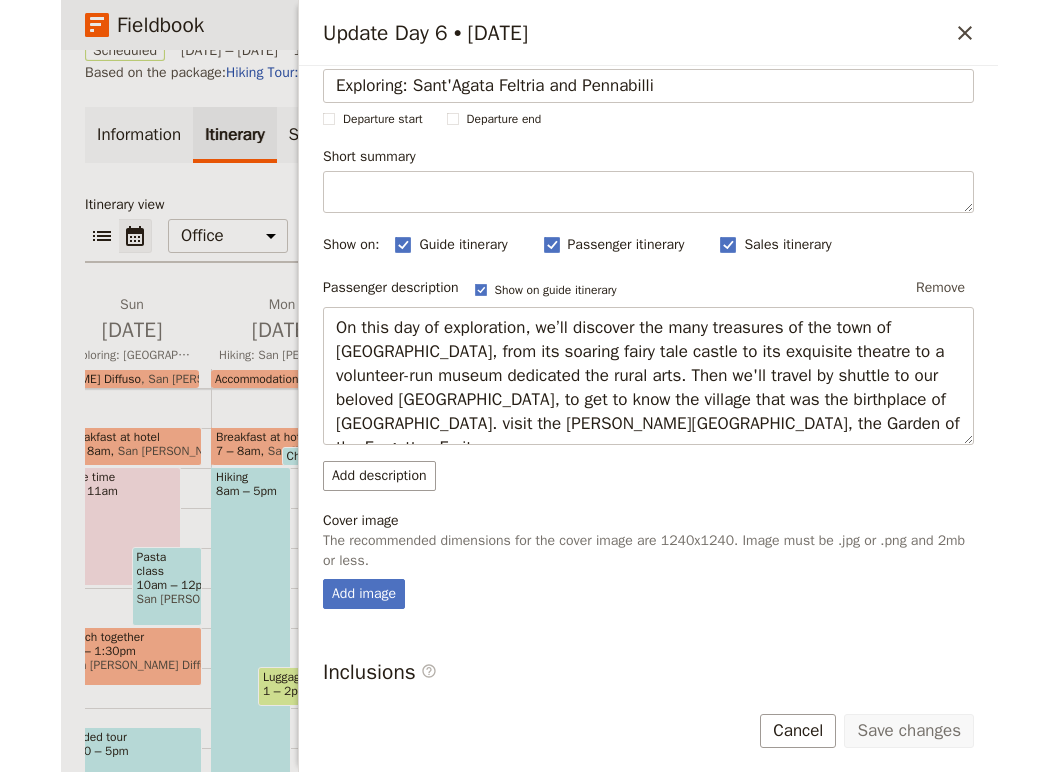 scroll, scrollTop: 0, scrollLeft: 0, axis: both 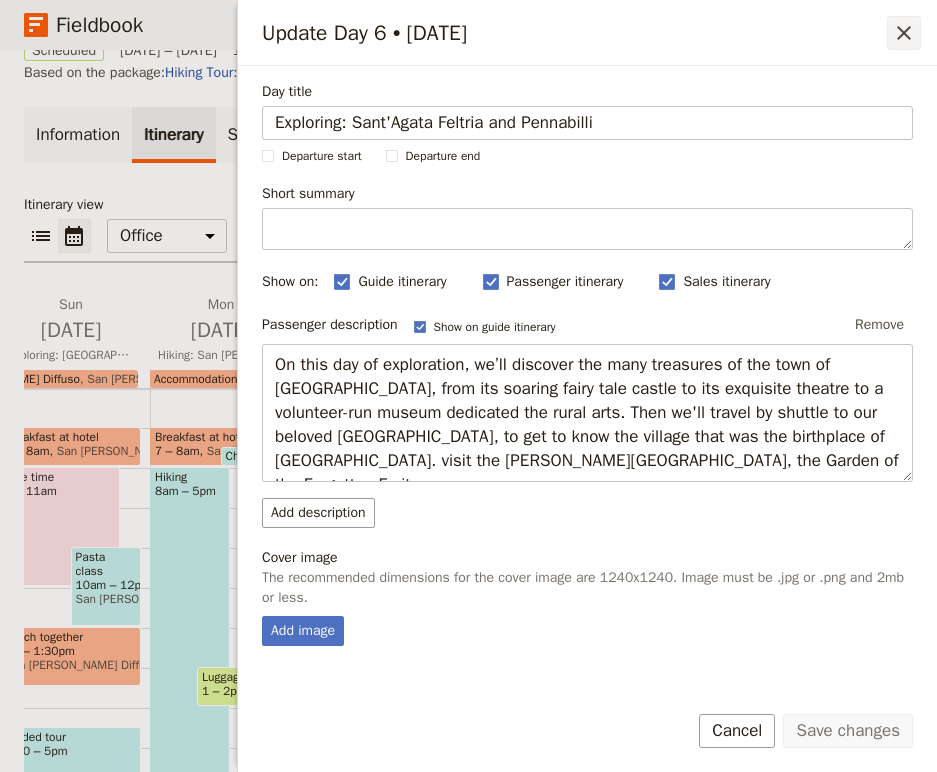 click 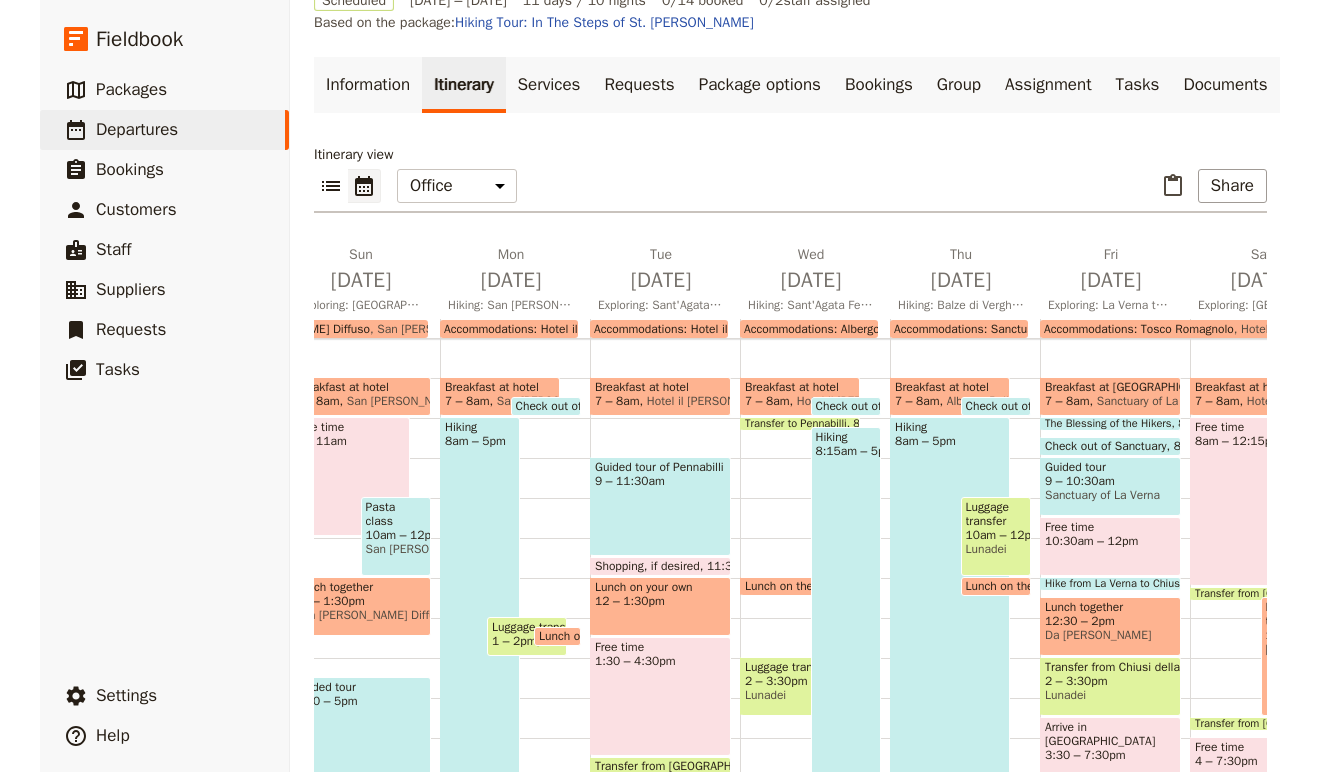 scroll, scrollTop: 93, scrollLeft: 0, axis: vertical 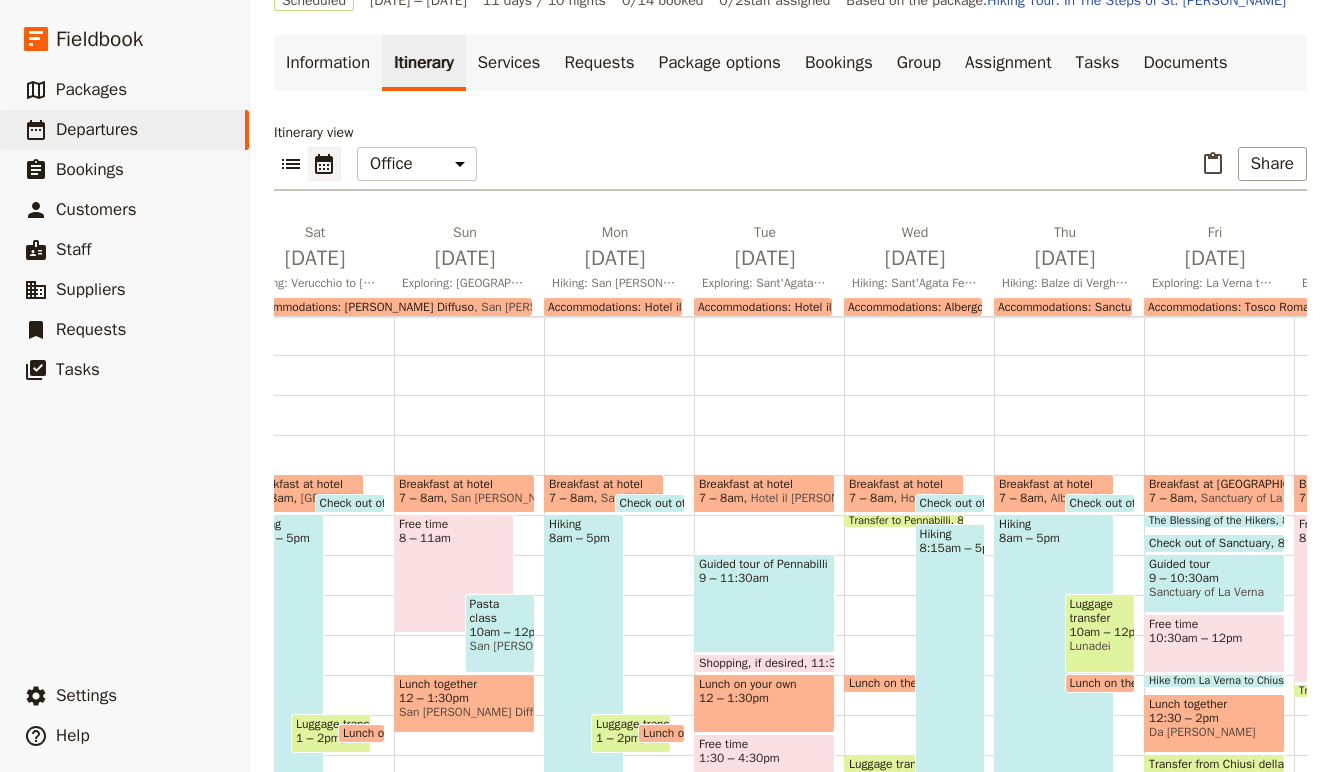 click on "Accommodations: Hotel il [PERSON_NAME]" at bounding box center (661, 307) 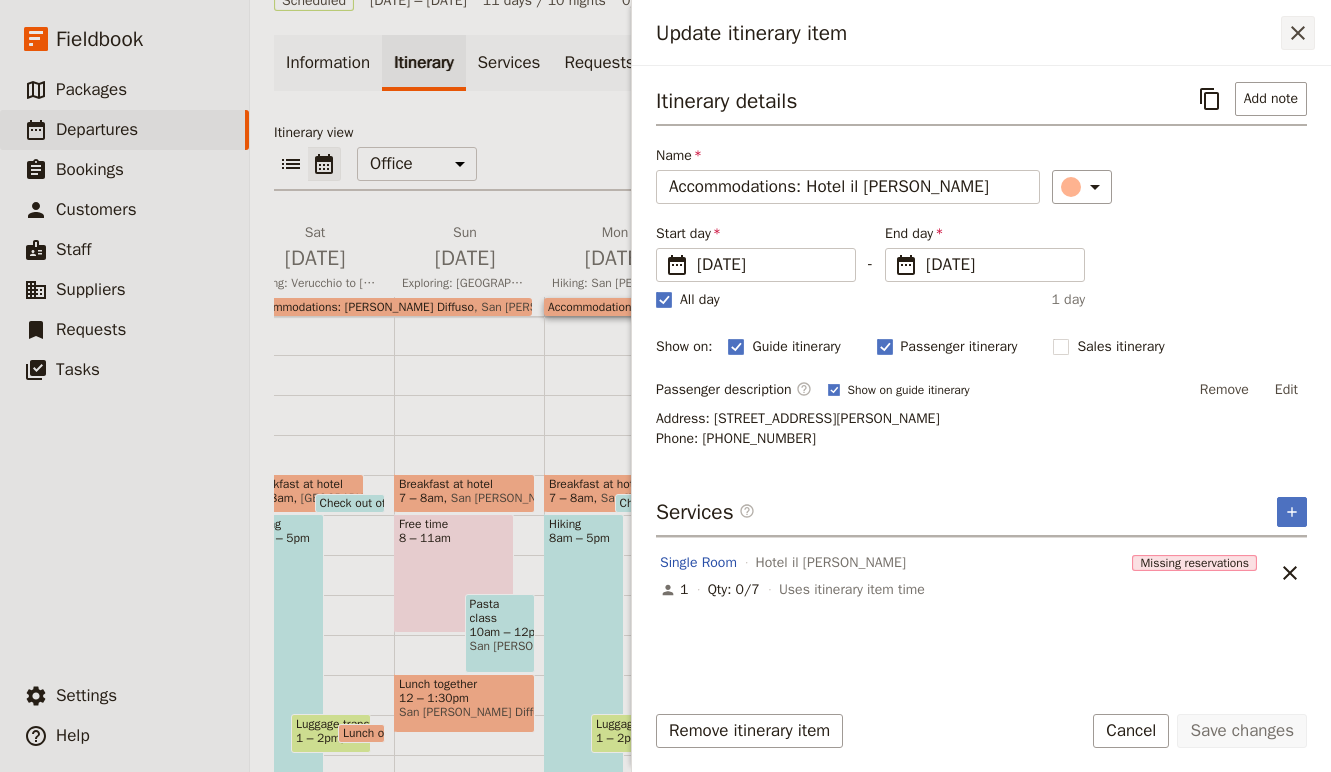 click 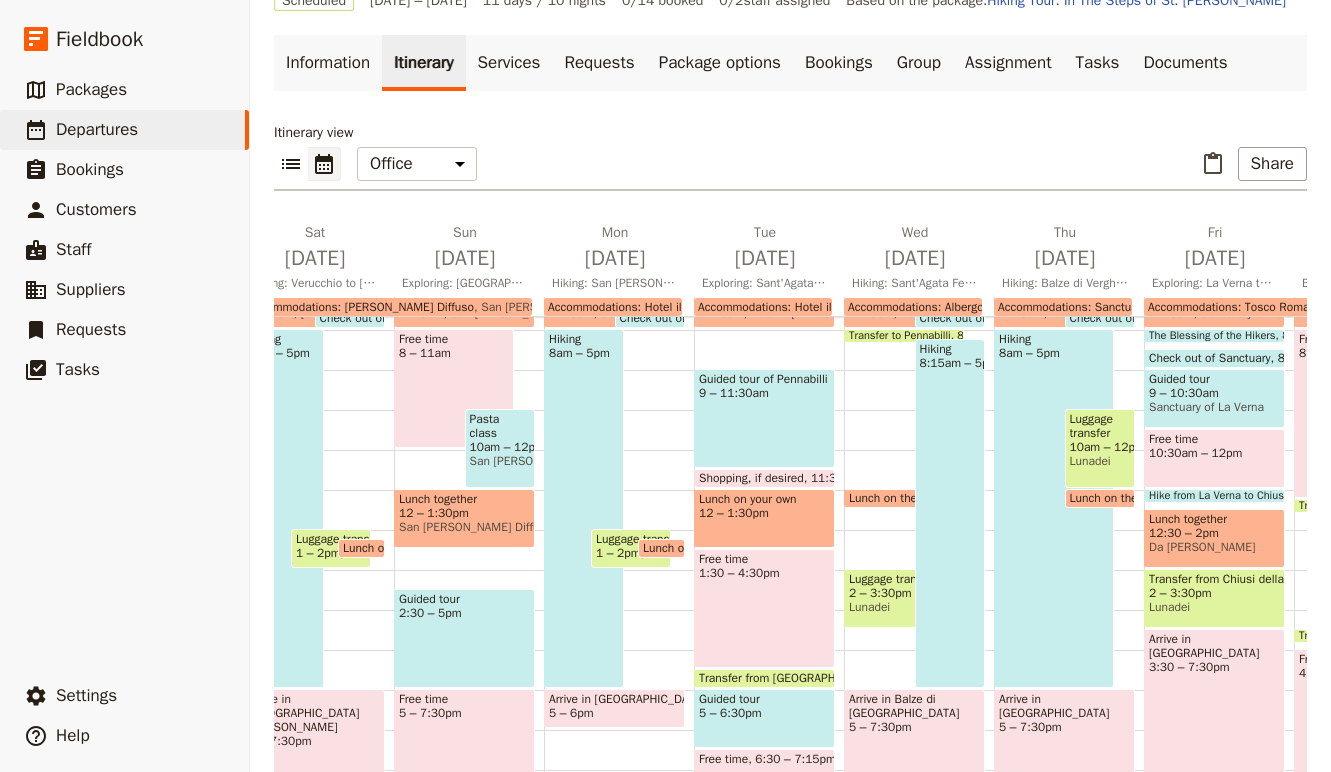 scroll, scrollTop: 312, scrollLeft: 0, axis: vertical 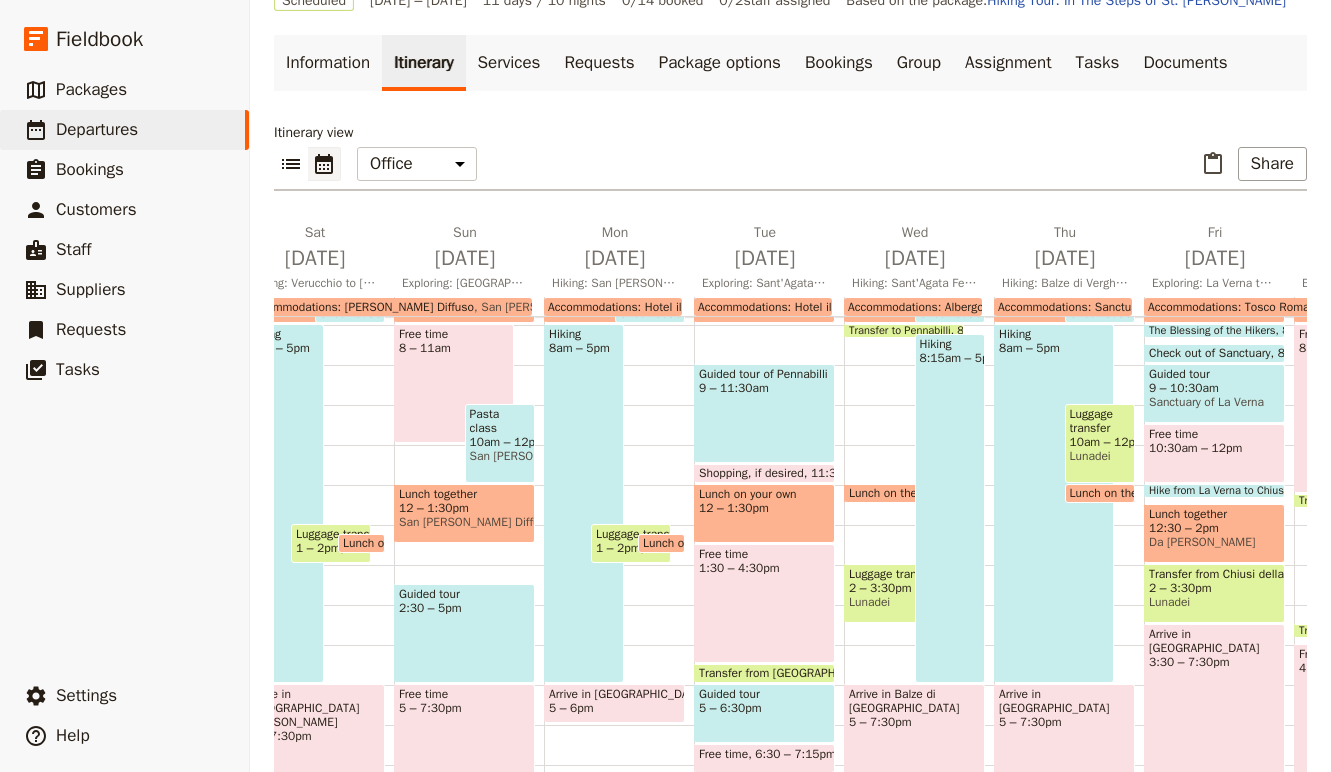 click on "Guided tour" at bounding box center (764, 694) 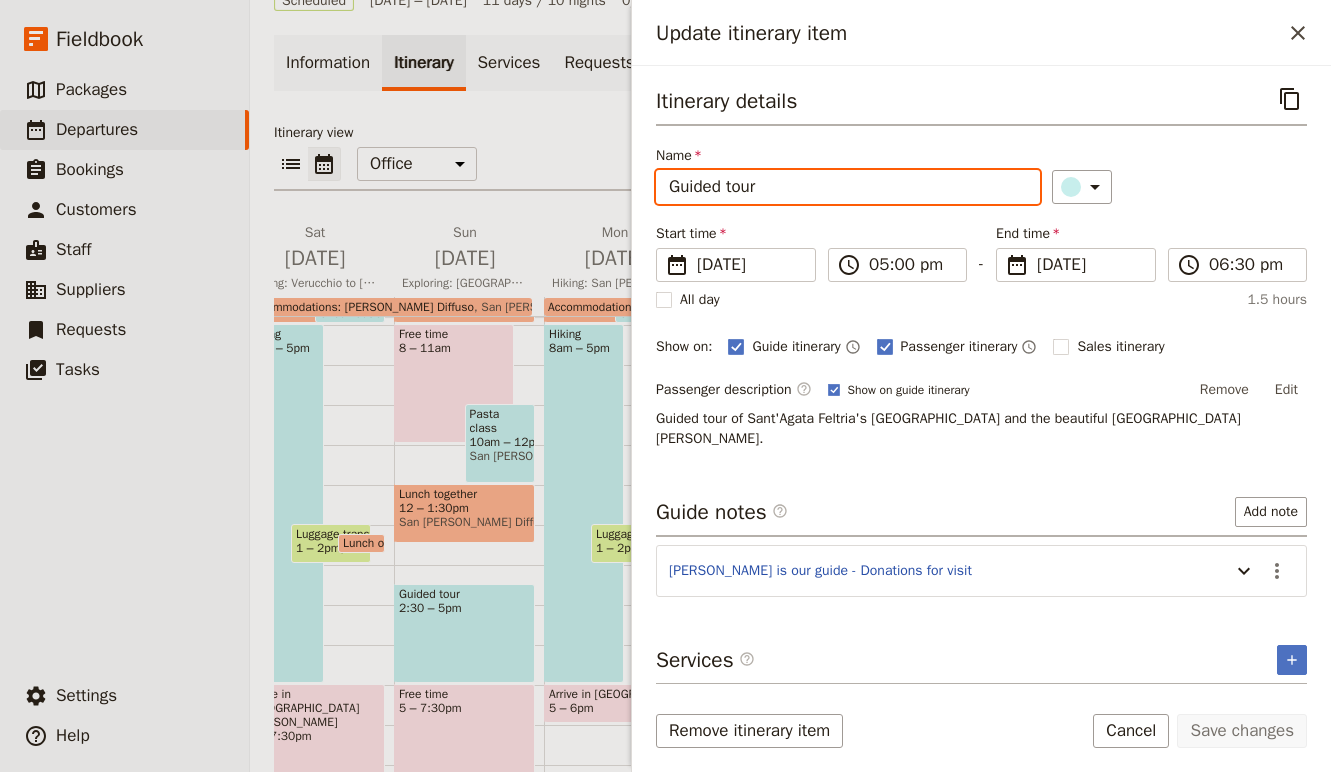click on "Guided tour" at bounding box center [848, 187] 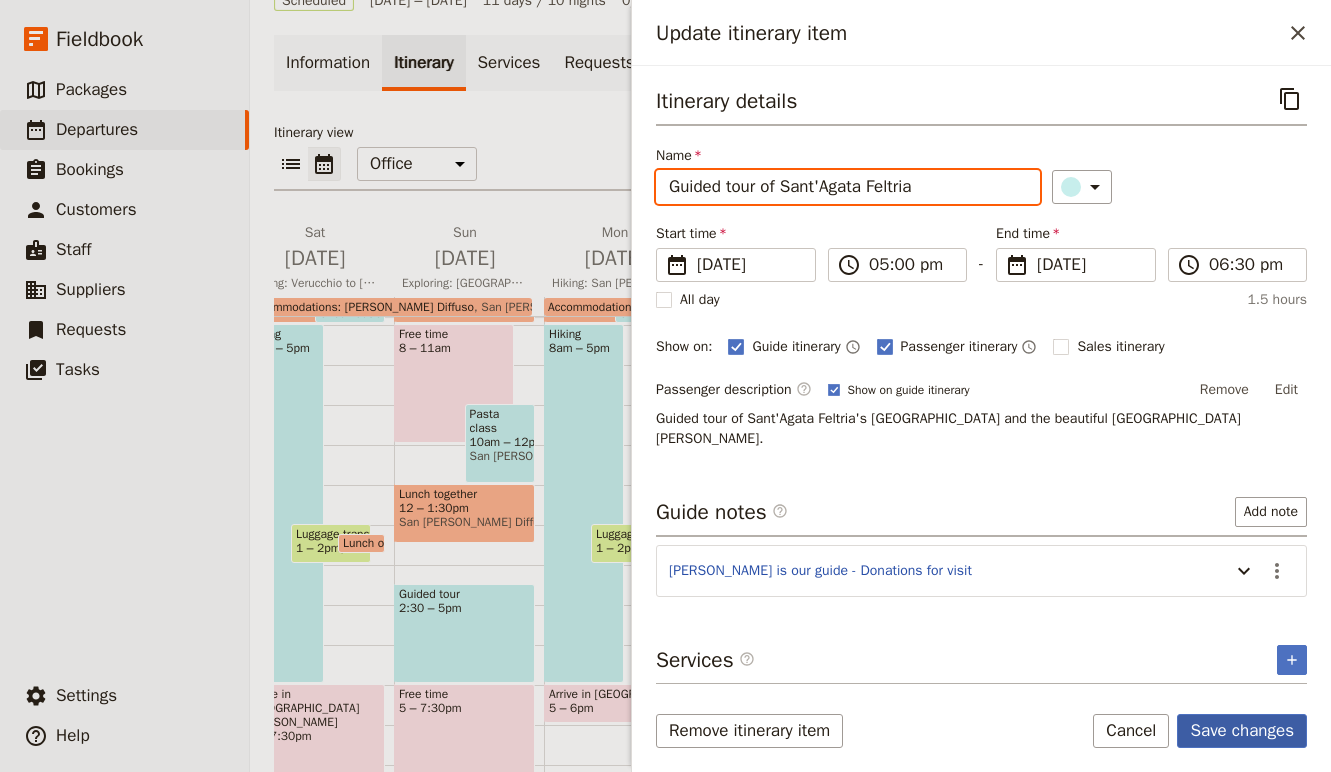 type on "Guided tour of Sant'Agata Feltria" 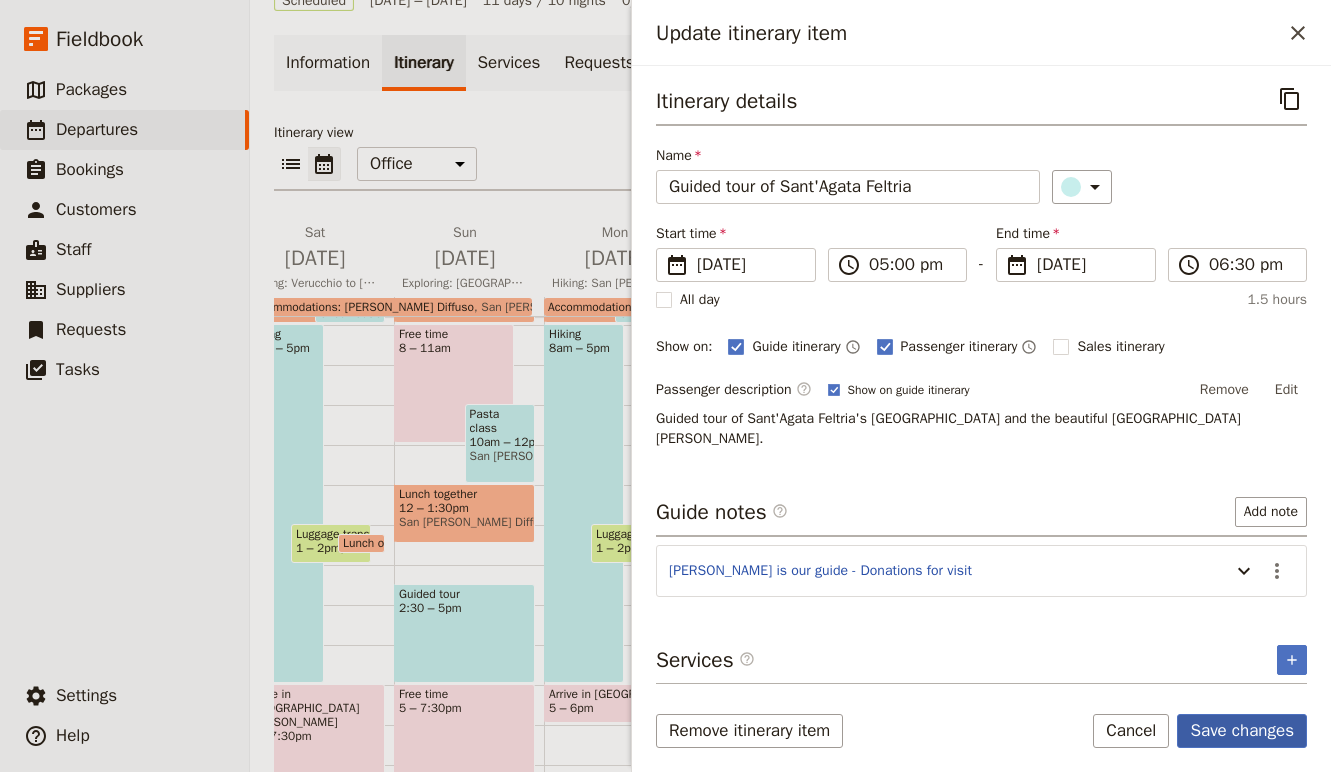 click on "Save changes" at bounding box center [1242, 731] 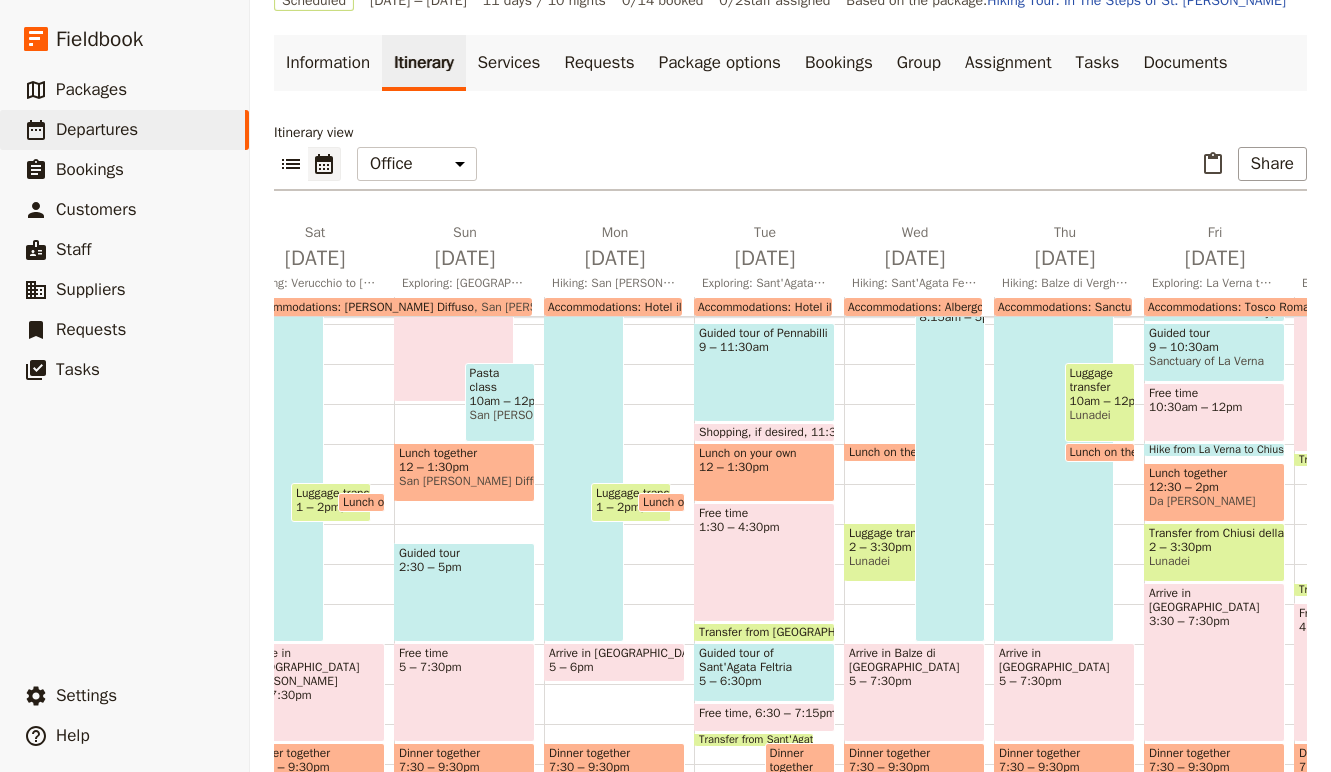 scroll, scrollTop: 358, scrollLeft: 0, axis: vertical 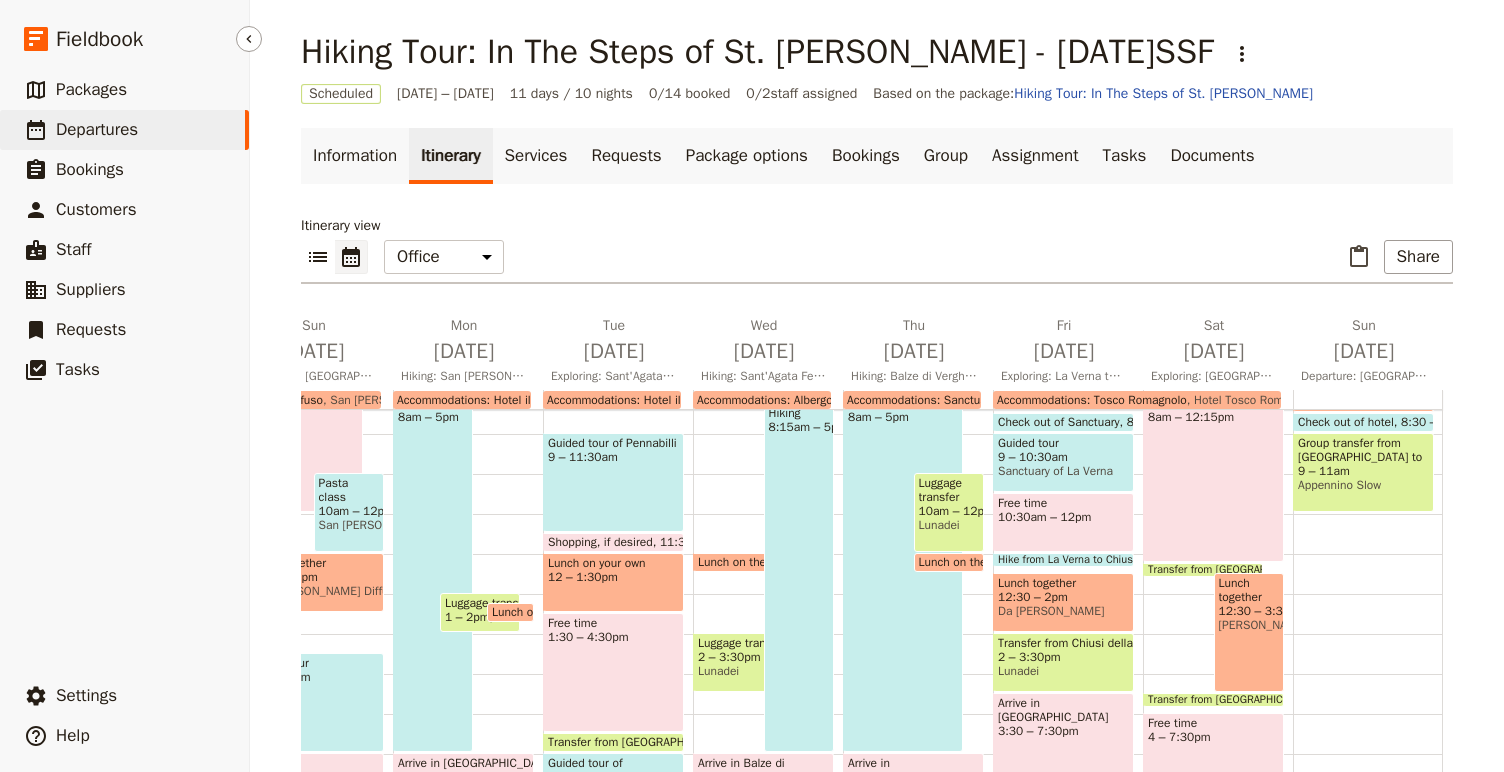 click on "Departures" at bounding box center (97, 129) 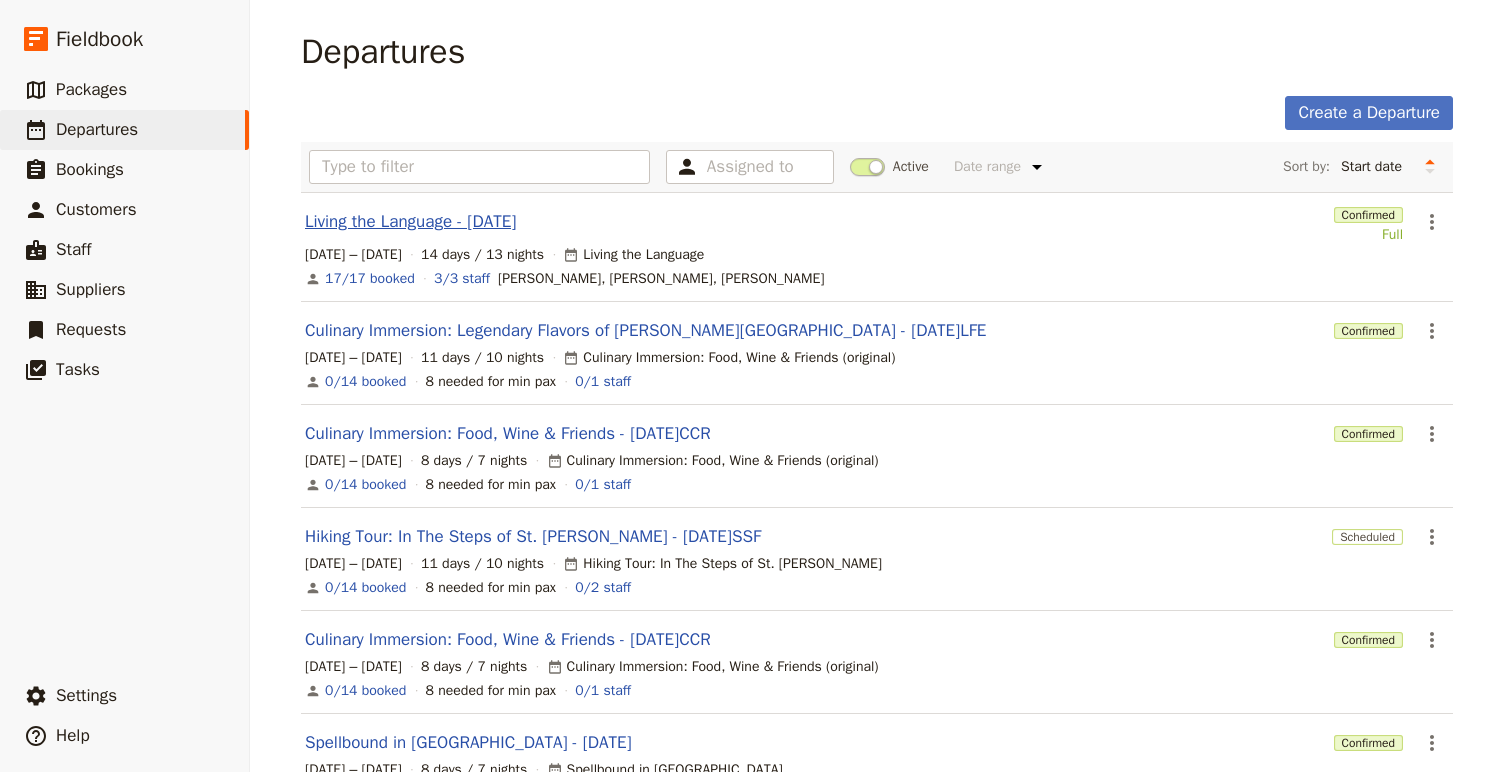 click on "Living the Language - [DATE]" at bounding box center [410, 222] 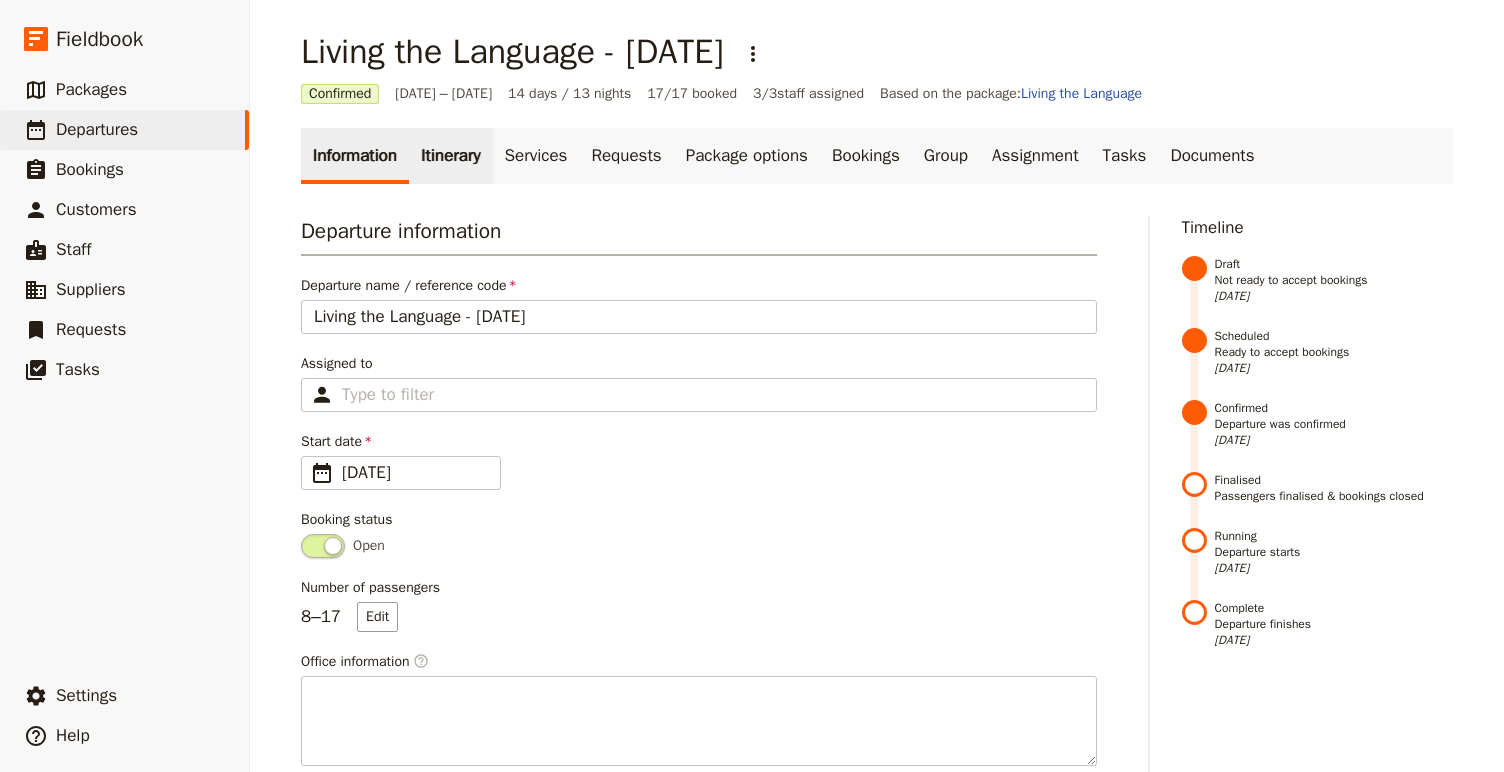 click on "Itinerary" at bounding box center (450, 156) 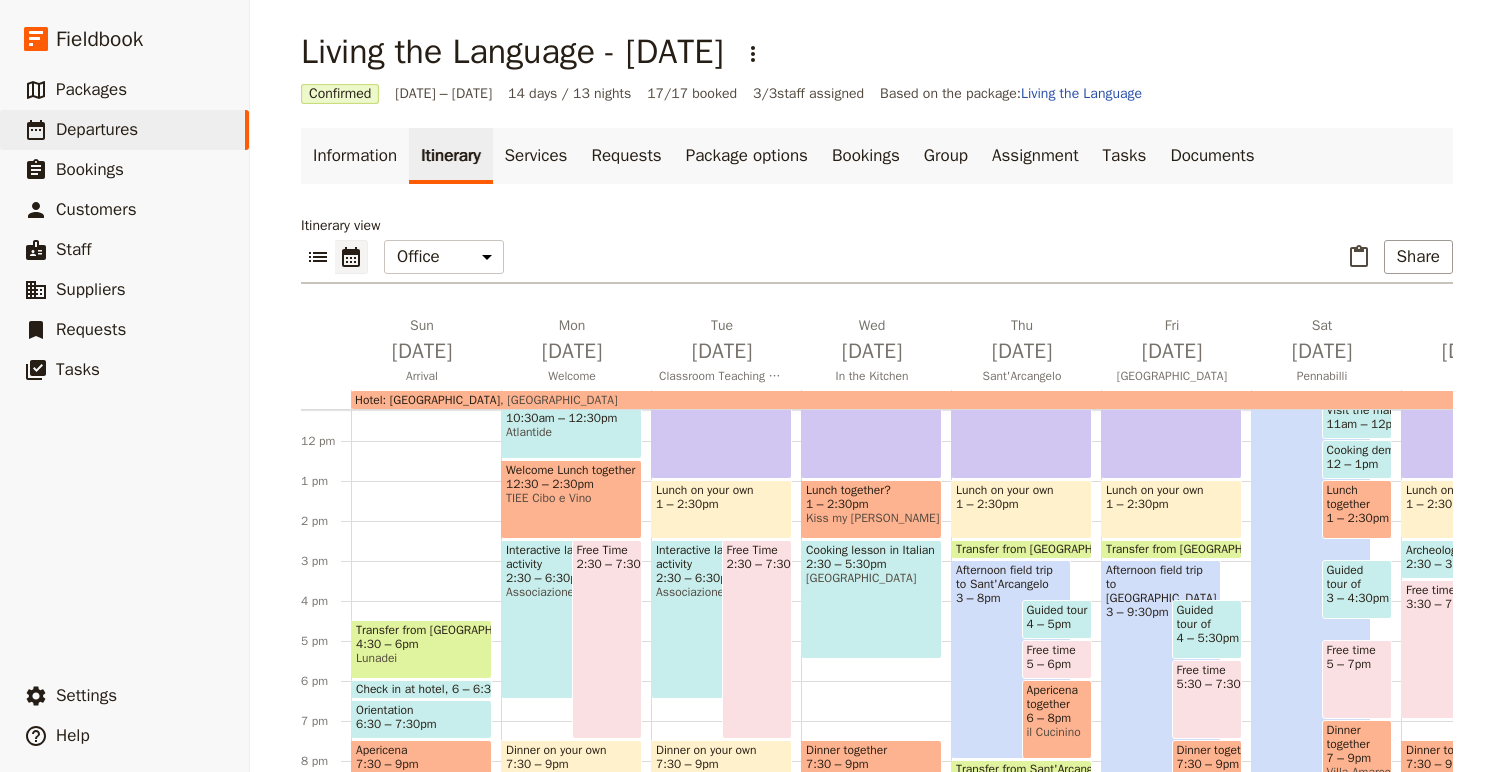 scroll, scrollTop: 474, scrollLeft: 0, axis: vertical 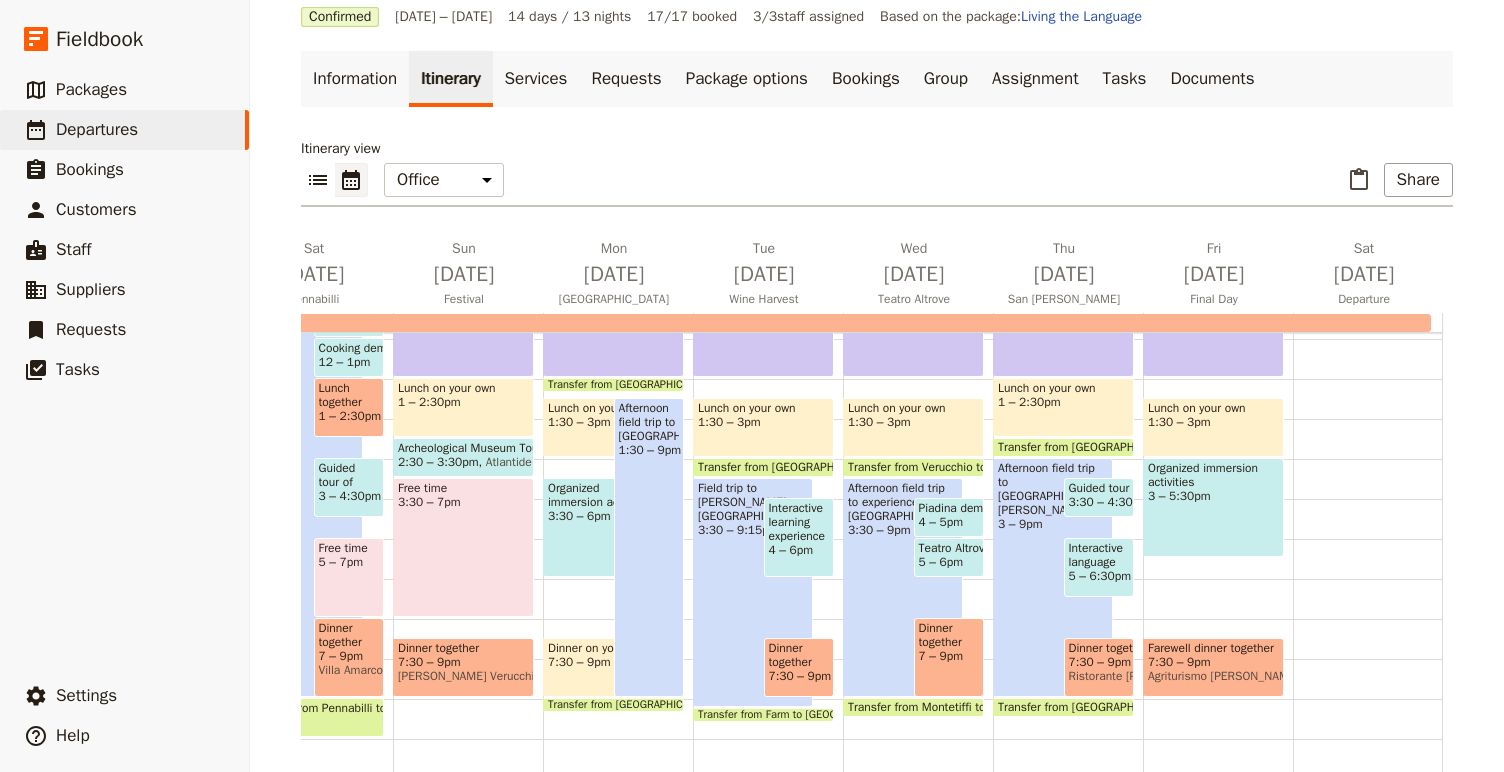 click on "3:30 – 4:30pm" at bounding box center [1109, 502] 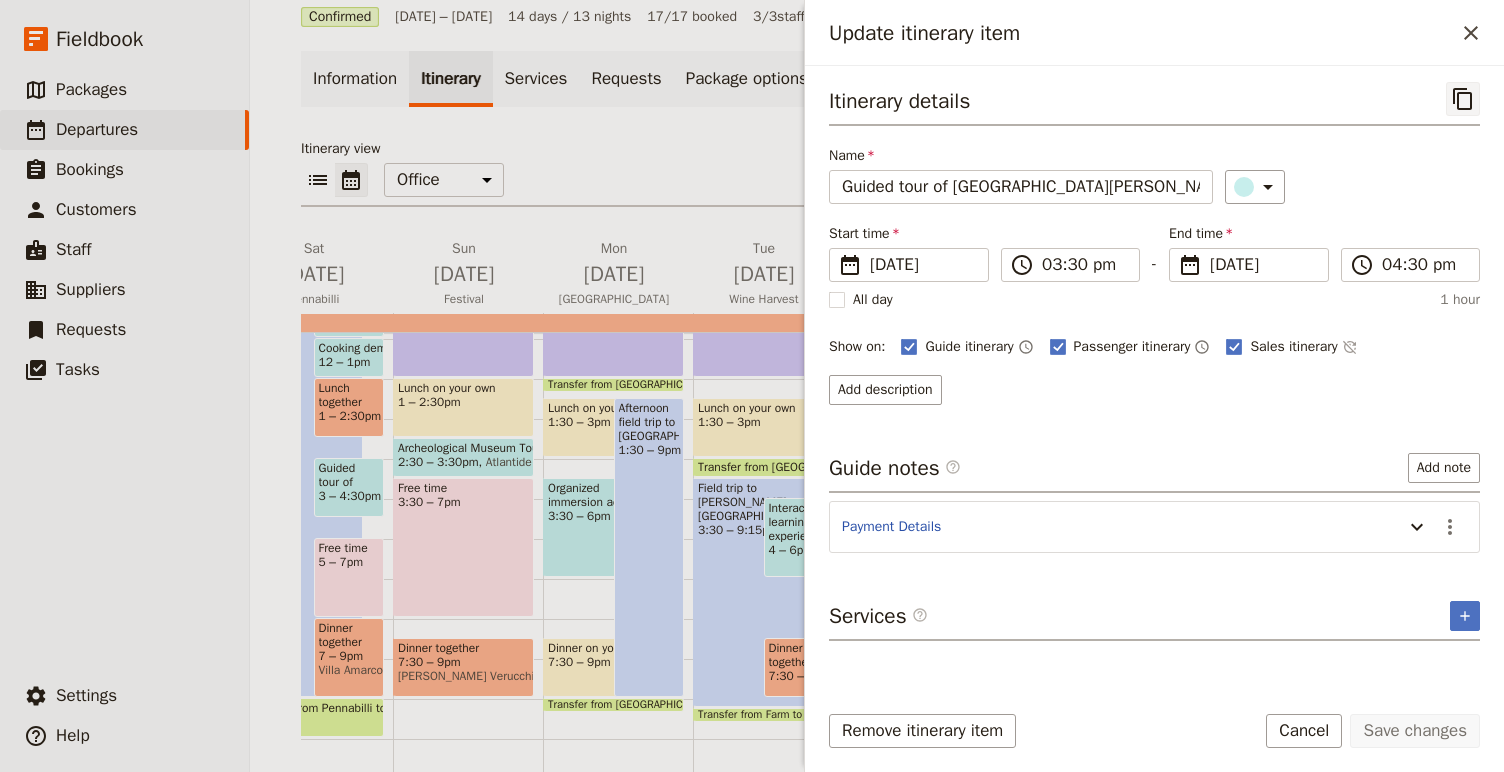 click 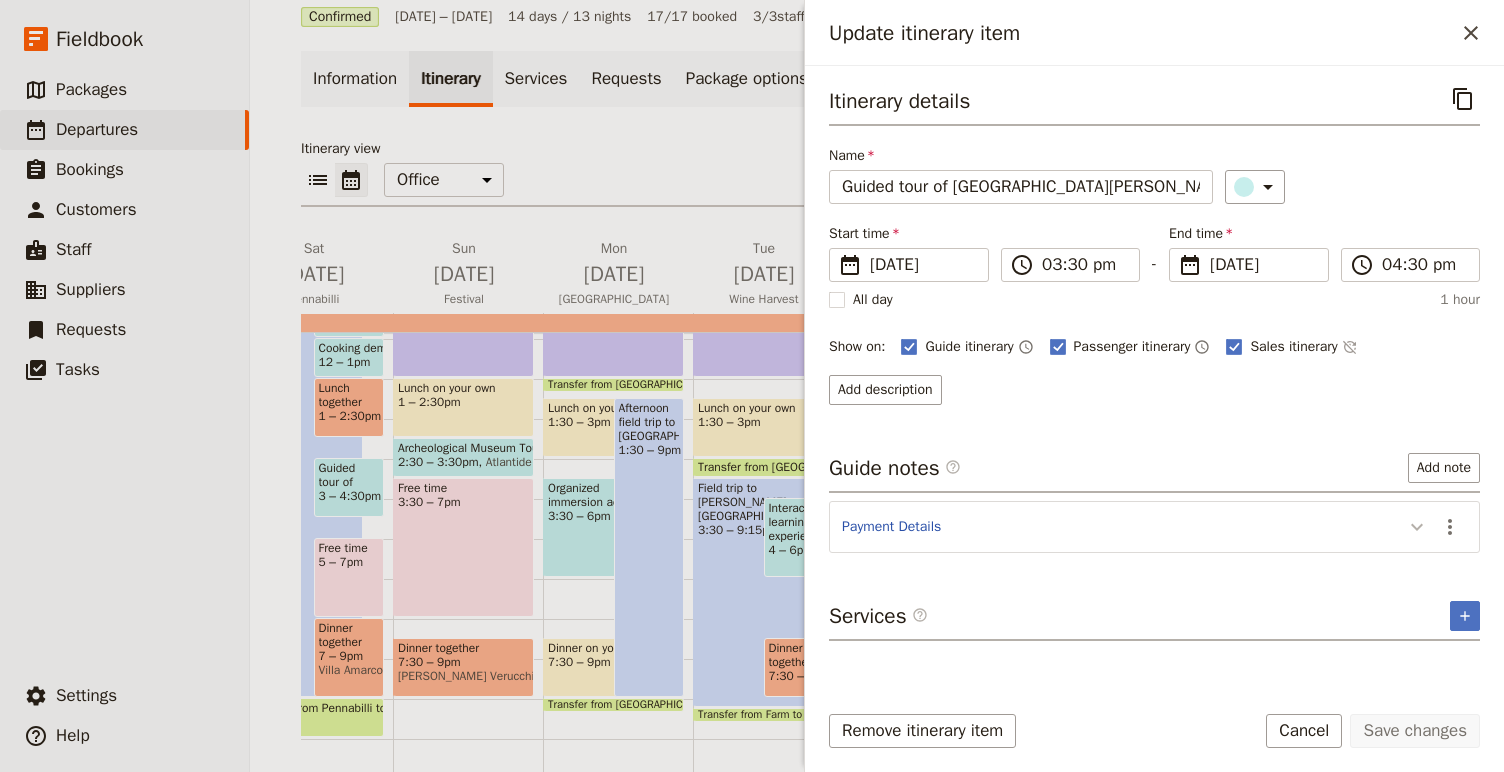 click at bounding box center [1417, 526] 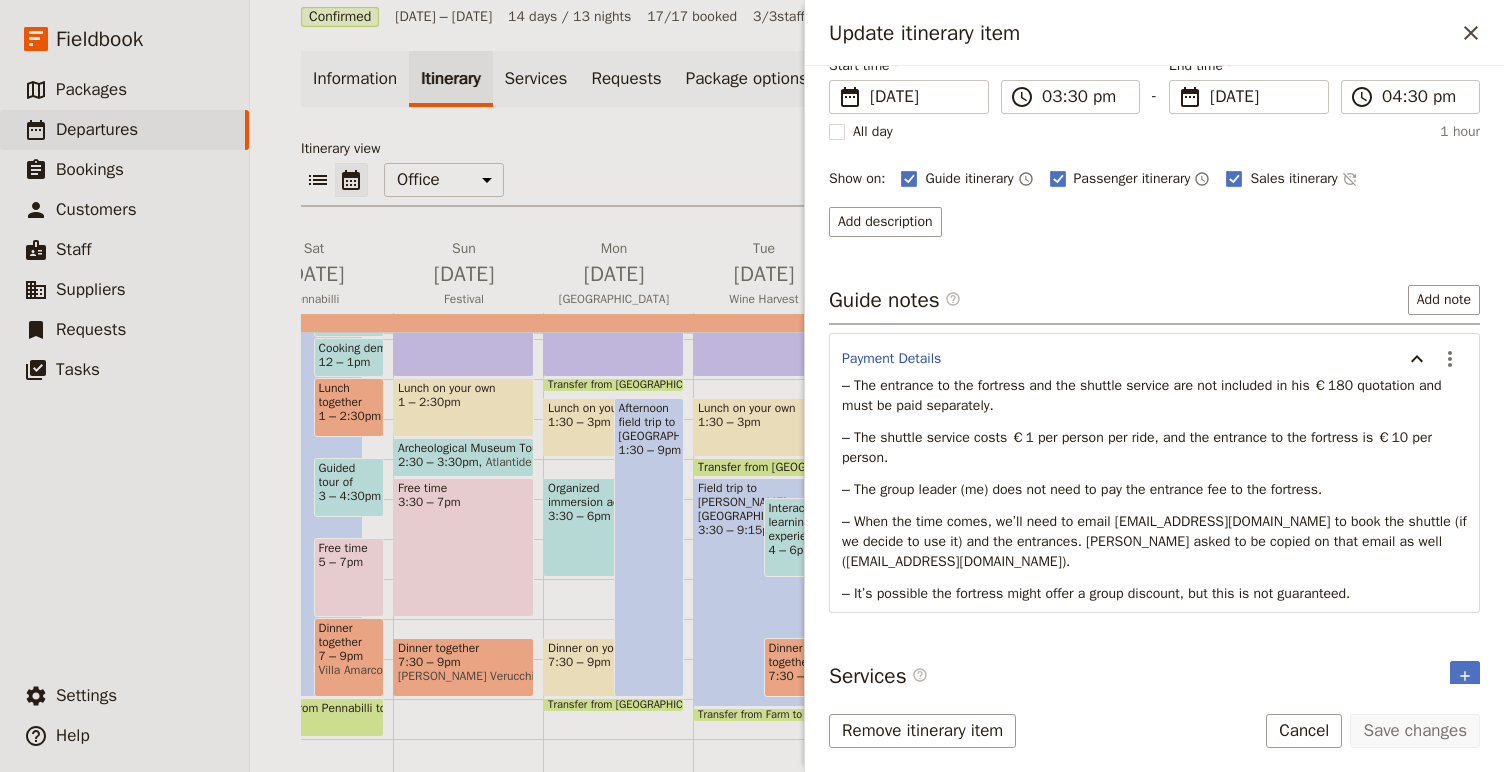 scroll, scrollTop: 183, scrollLeft: 0, axis: vertical 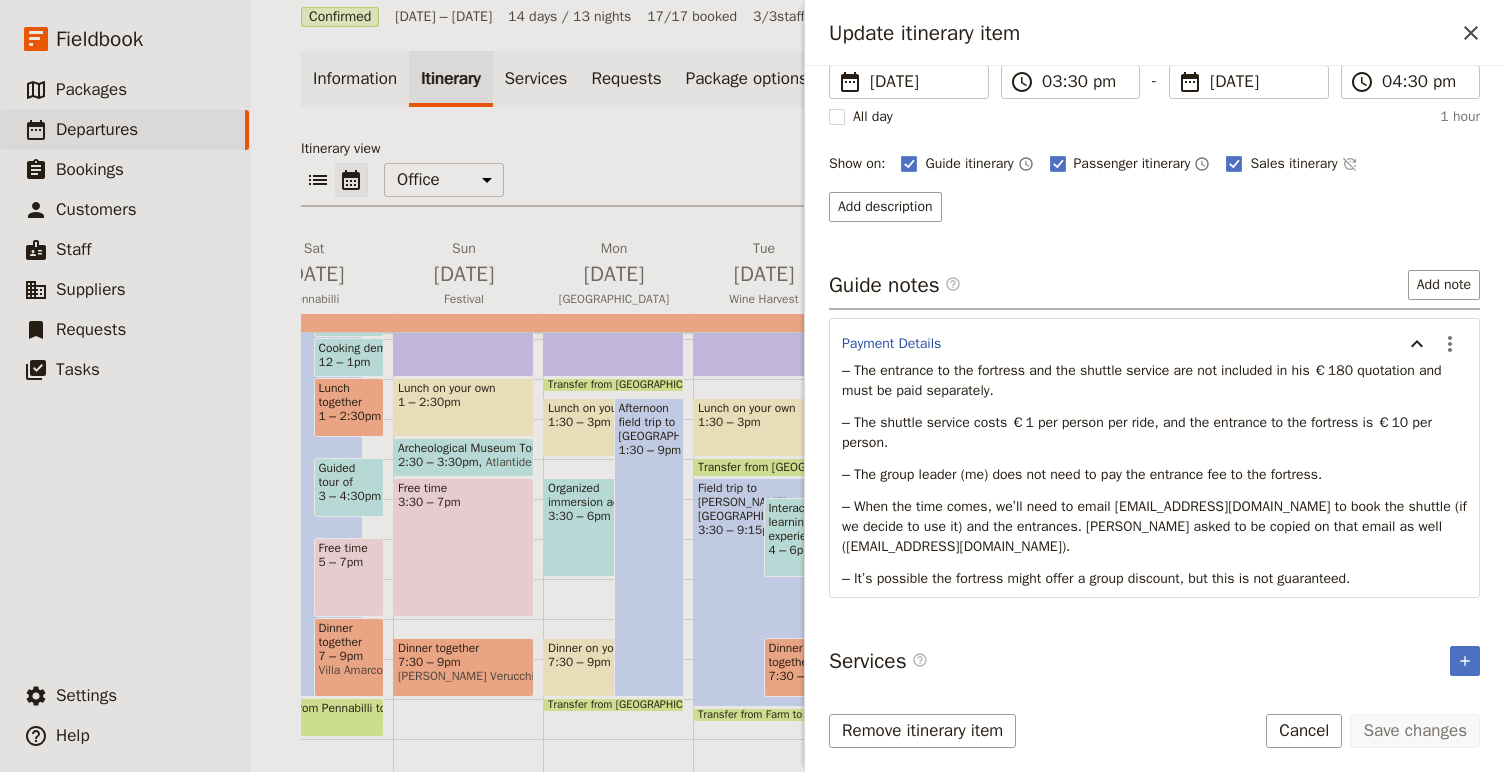 click on "Payment Details" at bounding box center [1117, 346] 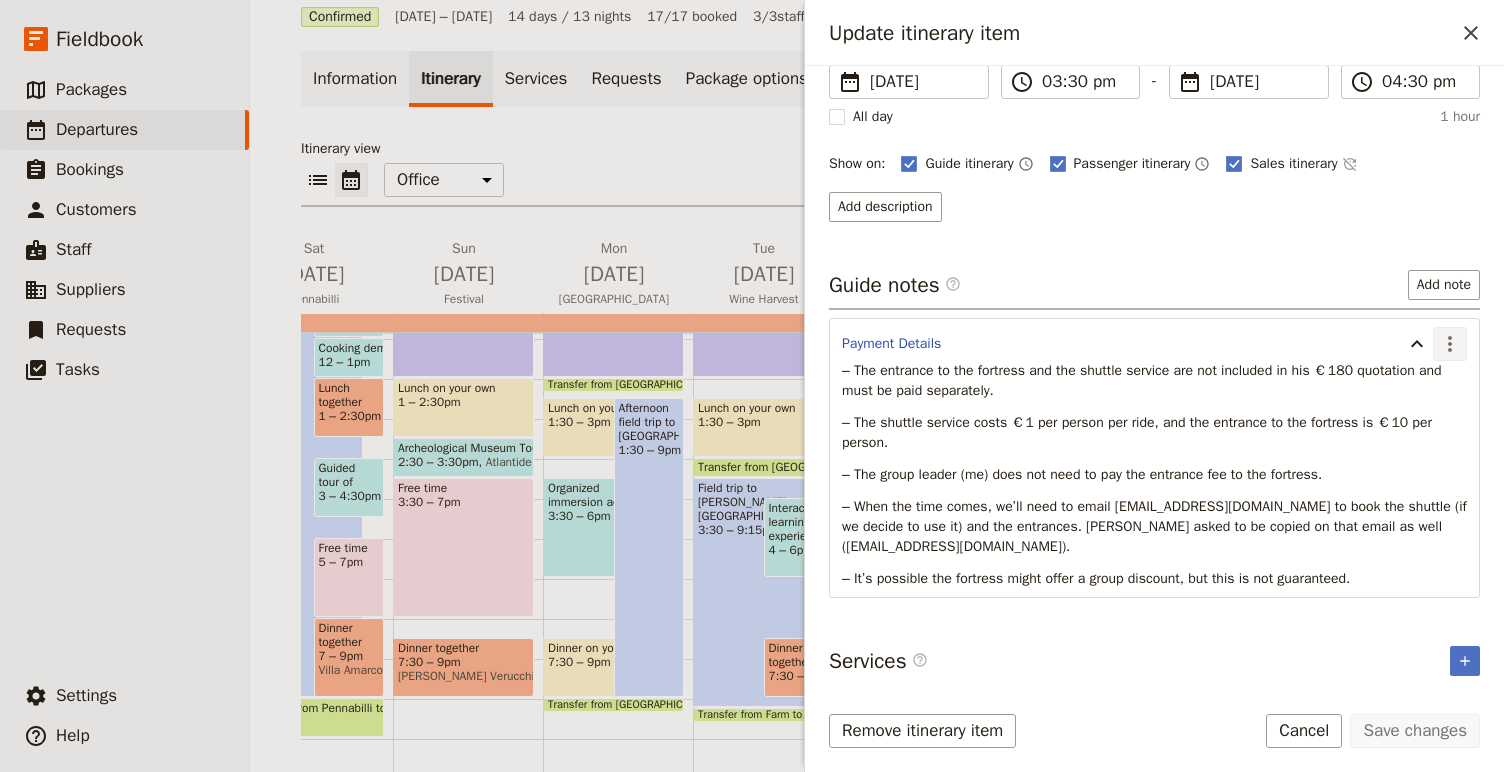 click 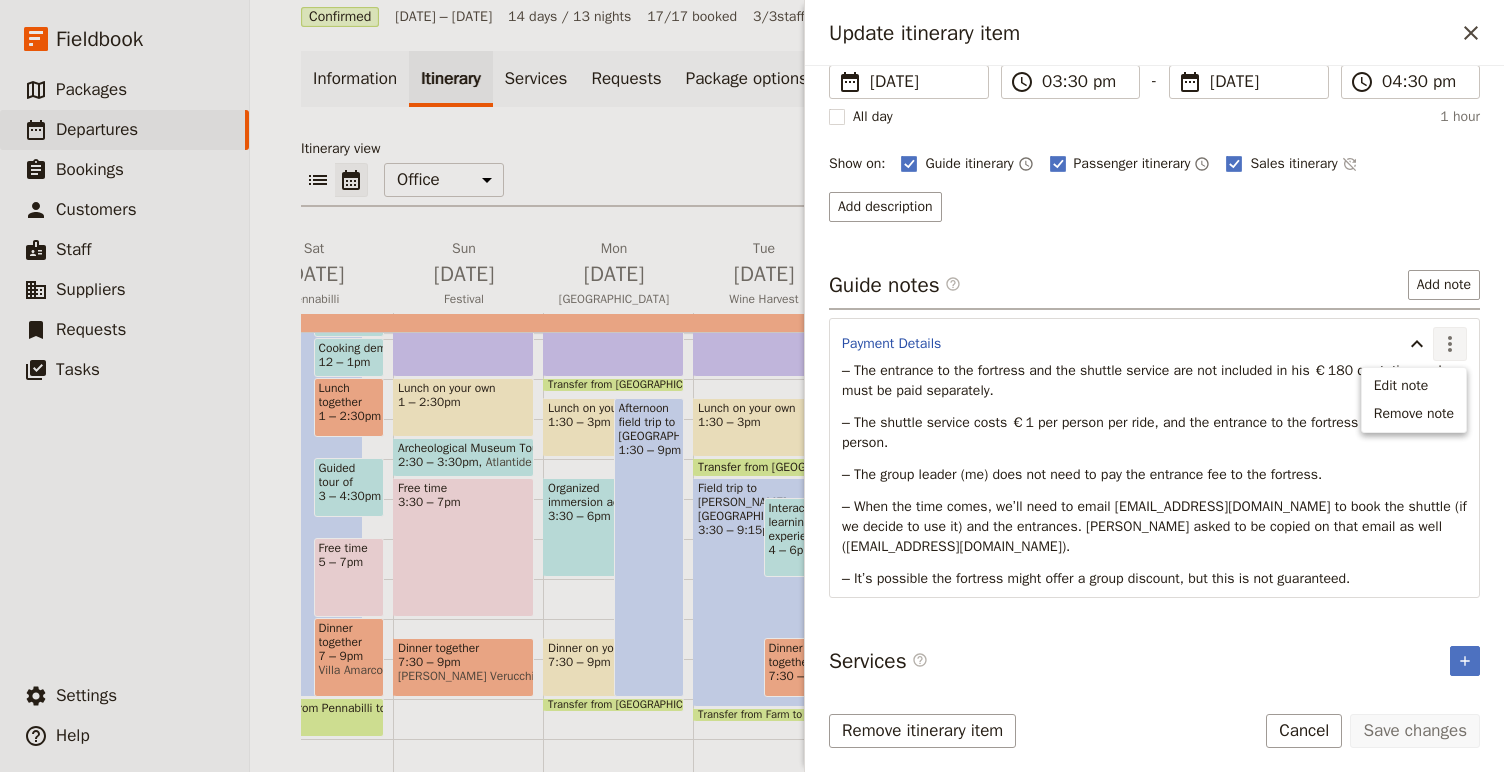 click on "Edit note" at bounding box center (1401, 386) 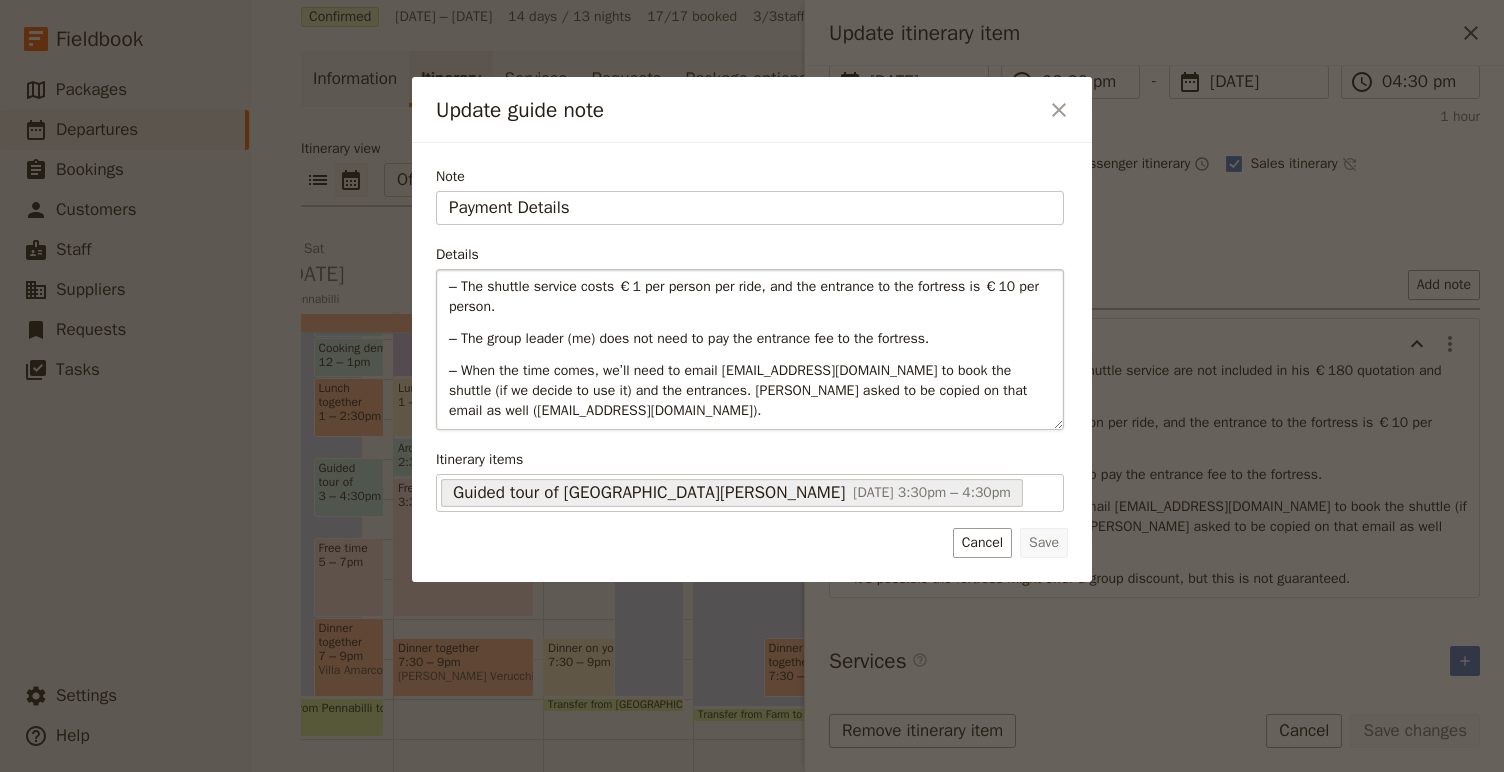 scroll, scrollTop: 85, scrollLeft: 0, axis: vertical 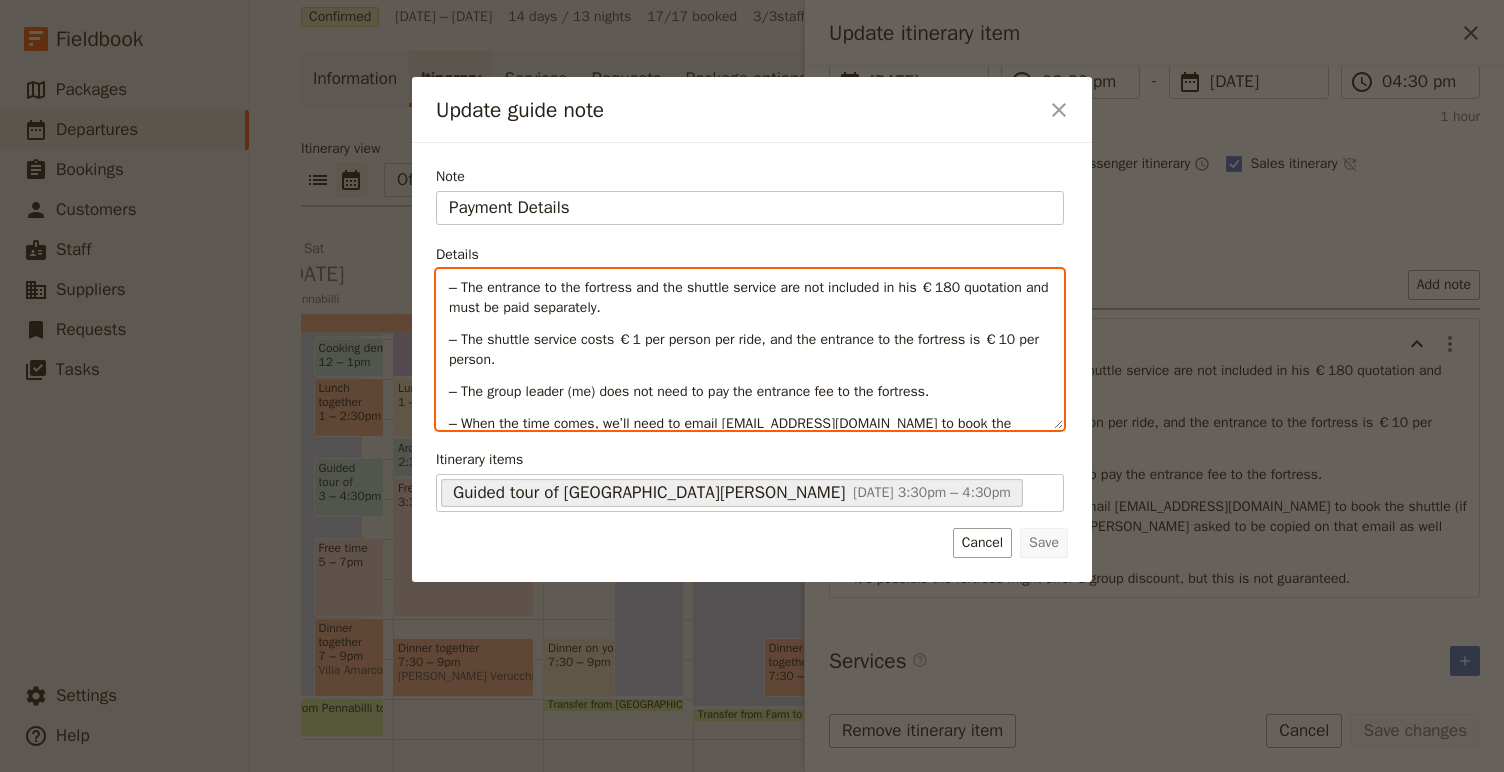 click on "– The entrance to the fortress and the shuttle service are not included in his €180 quotation and must be paid separately. – The shuttle service costs €1 per person per ride, and the entrance to the fortress is €10 per person. – The group leader (me) does not need to pay the entrance fee to the fortress. – When the time comes, we’ll need to email [EMAIL_ADDRESS][DOMAIN_NAME] to book the shuttle (if we decide to use it) and the entrances. [PERSON_NAME] asked to be copied on that email as well ([EMAIL_ADDRESS][DOMAIN_NAME]). – It’s possible the fortress might offer a group discount, but this is not guaranteed." at bounding box center (750, 349) 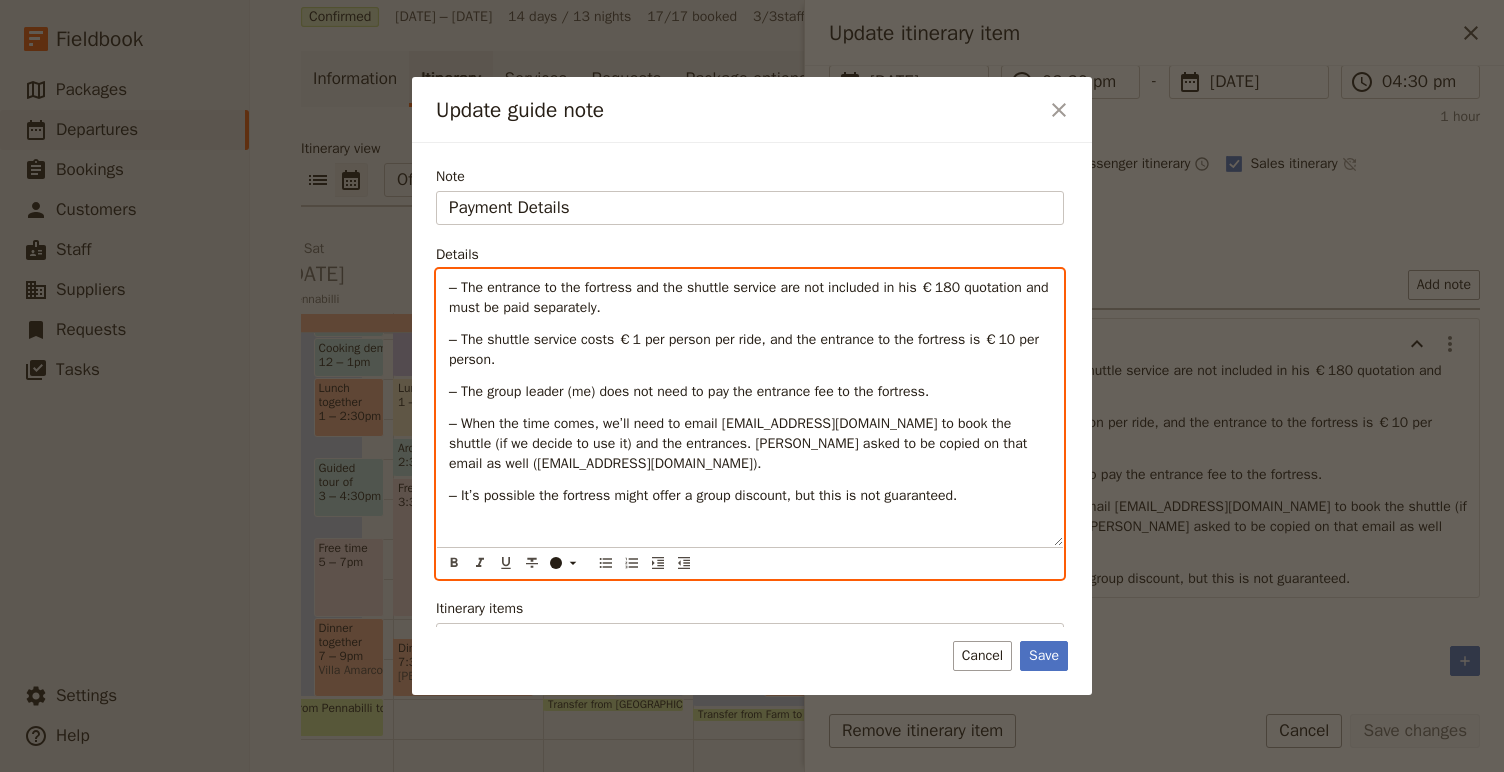 scroll, scrollTop: 0, scrollLeft: 0, axis: both 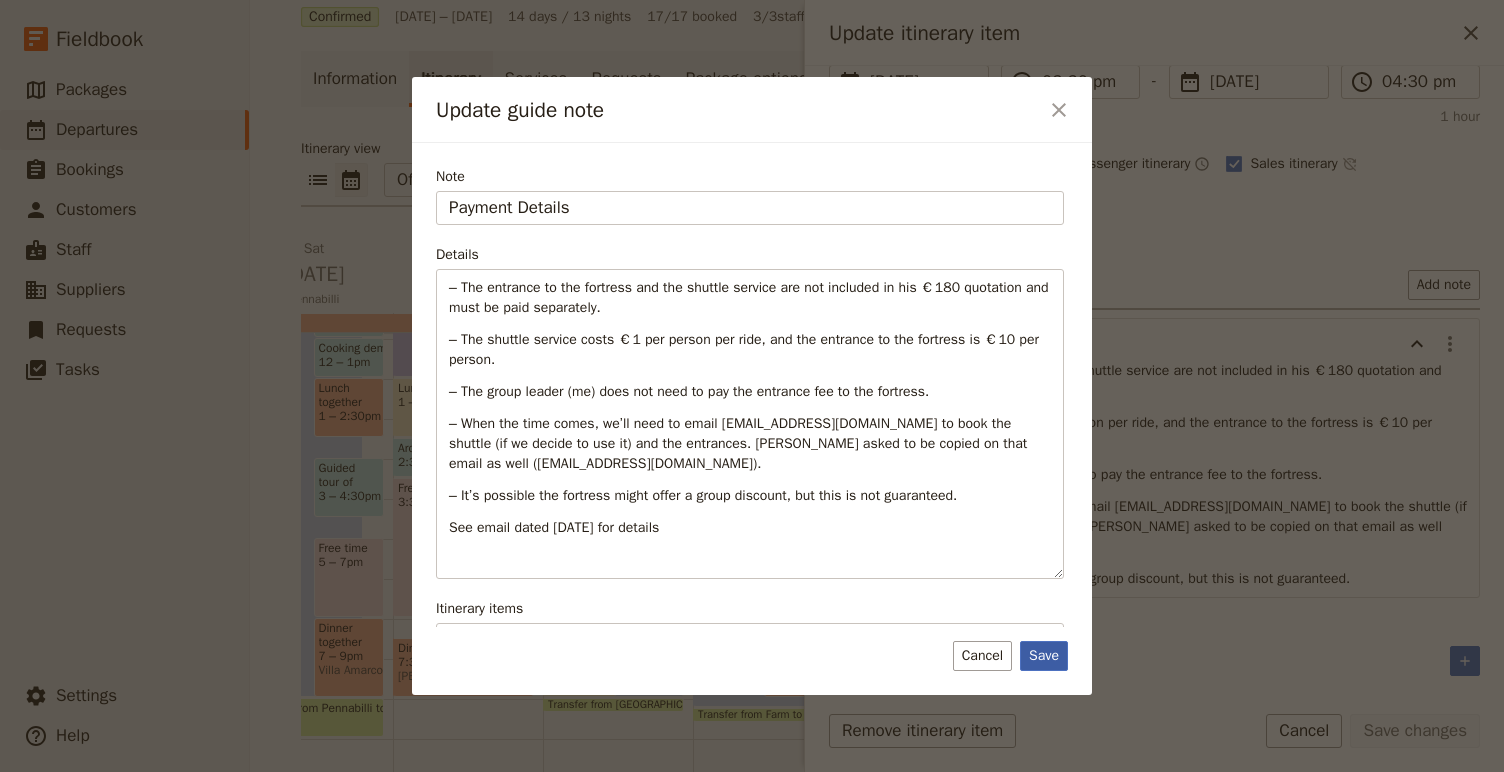 click on "Save" at bounding box center (1044, 656) 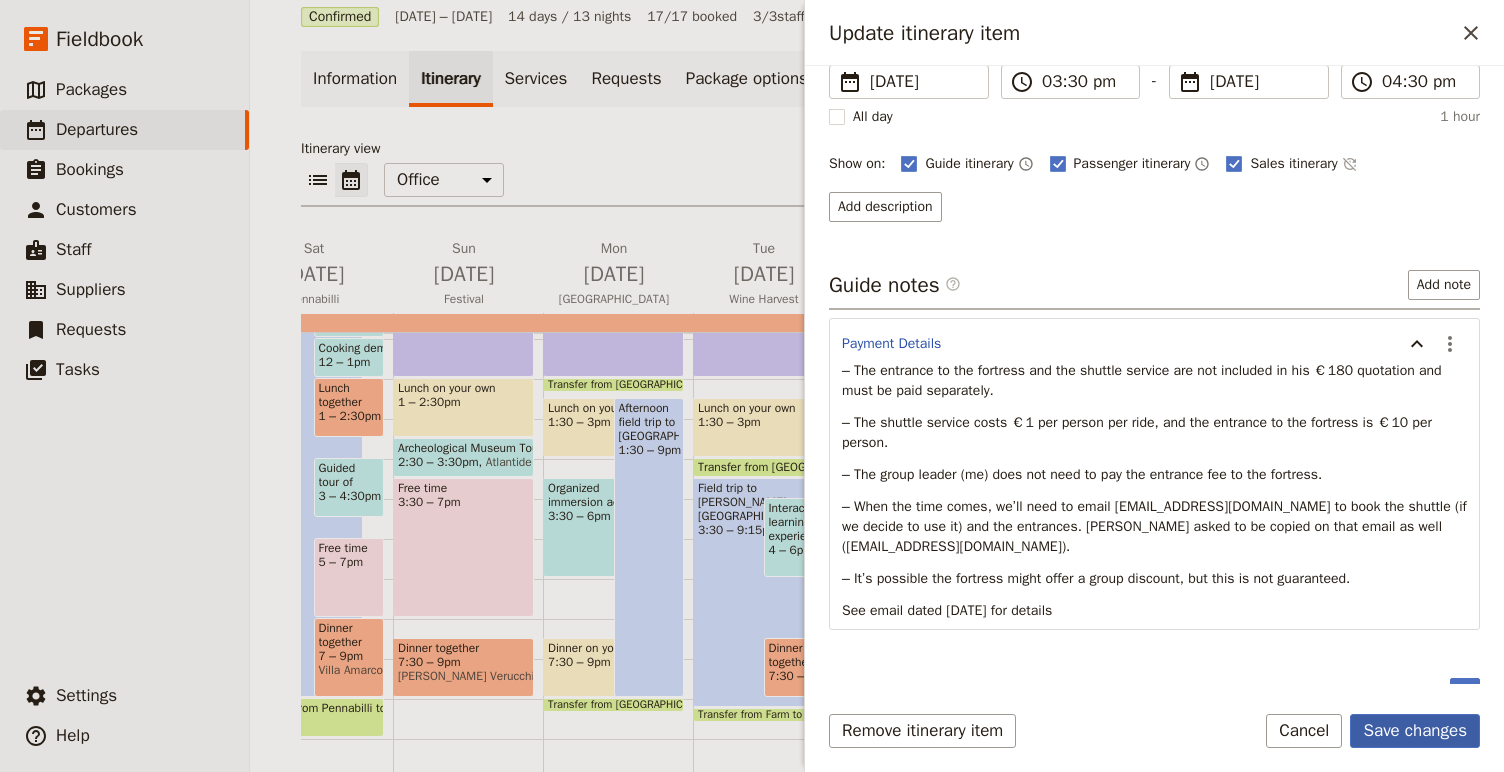 click on "Save changes" at bounding box center [1415, 731] 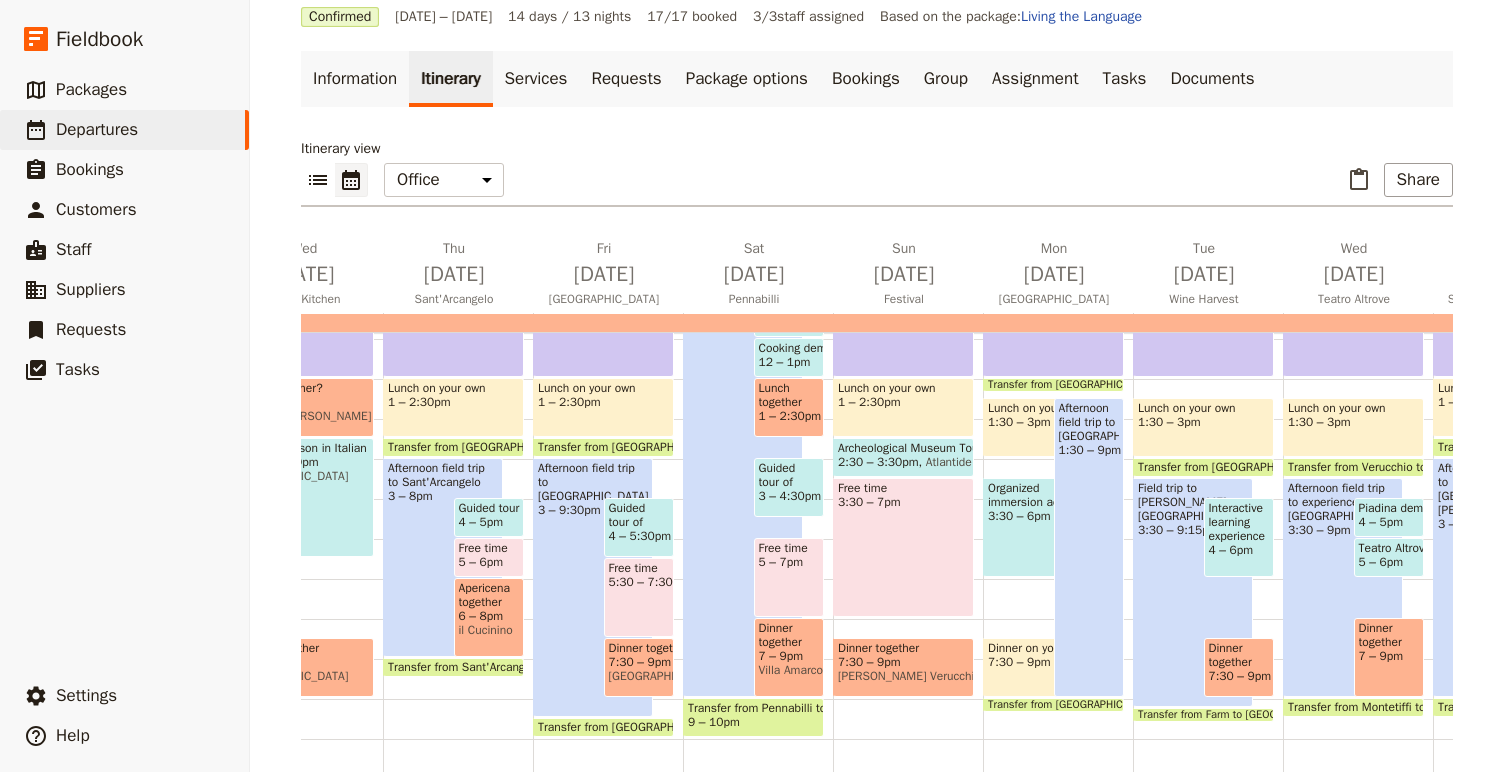 scroll, scrollTop: 0, scrollLeft: 562, axis: horizontal 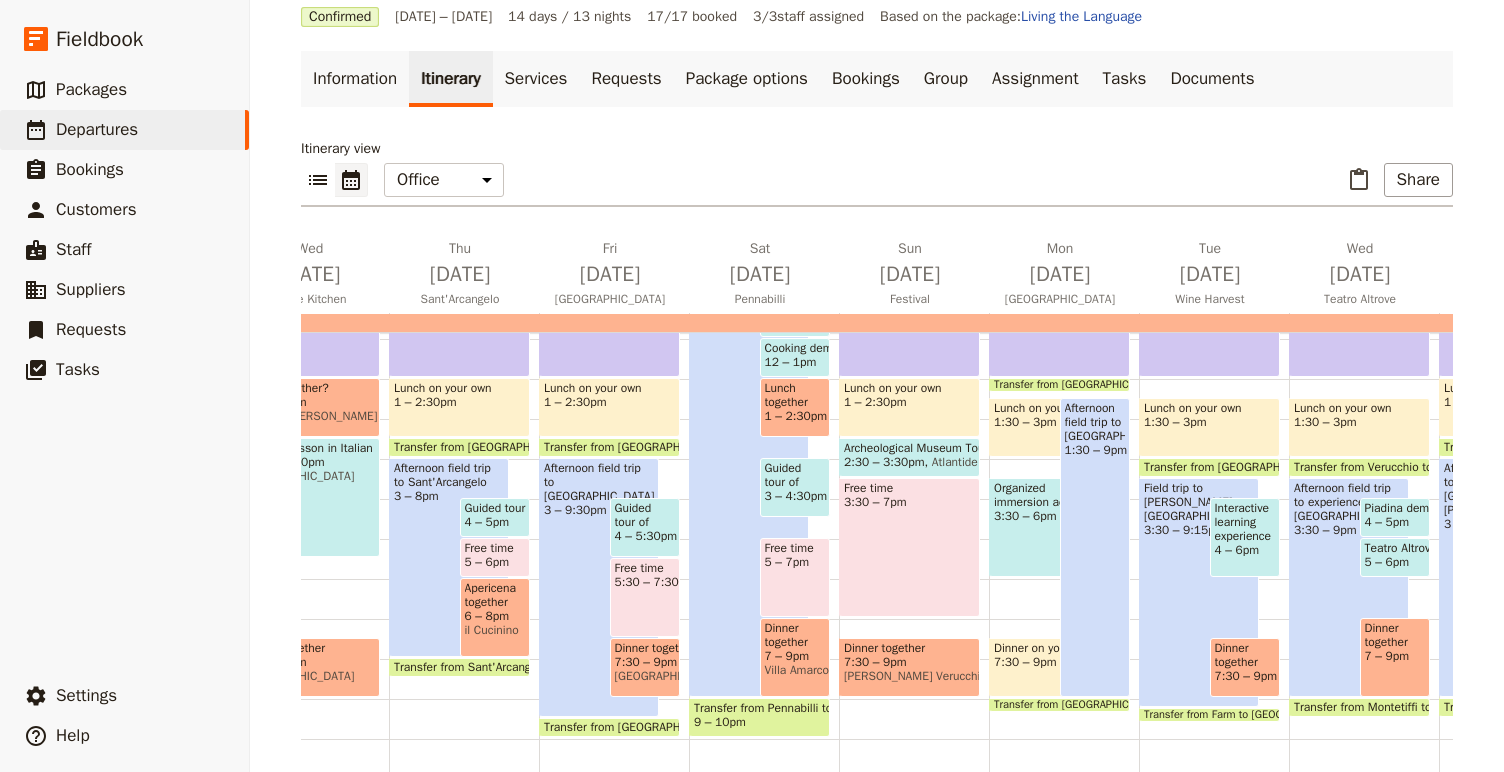 click on "4 – 5:30pm" at bounding box center (645, 536) 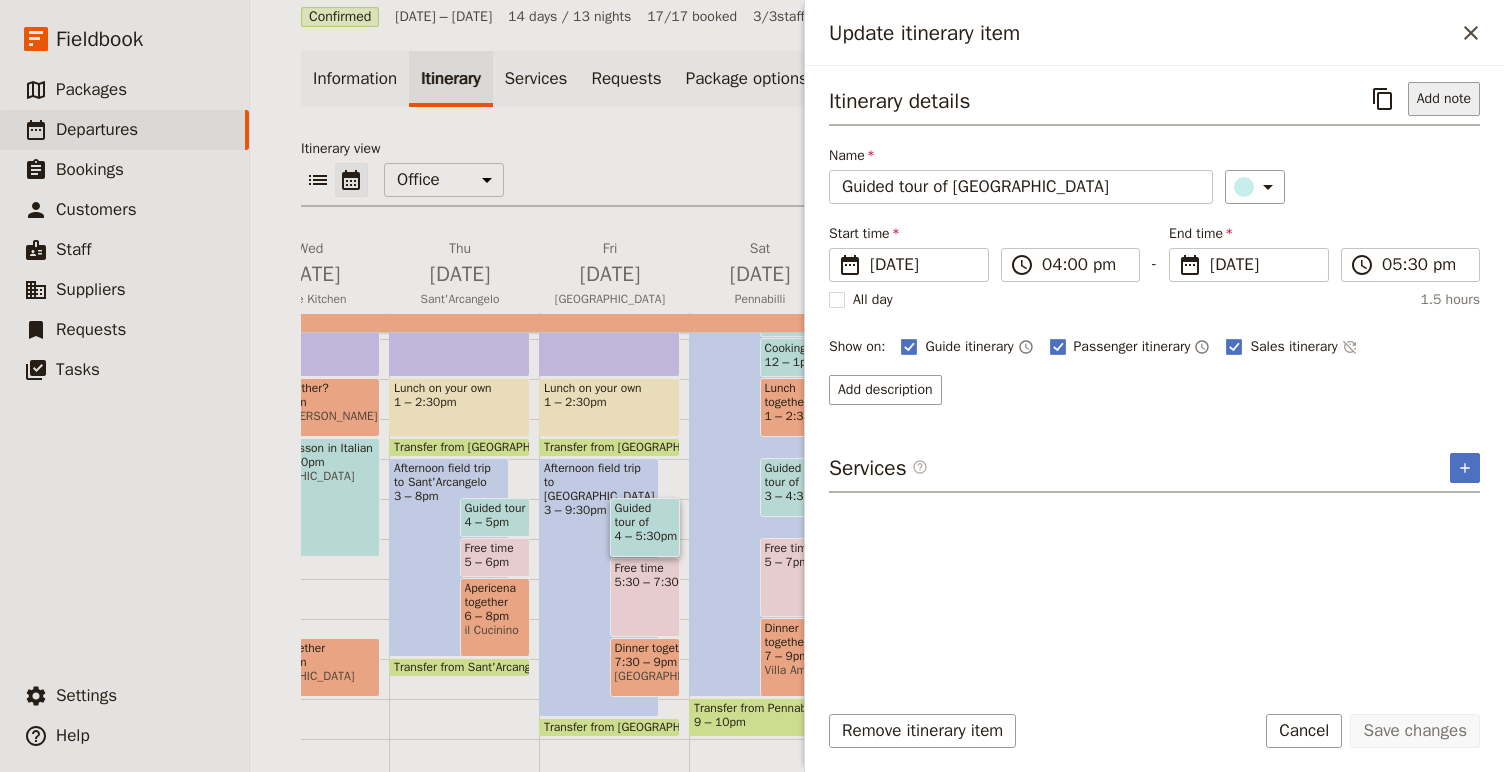 click on "Add note" at bounding box center [1444, 99] 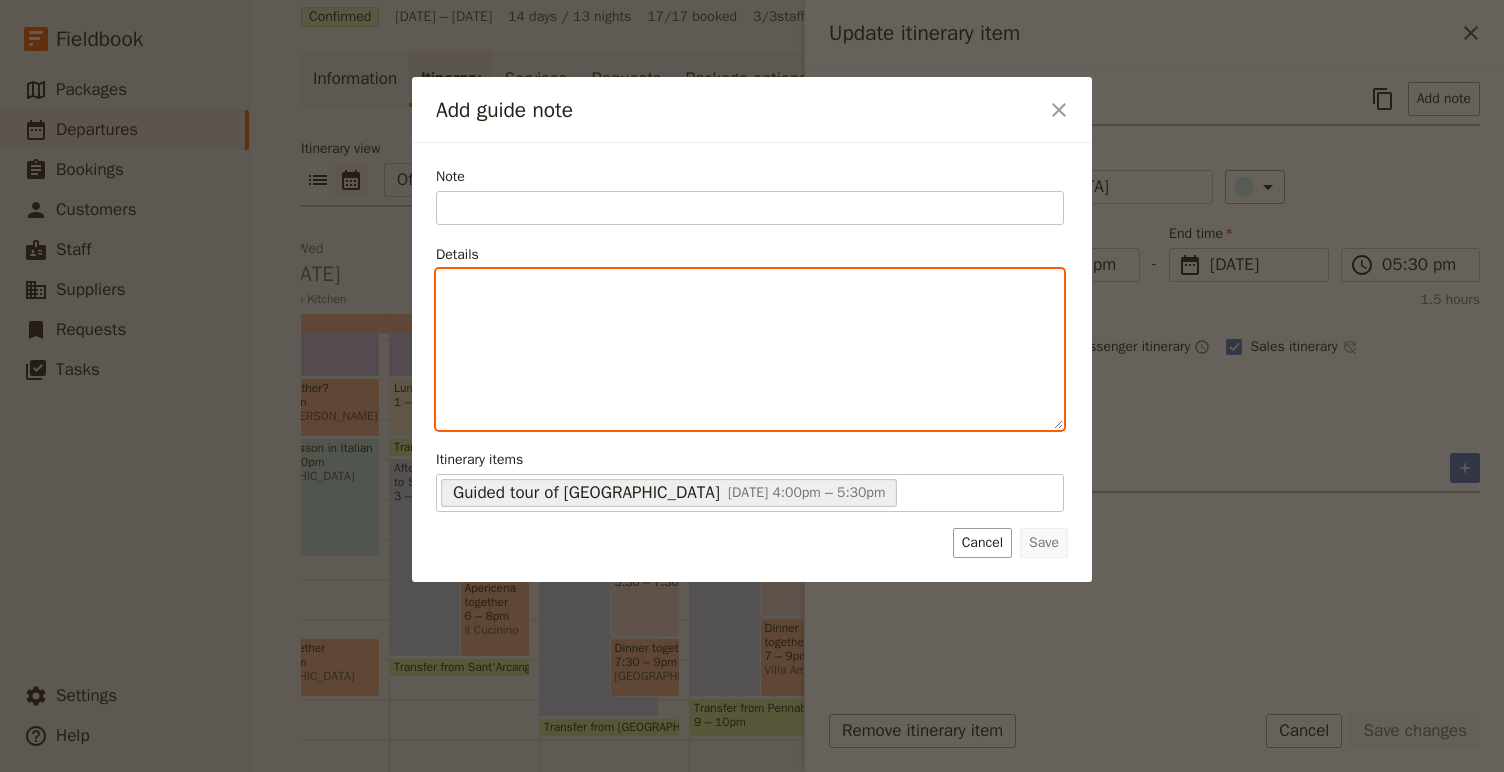 click at bounding box center [750, 349] 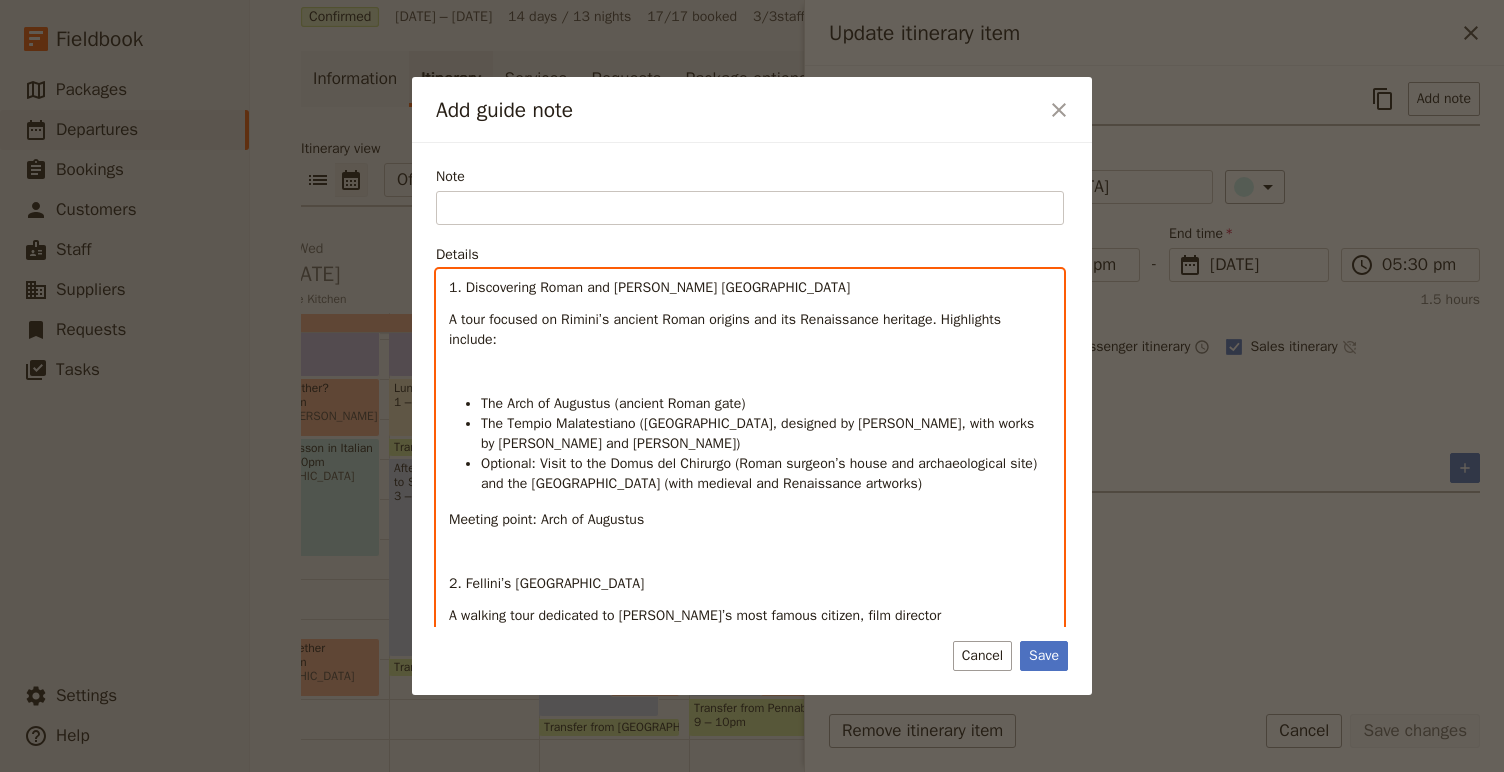 scroll, scrollTop: 0, scrollLeft: 0, axis: both 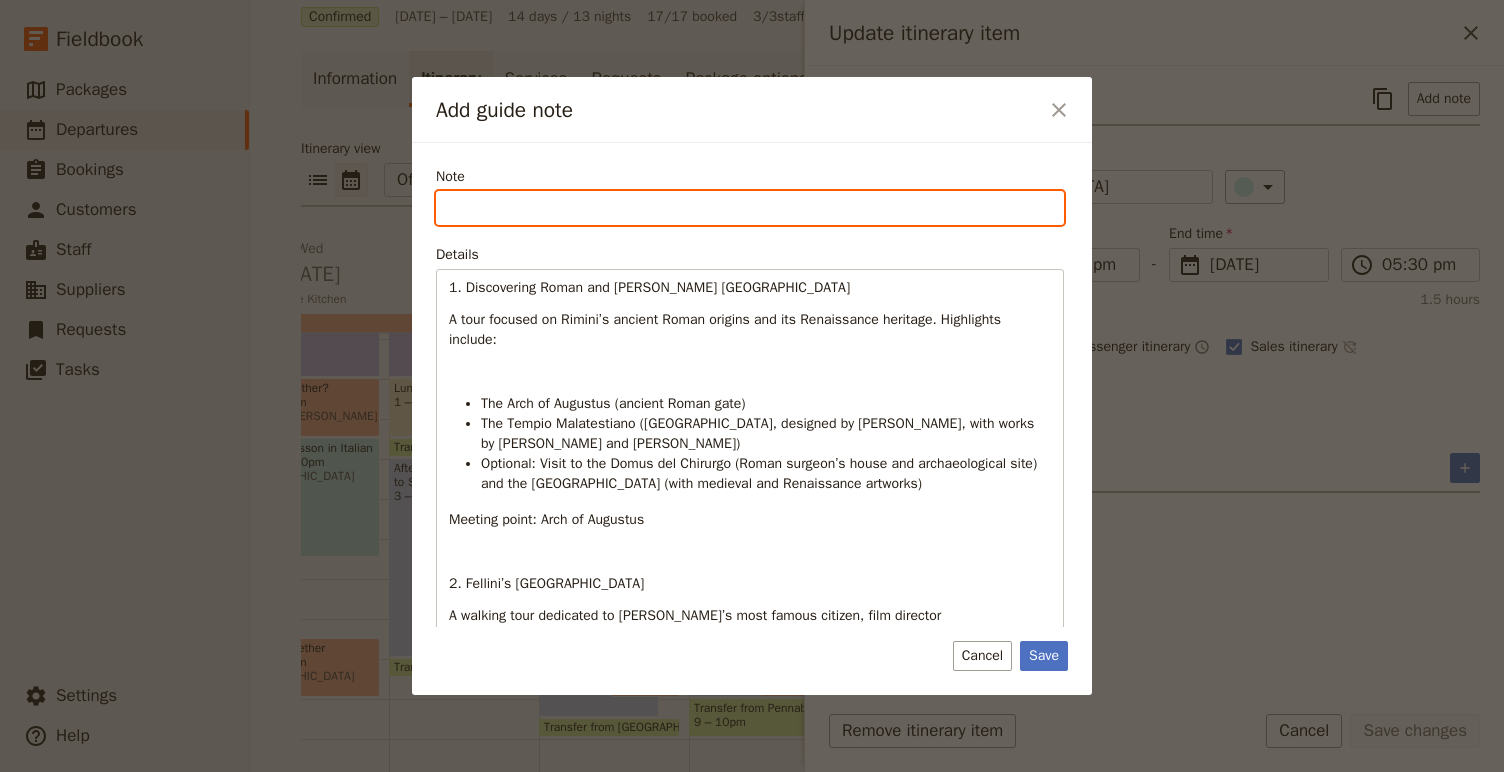 click on "Note" at bounding box center [750, 208] 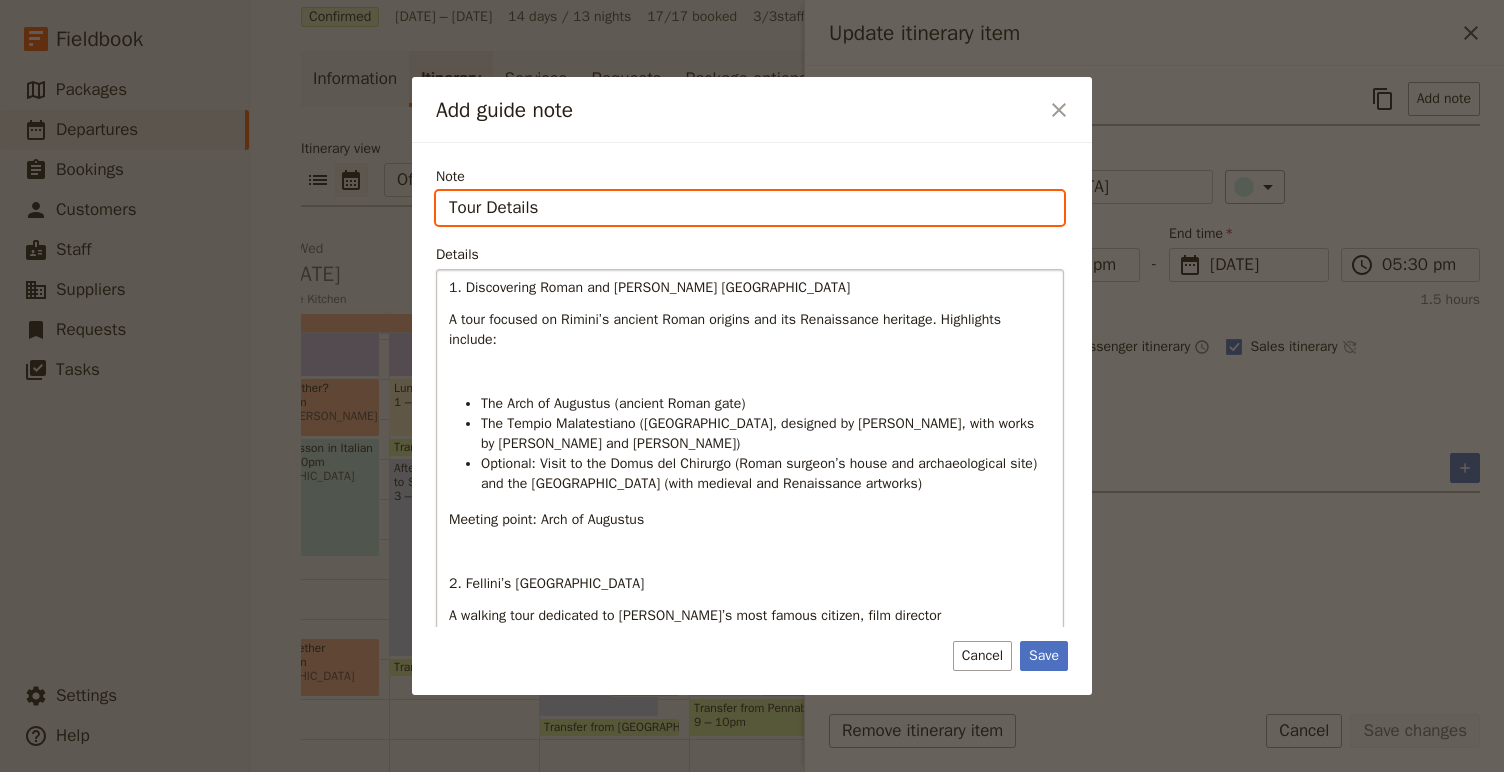 type on "Tour Details" 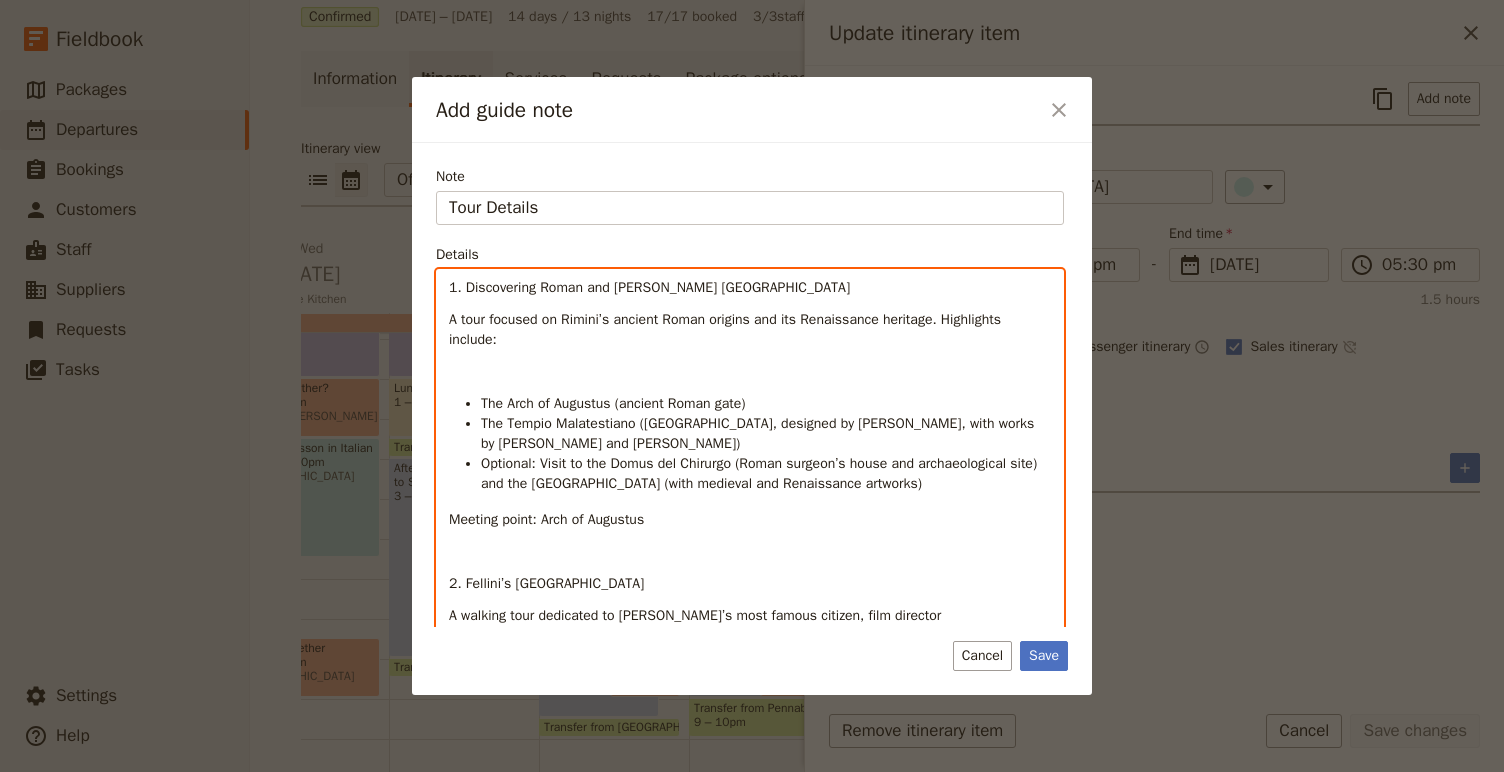 click on "The Arch of Augustus (ancient Roman gate)" at bounding box center (613, 403) 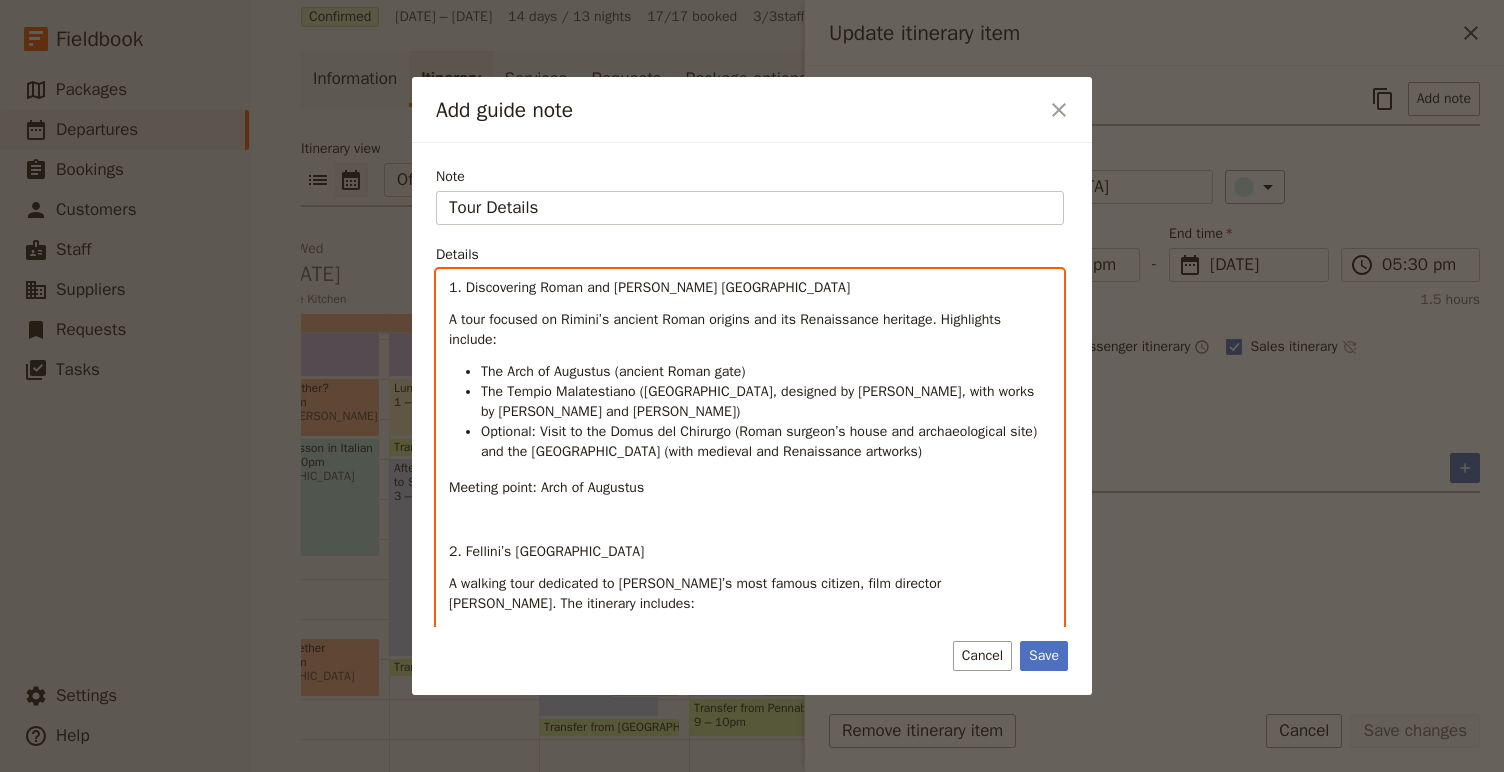 click at bounding box center (750, 520) 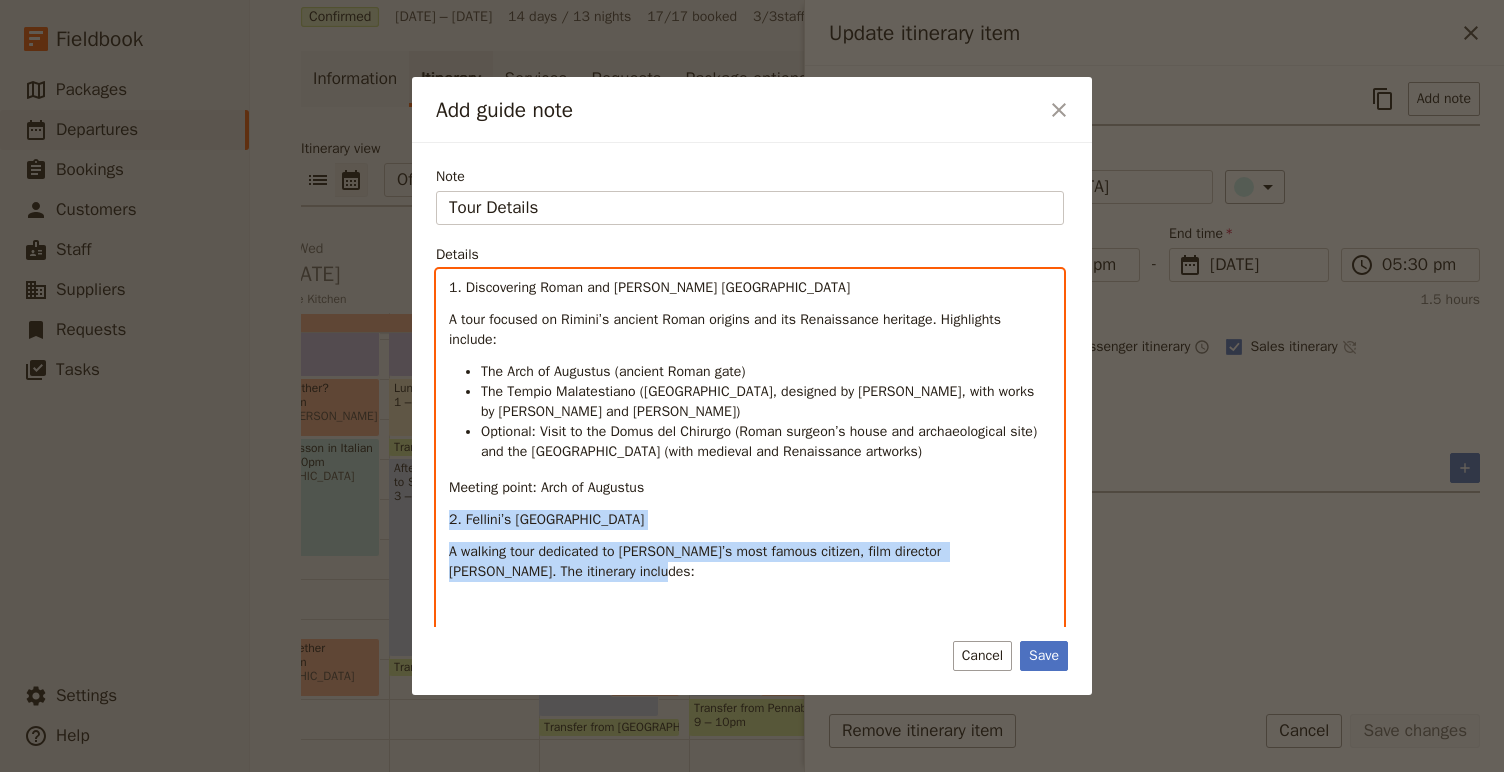 drag, startPoint x: 449, startPoint y: 523, endPoint x: 587, endPoint y: 564, distance: 143.9618 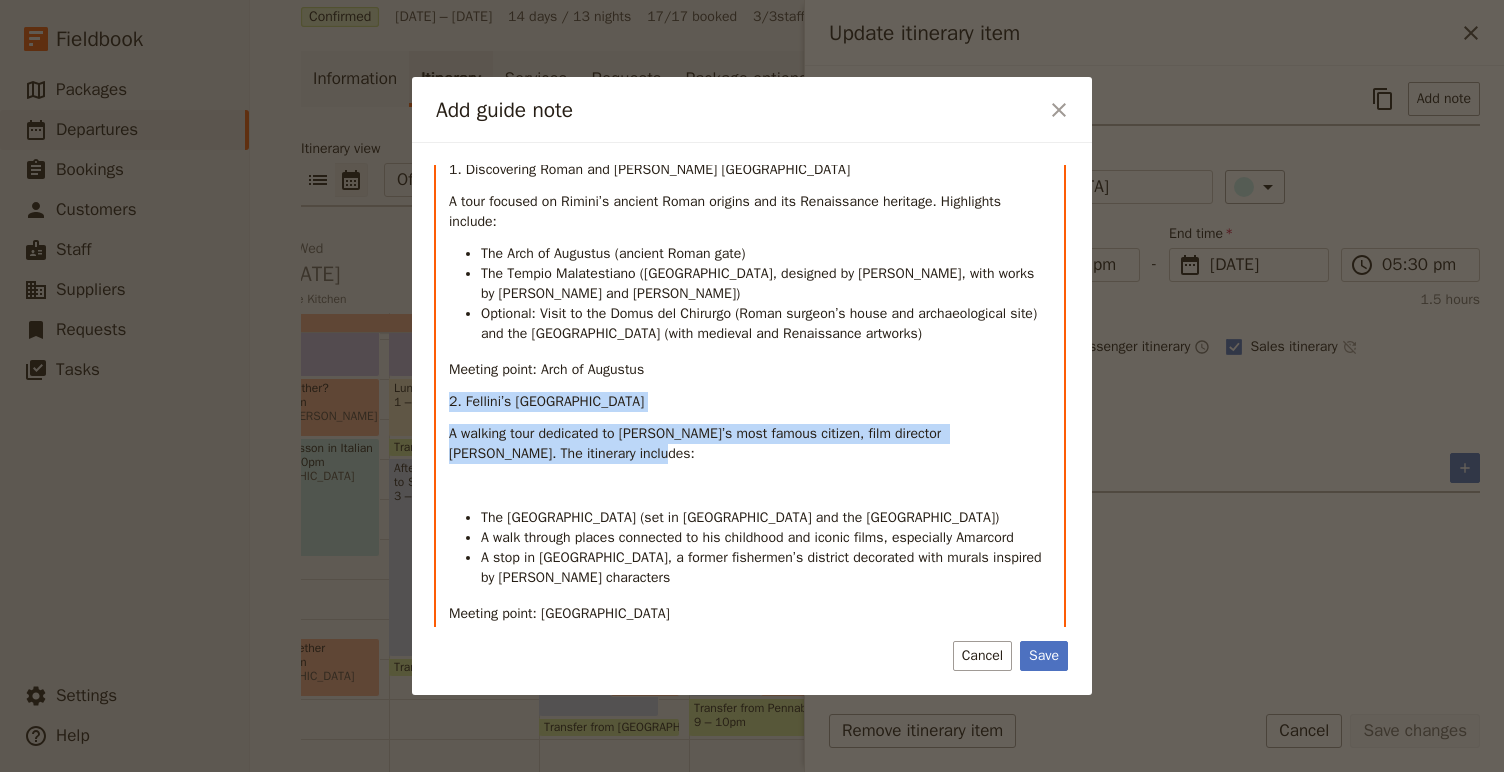 scroll, scrollTop: 142, scrollLeft: 0, axis: vertical 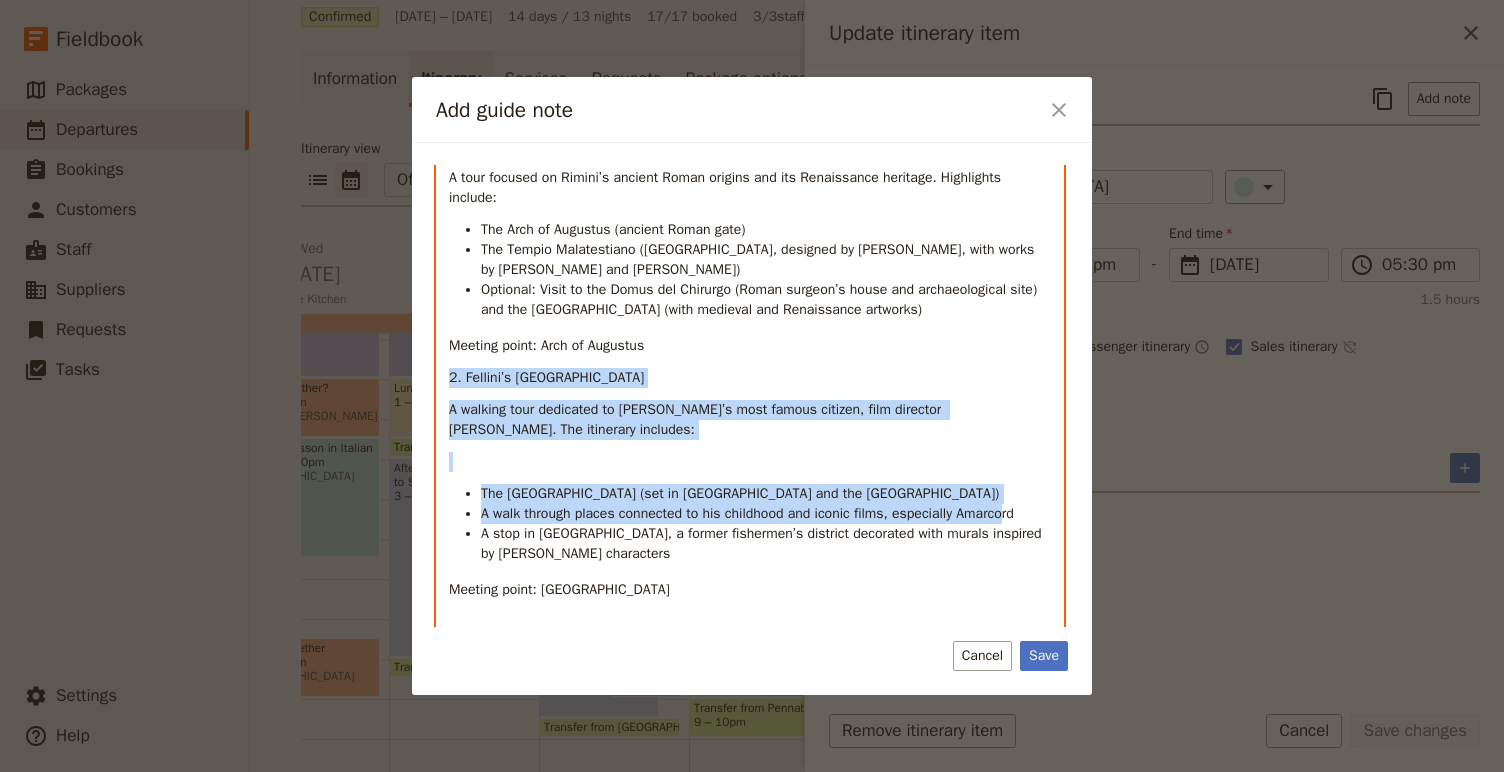drag, startPoint x: 698, startPoint y: 471, endPoint x: 1031, endPoint y: 518, distance: 336.30048 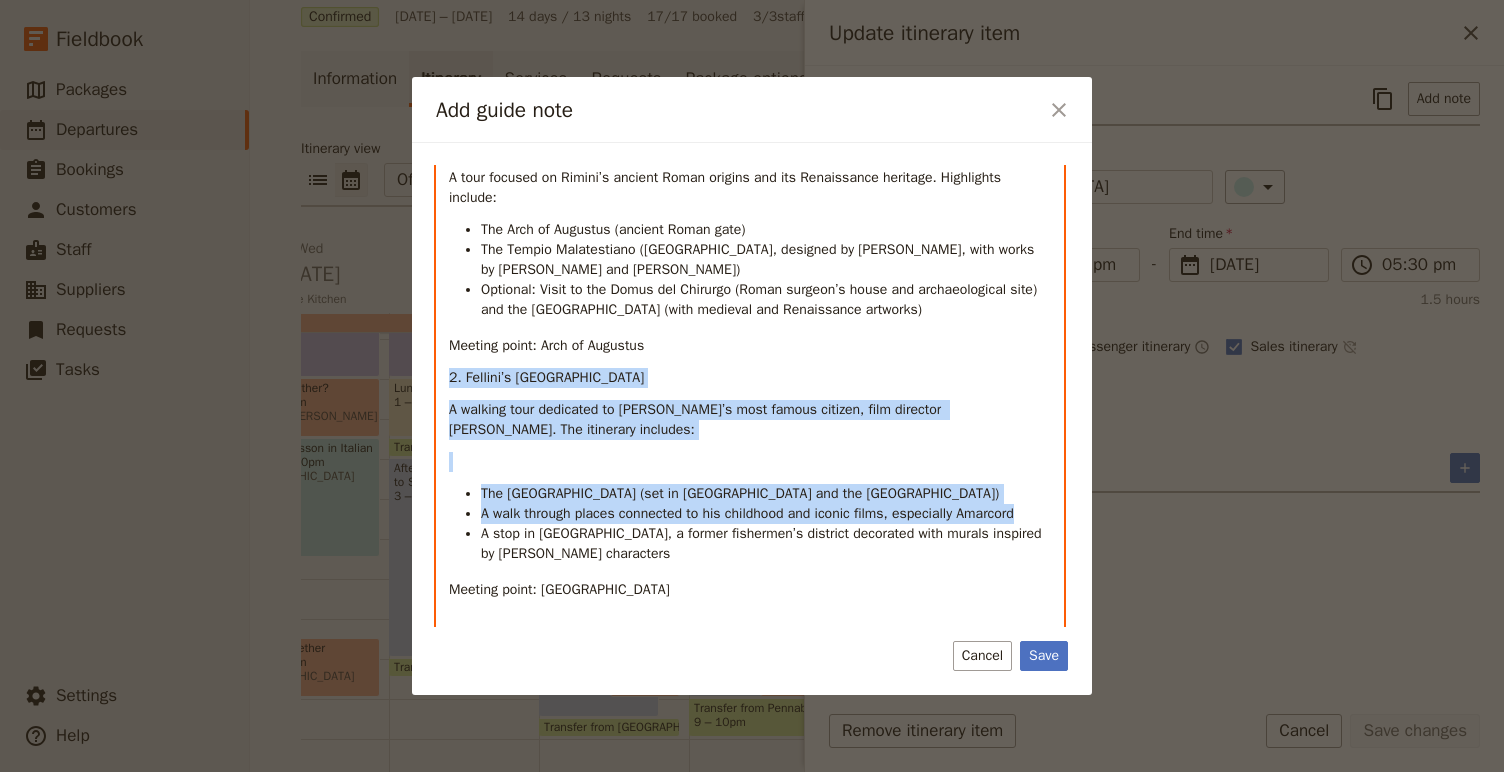 click on "1. Discovering Roman and [PERSON_NAME] Rimini A tour focused on [GEOGRAPHIC_DATA]’s ancient Roman origins and its Renaissance heritage. Highlights include: The Arch of Augustus (ancient Roman gate) The Tempio Malatestiano ([GEOGRAPHIC_DATA], designed by [PERSON_NAME], with works by [PERSON_NAME] and [PERSON_NAME]) Optional: Visit to the Domus del Chirurgo (Roman surgeon’s house and archaeological site) and the [GEOGRAPHIC_DATA] (with medieval and Renaissance artworks) Meeting point: Arch of Augustus 2. [PERSON_NAME] Rimini A walking tour dedicated to Rimini’s most famous citizen, film director [PERSON_NAME]. The itinerary includes: The [GEOGRAPHIC_DATA] (set in [GEOGRAPHIC_DATA] and the [GEOGRAPHIC_DATA]) A walk through places connected to his childhood and iconic films, especially Amarcord A stop in [GEOGRAPHIC_DATA], a former fishermen’s district decorated with murals inspired by [PERSON_NAME] characters Meeting point: [GEOGRAPHIC_DATA] Additional notes: The guiding fee remains as previously indicated." at bounding box center (750, 472) 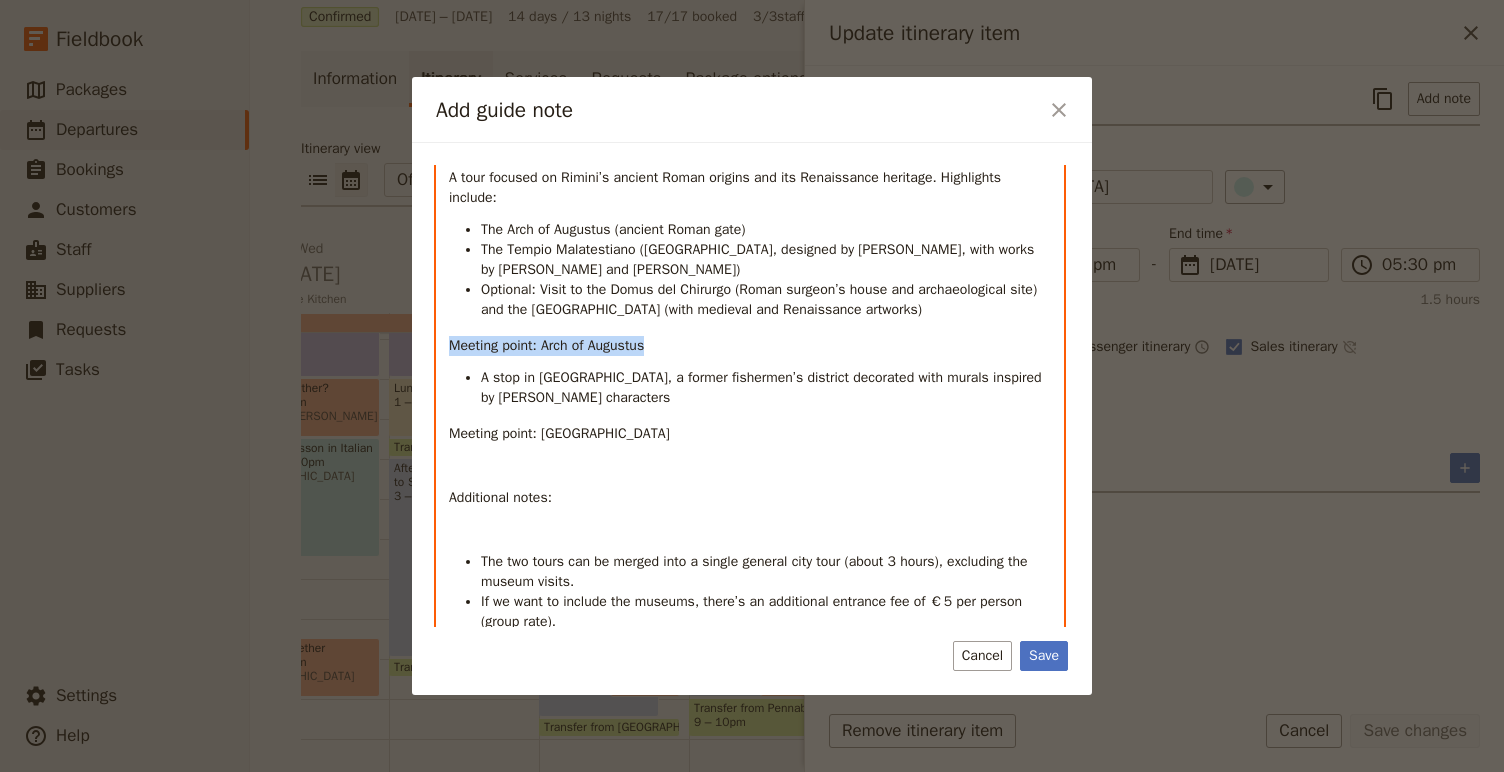 drag, startPoint x: 677, startPoint y: 345, endPoint x: 439, endPoint y: 340, distance: 238.05252 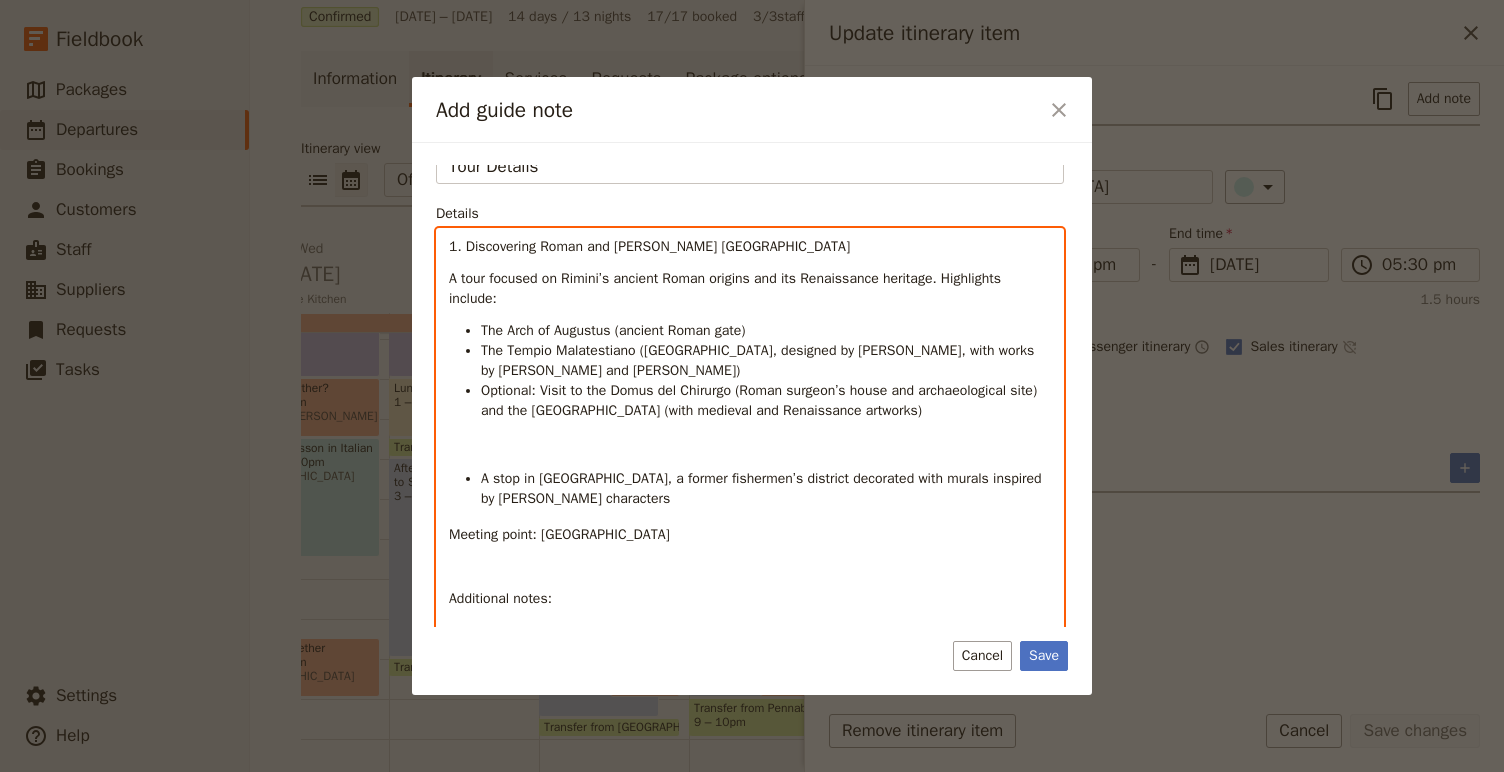 scroll, scrollTop: 0, scrollLeft: 0, axis: both 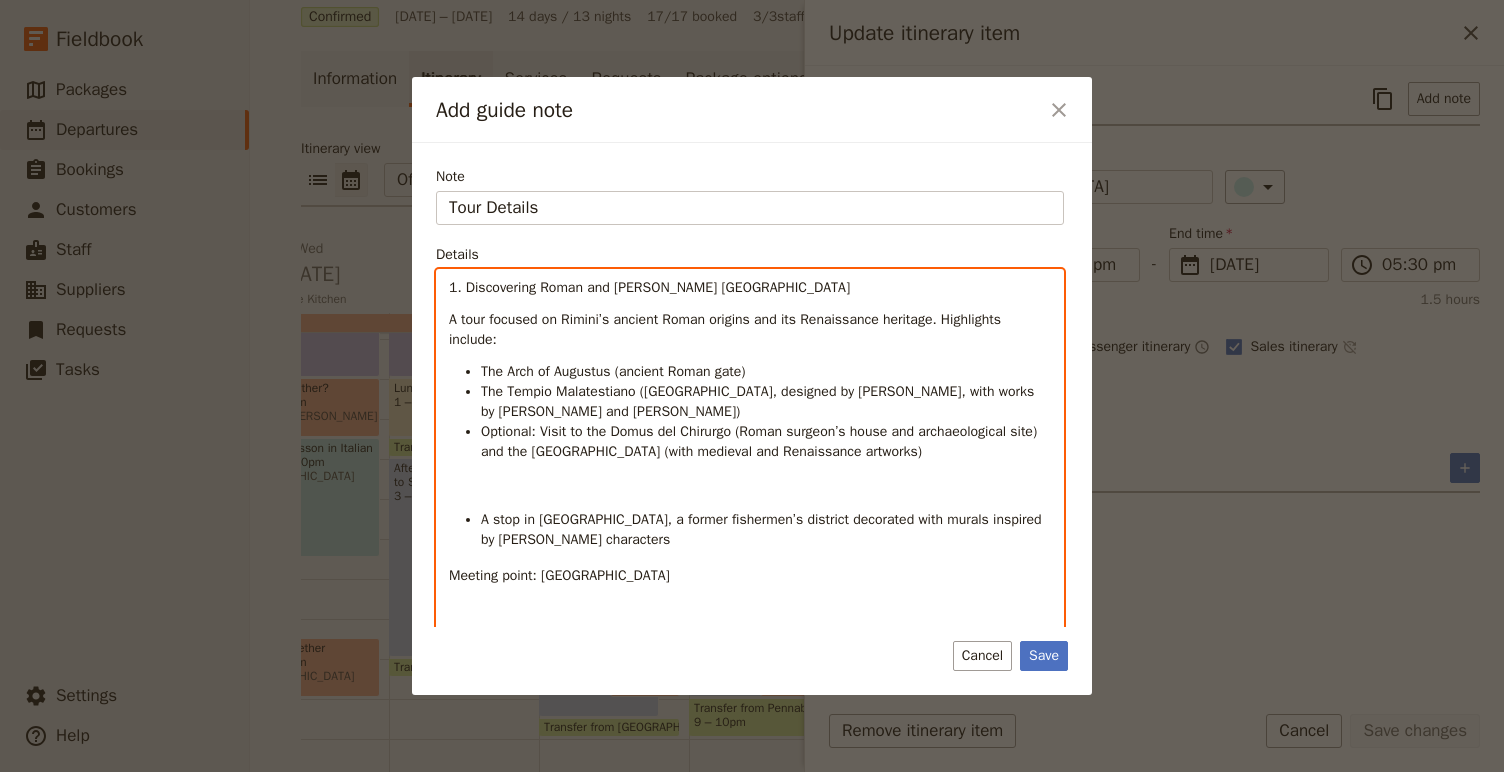 click on "1. Discovering Roman and [PERSON_NAME] [GEOGRAPHIC_DATA]" at bounding box center [750, 288] 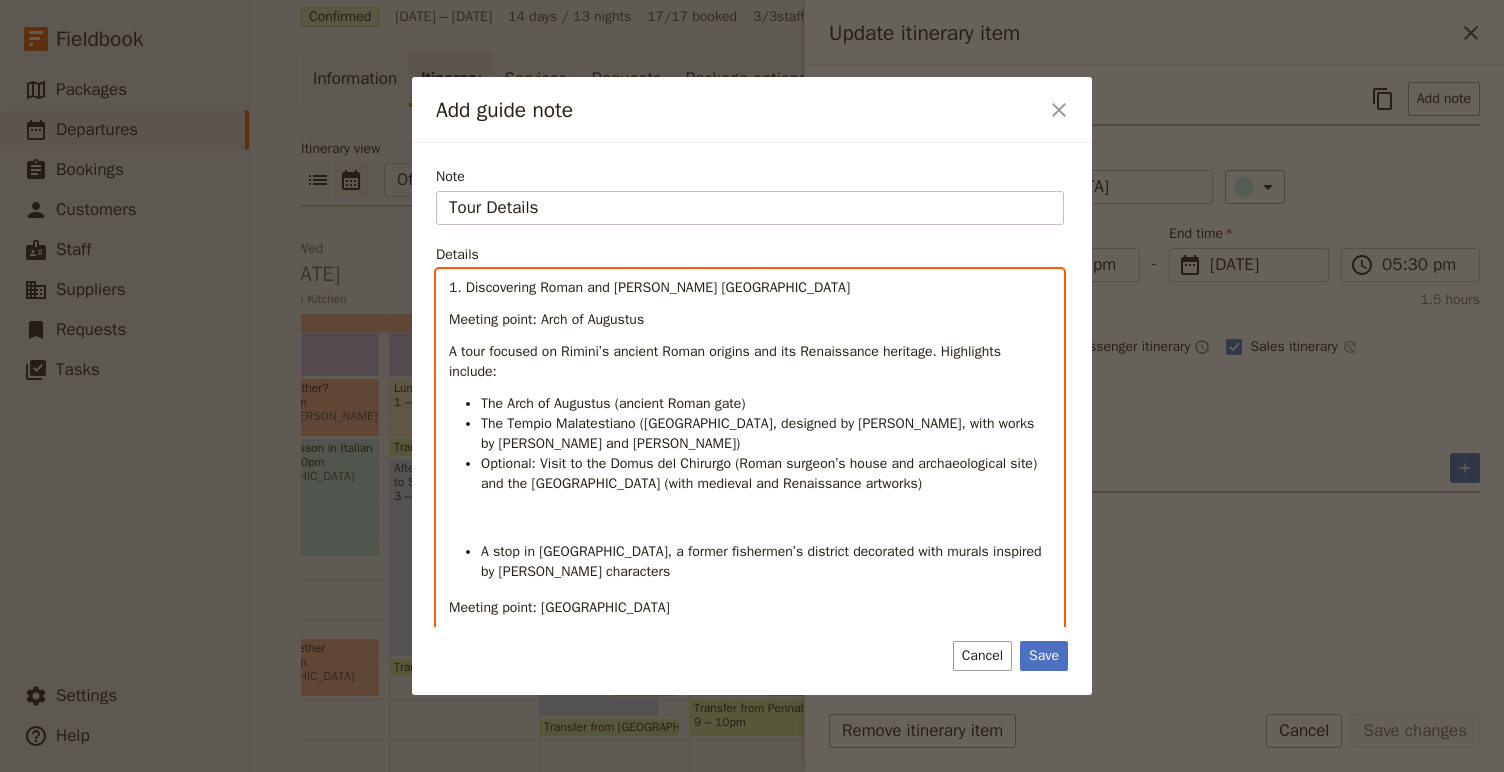 click at bounding box center (750, 520) 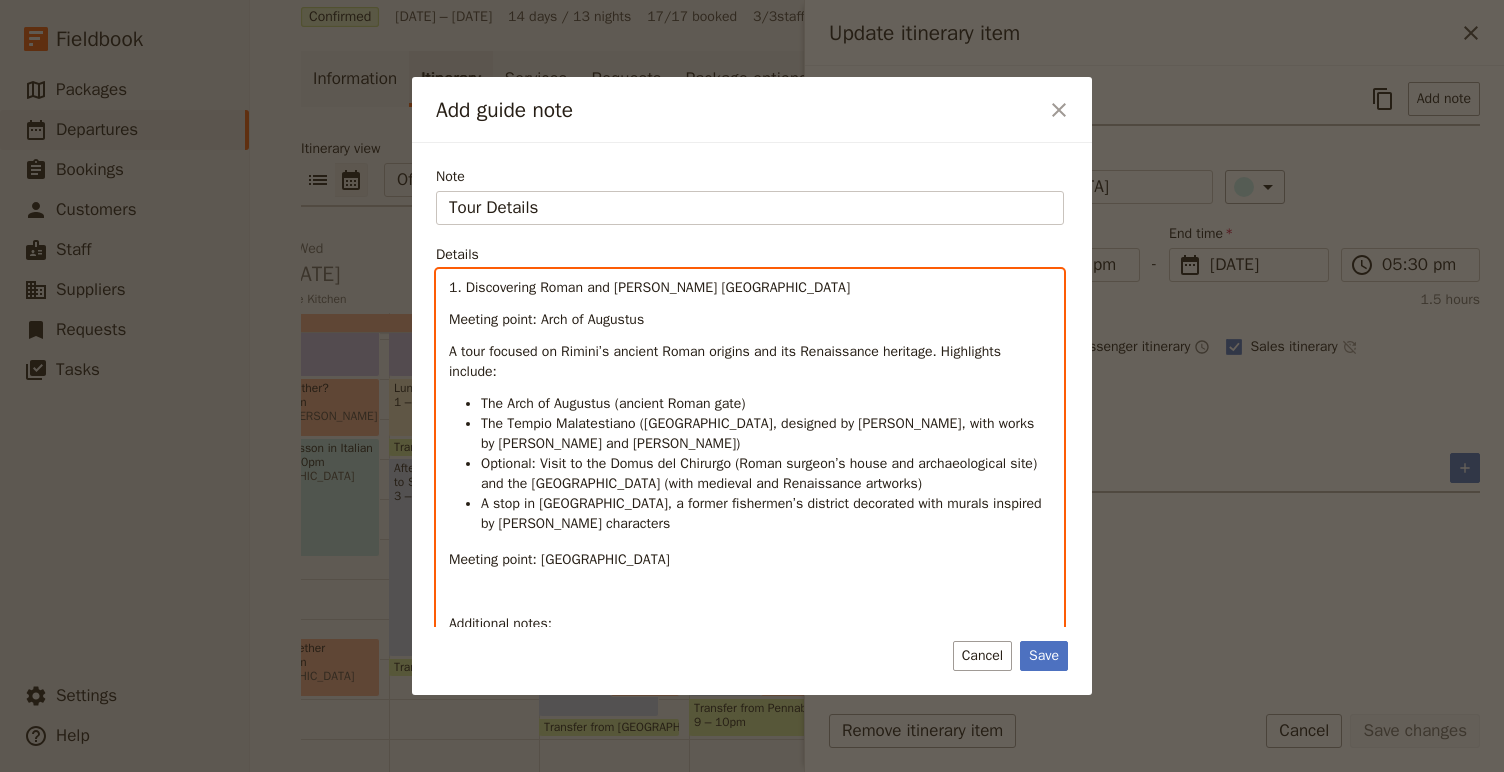 click on "Meeting point: [GEOGRAPHIC_DATA]" at bounding box center [559, 559] 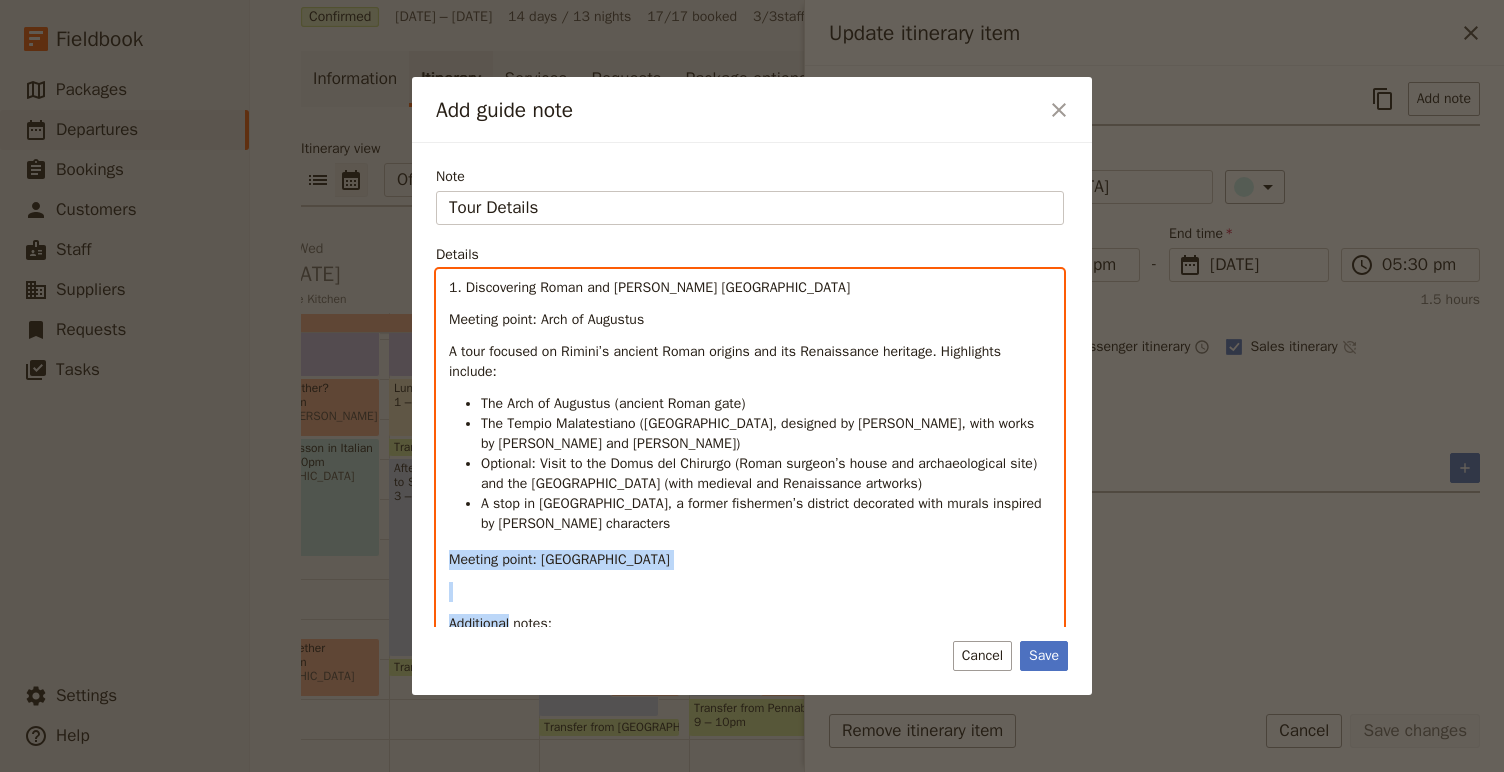 drag, startPoint x: 466, startPoint y: 560, endPoint x: 666, endPoint y: 611, distance: 206.4001 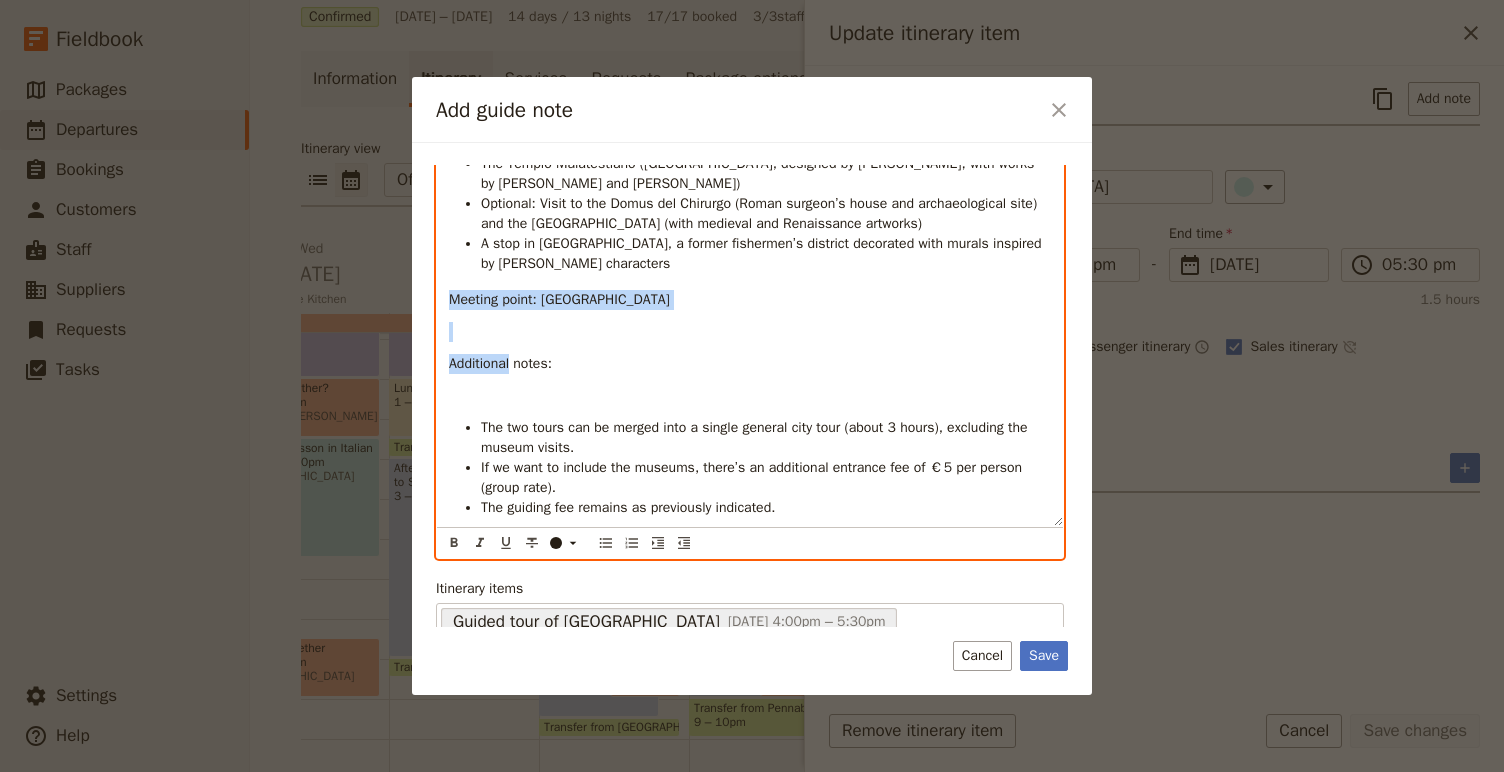 scroll, scrollTop: 262, scrollLeft: 0, axis: vertical 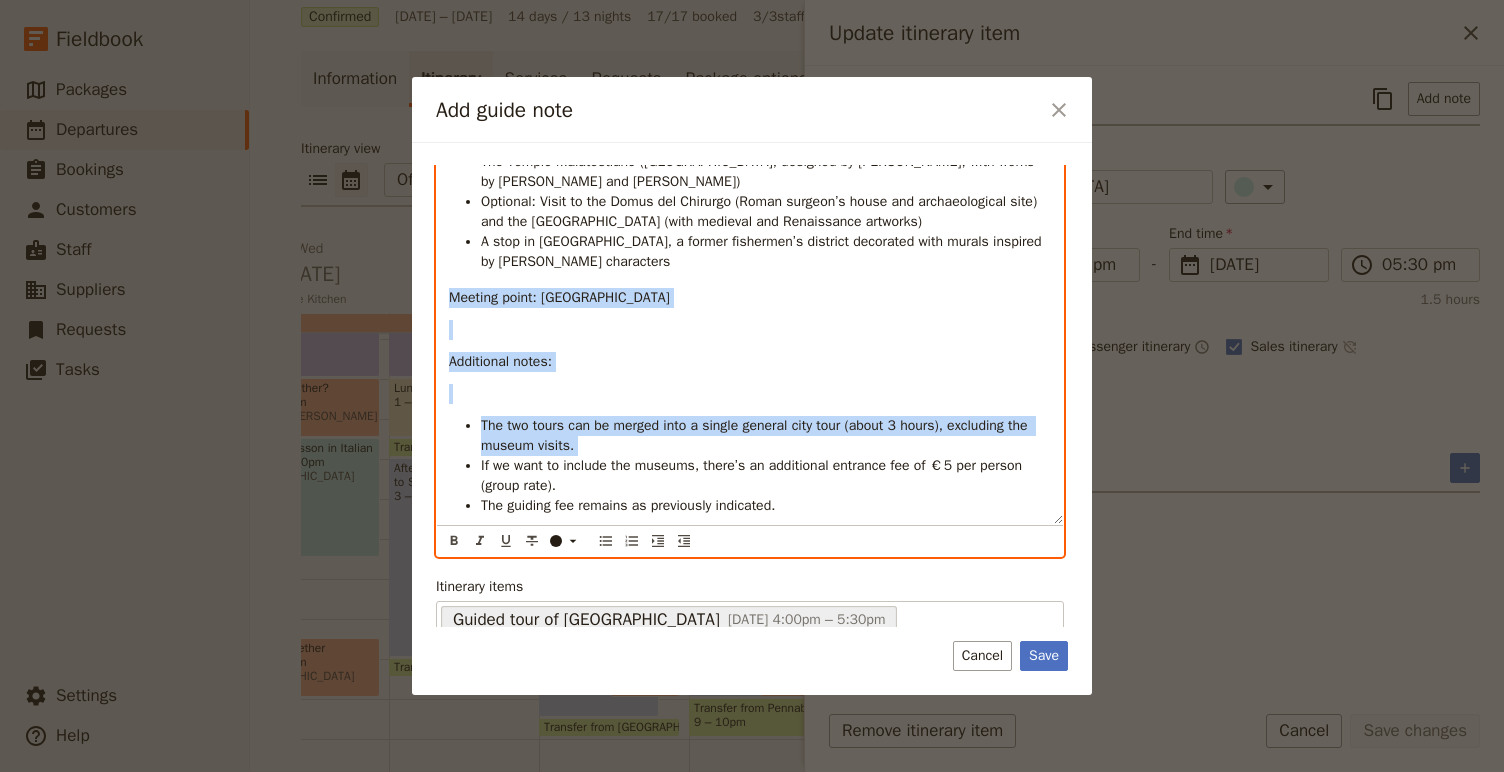 click on "The two tours can be merged into a single general city tour (about 3 hours), excluding the museum visits." at bounding box center [766, 436] 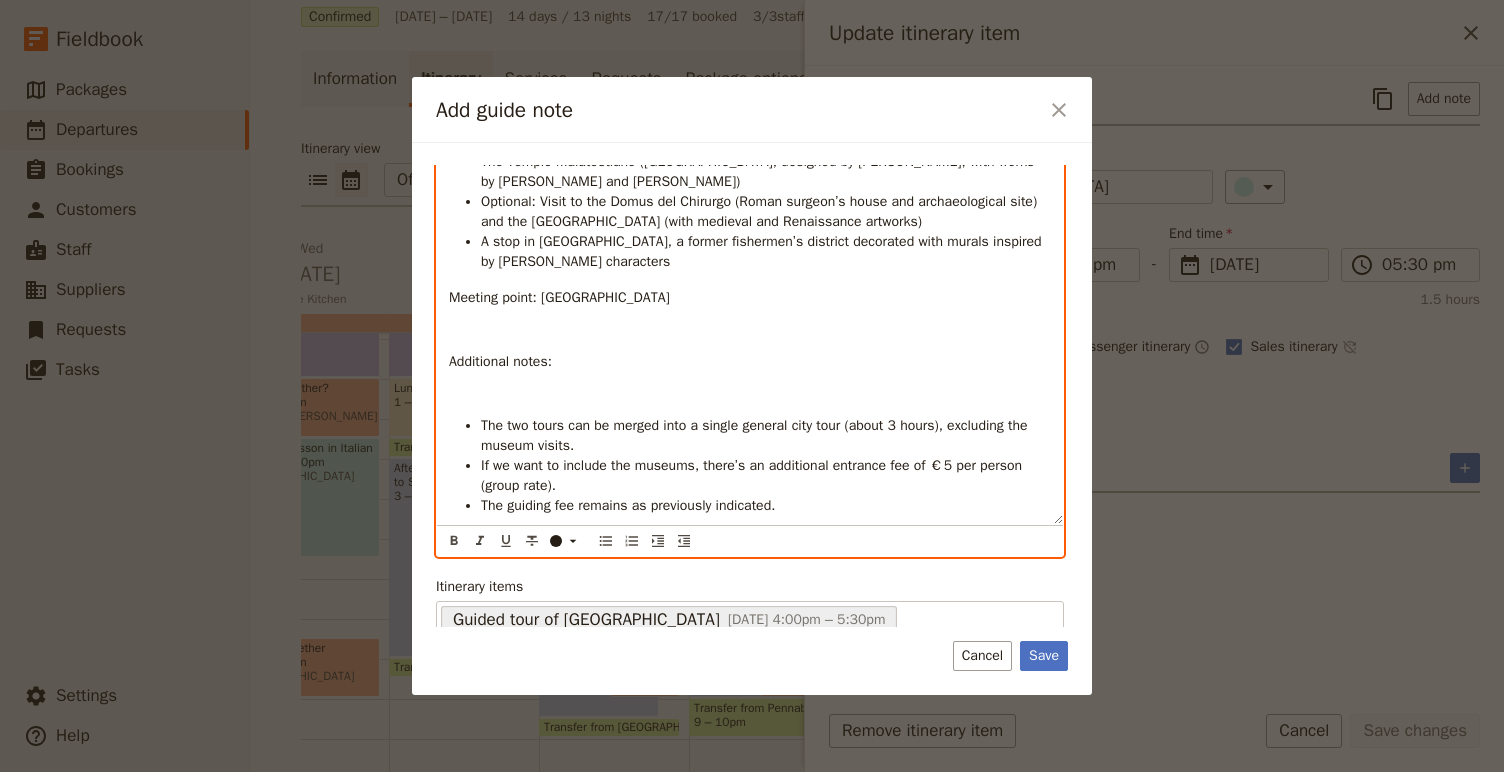 scroll, scrollTop: 120, scrollLeft: 0, axis: vertical 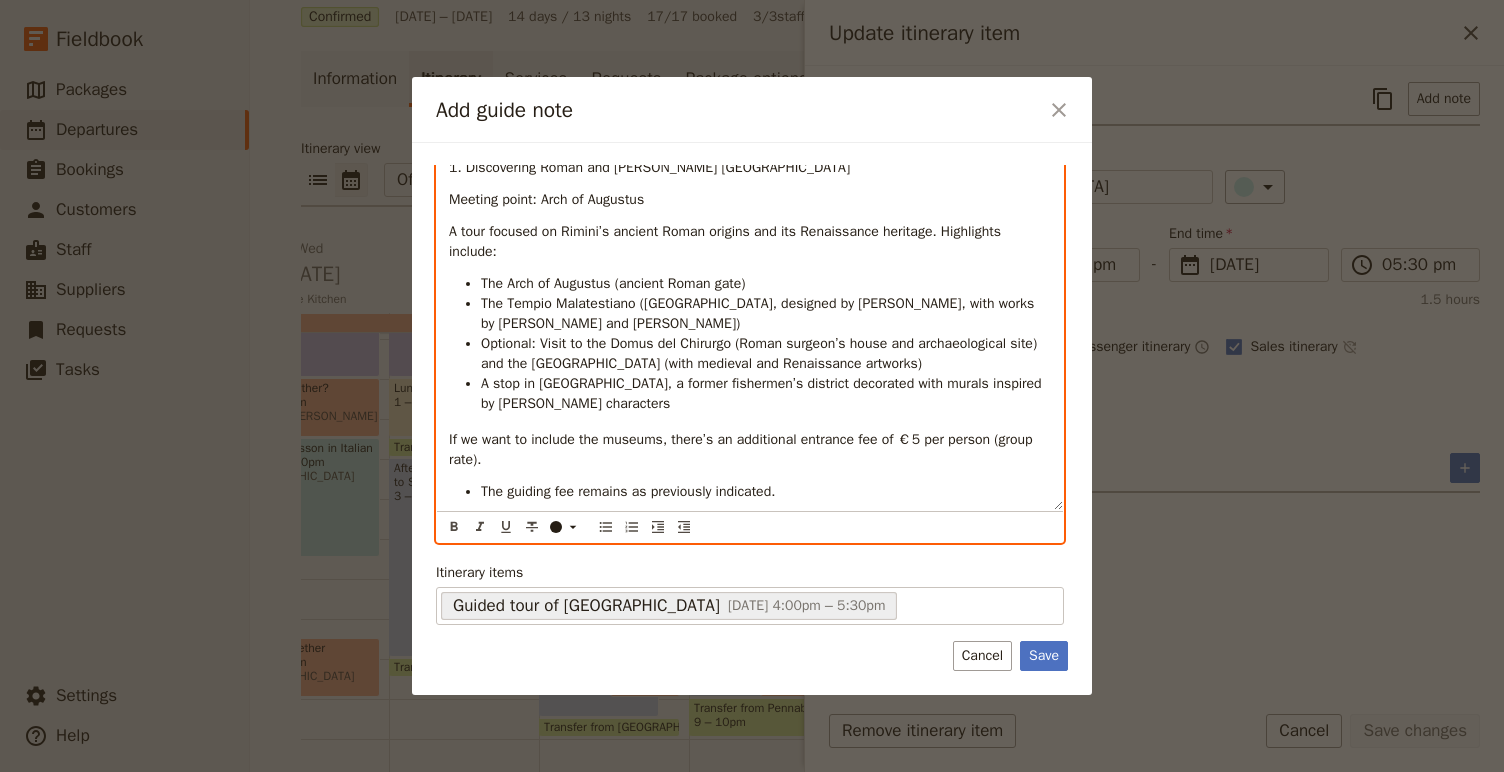 click on "The guiding fee remains as previously indicated." at bounding box center [766, 492] 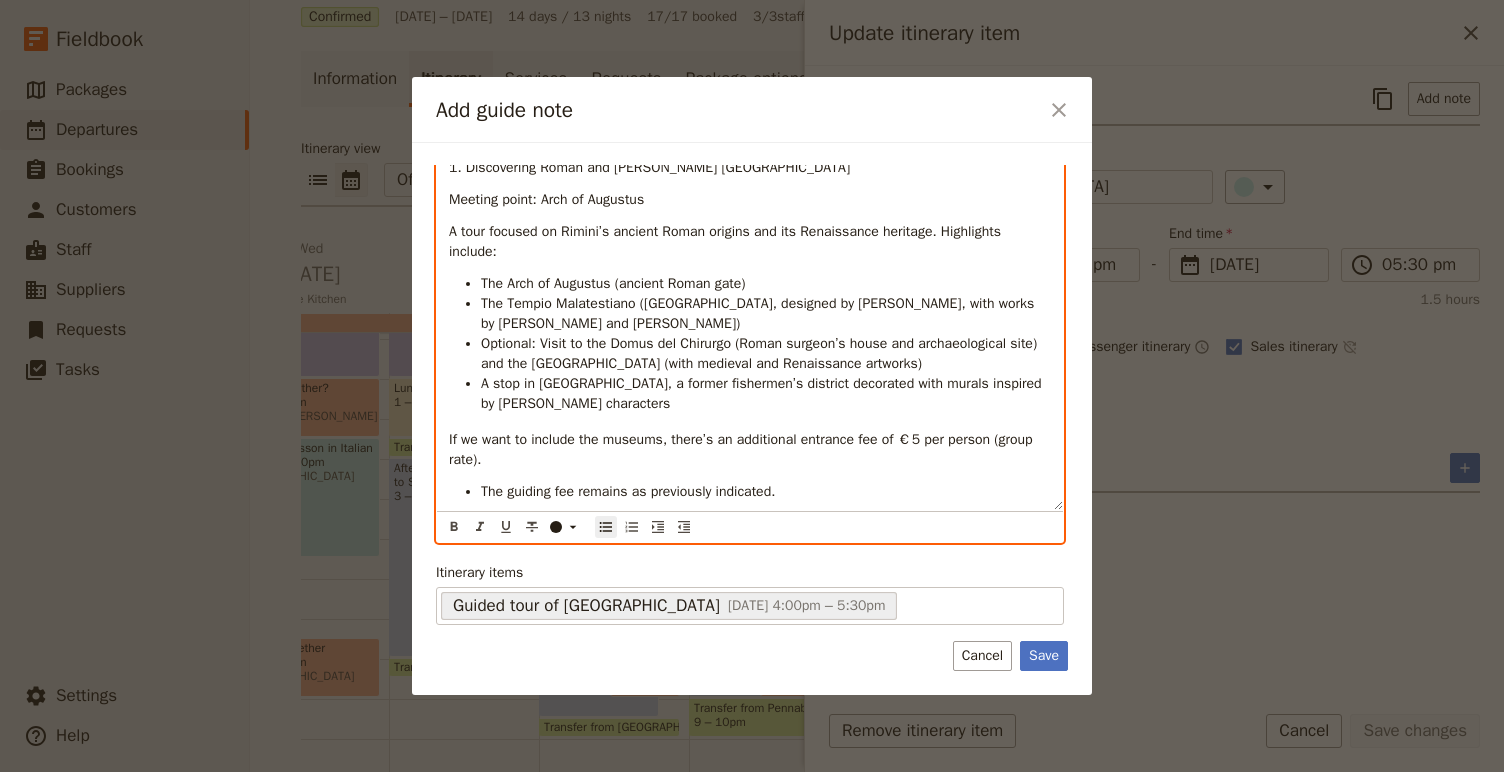 scroll, scrollTop: 120, scrollLeft: 0, axis: vertical 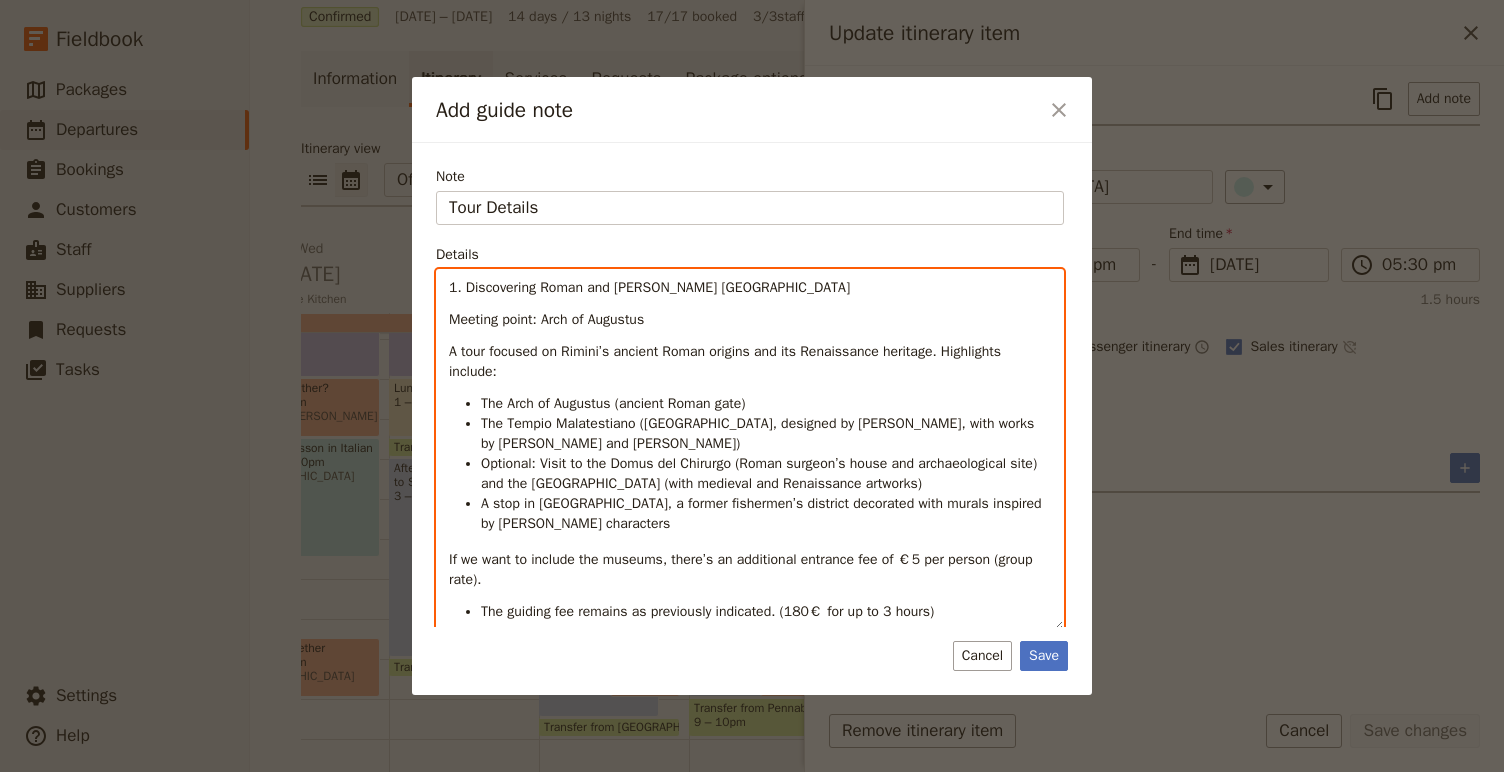 click on "Meeting point: Arch of Augustus" at bounding box center [750, 320] 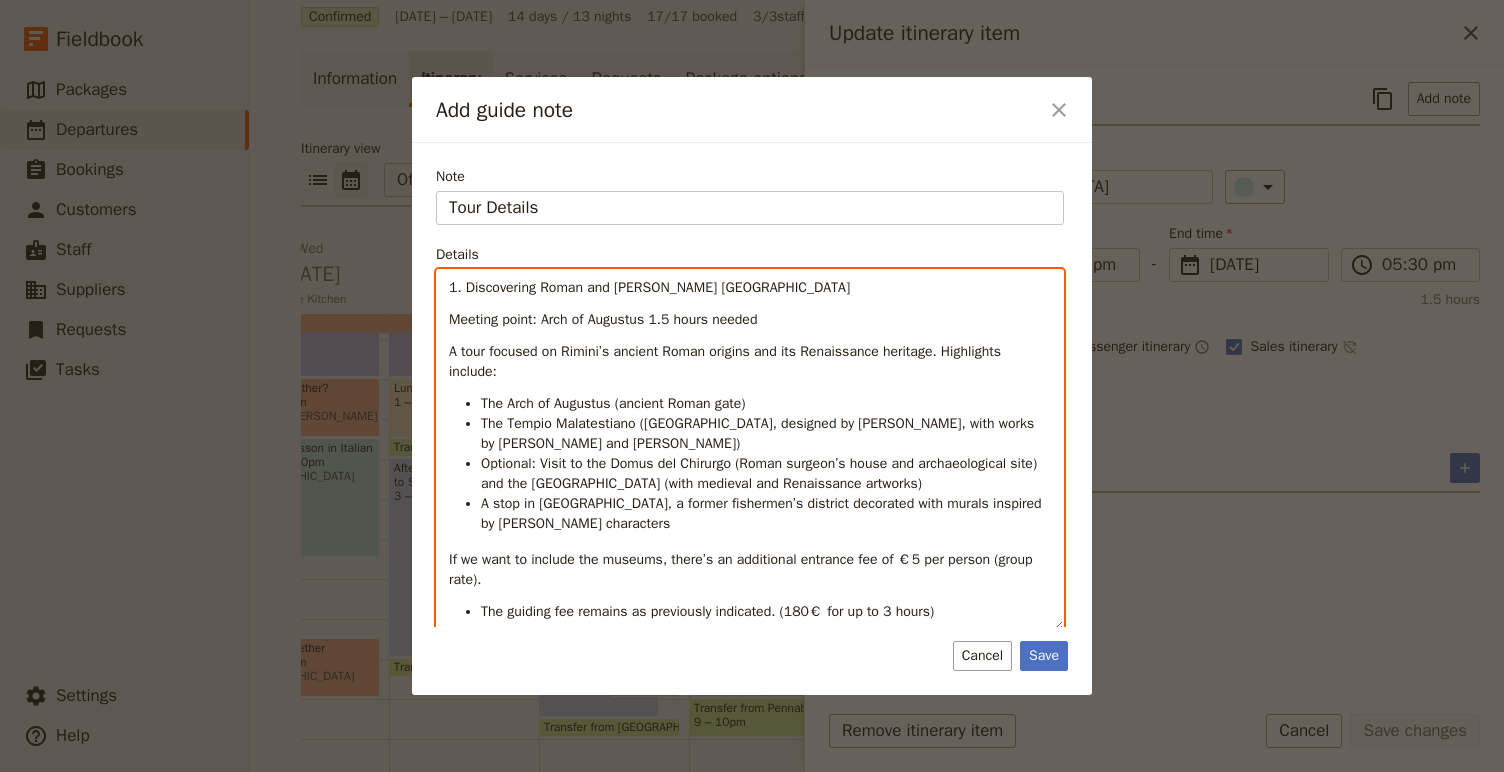 click on "Meeting point: Arch of Augustus 1.5 hours needed" at bounding box center [603, 319] 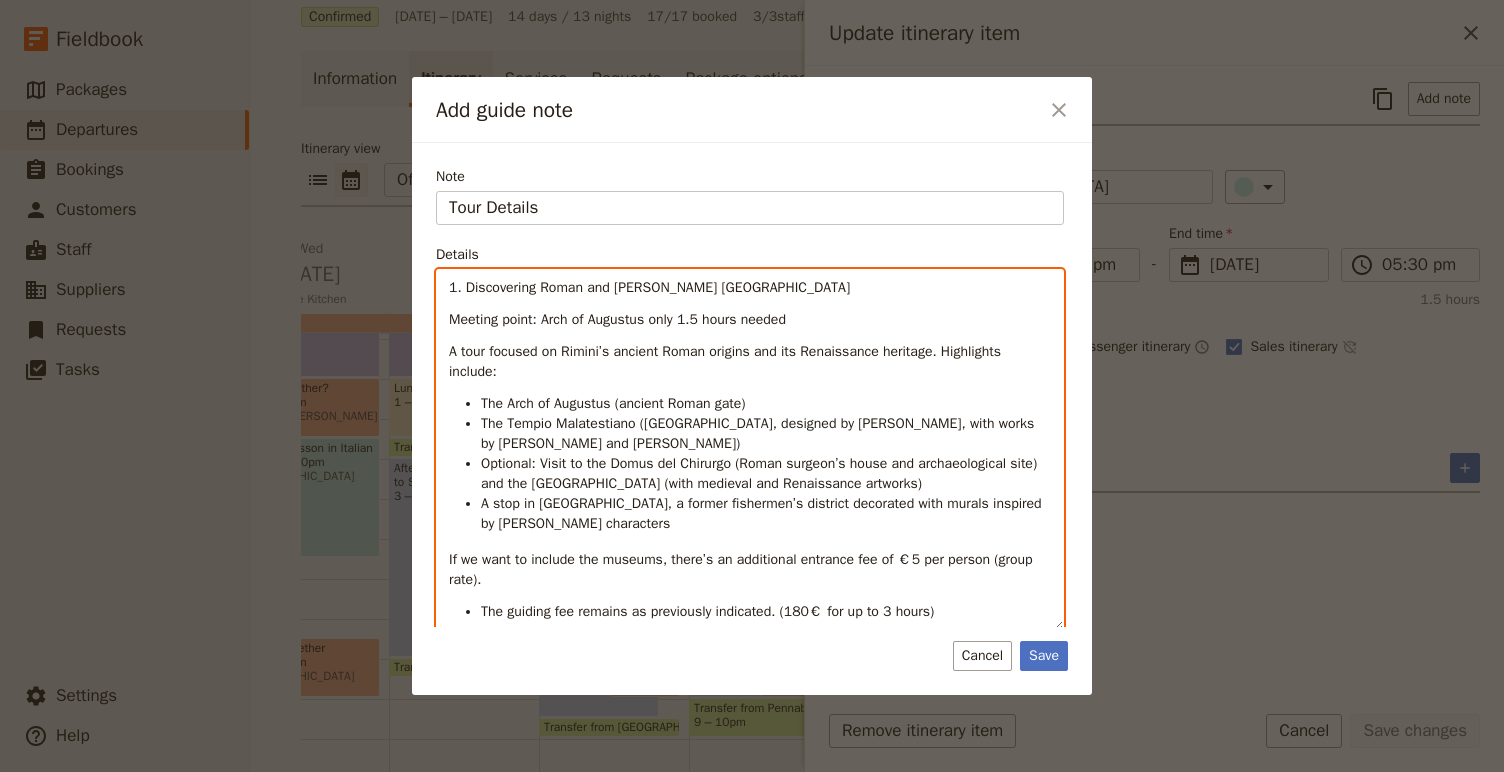 click on "Meeting point: Arch of Augustus only 1.5 hours needed" at bounding box center [617, 319] 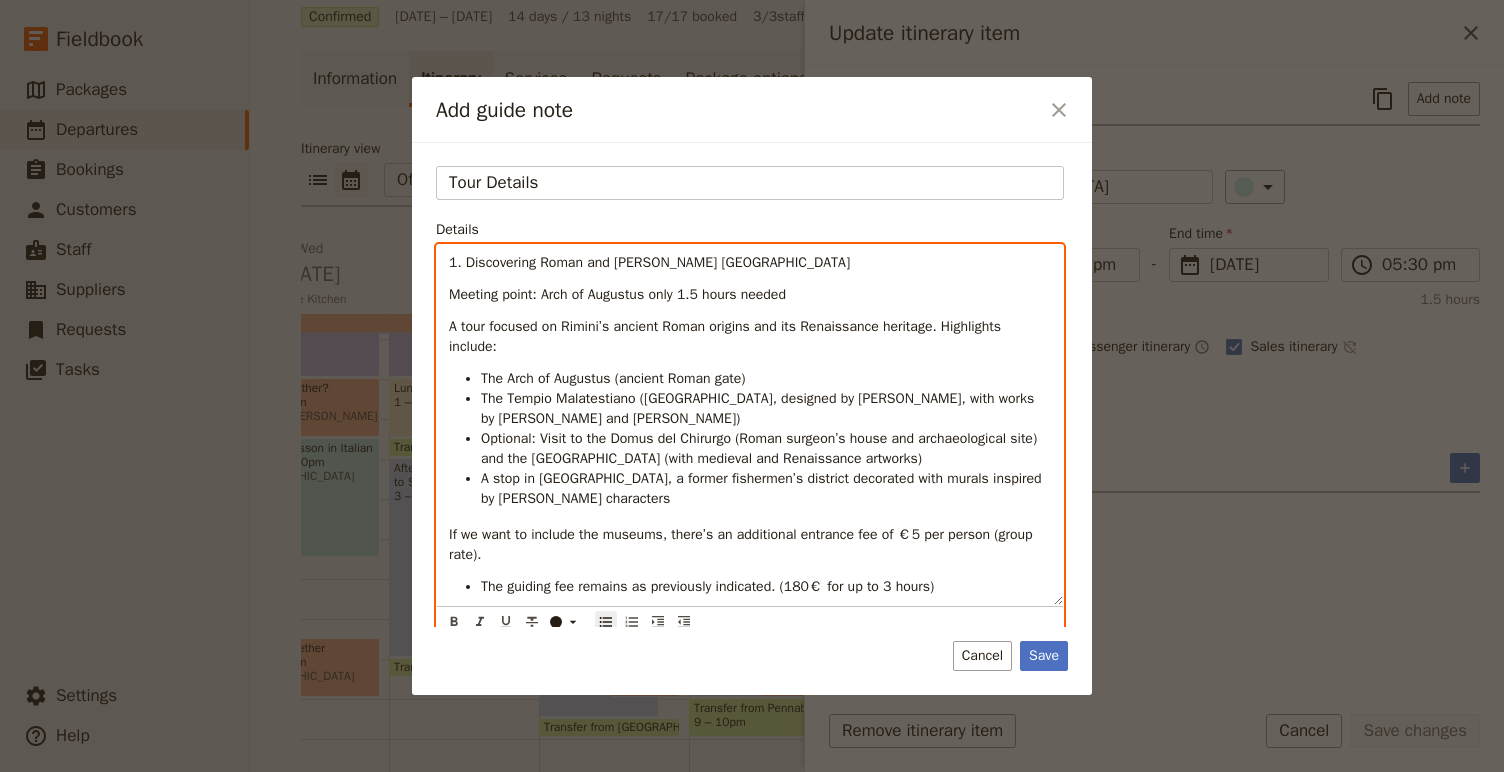 scroll, scrollTop: 26, scrollLeft: 0, axis: vertical 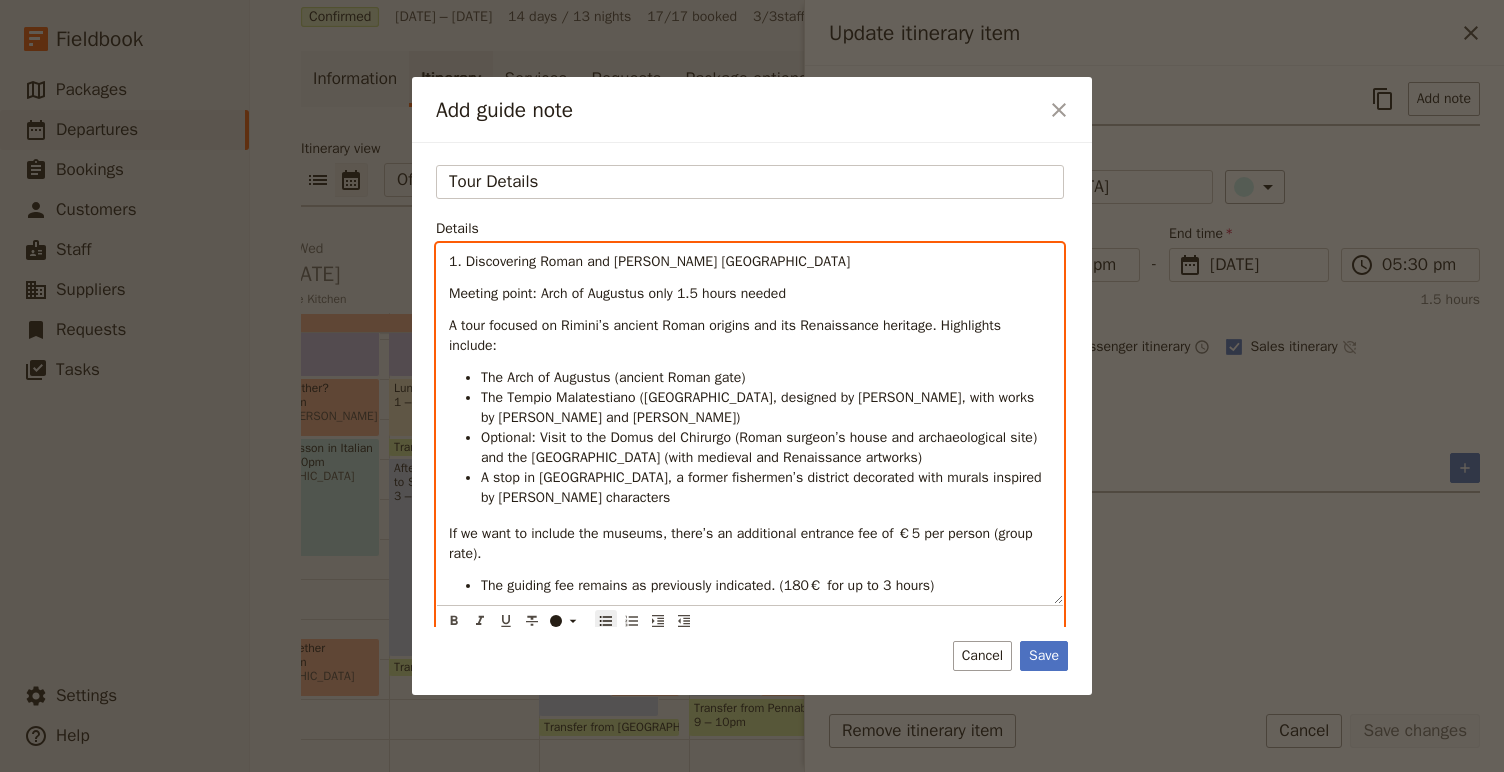 click on "1. Discovering Roman and [PERSON_NAME] [GEOGRAPHIC_DATA]" at bounding box center (649, 261) 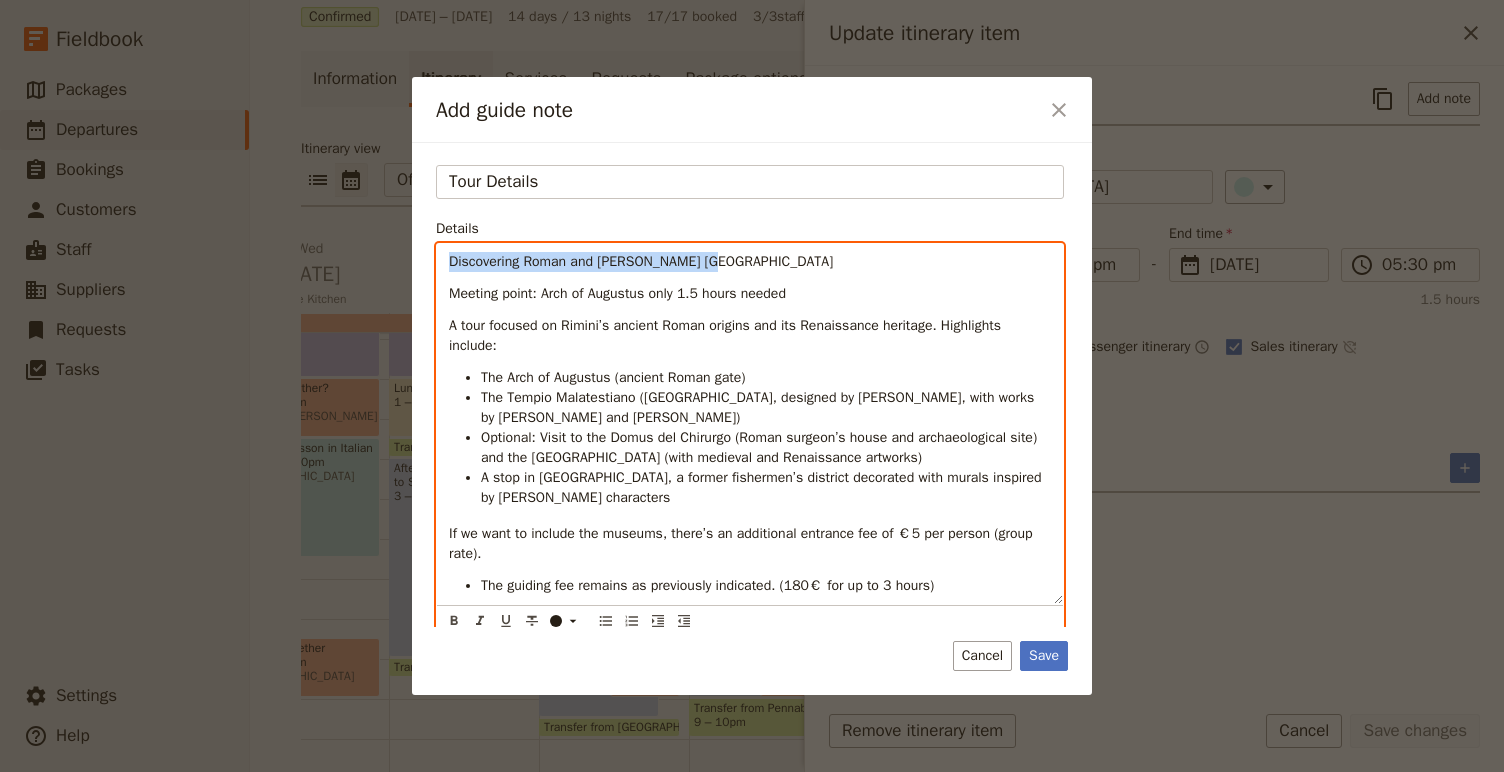 click on "Discovering Roman and [PERSON_NAME] [GEOGRAPHIC_DATA]" at bounding box center [750, 262] 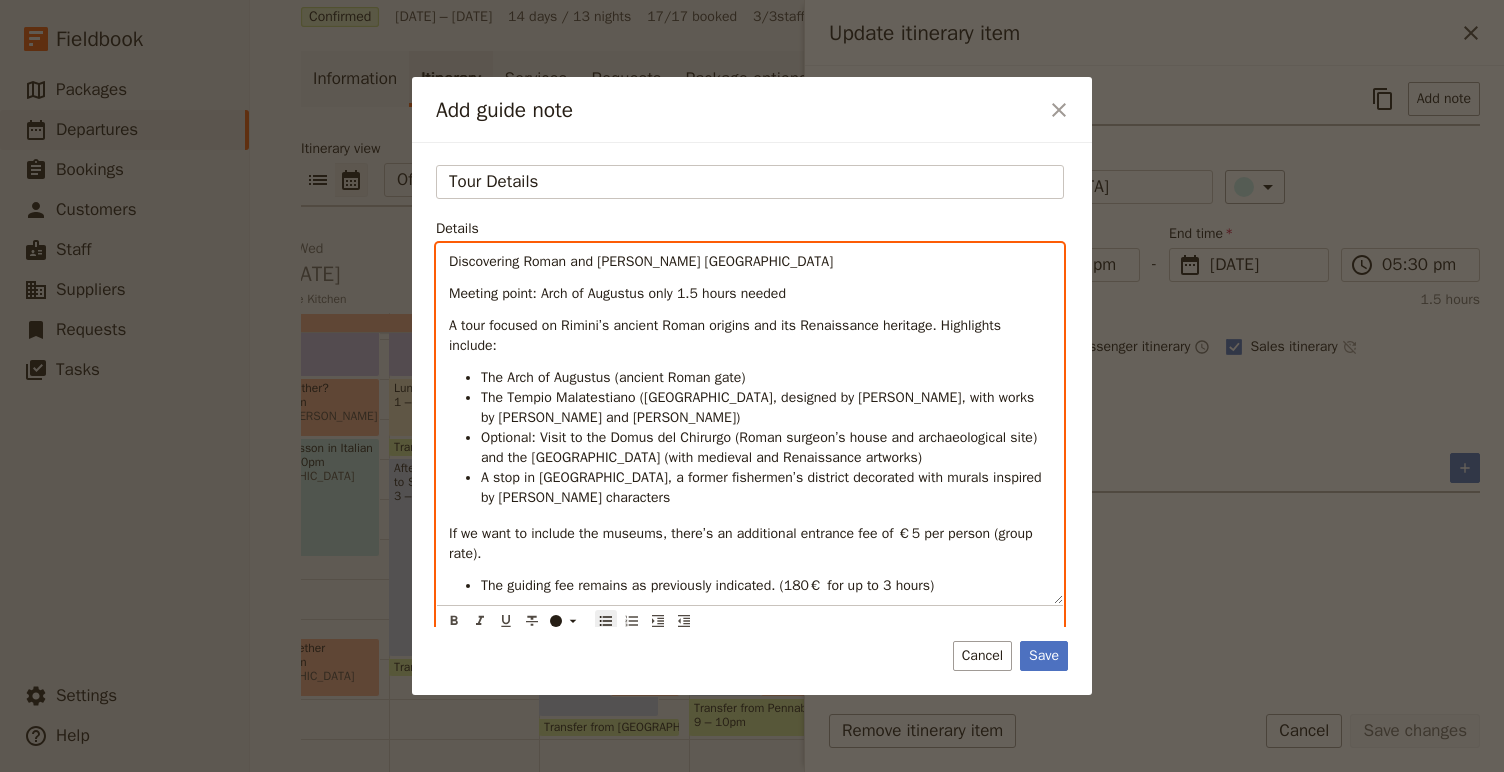 click on "Discovering Roman and [PERSON_NAME] Rimini Meeting point: Arch of Augustus only 1.5 hours needed A tour focused on [GEOGRAPHIC_DATA]’s ancient Roman origins and its Renaissance heritage. Highlights include: The Arch of Augustus (ancient Roman gate) The Tempio Malatestiano ([GEOGRAPHIC_DATA], designed by [PERSON_NAME], with works by [PERSON_NAME] and [PERSON_NAME]) Optional: Visit to the Domus del Chirurgo (Roman surgeon’s house and archaeological site) and the [GEOGRAPHIC_DATA] (with medieval and Renaissance artworks) A stop in [GEOGRAPHIC_DATA], a former fishermen’s district decorated with murals inspired by [PERSON_NAME] characters If we want to include the museums, there’s an additional entrance fee of €5 per person (group rate). The guiding fee remains as previously indicated. (180€ for up to 3 hours)" at bounding box center [750, 424] 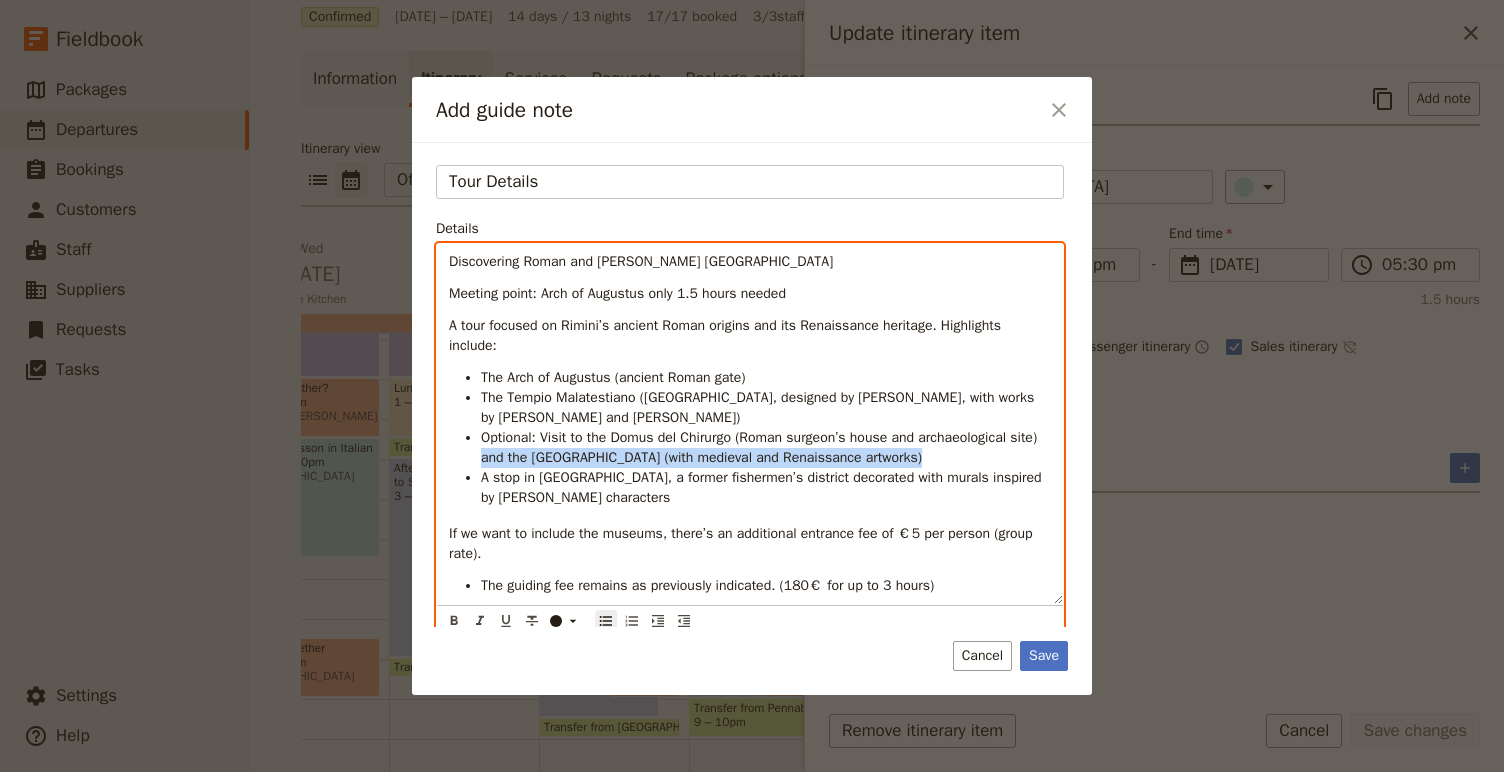 drag, startPoint x: 526, startPoint y: 461, endPoint x: 971, endPoint y: 455, distance: 445.04044 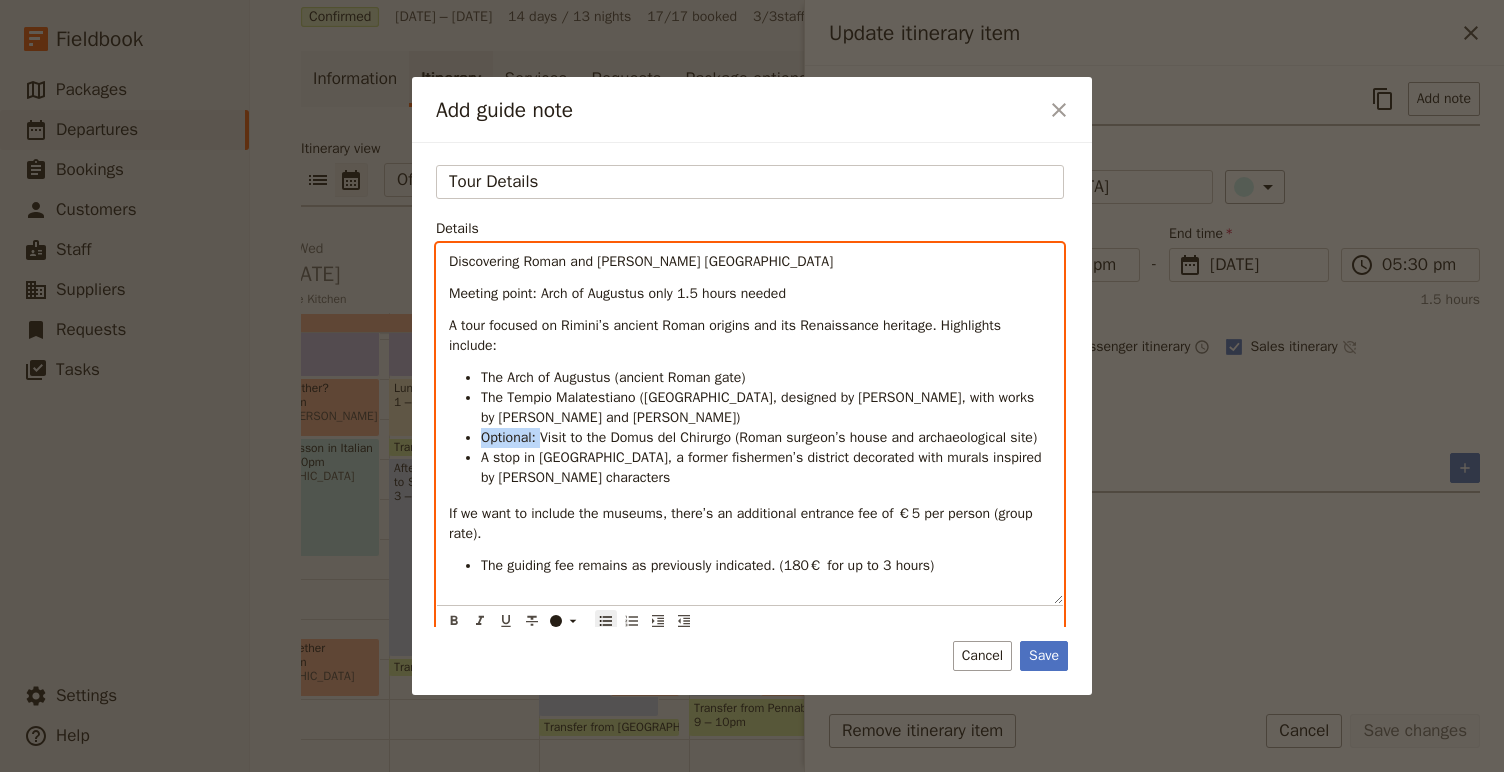 drag, startPoint x: 547, startPoint y: 438, endPoint x: 465, endPoint y: 436, distance: 82.02438 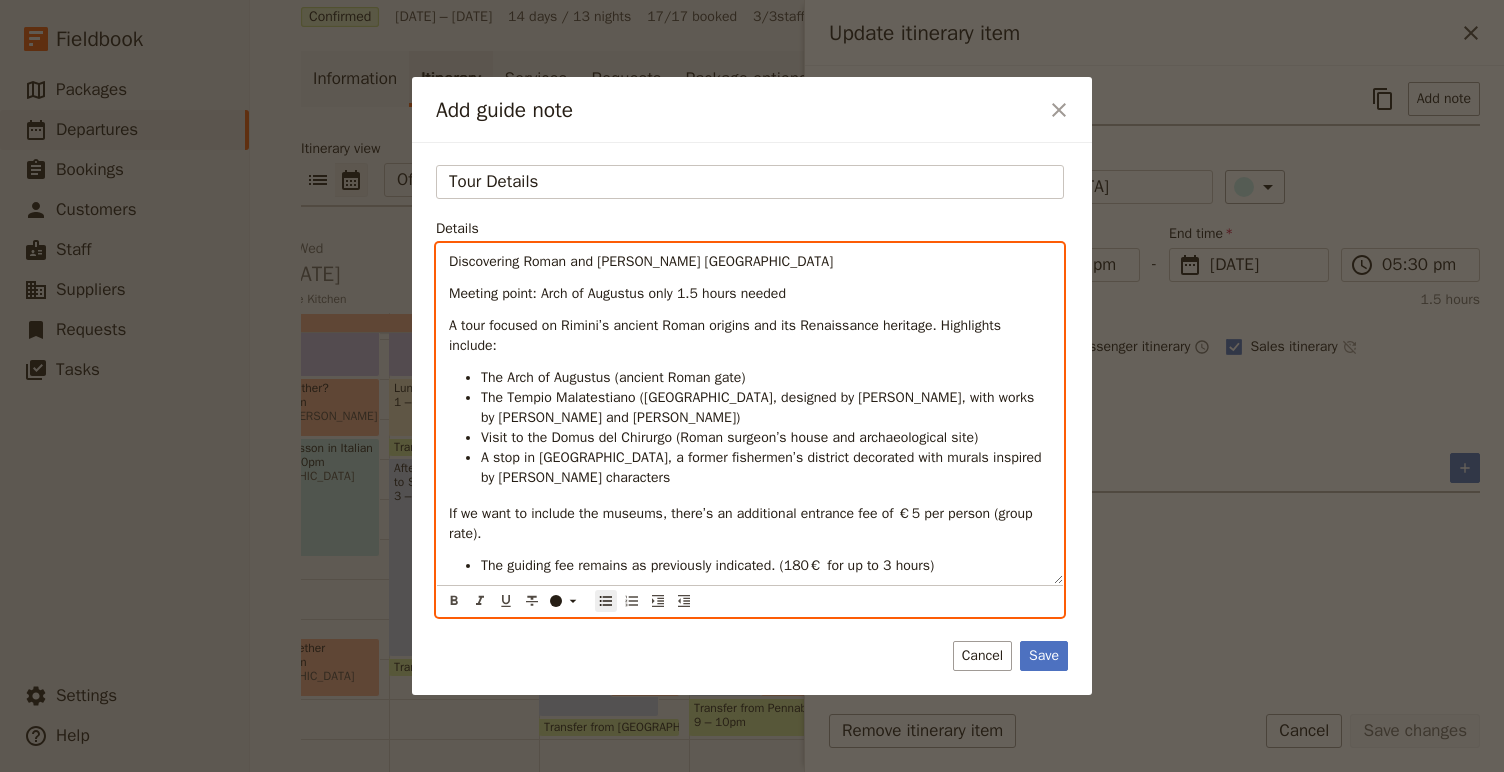 click on "A stop in [GEOGRAPHIC_DATA], a former fishermen’s district decorated with murals inspired by [PERSON_NAME] characters" at bounding box center [763, 467] 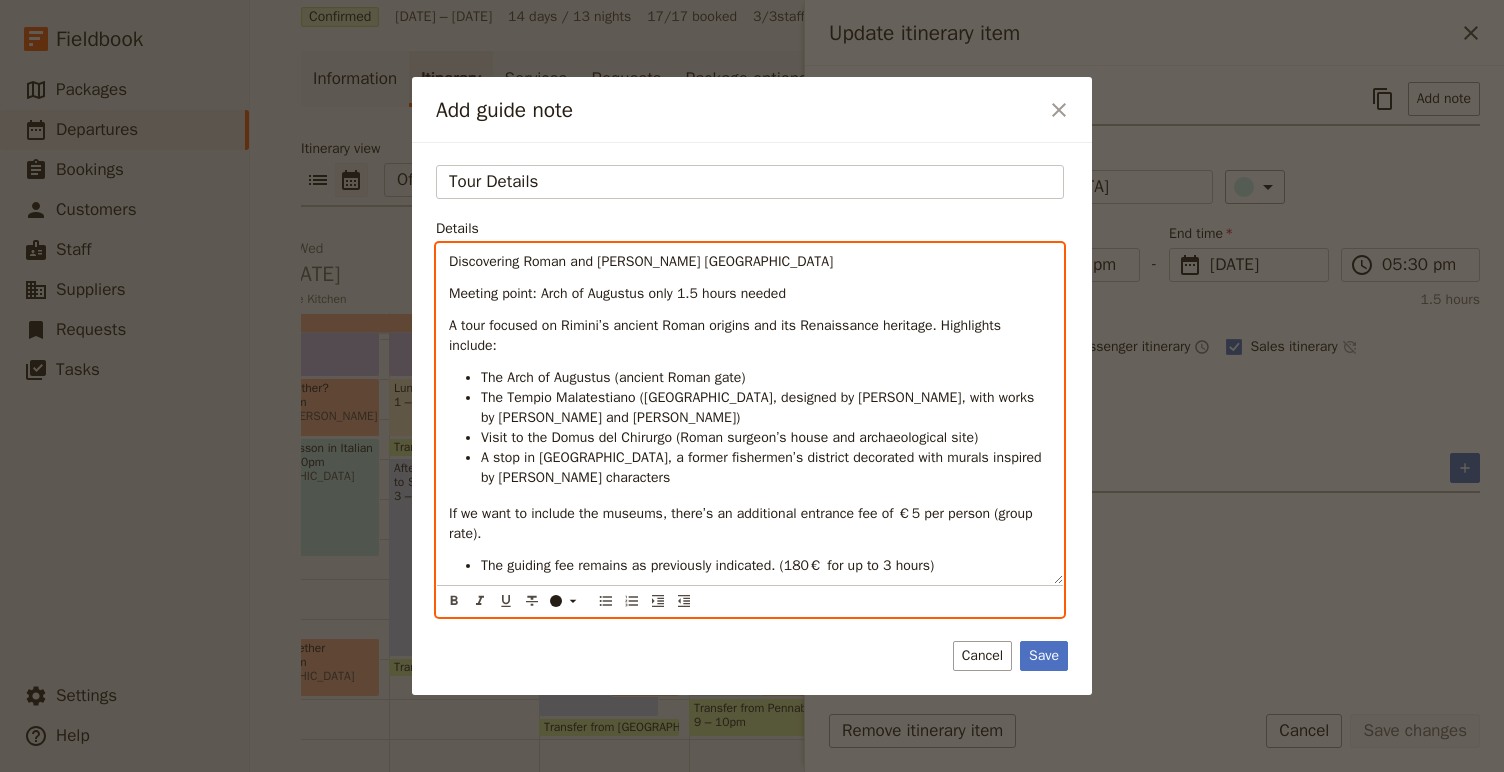 click on "If we want to include the museums, there’s an additional entrance fee of €5 per person (group rate)." at bounding box center [750, 524] 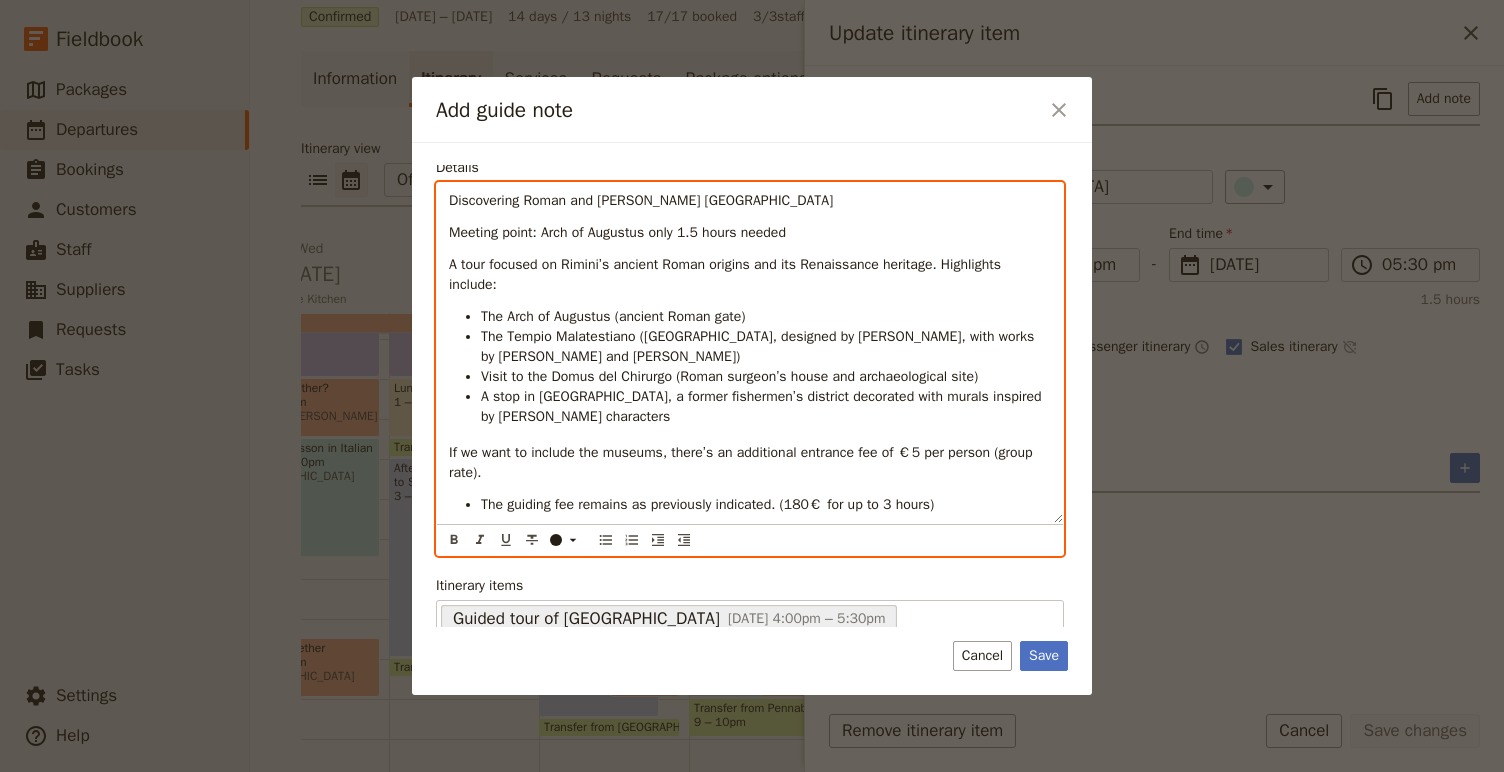 scroll, scrollTop: 100, scrollLeft: 0, axis: vertical 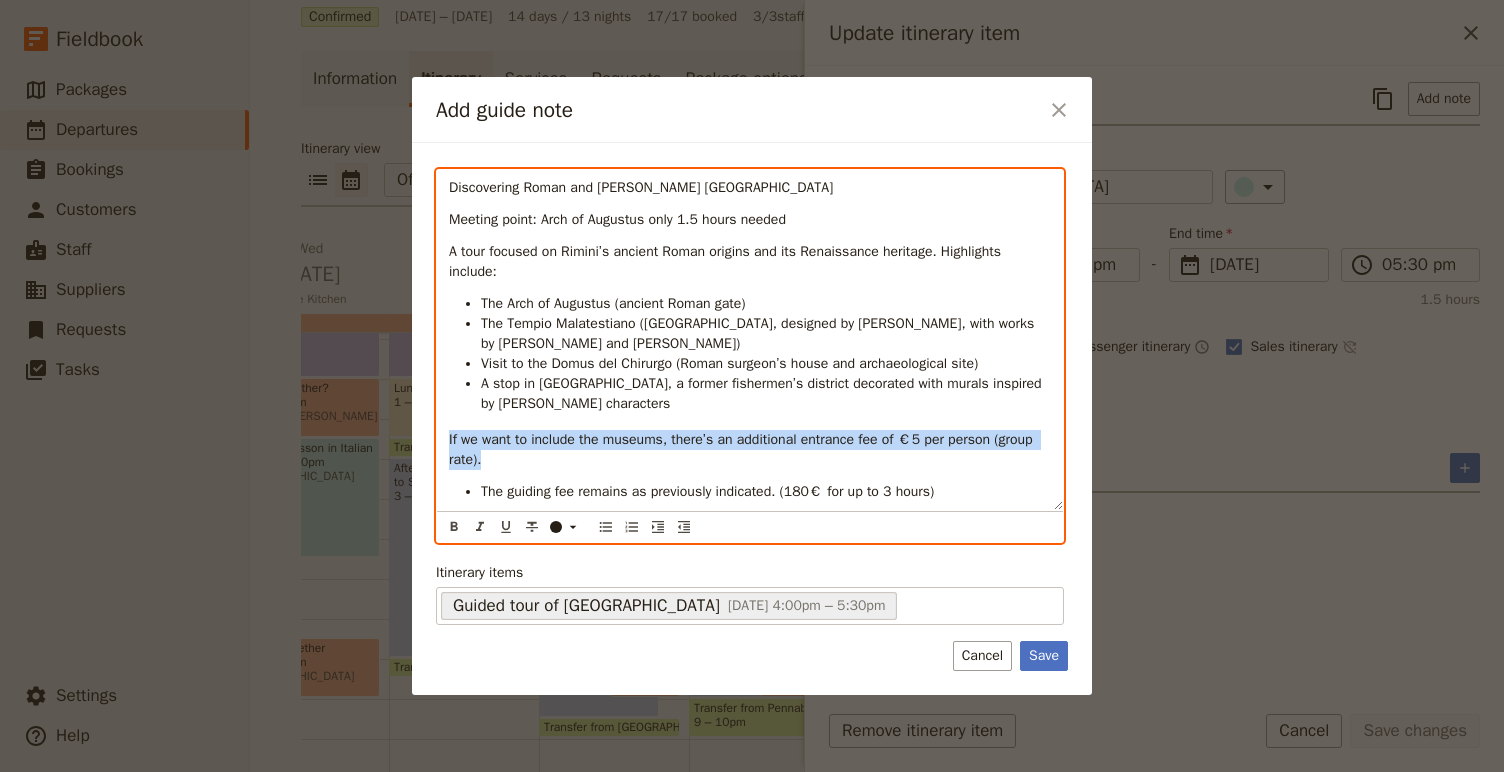 drag, startPoint x: 568, startPoint y: 467, endPoint x: 425, endPoint y: 438, distance: 145.91093 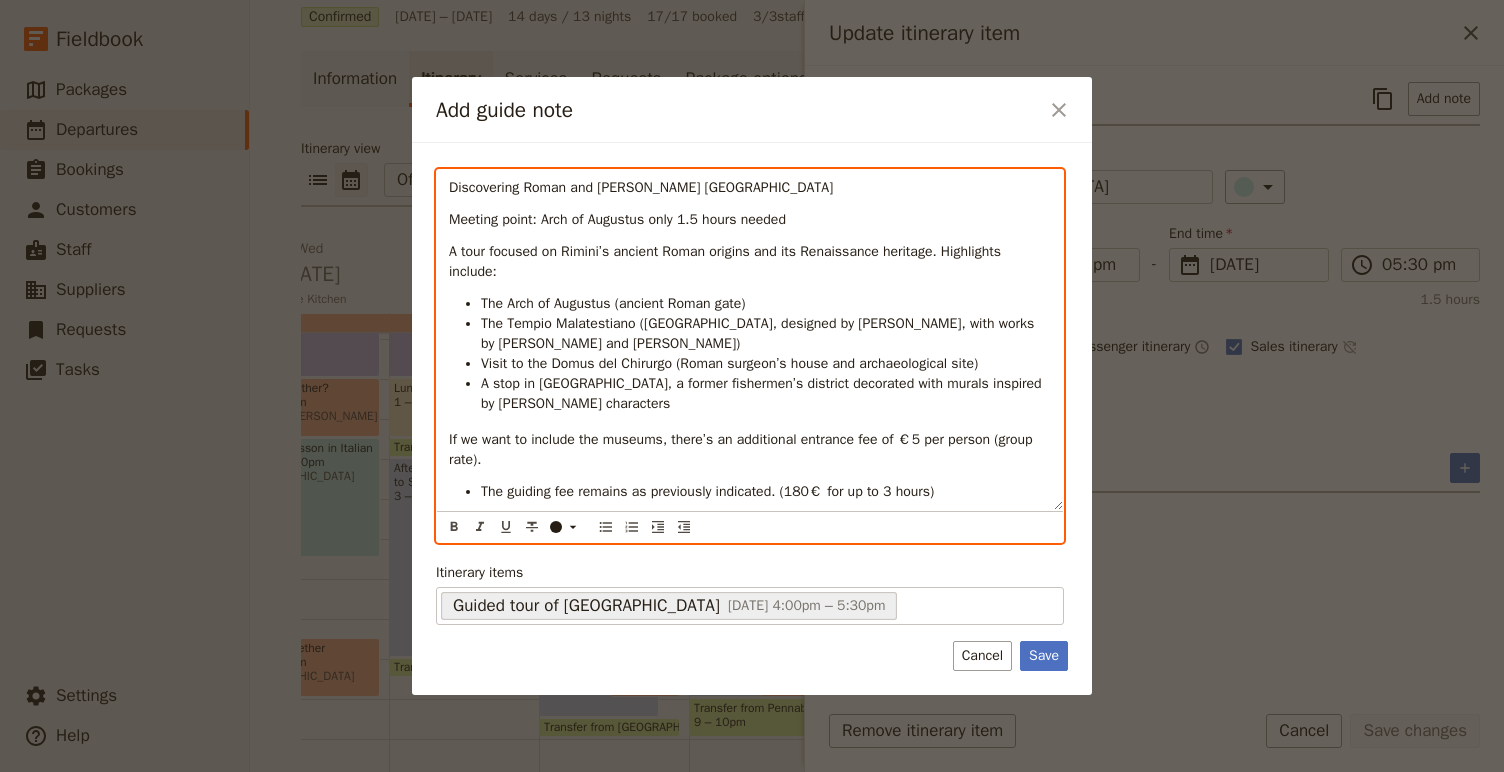scroll, scrollTop: 80, scrollLeft: 0, axis: vertical 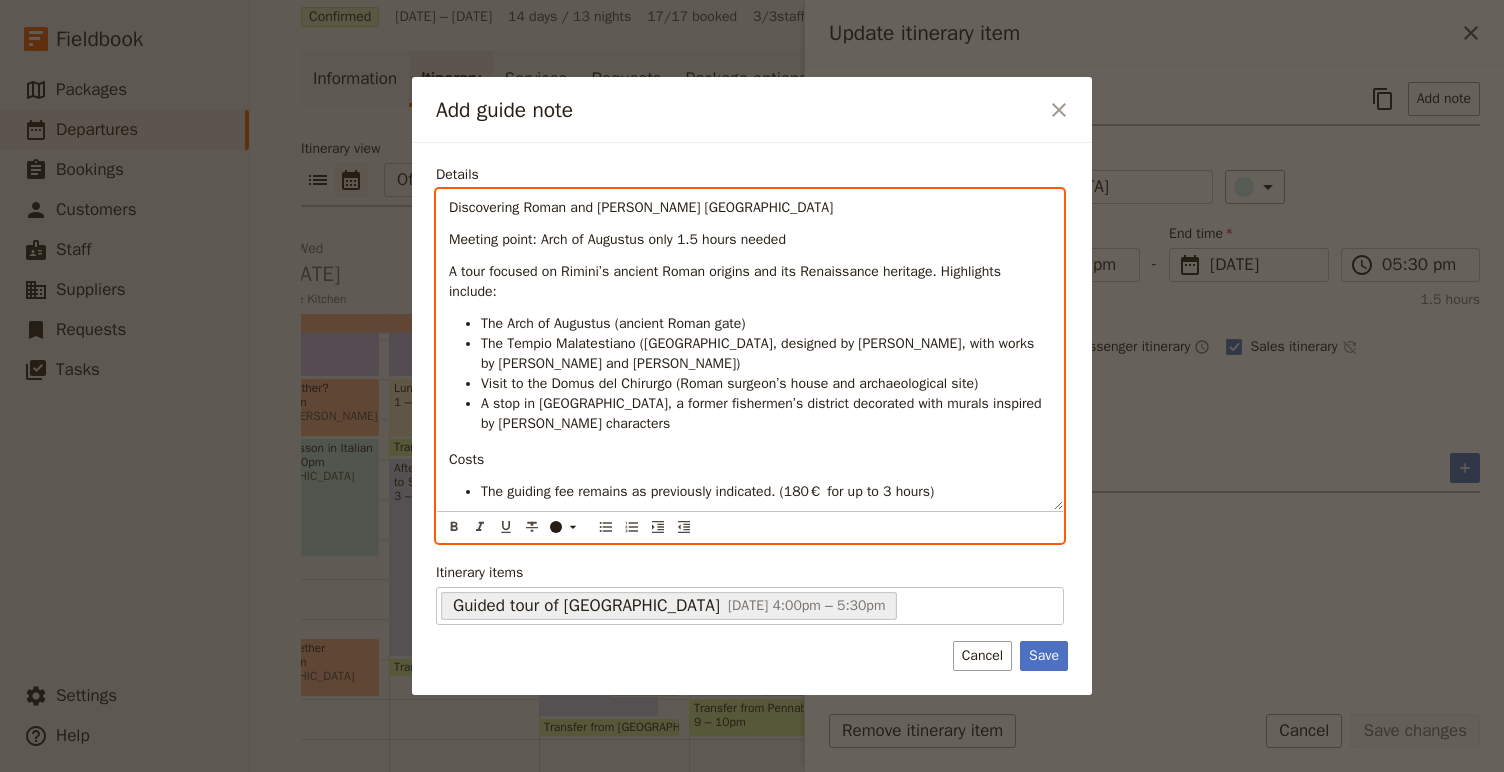 click on "The guiding fee remains as previously indicated. (180€ for up to 3 hours)" at bounding box center (766, 492) 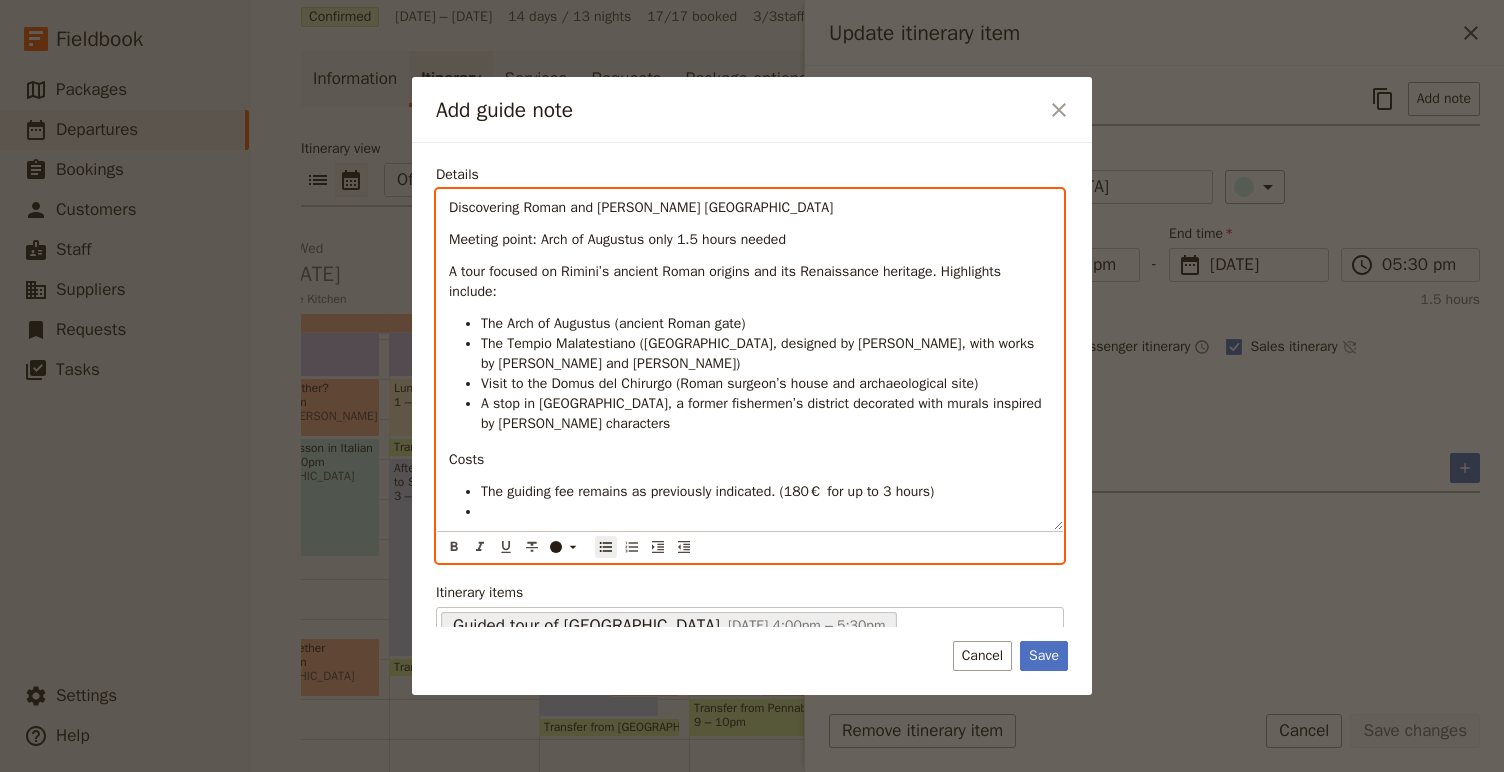 scroll, scrollTop: 0, scrollLeft: 0, axis: both 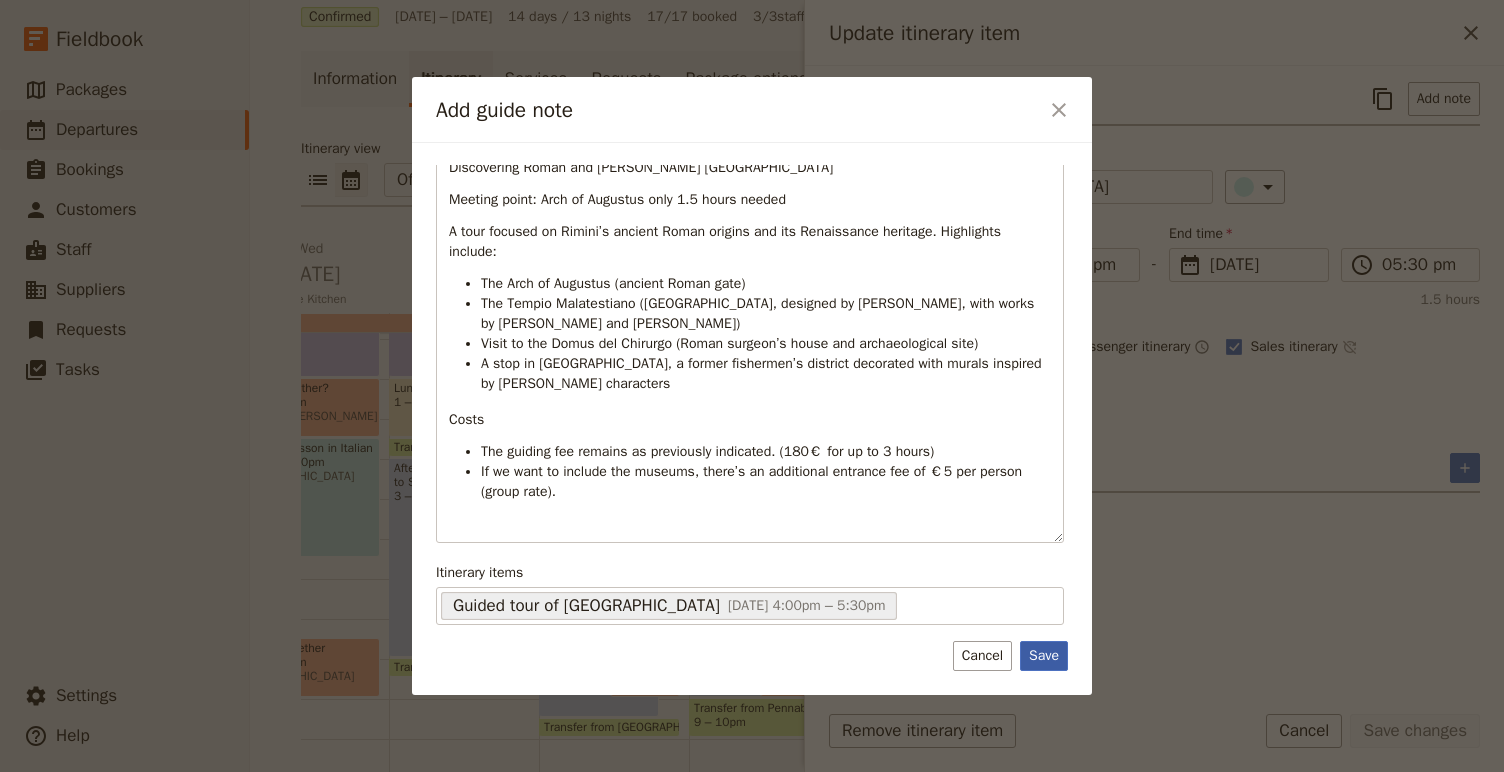 click on "Save" at bounding box center (1044, 656) 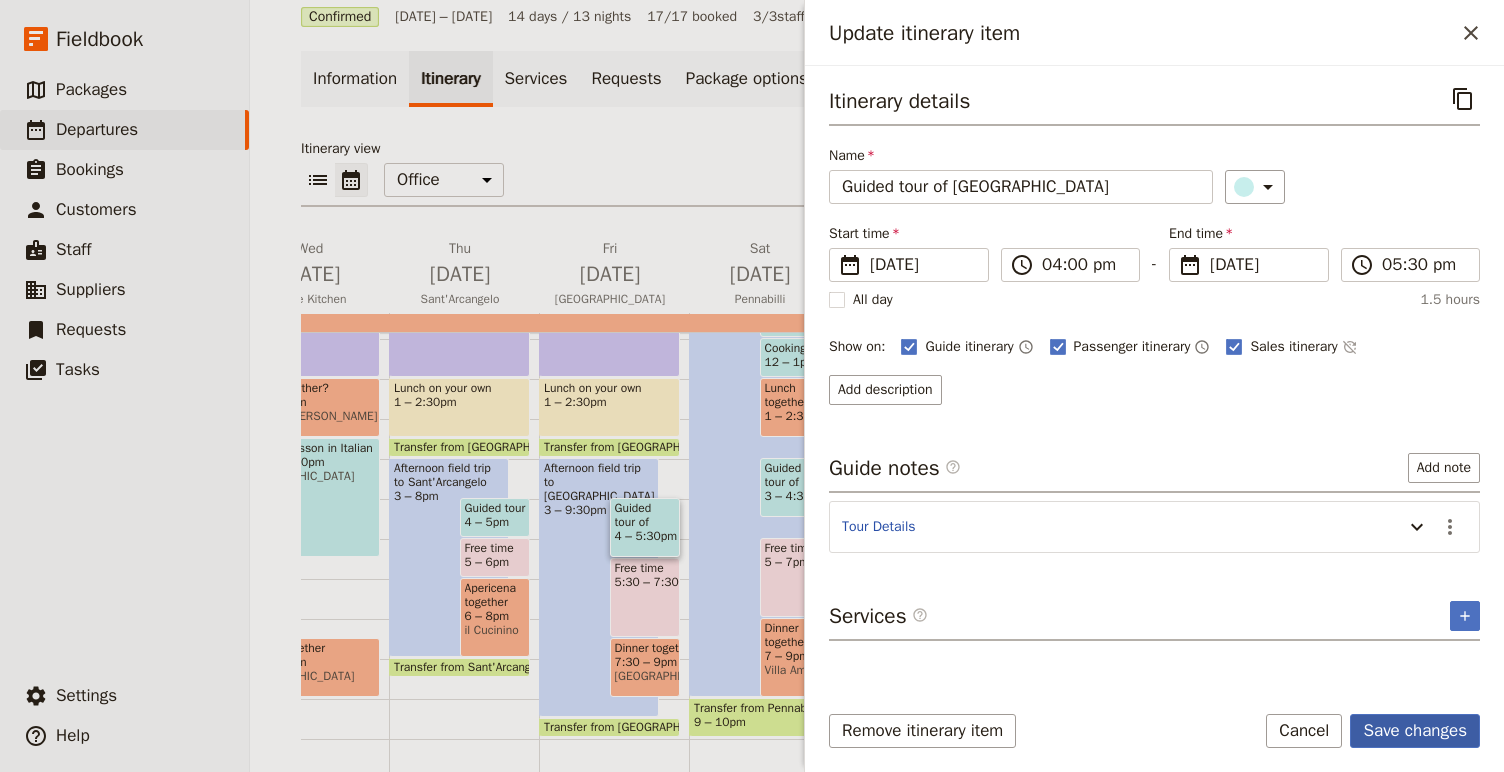 click on "Save changes" at bounding box center [1415, 731] 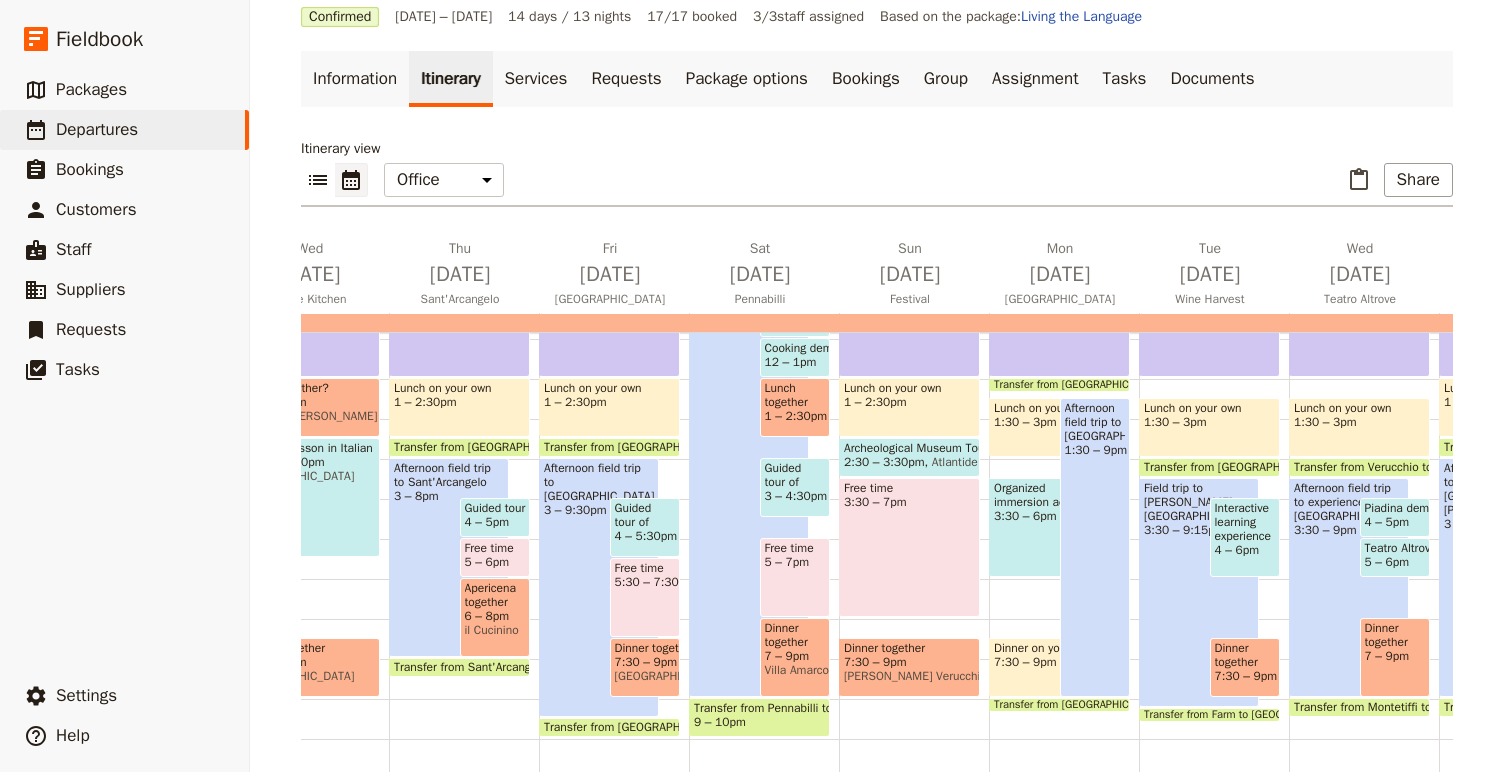 click on "Guided tour of [GEOGRAPHIC_DATA]" at bounding box center (645, 515) 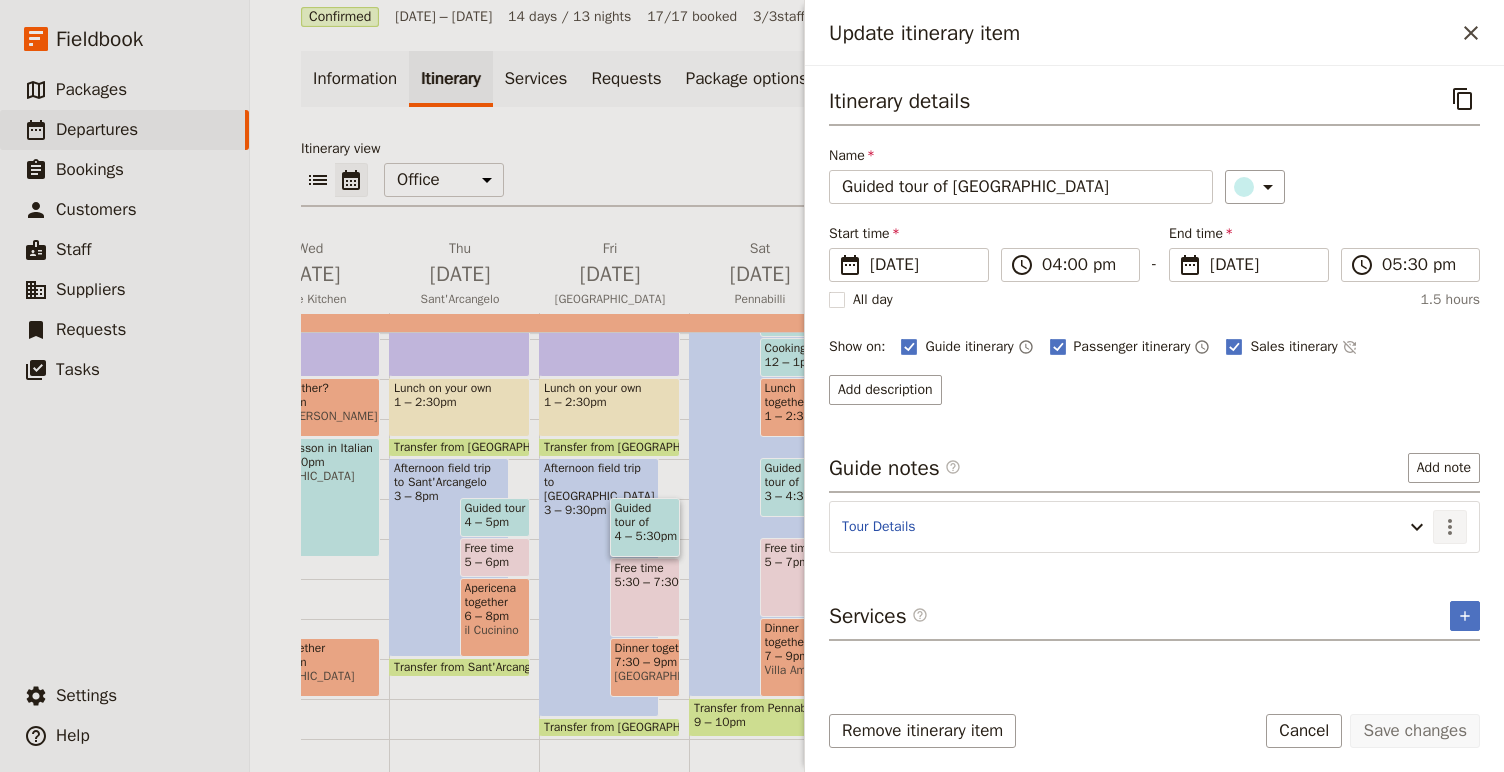 click 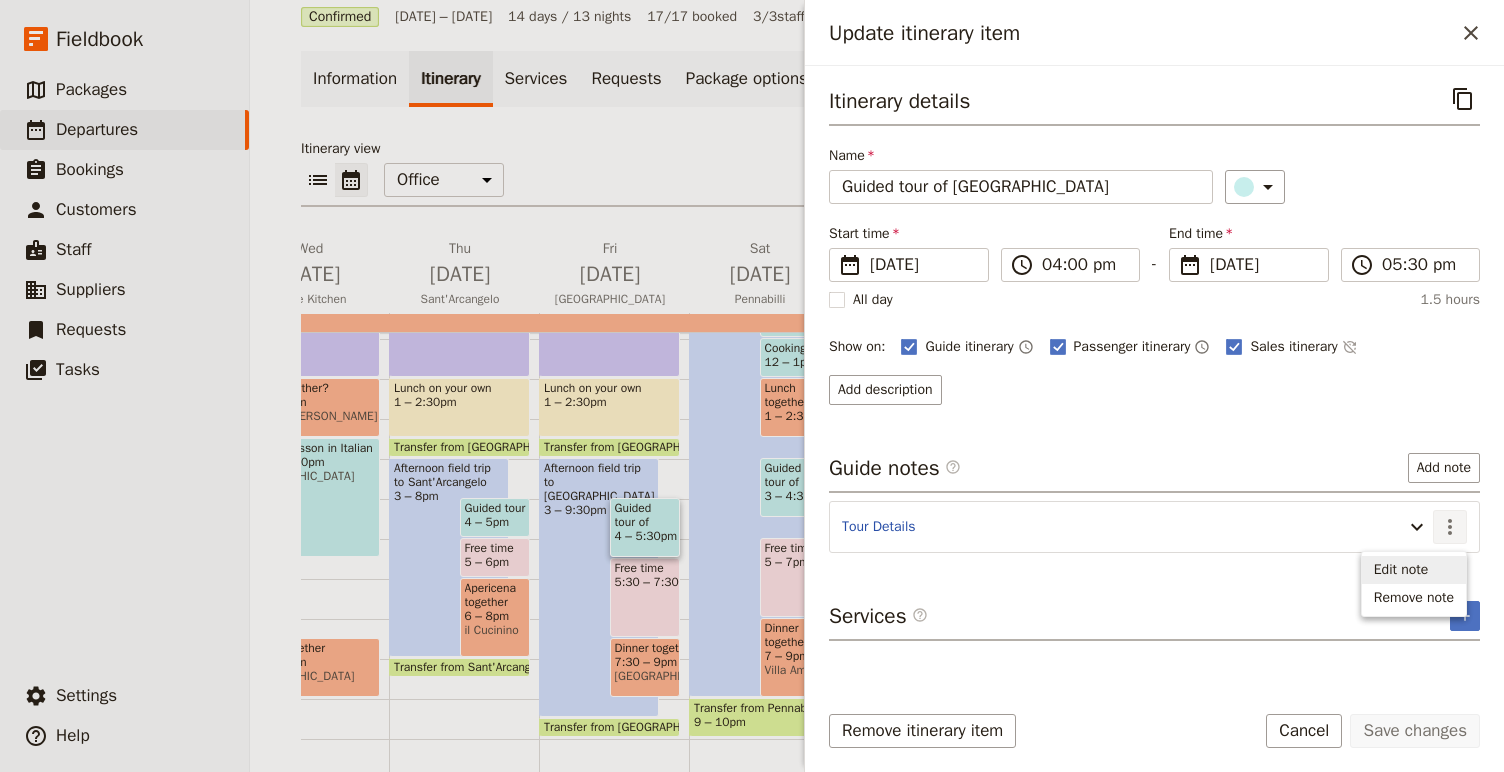 click on "Edit note" at bounding box center [1401, 570] 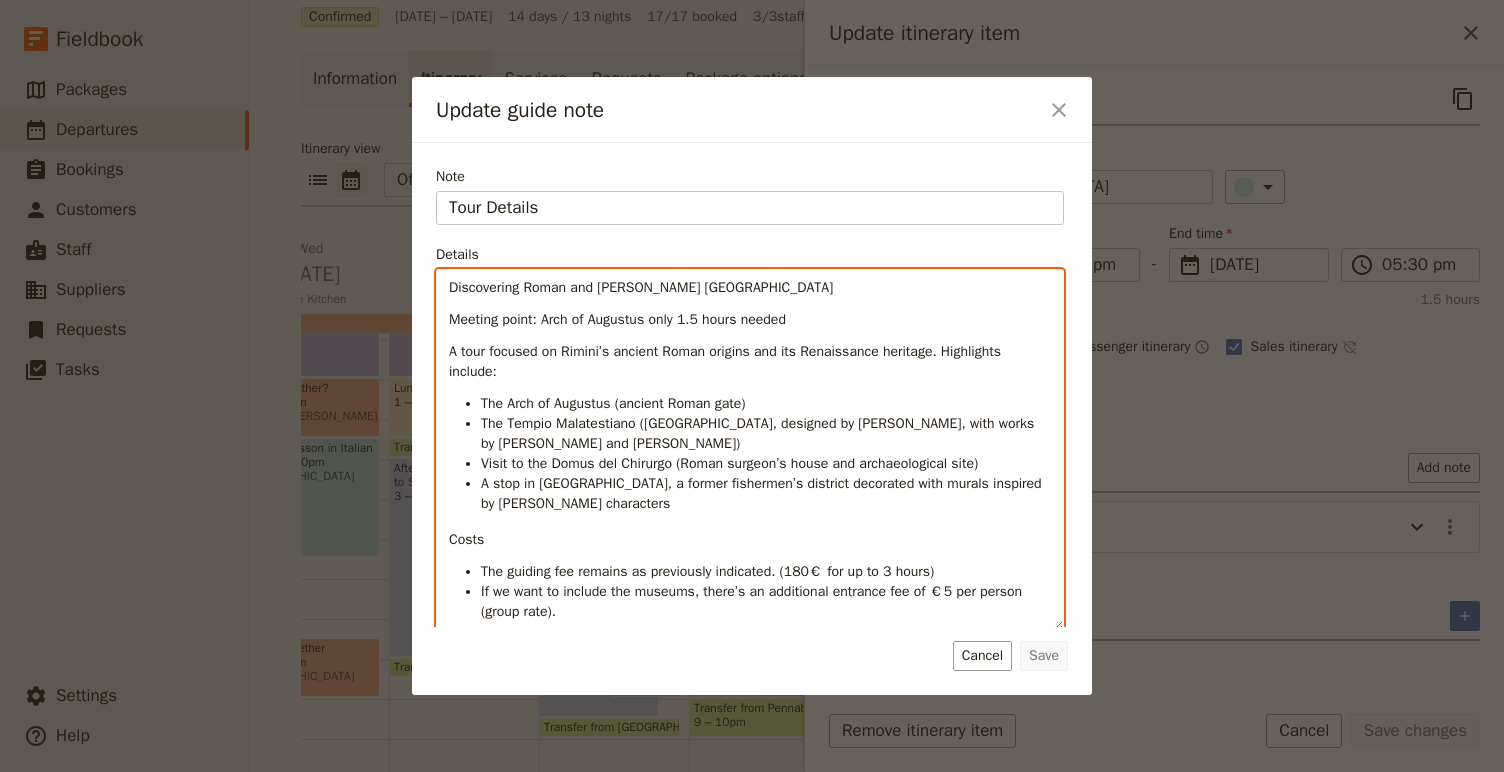 click on "Discovering Roman and [PERSON_NAME] [GEOGRAPHIC_DATA]" at bounding box center (641, 287) 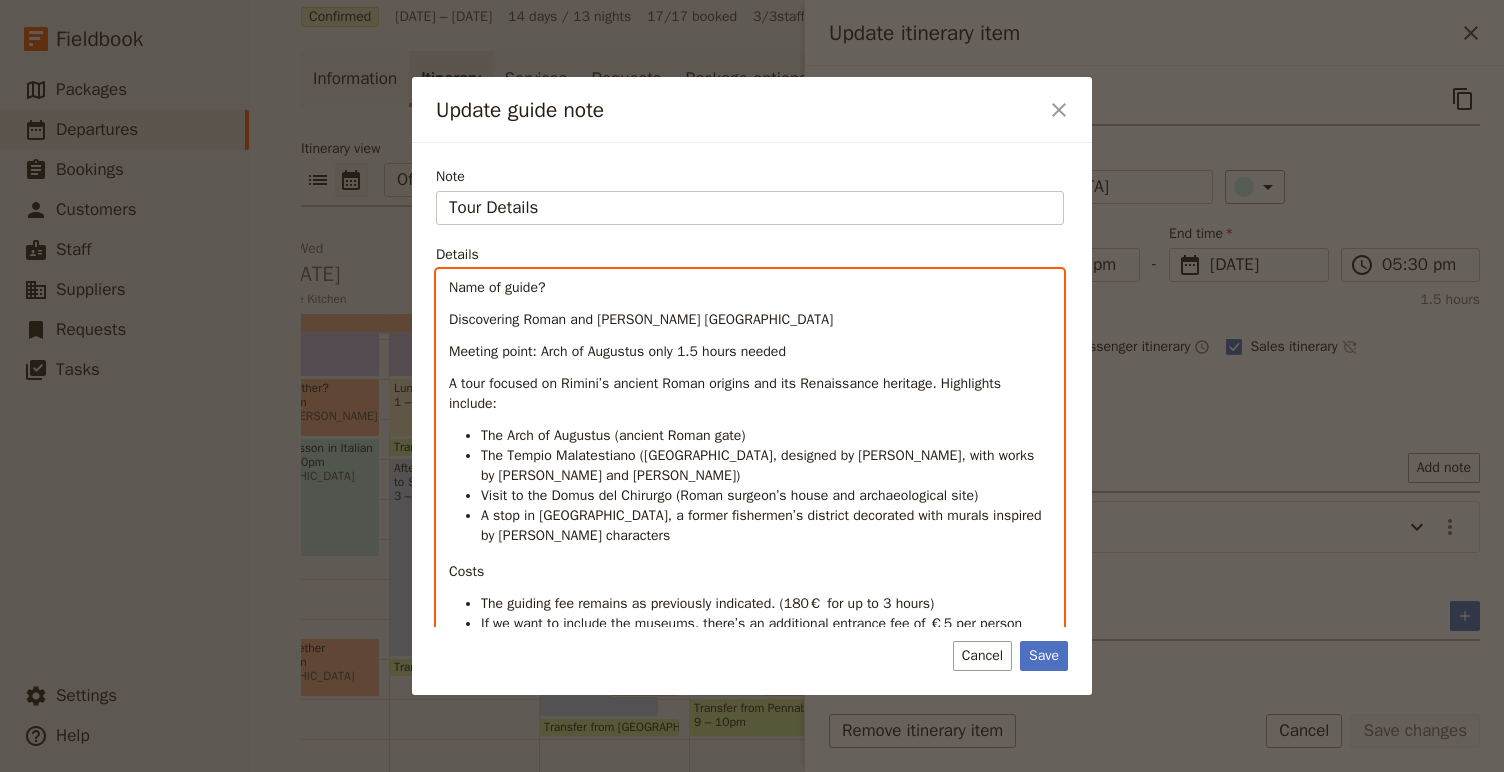 click on "Name of guide?" at bounding box center (497, 287) 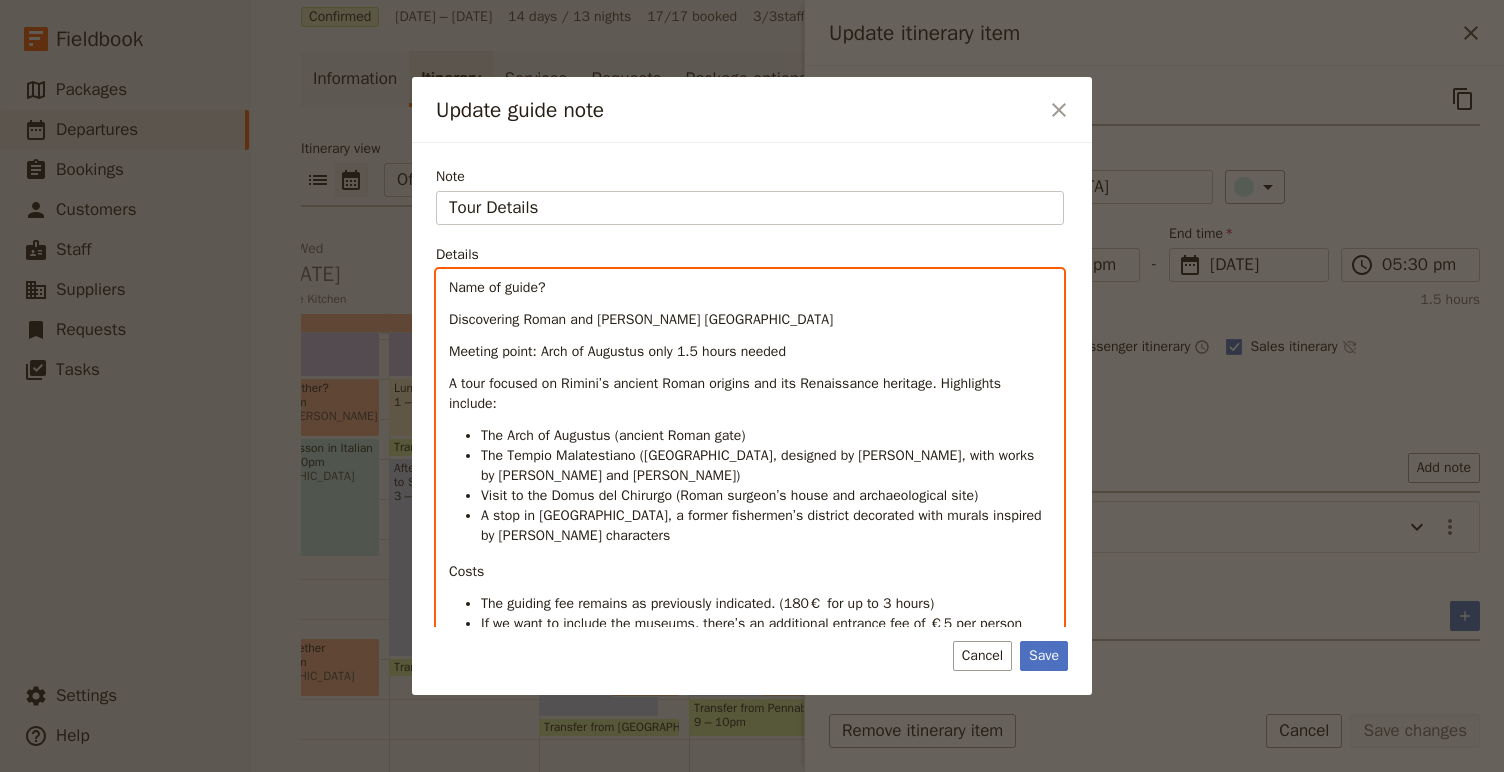 click on "Name of guide?" at bounding box center [497, 287] 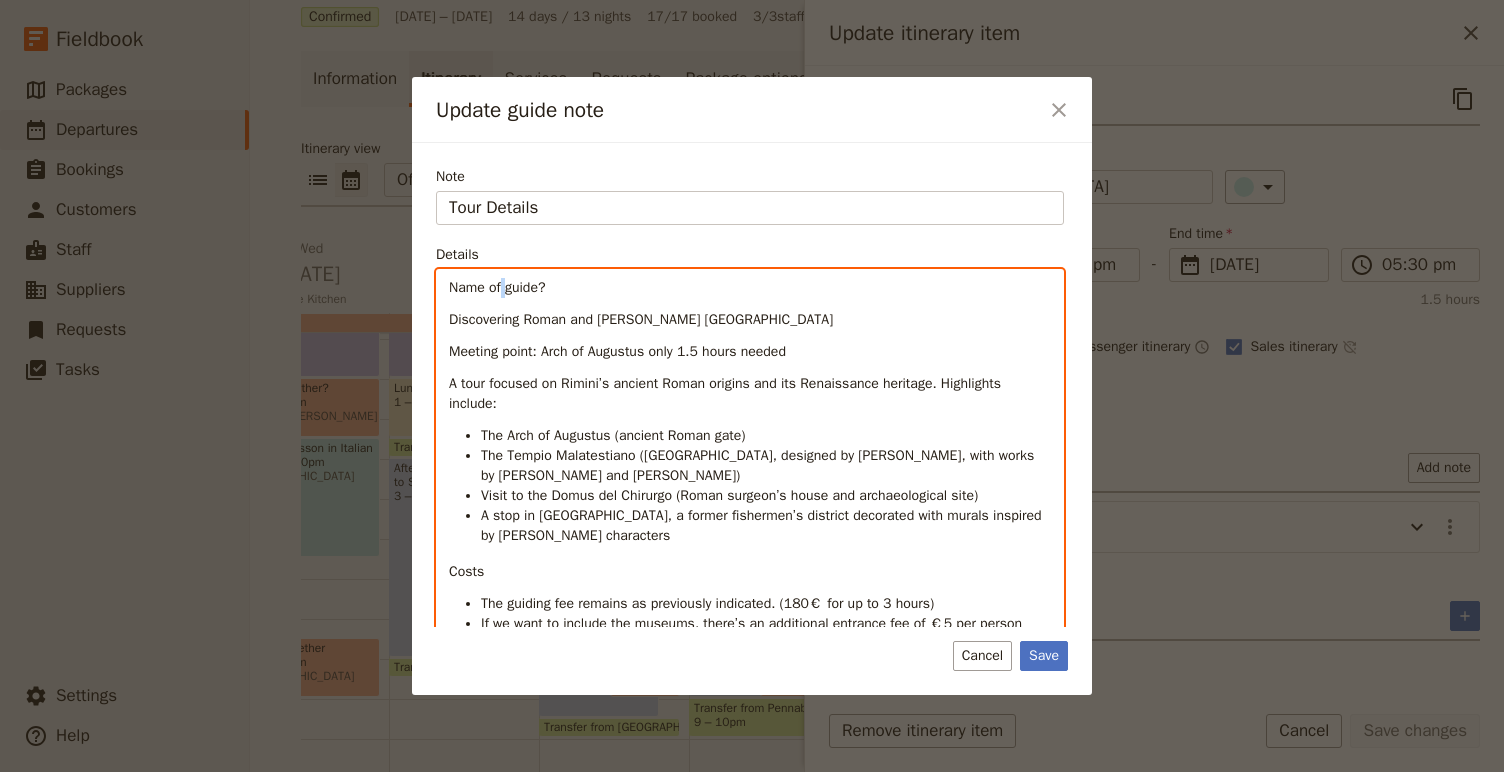 click on "Name of guide?" at bounding box center [497, 287] 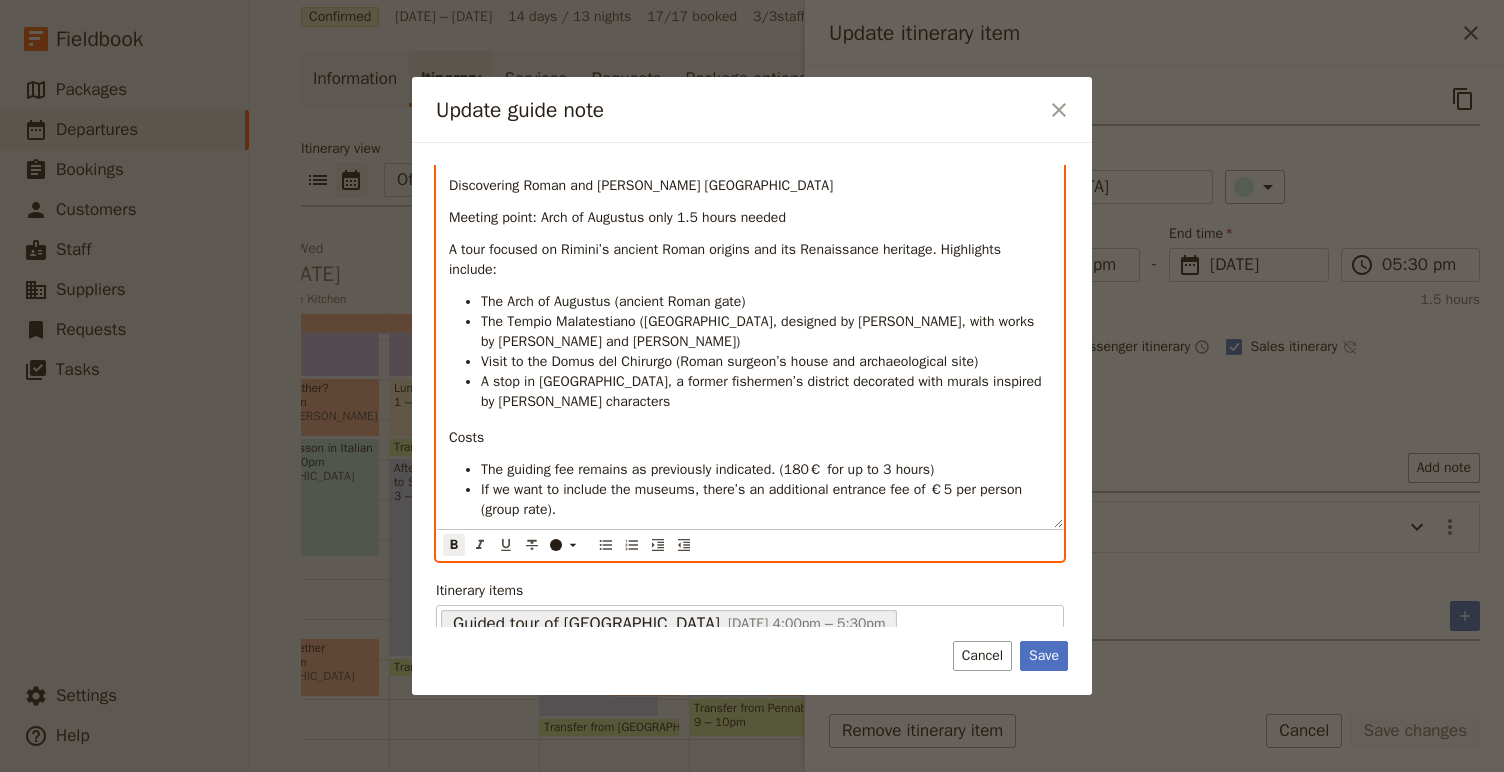 scroll, scrollTop: 152, scrollLeft: 0, axis: vertical 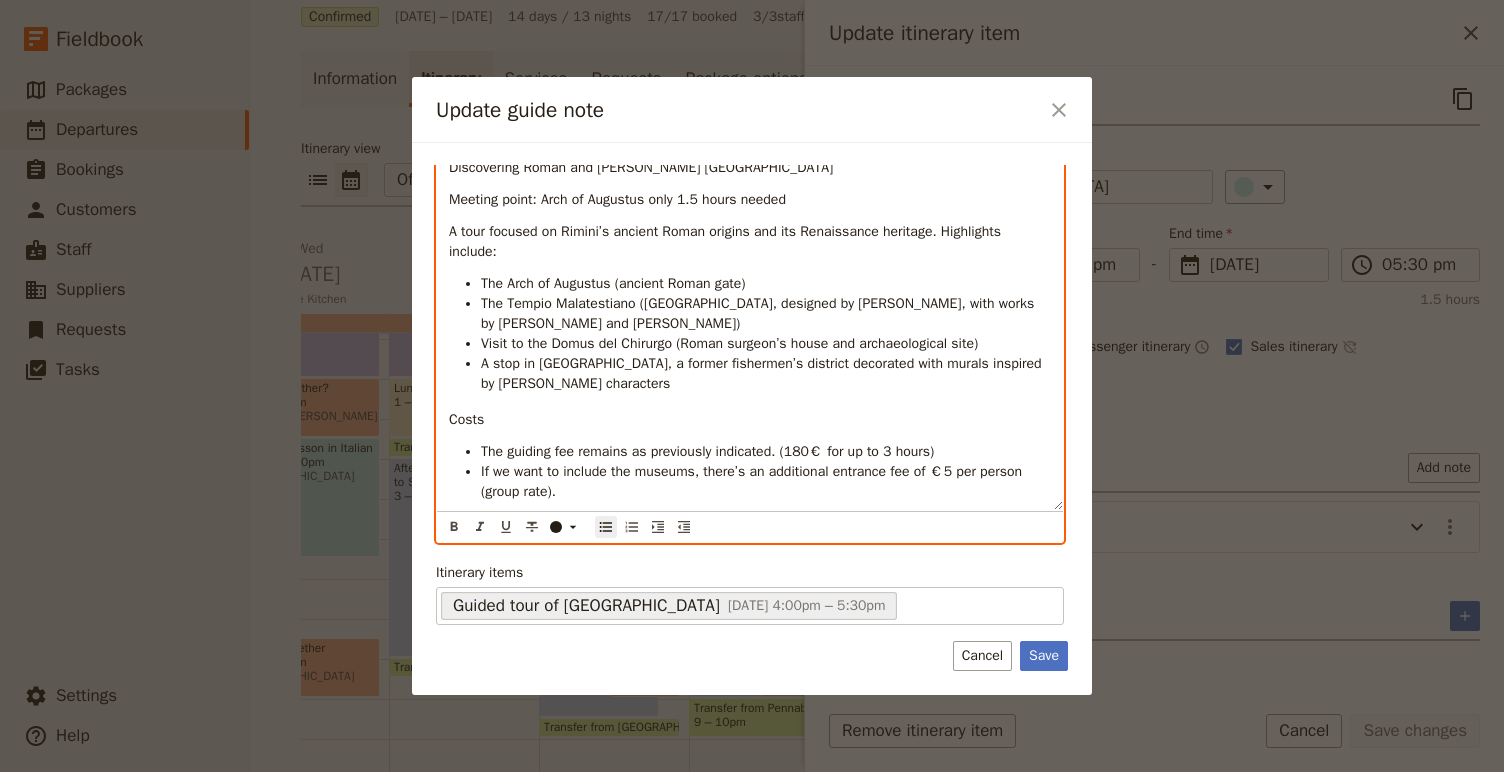 click on "If we want to include the museums, there’s an additional entrance fee of €5 per person (group rate)." at bounding box center [766, 482] 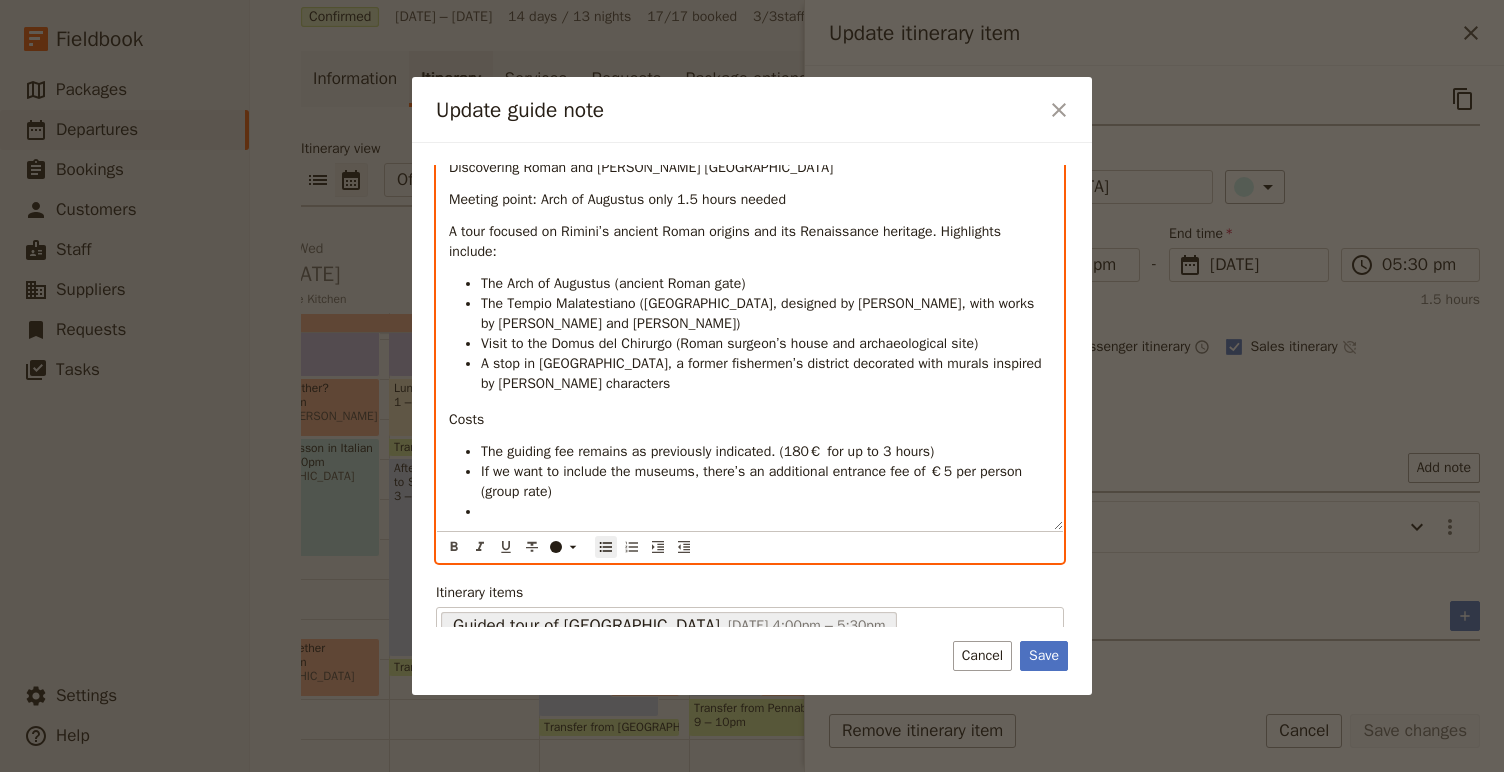 scroll, scrollTop: 0, scrollLeft: 0, axis: both 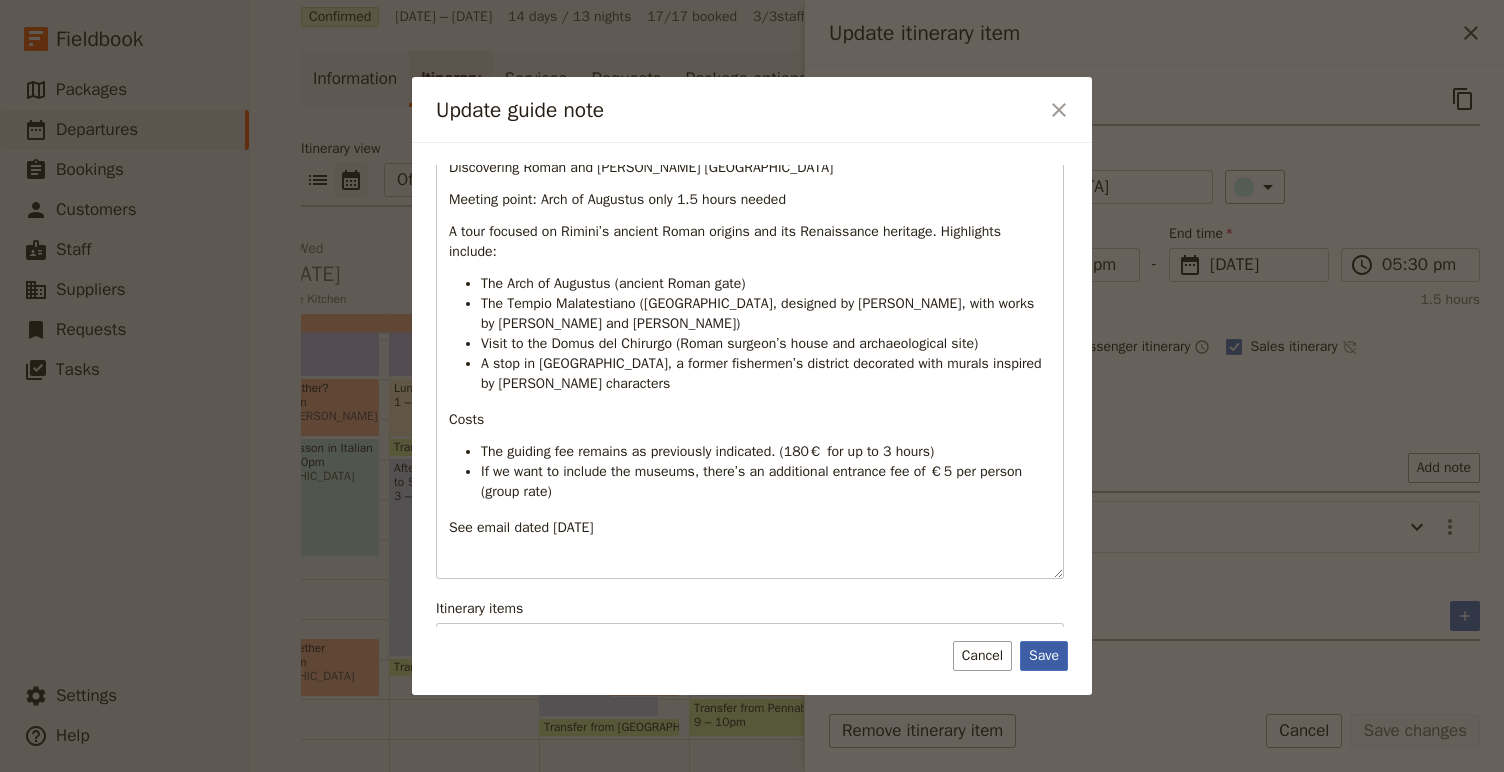click on "Save" at bounding box center [1044, 656] 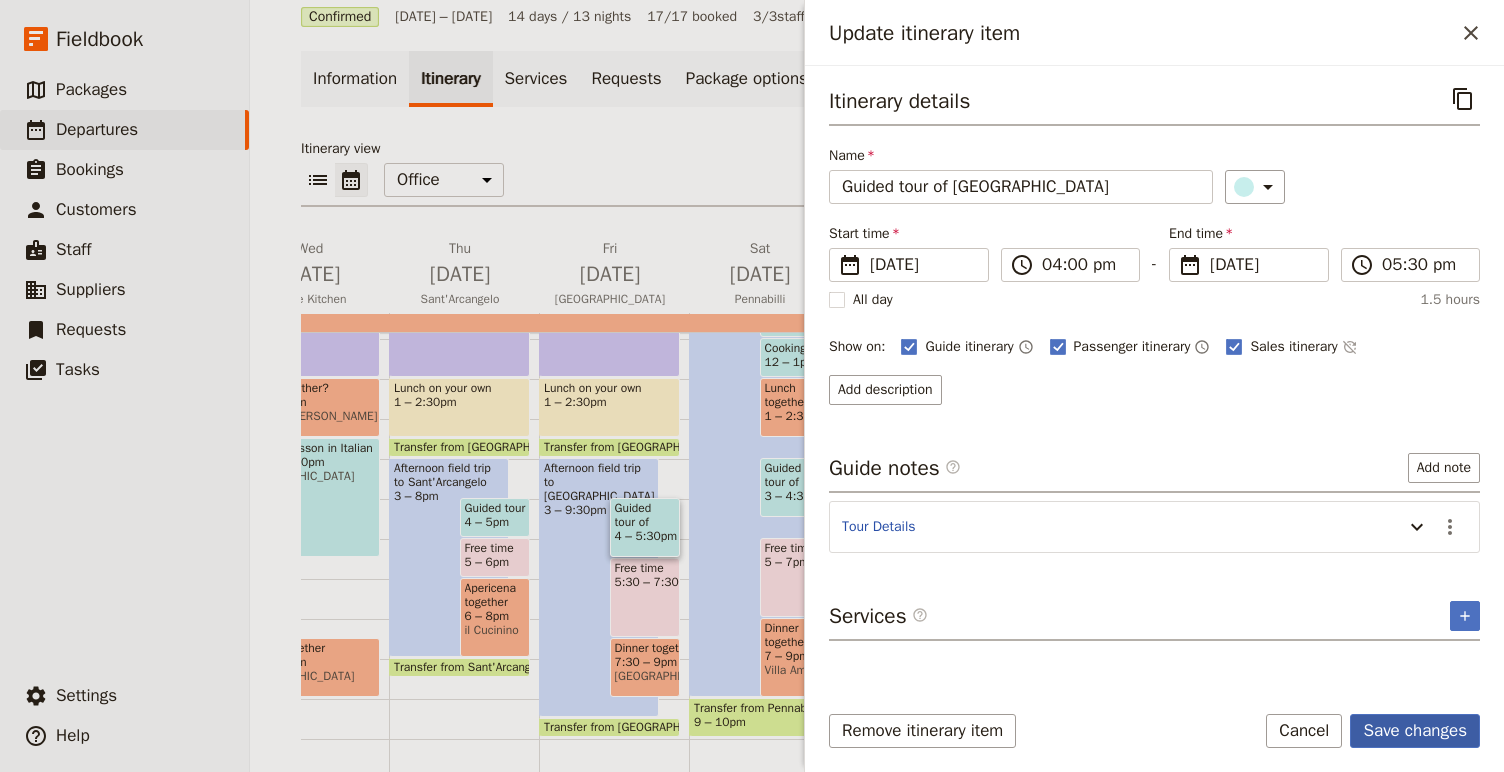 click on "Save changes" at bounding box center [1415, 731] 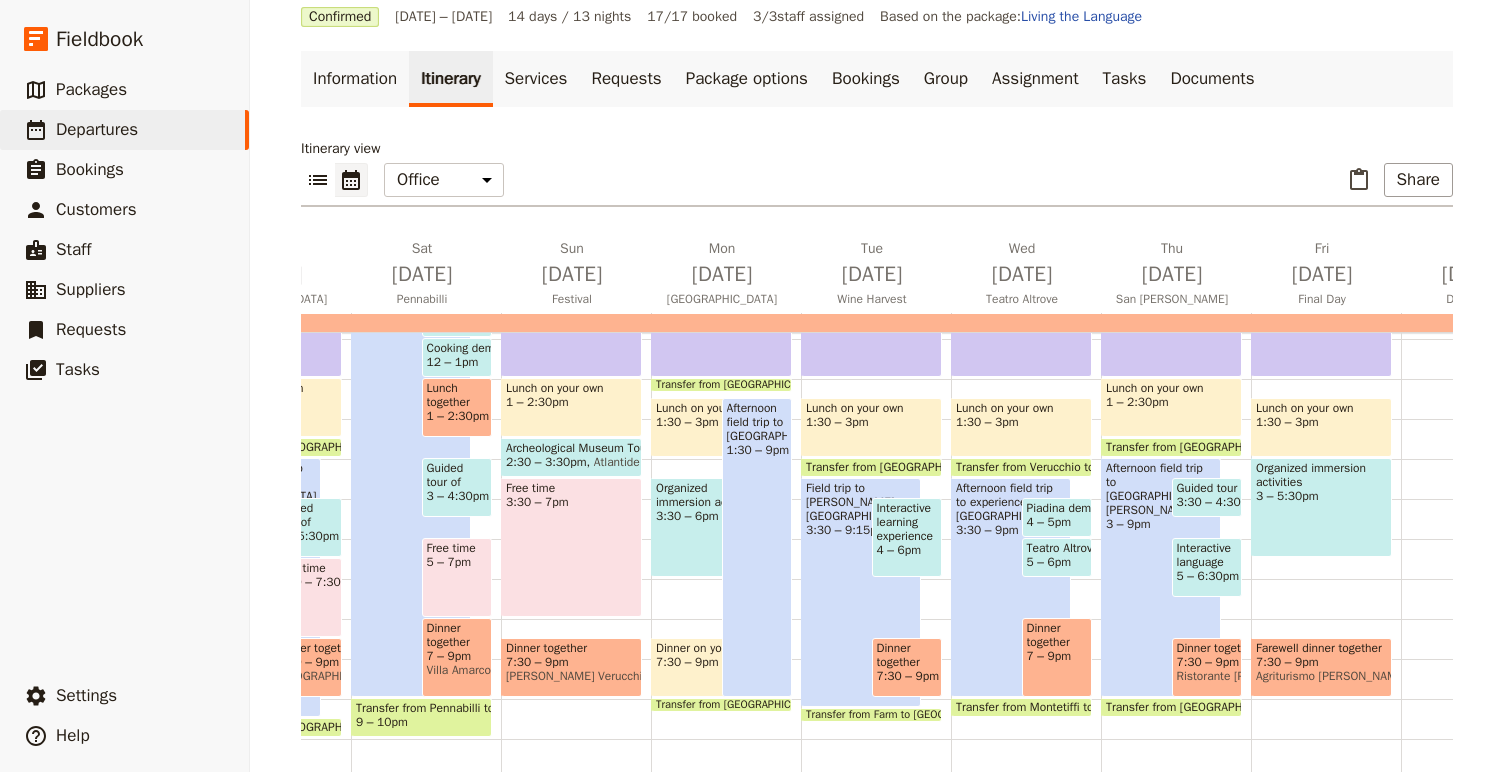 scroll, scrollTop: 0, scrollLeft: 1008, axis: horizontal 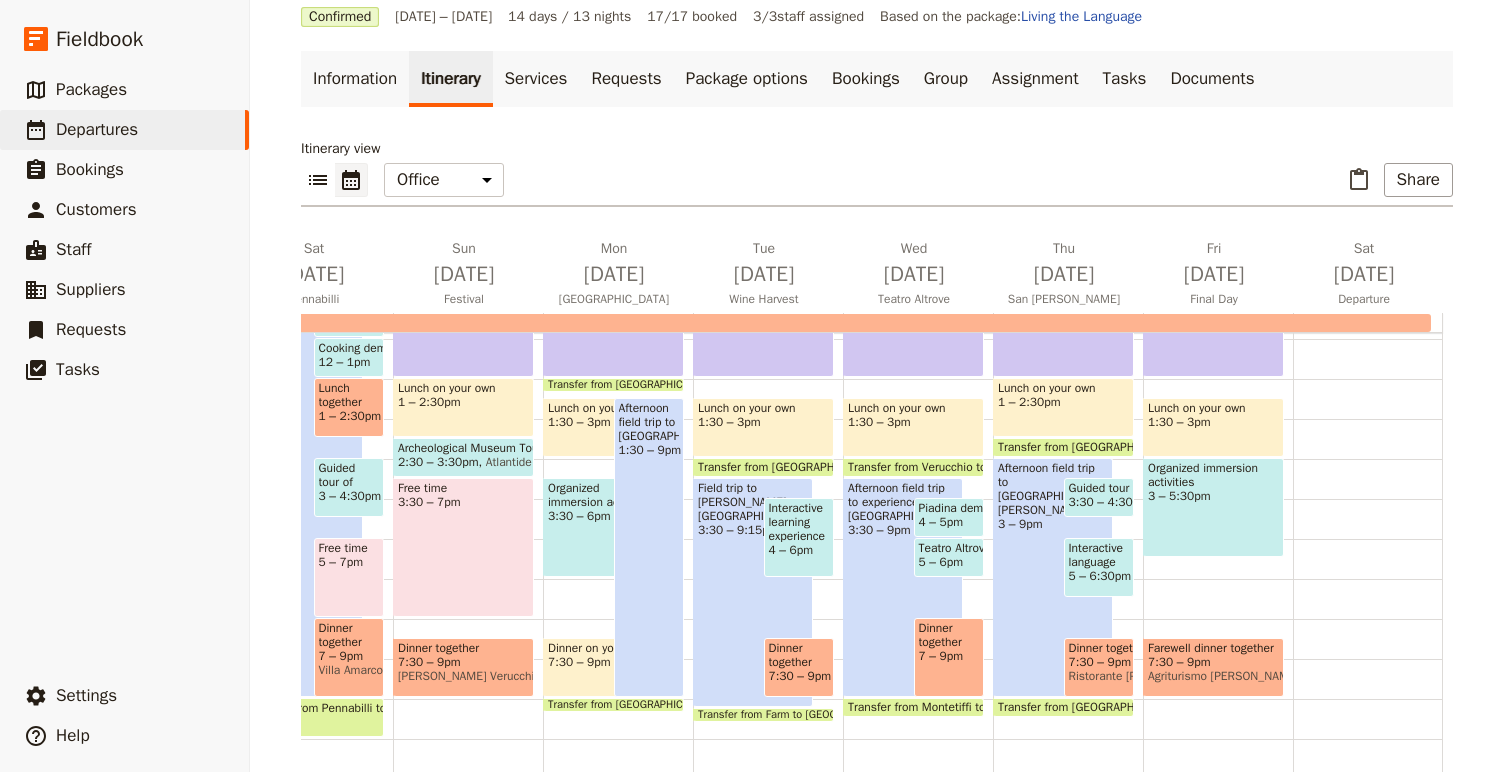click on "7:30 – 9pm" at bounding box center [1099, 662] 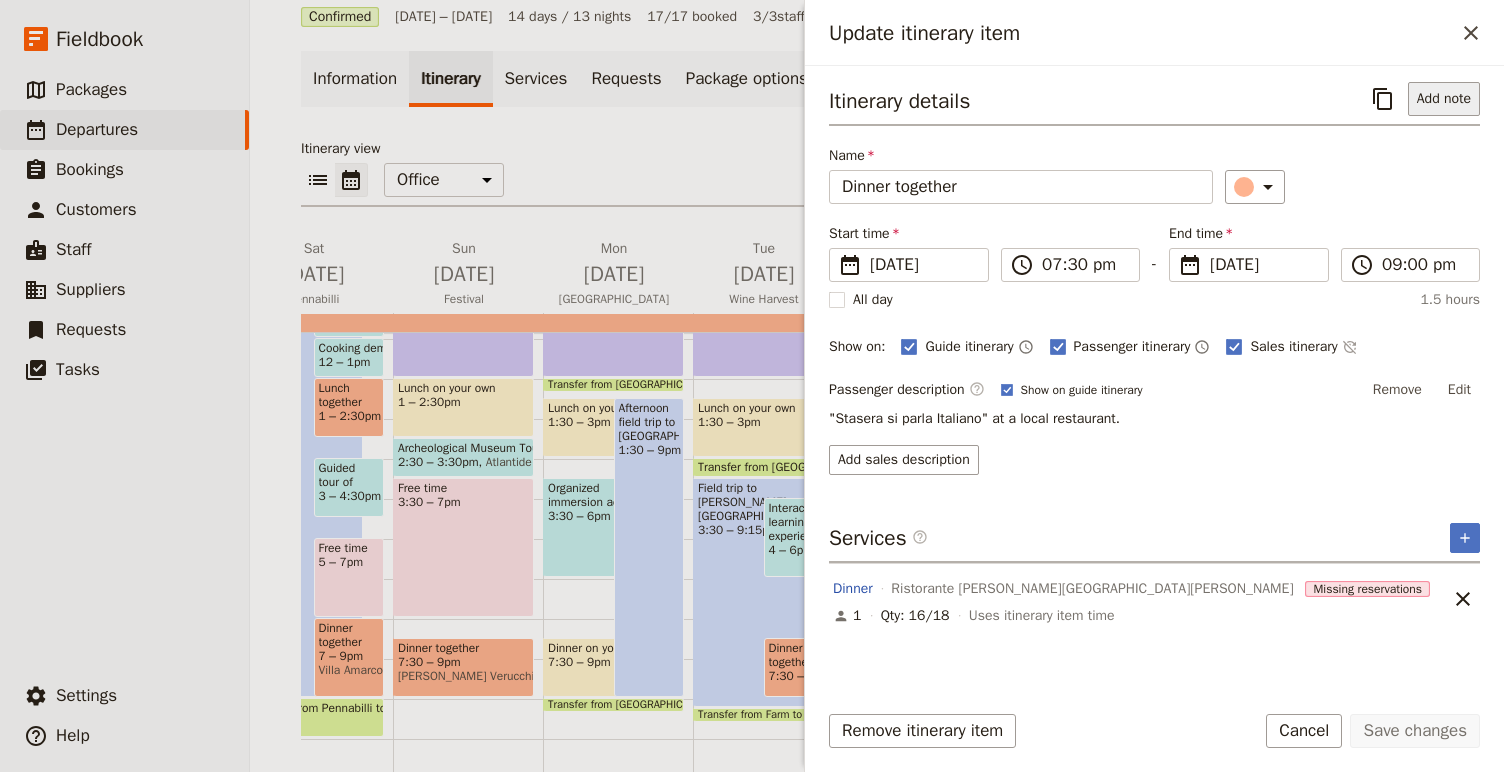 click on "Add note" at bounding box center [1444, 99] 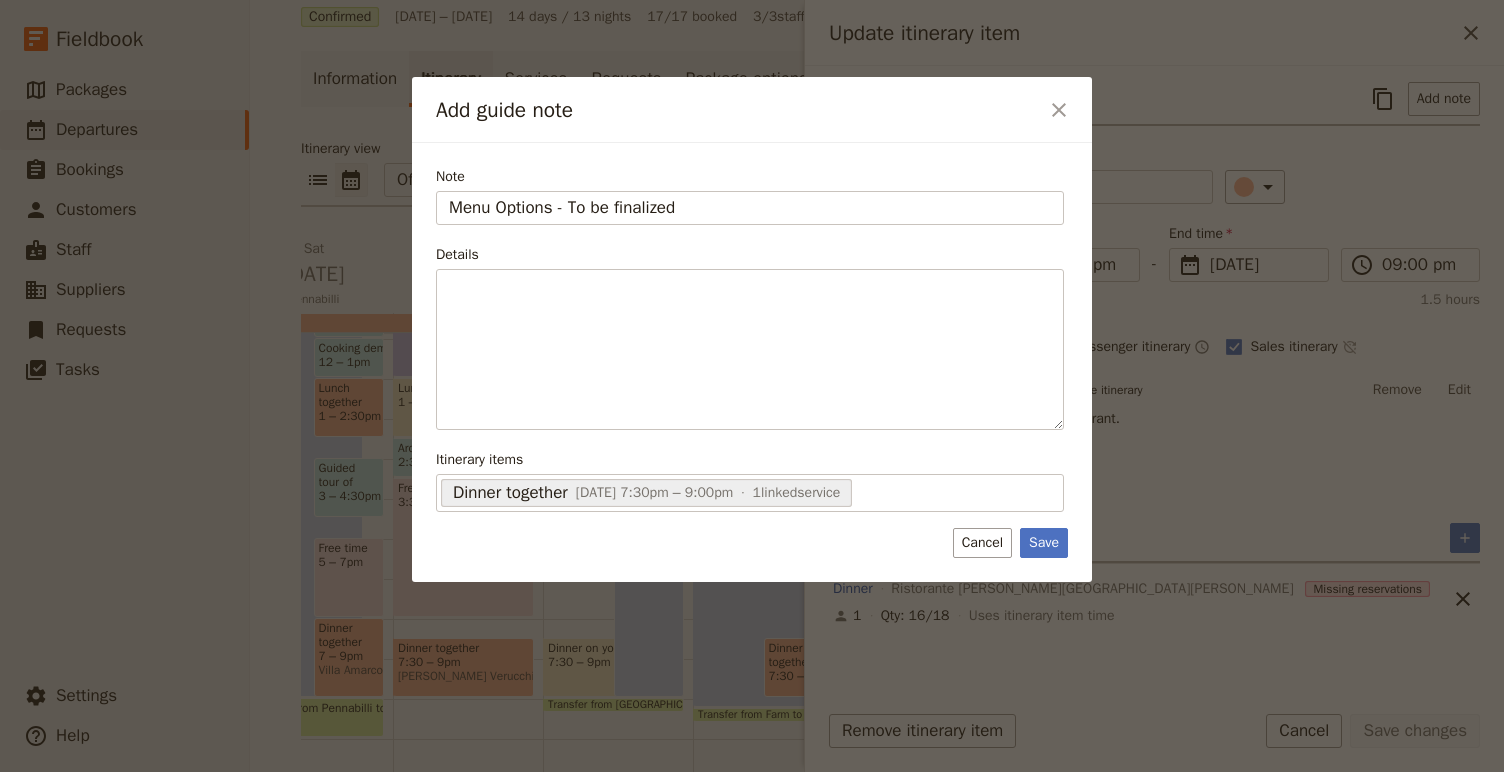 type on "Menu Options - To be finalized" 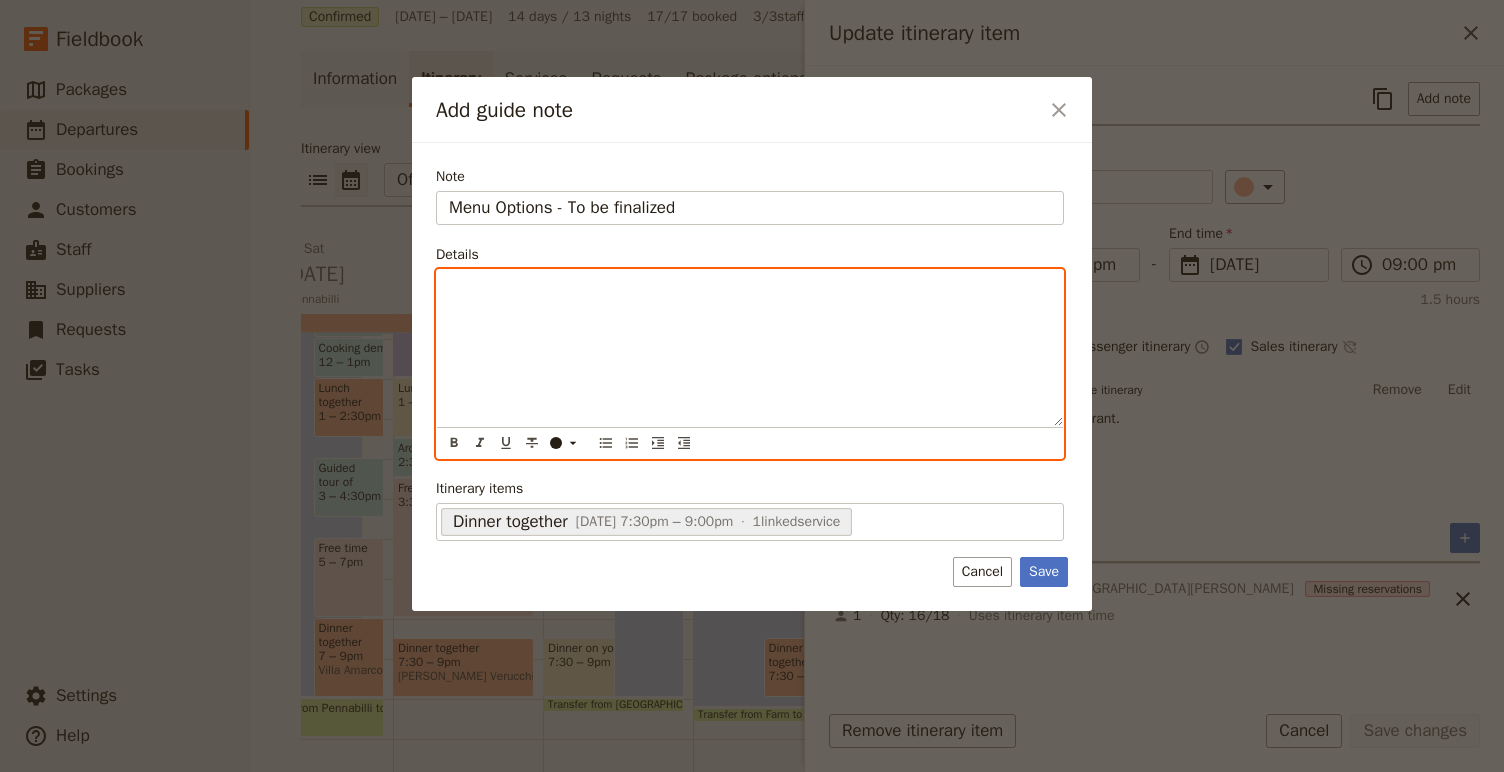 click at bounding box center [750, 348] 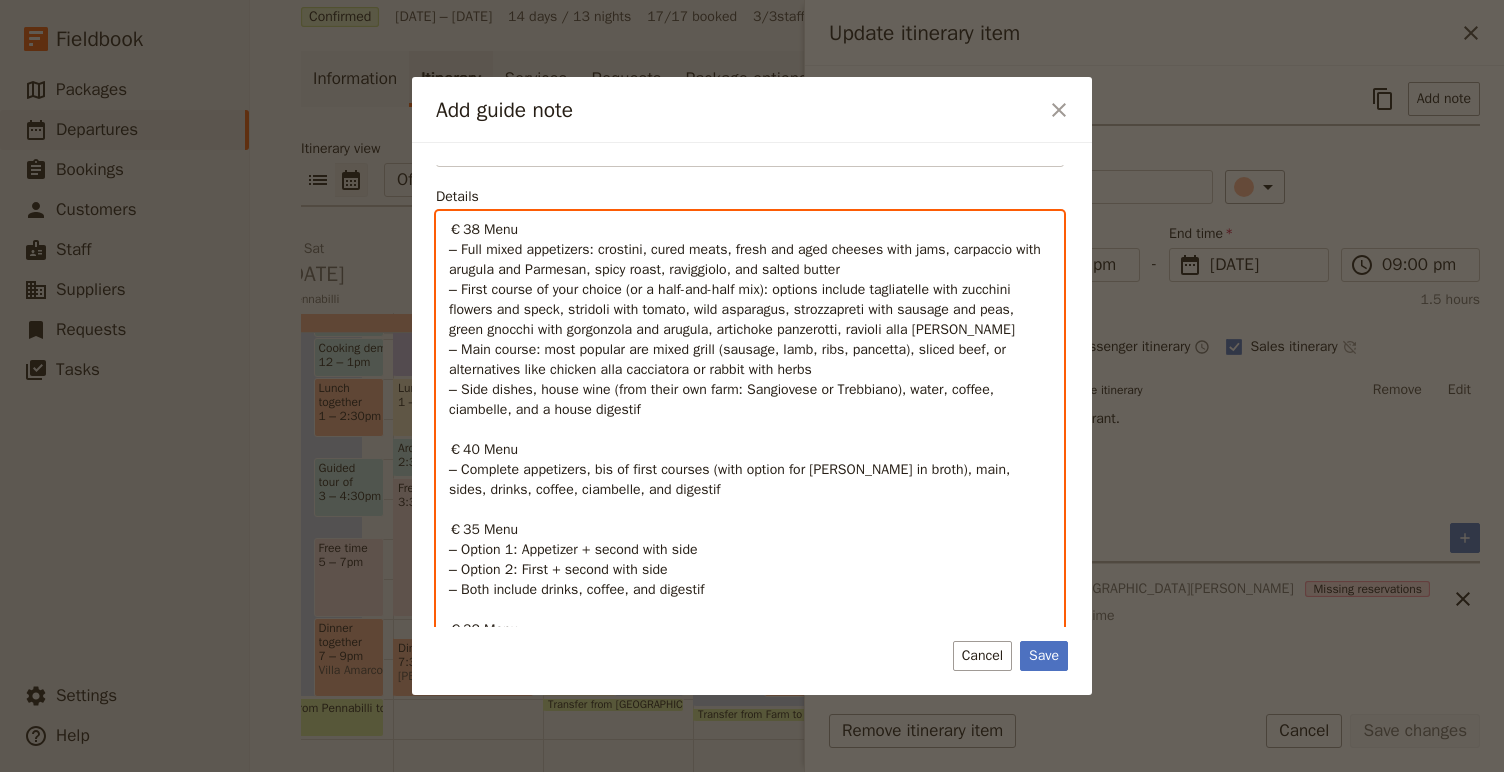 scroll, scrollTop: 256, scrollLeft: 0, axis: vertical 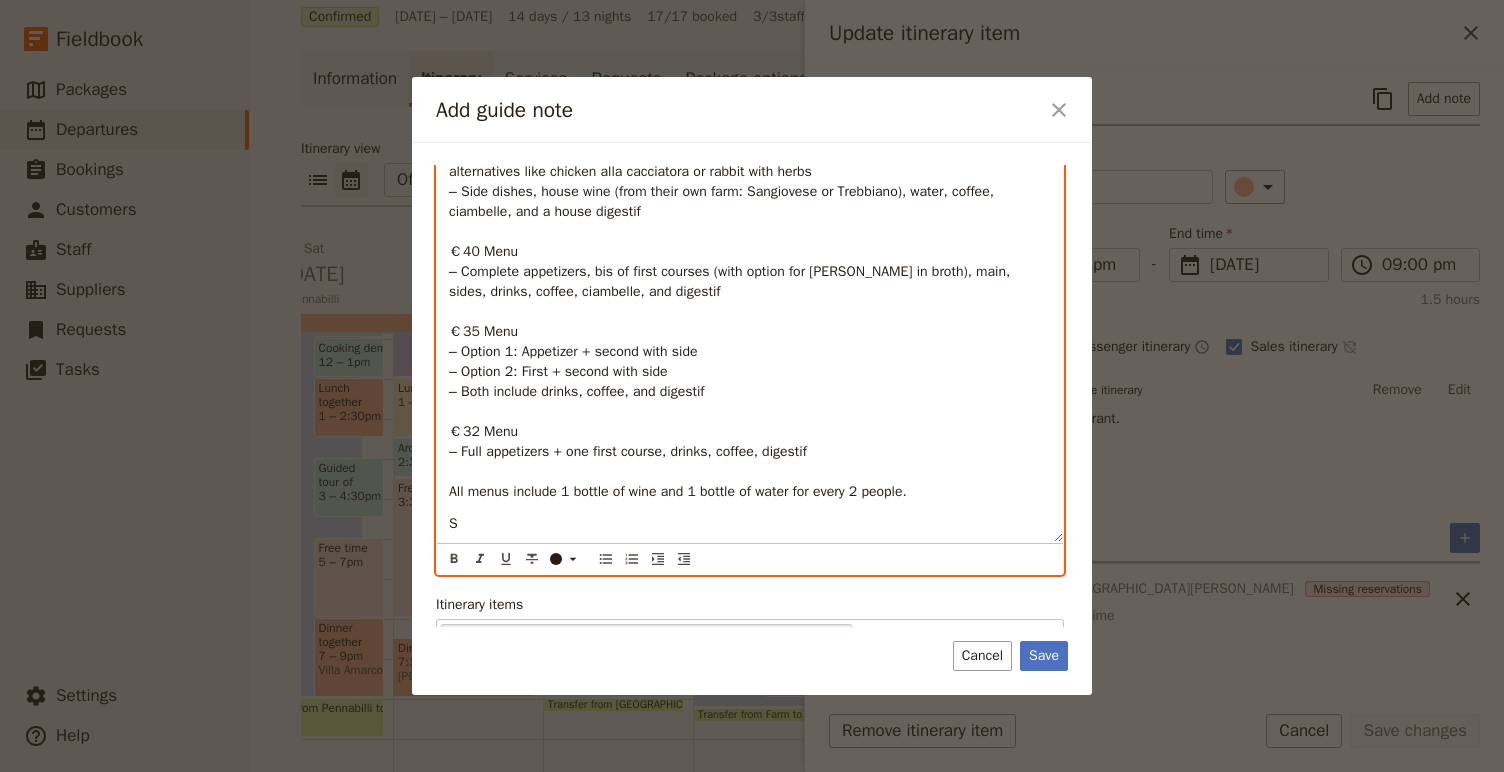 type 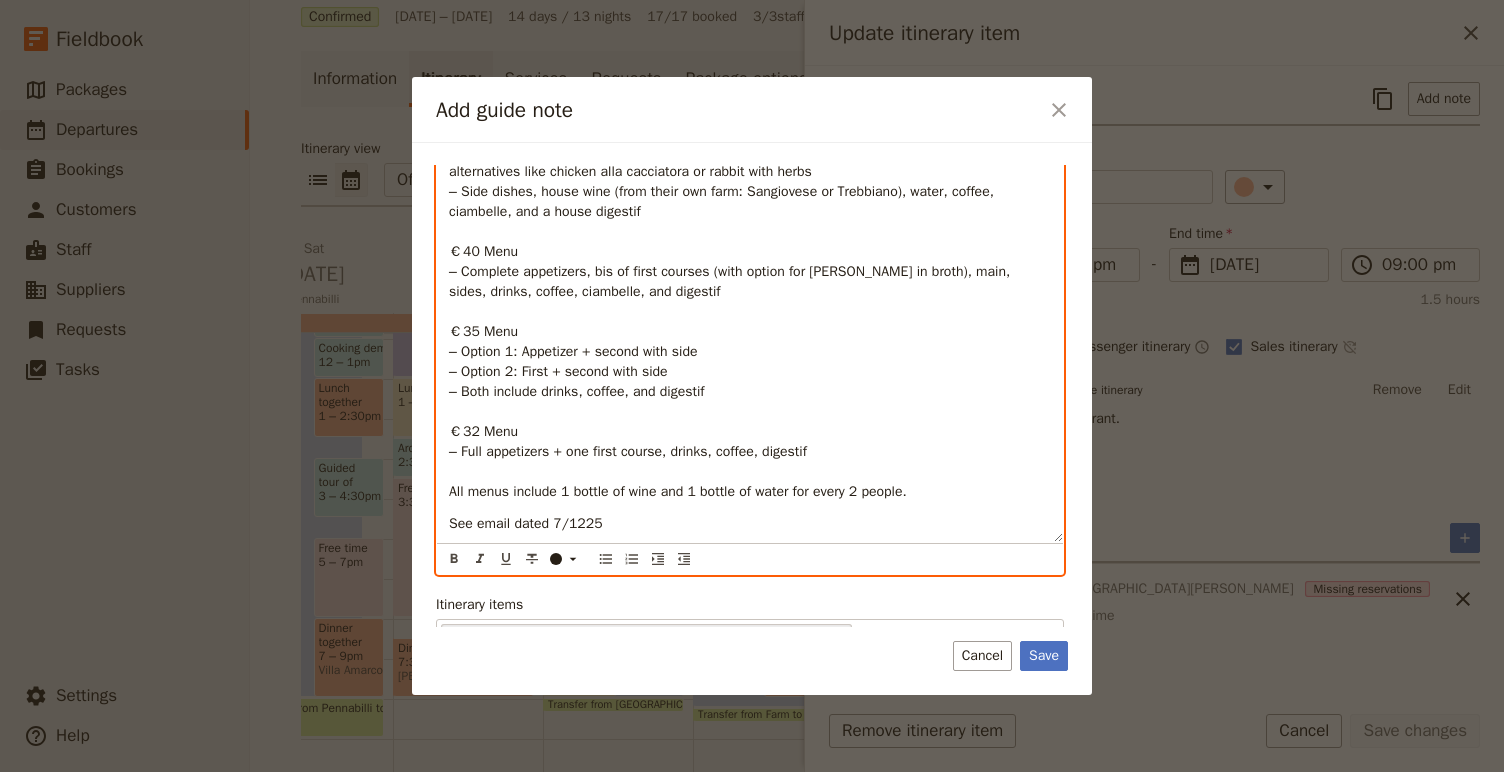 click on "See email dated 7/1225" at bounding box center [526, 523] 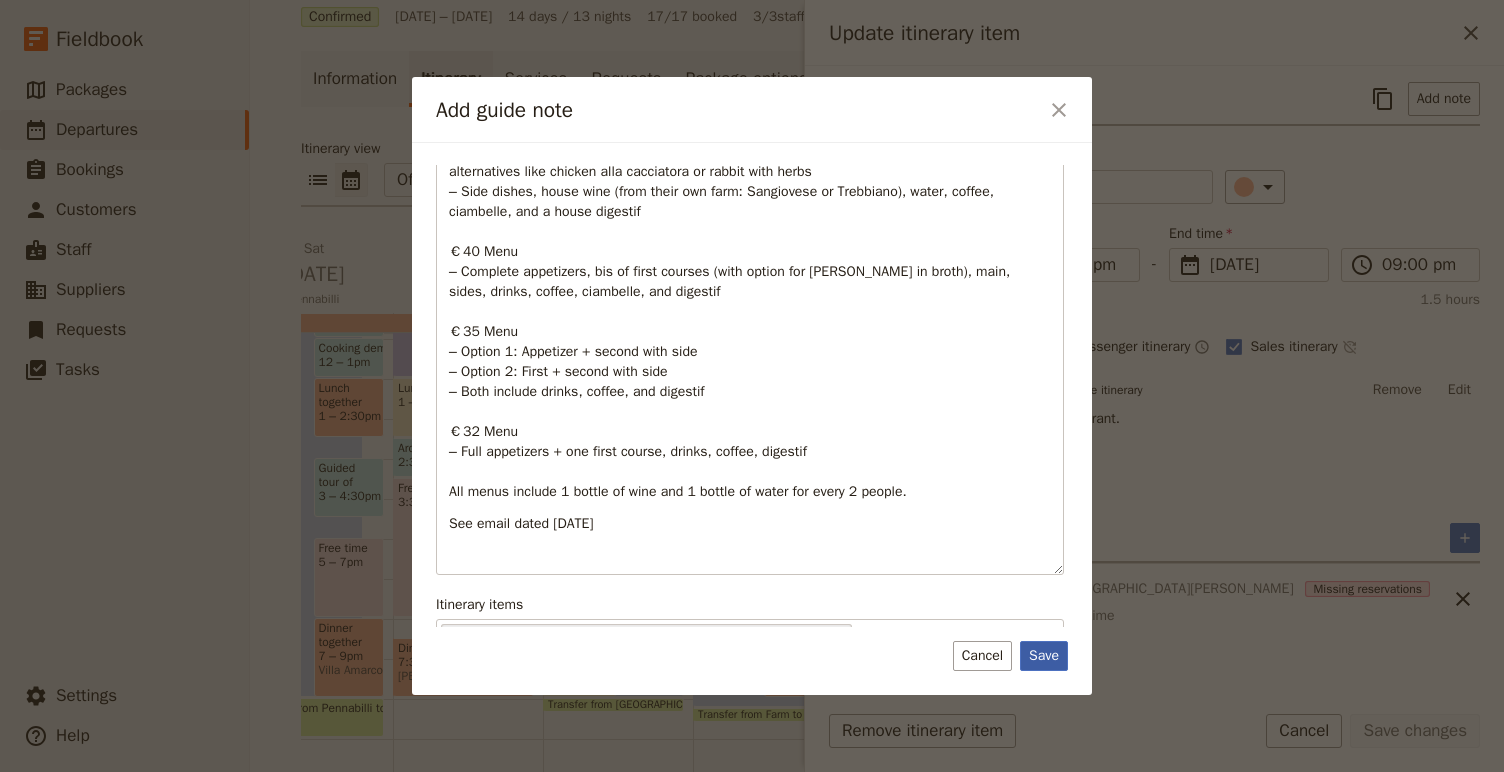 click on "Save" at bounding box center (1044, 656) 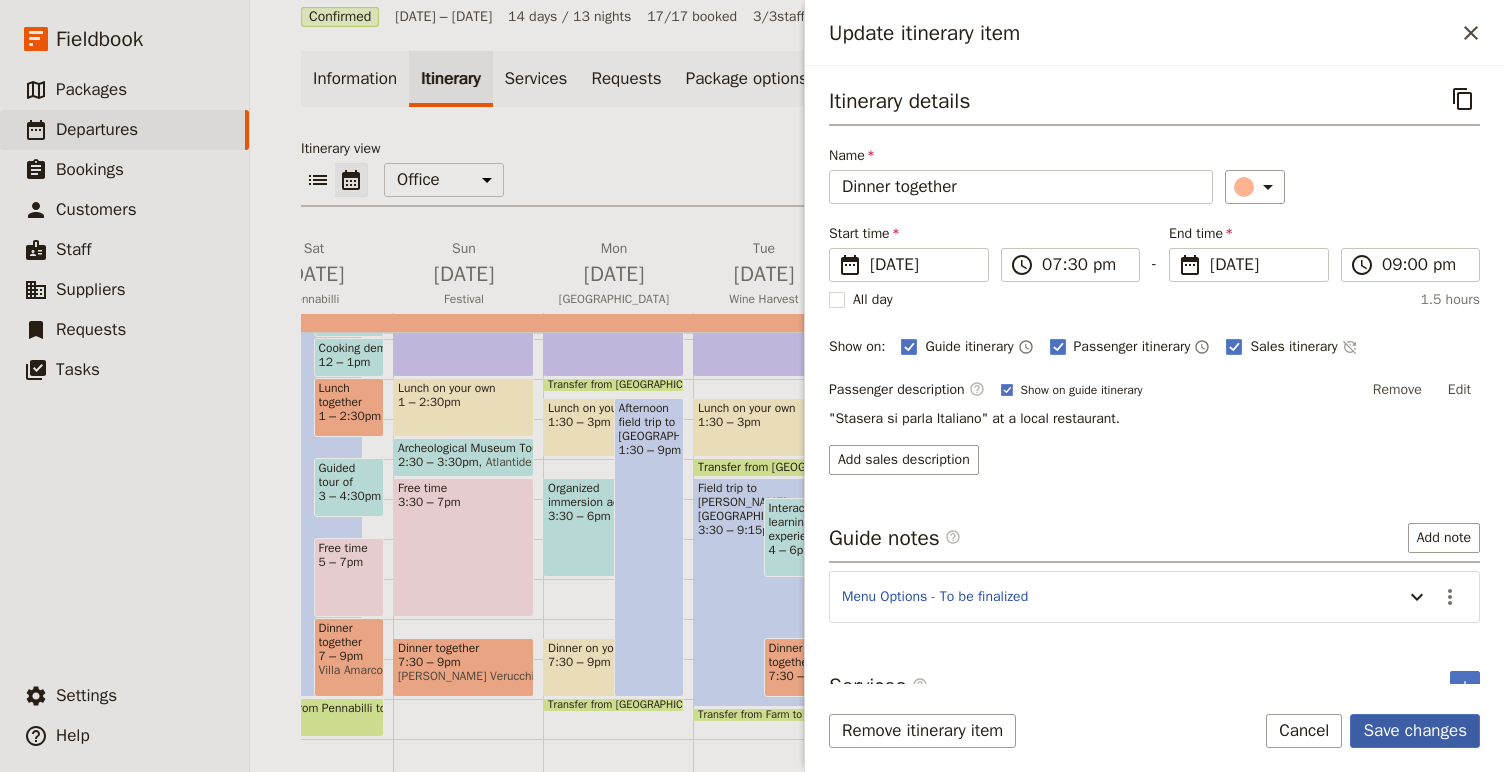click on "Save changes" at bounding box center [1415, 731] 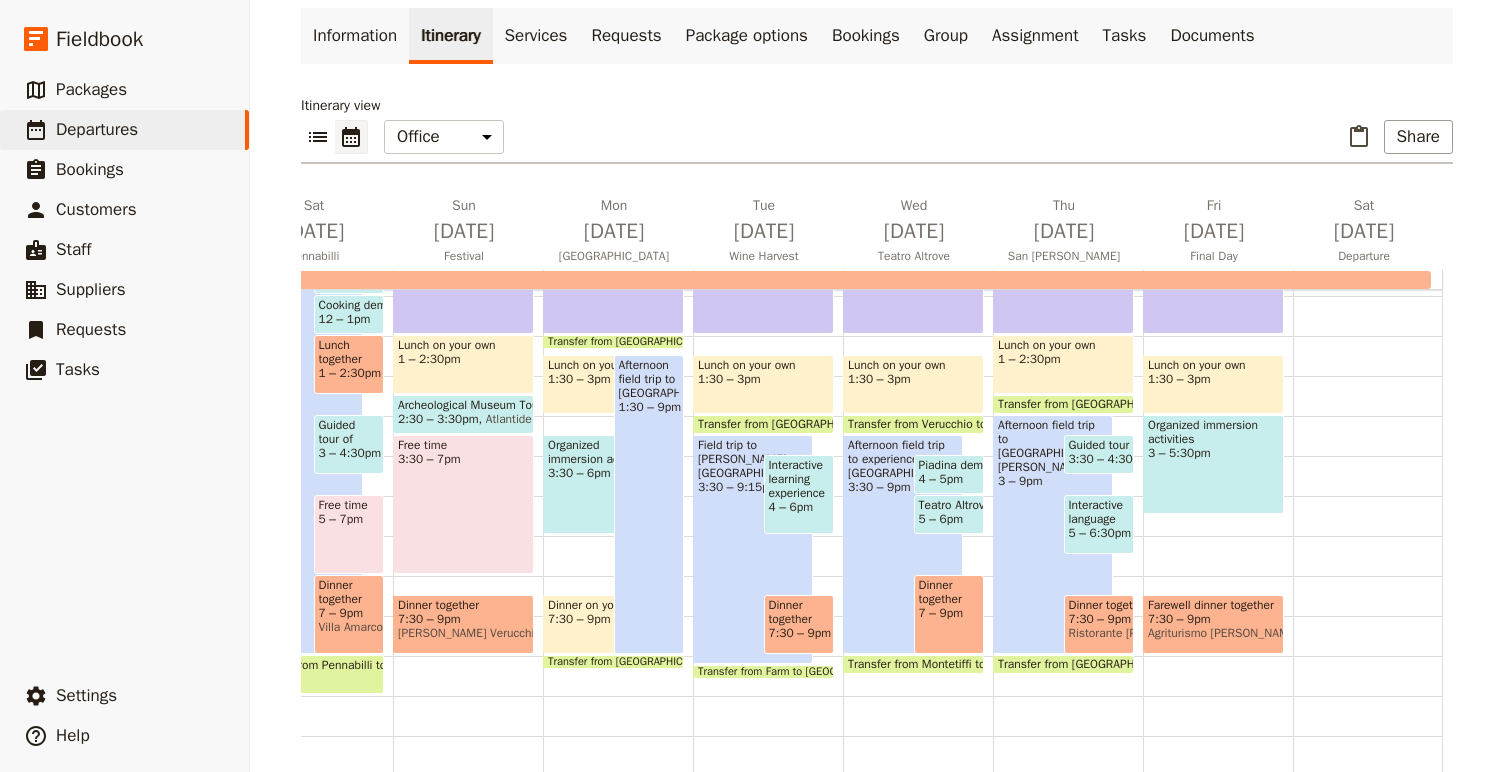 scroll, scrollTop: 128, scrollLeft: 0, axis: vertical 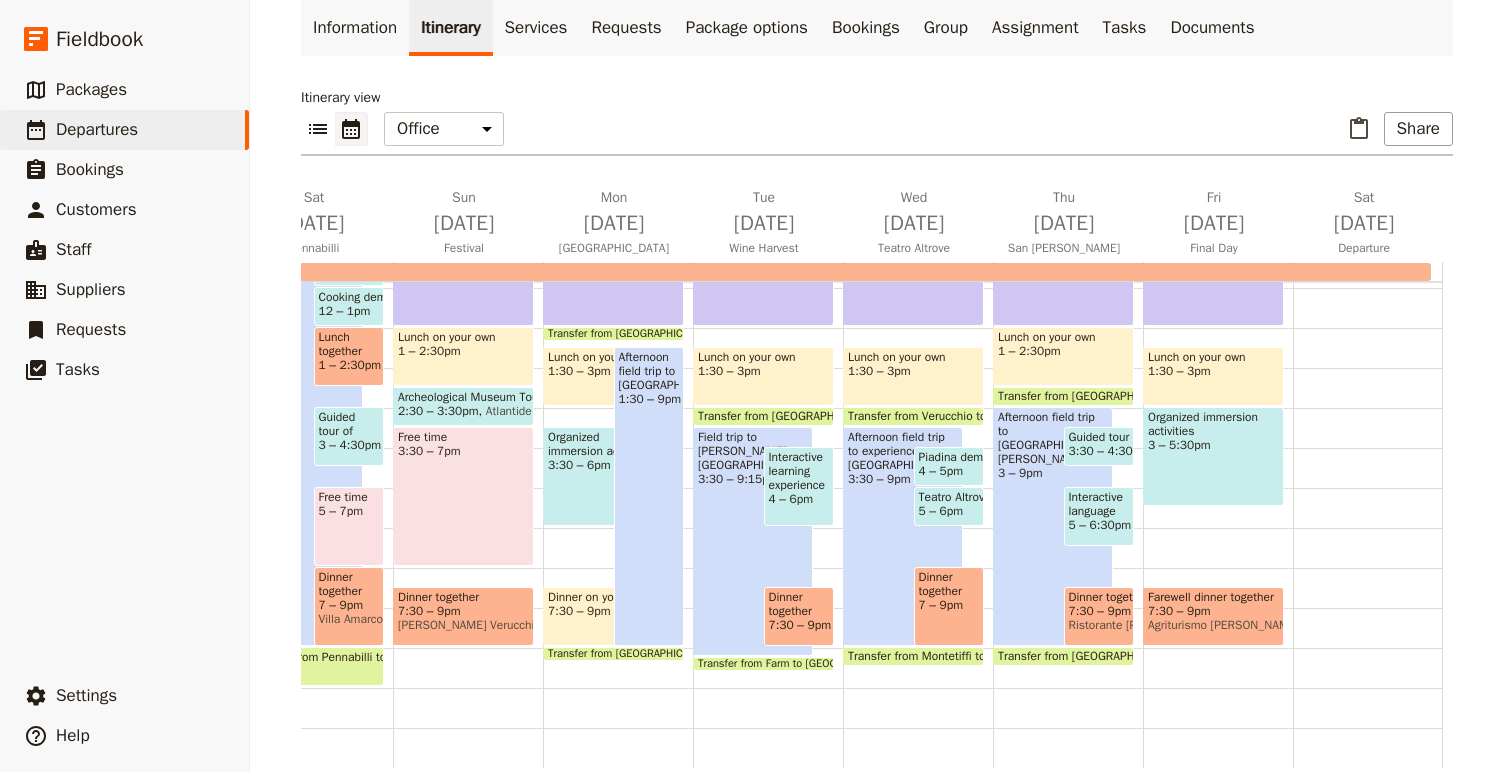 click on "Dinner together" at bounding box center [799, 604] 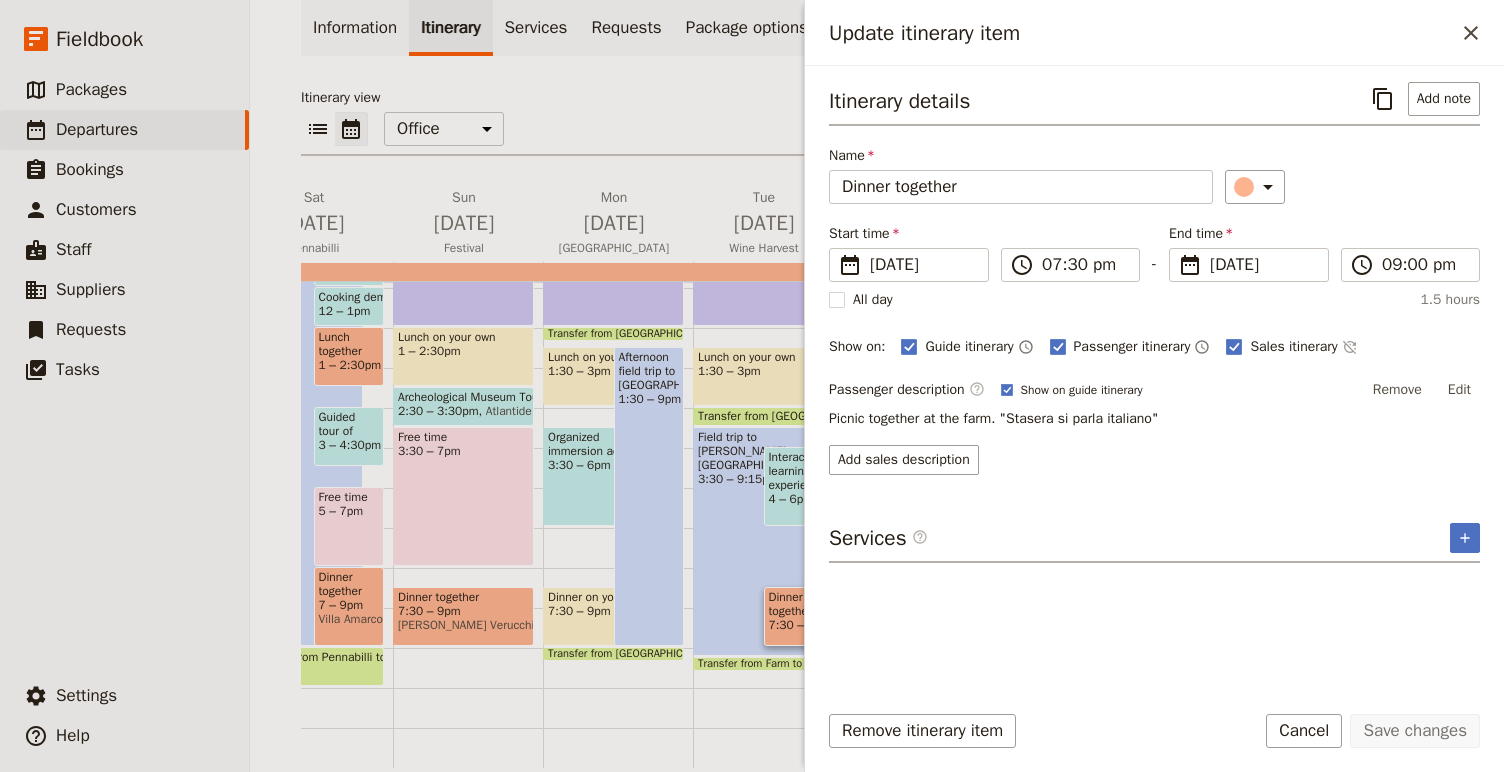 click on "7:30 – 9pm" at bounding box center [463, 611] 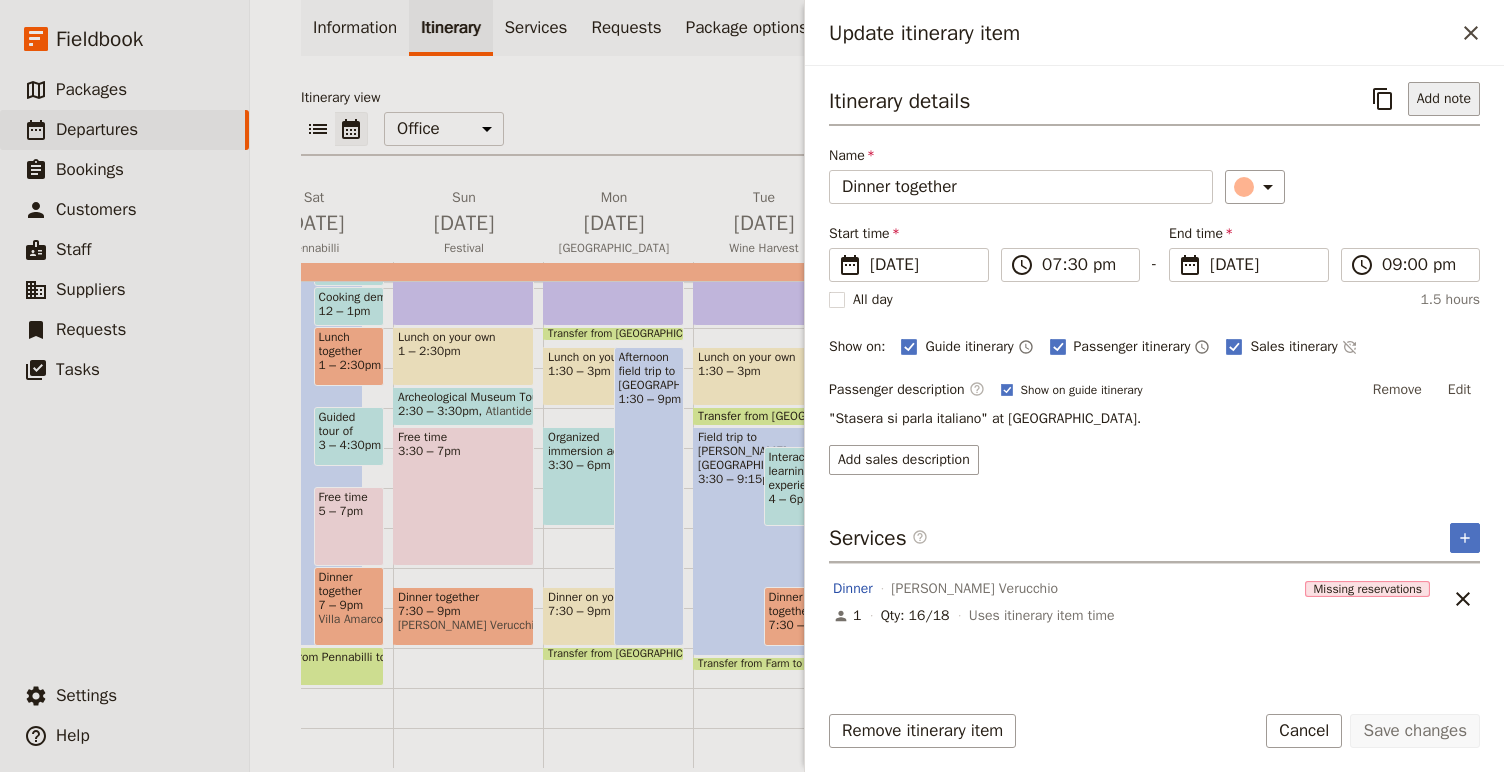 click on "Add note" at bounding box center [1444, 99] 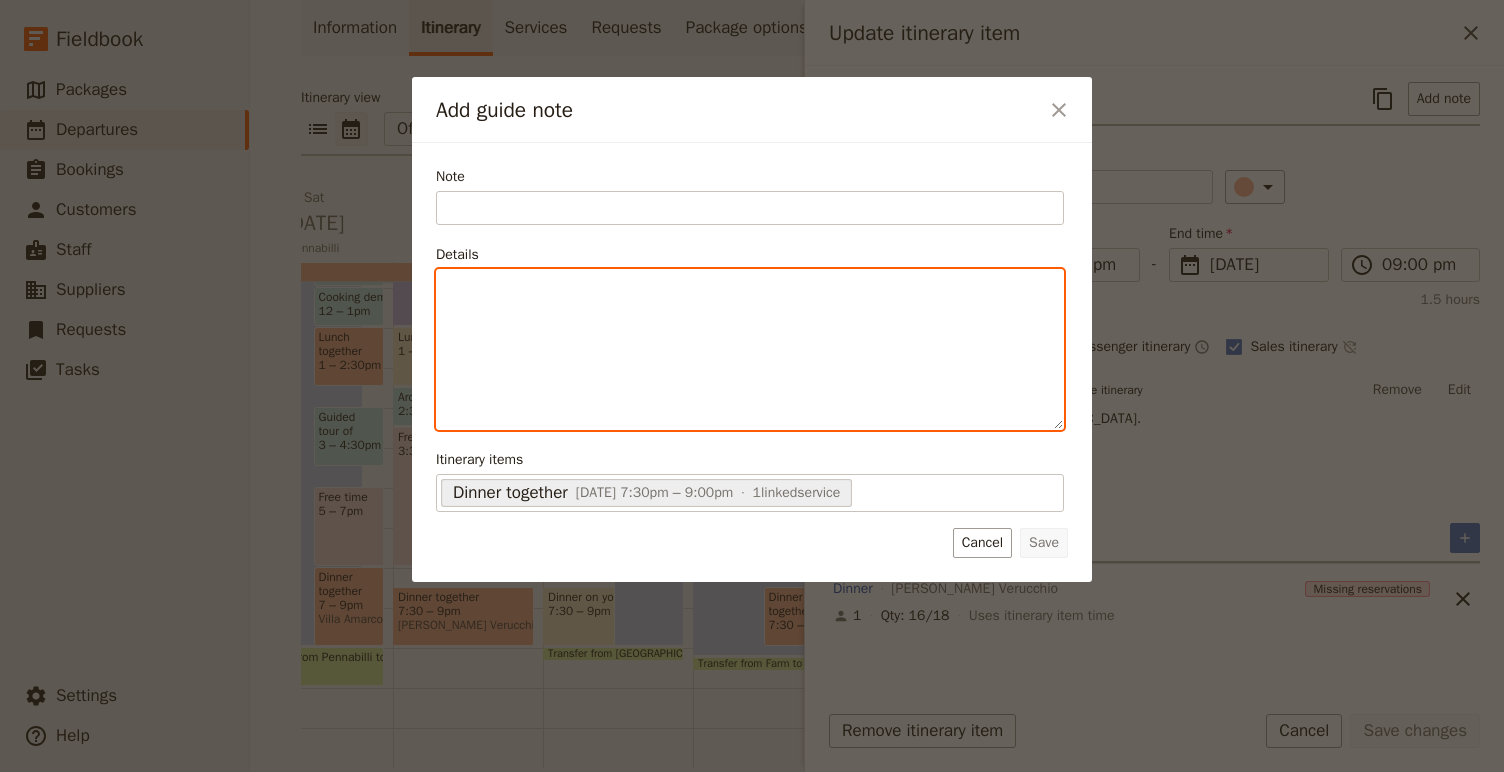 click at bounding box center [750, 349] 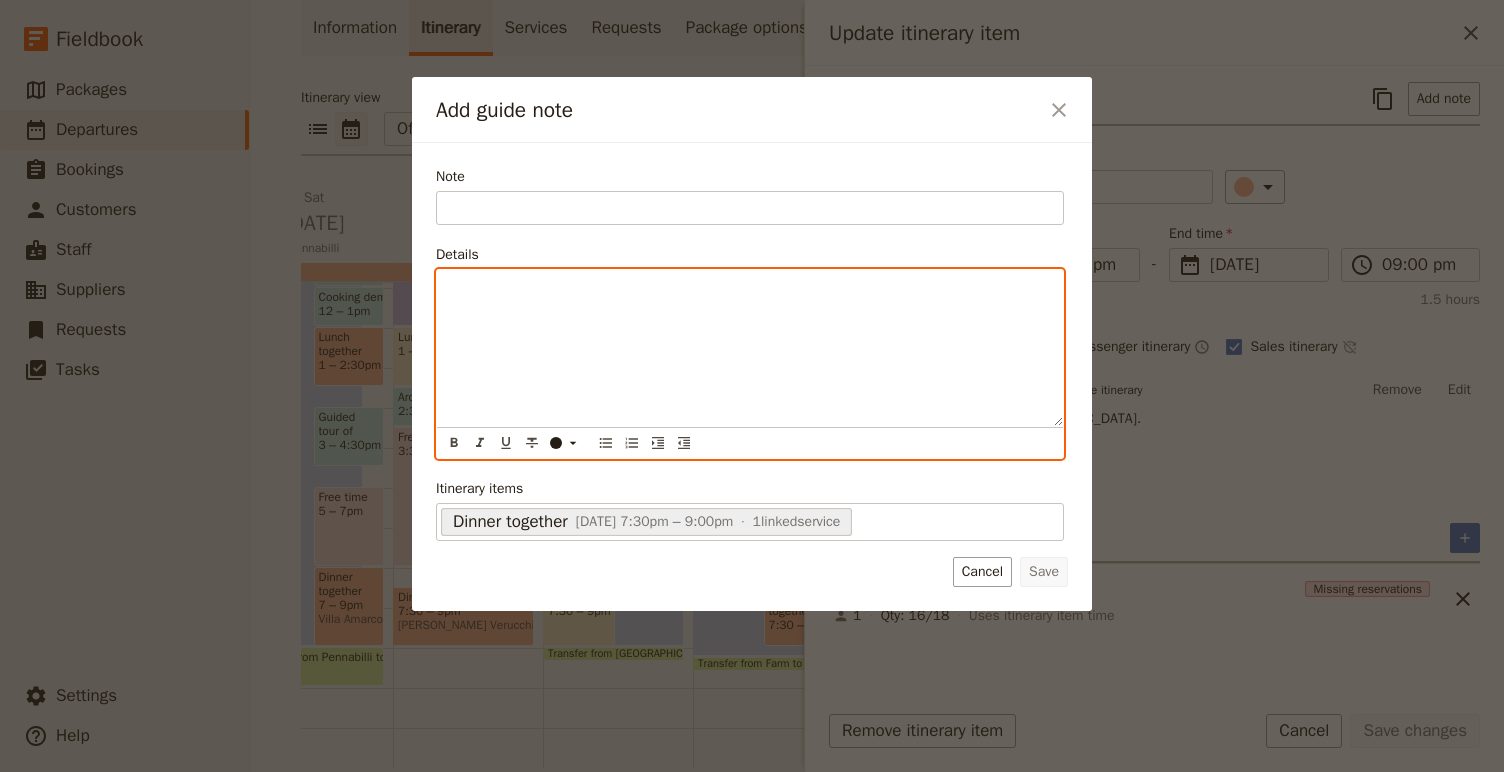 scroll, scrollTop: 0, scrollLeft: 0, axis: both 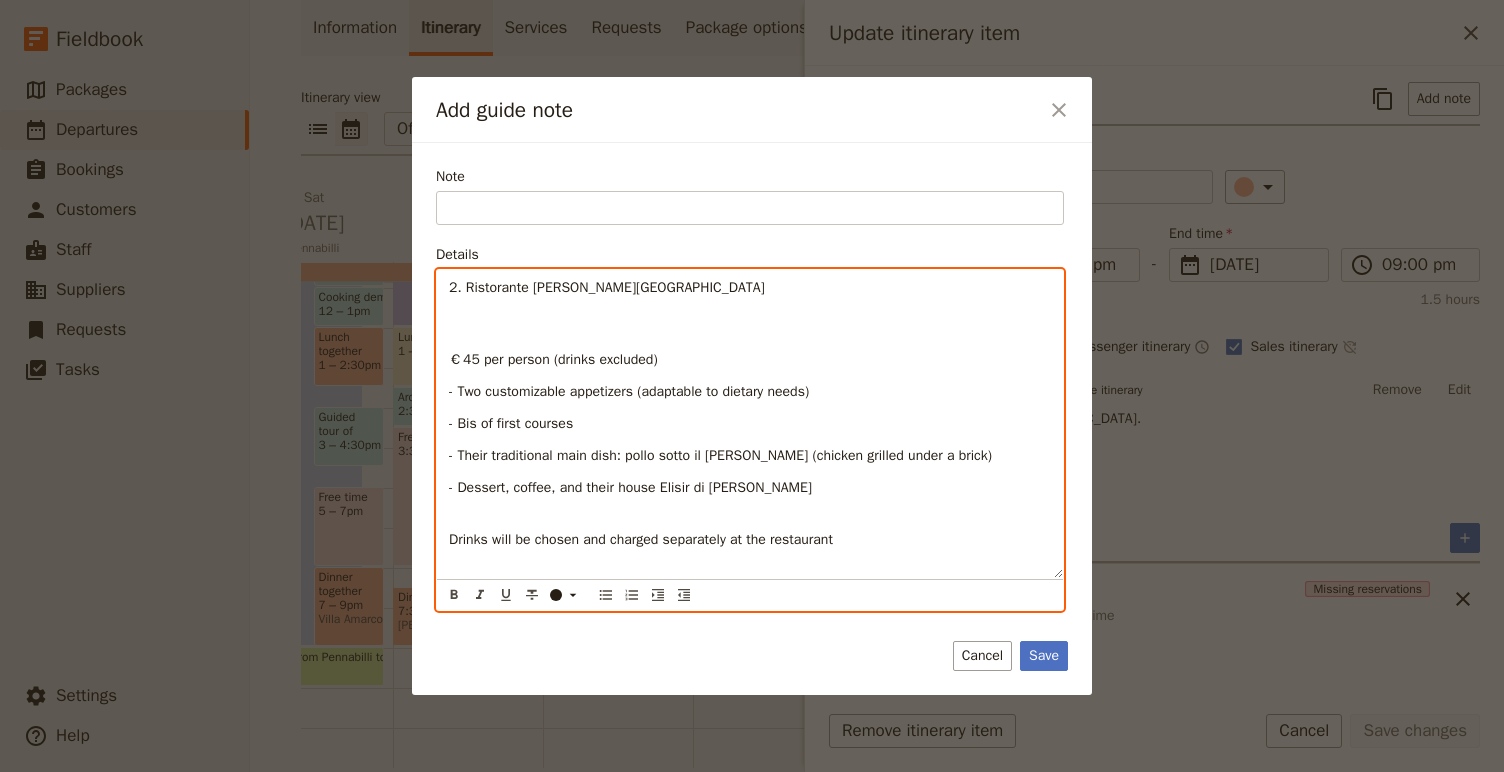 click on "2. Ristorante [PERSON_NAME][GEOGRAPHIC_DATA]" at bounding box center (750, 308) 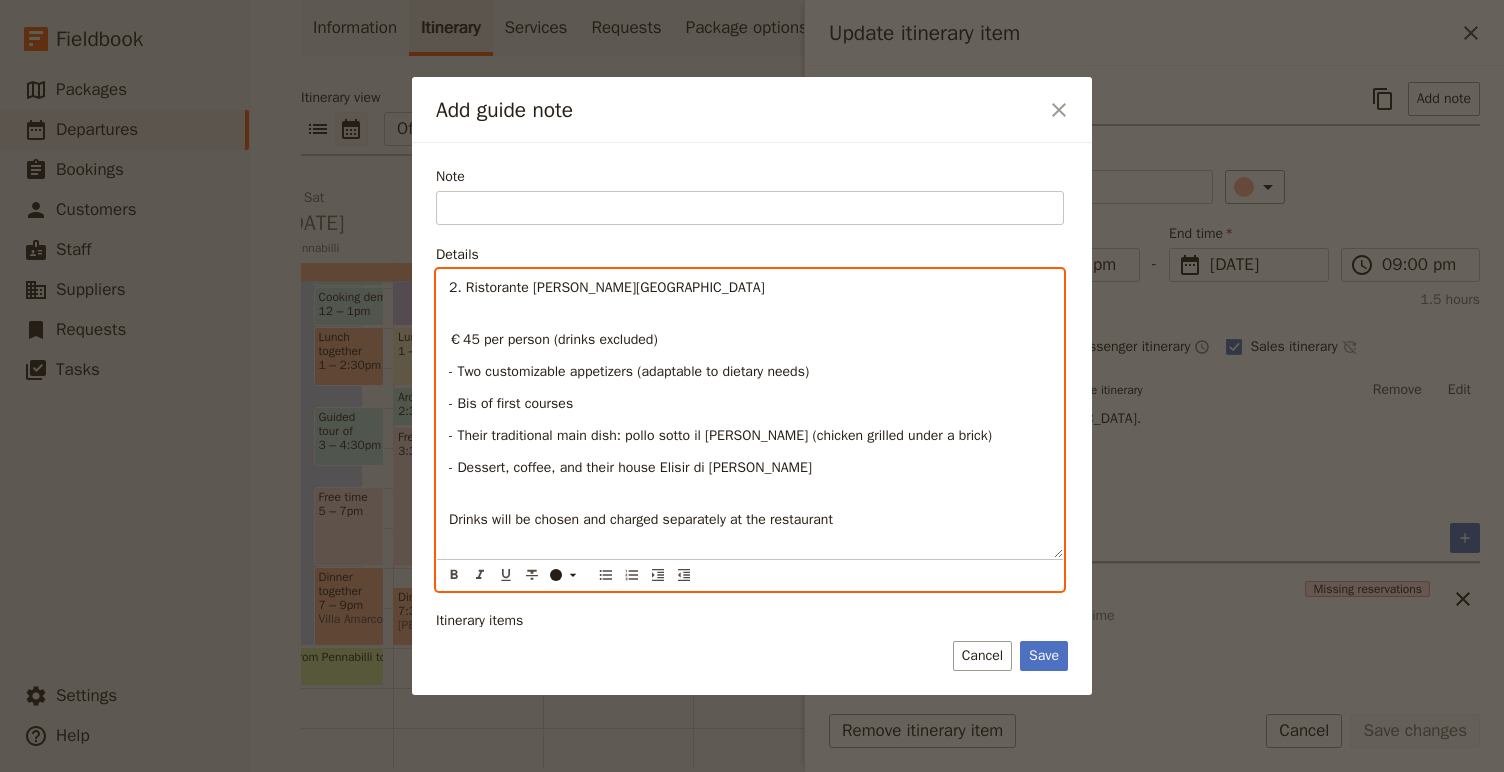 click on "2. Ristorante [PERSON_NAME][GEOGRAPHIC_DATA]" at bounding box center (607, 287) 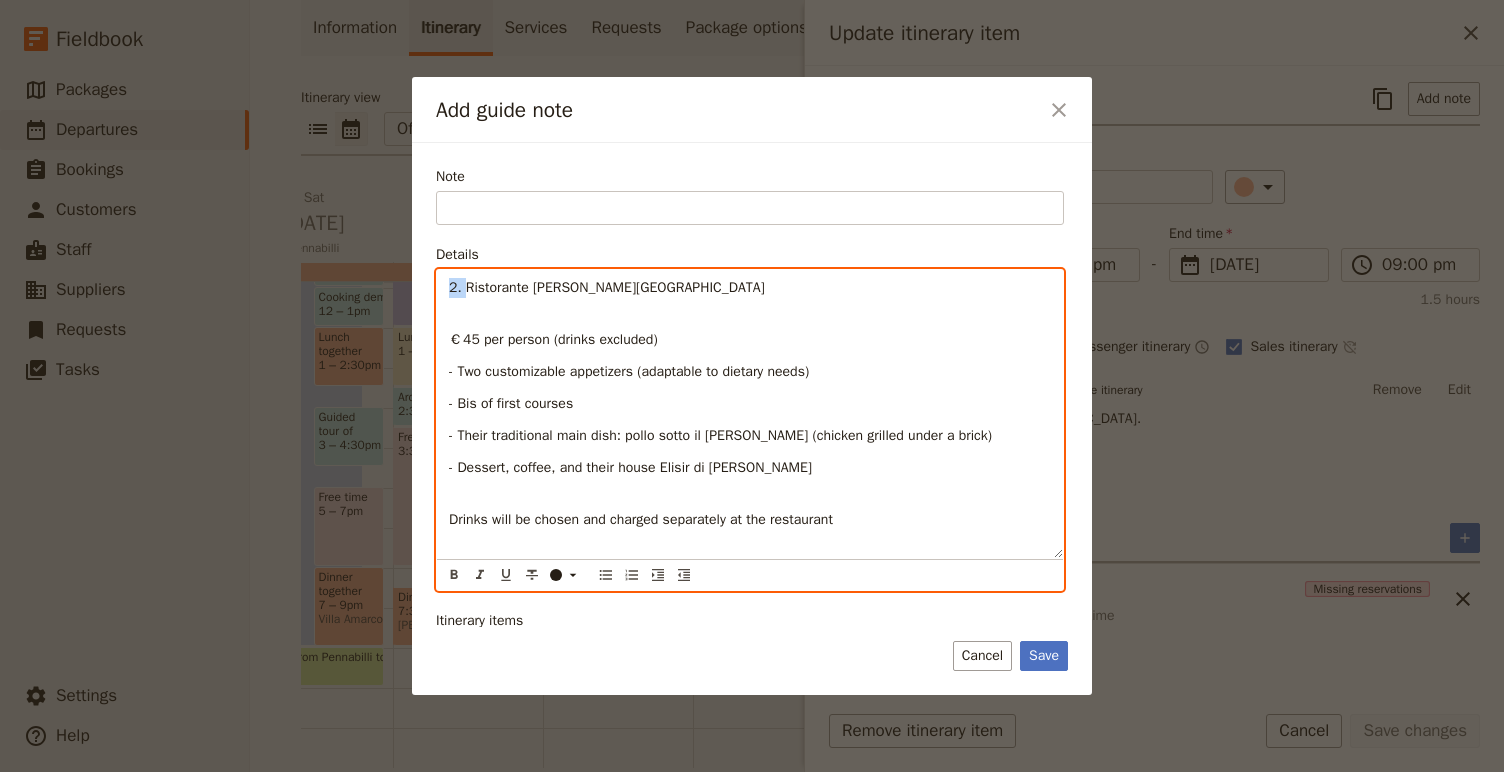 drag, startPoint x: 468, startPoint y: 288, endPoint x: 410, endPoint y: 284, distance: 58.137768 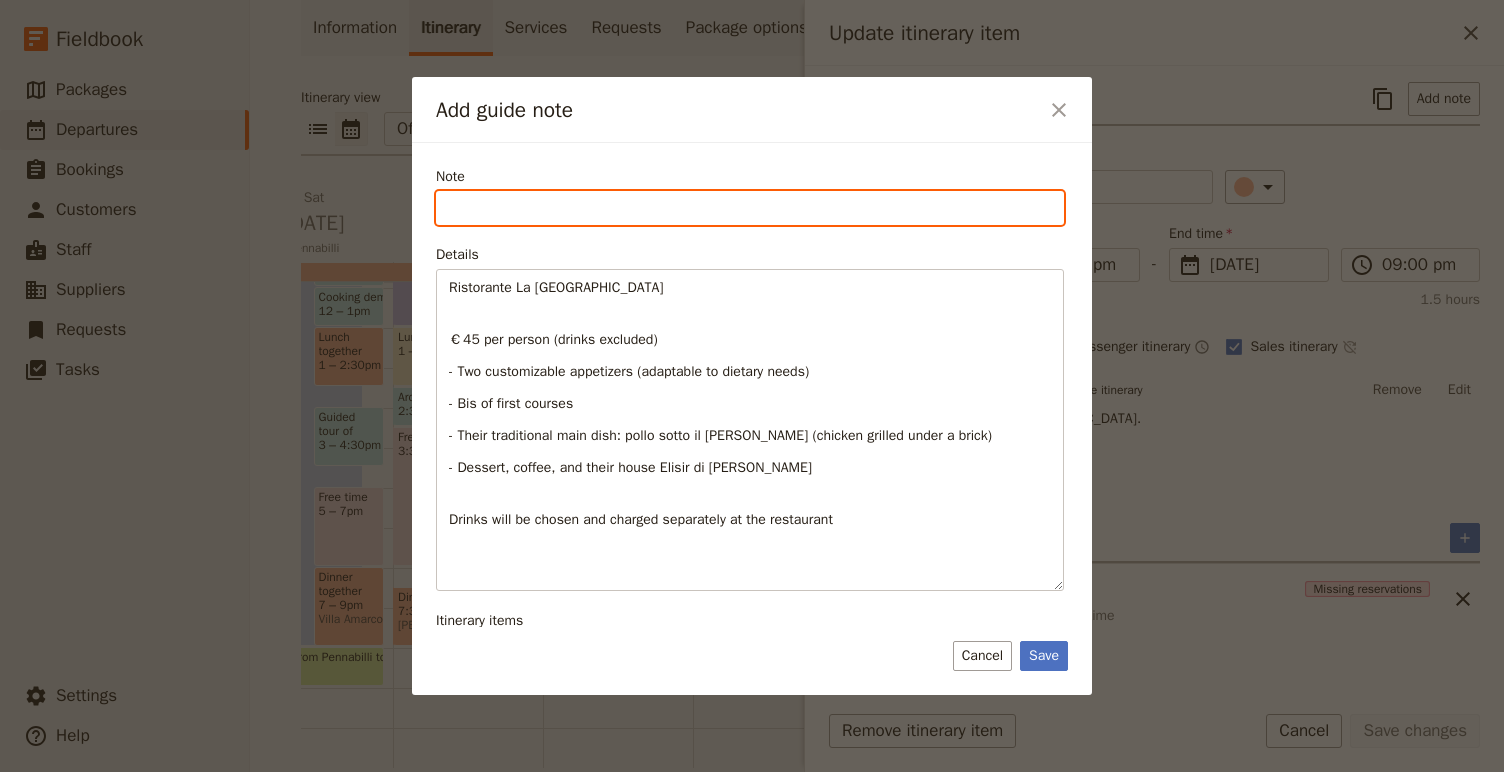 click on "Note" at bounding box center (750, 208) 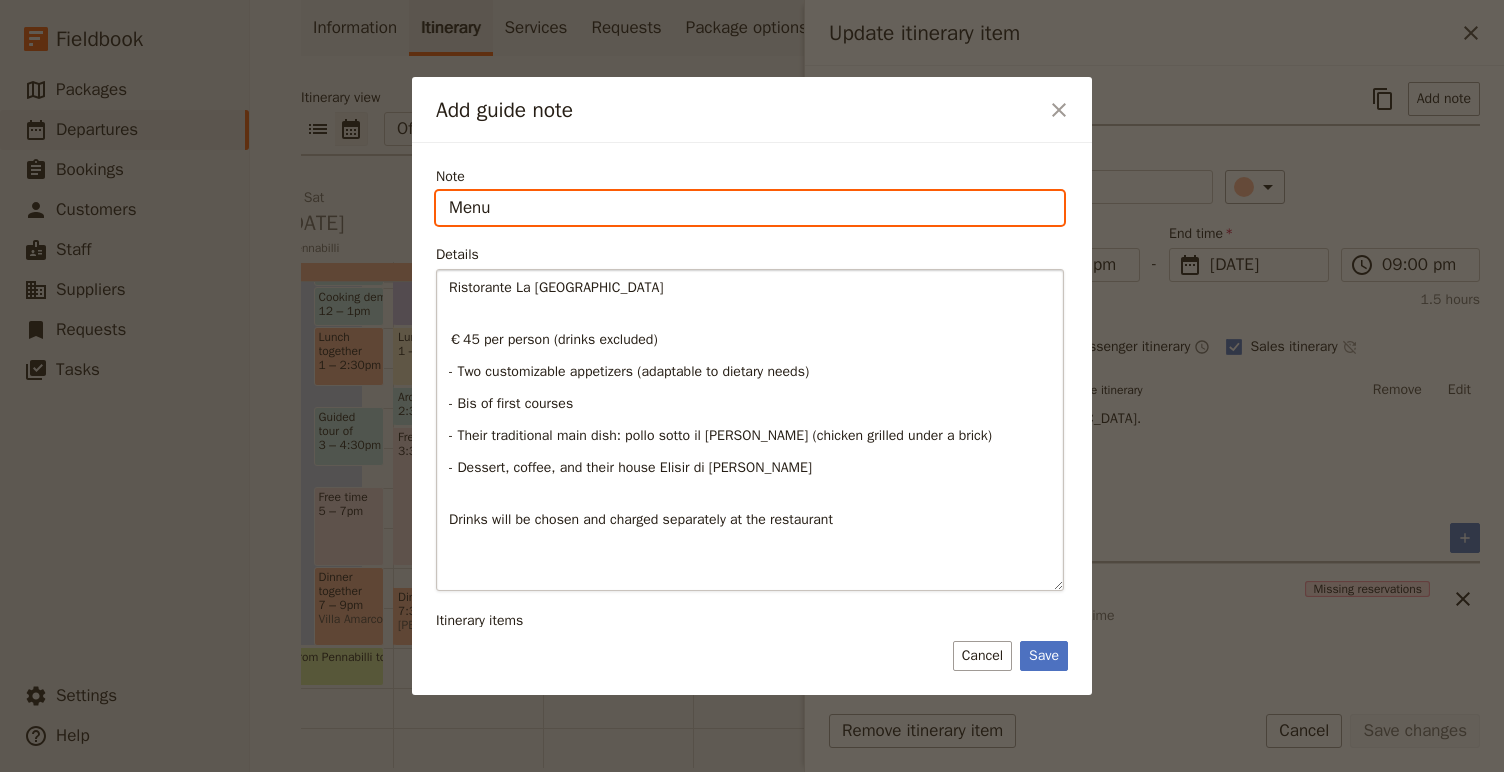 scroll, scrollTop: 48, scrollLeft: 0, axis: vertical 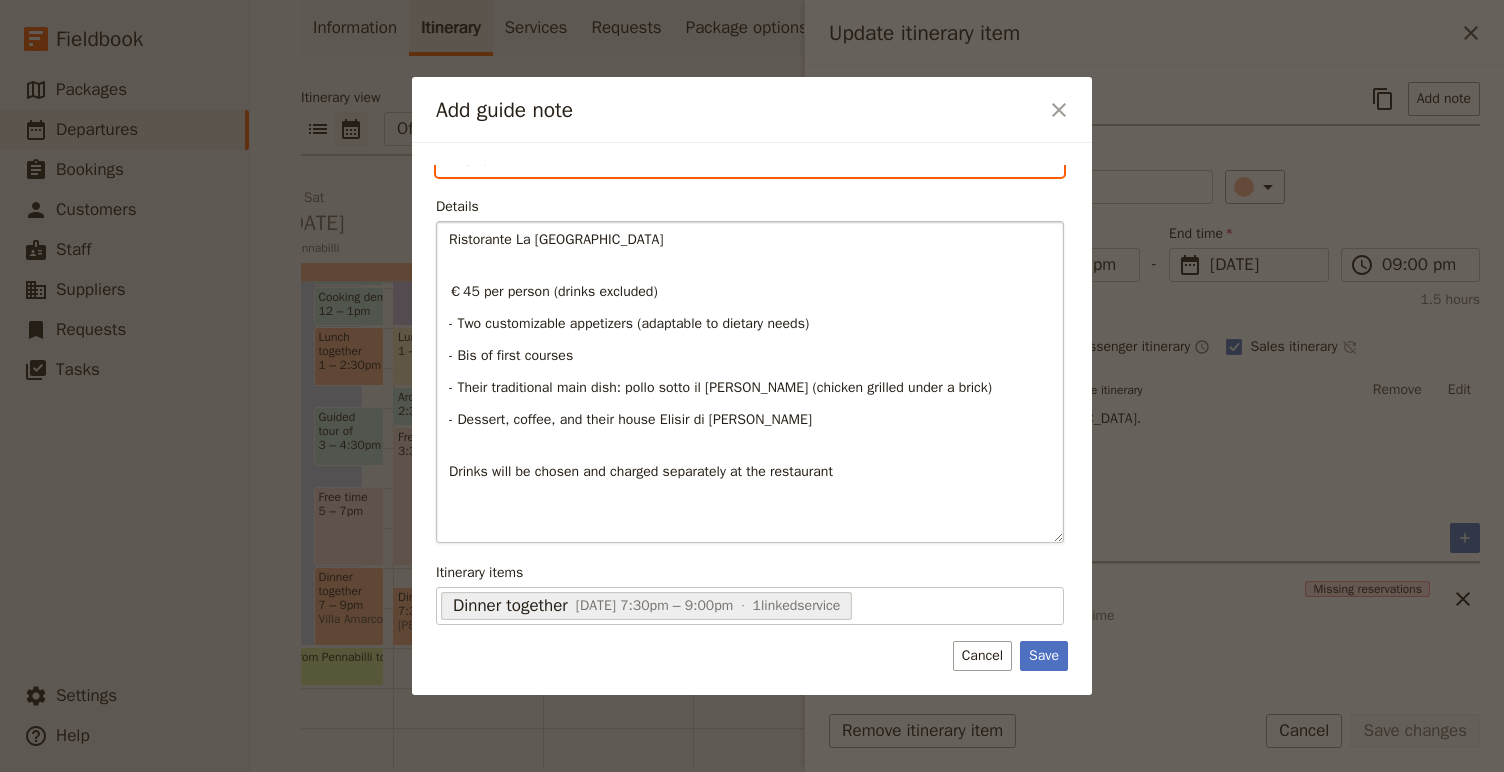 type on "Menu" 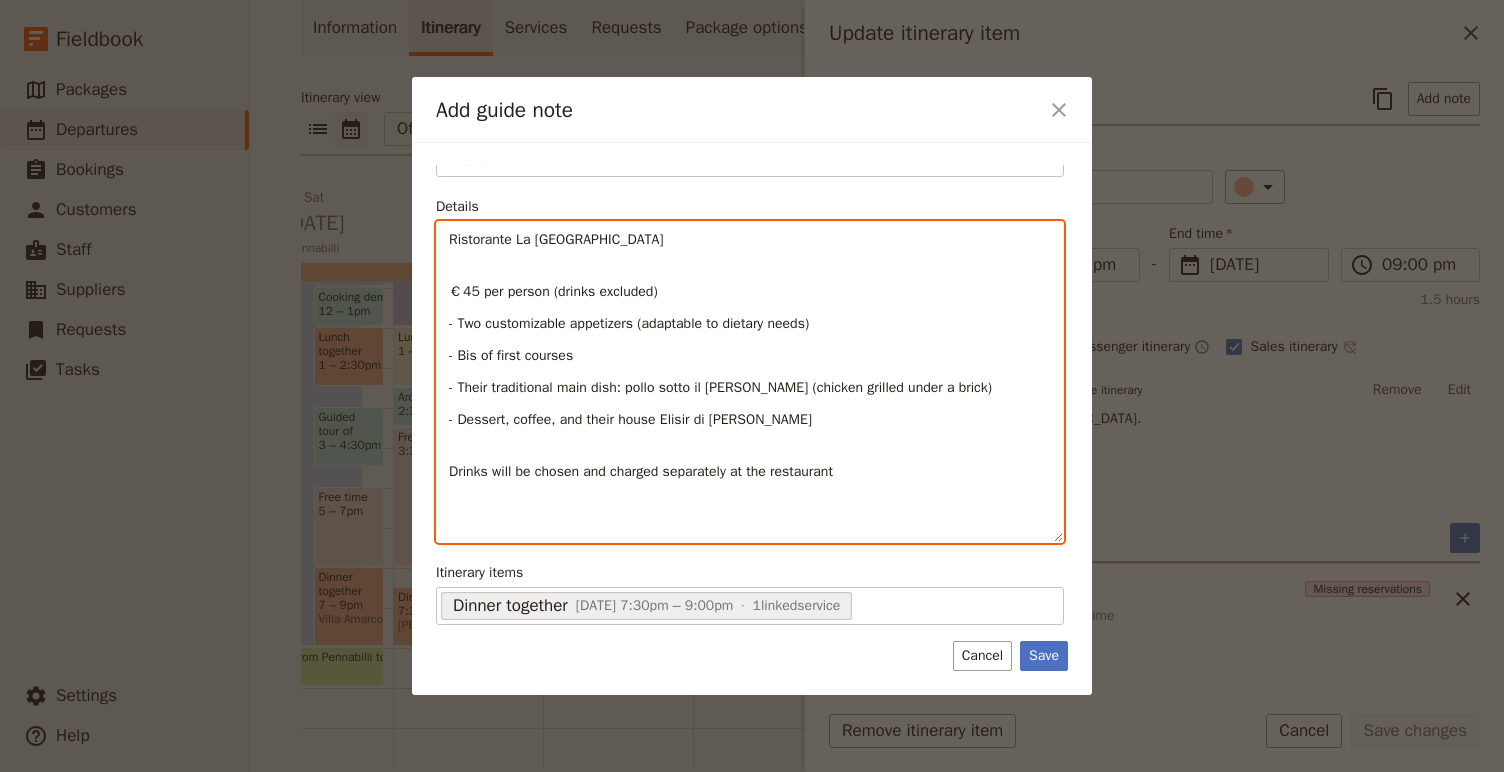 scroll, scrollTop: 16, scrollLeft: 0, axis: vertical 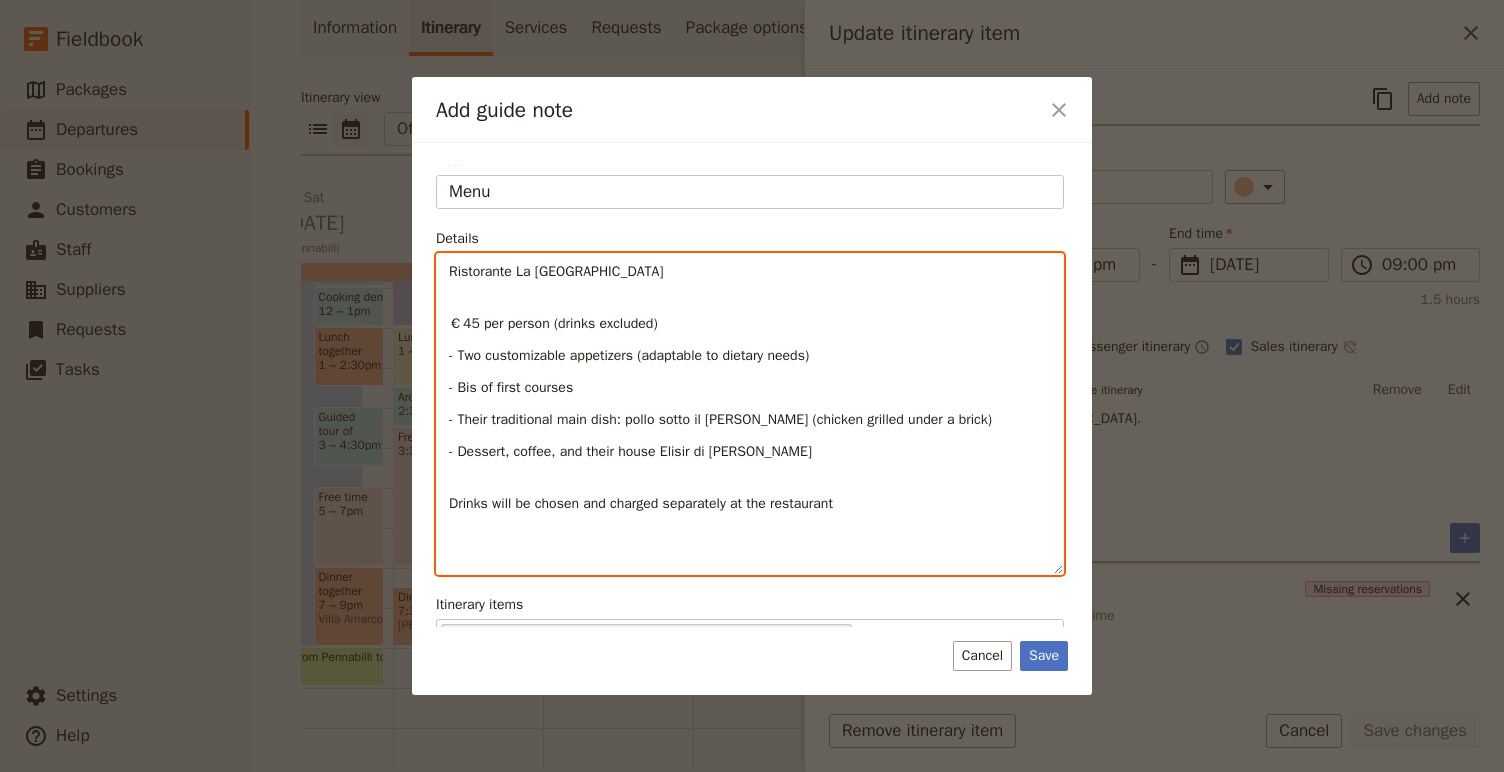 click on "Ristorante La [GEOGRAPHIC_DATA] €45 per person (drinks excluded) - Two customizable appetizers (adaptable to dietary needs) - Bis of first courses - Their traditional main dish: pollo sotto il [PERSON_NAME] (chicken grilled under a brick) - Dessert, coffee, and their house Elisir di [PERSON_NAME] will be chosen and charged separately at the restaurant" at bounding box center (750, 414) 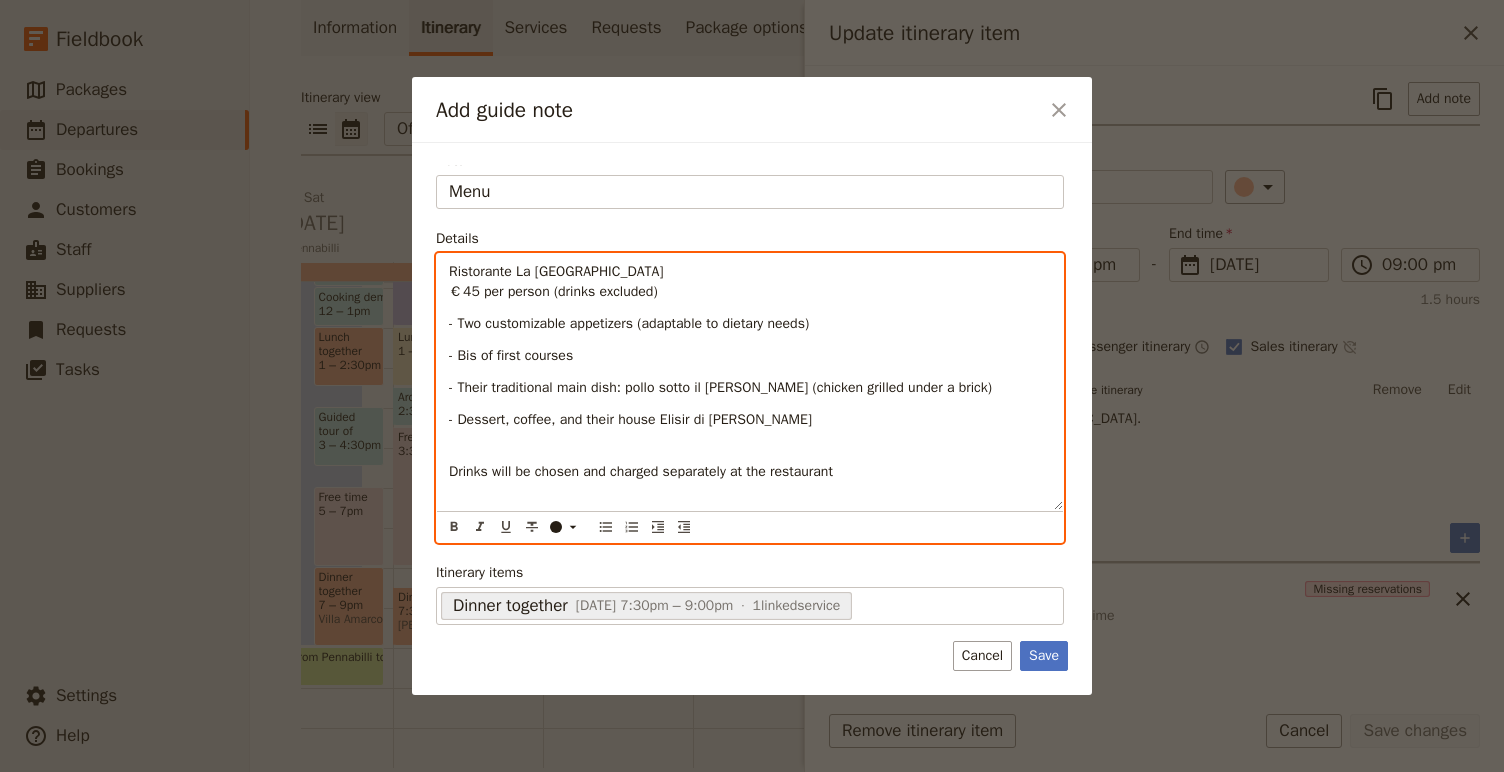 scroll, scrollTop: 0, scrollLeft: 0, axis: both 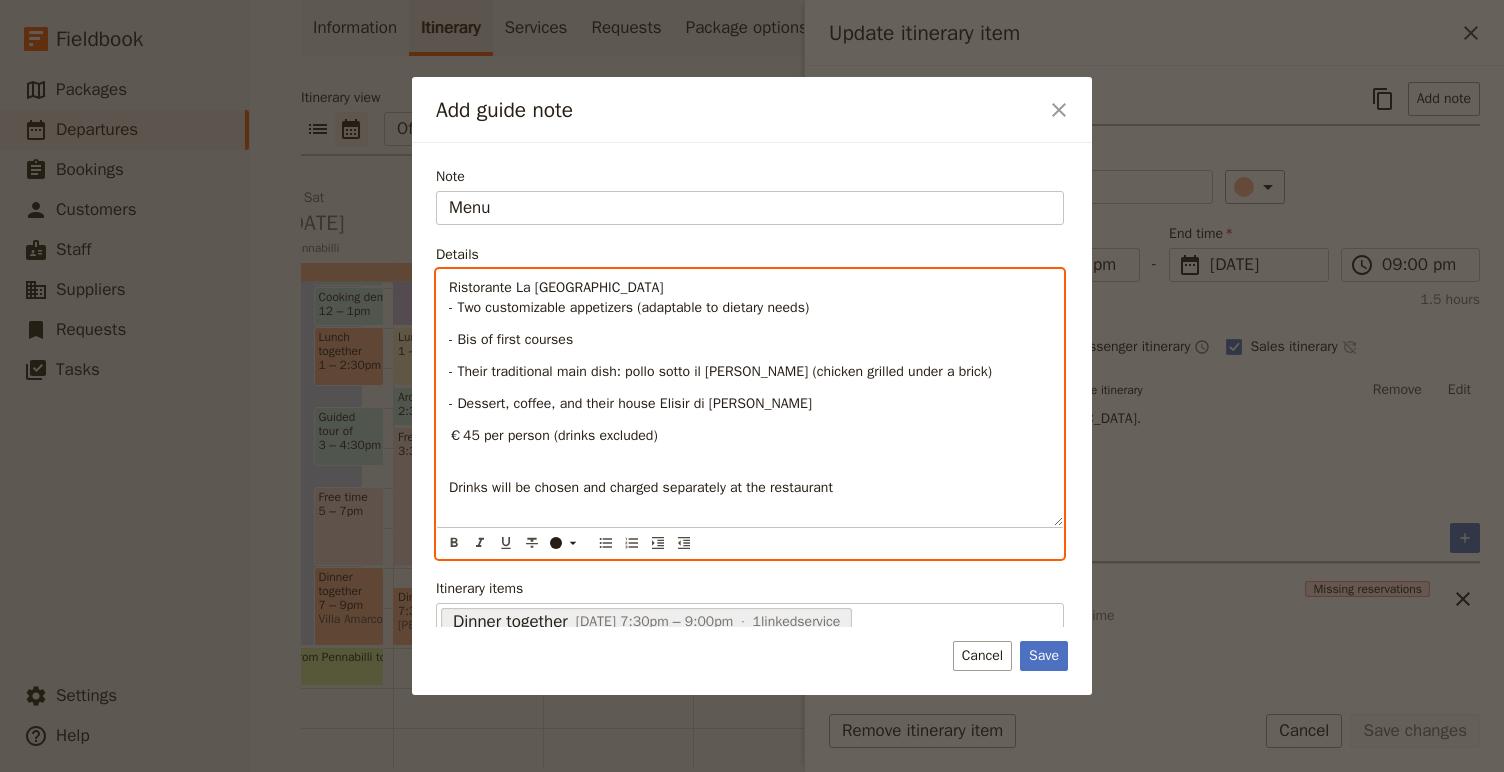 click on "€45 per person (drinks excluded)" at bounding box center [750, 436] 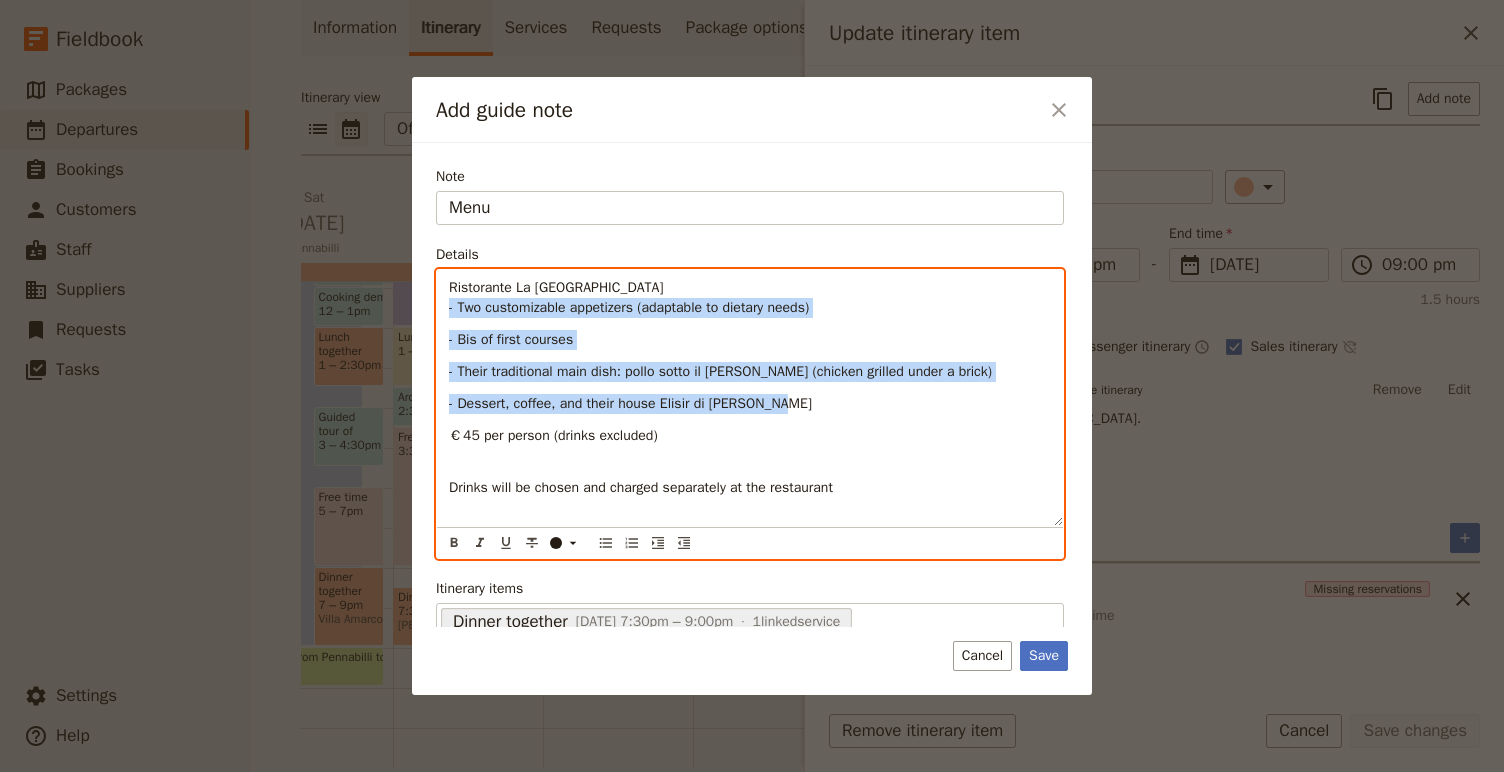 drag, startPoint x: 816, startPoint y: 403, endPoint x: 413, endPoint y: 305, distance: 414.7445 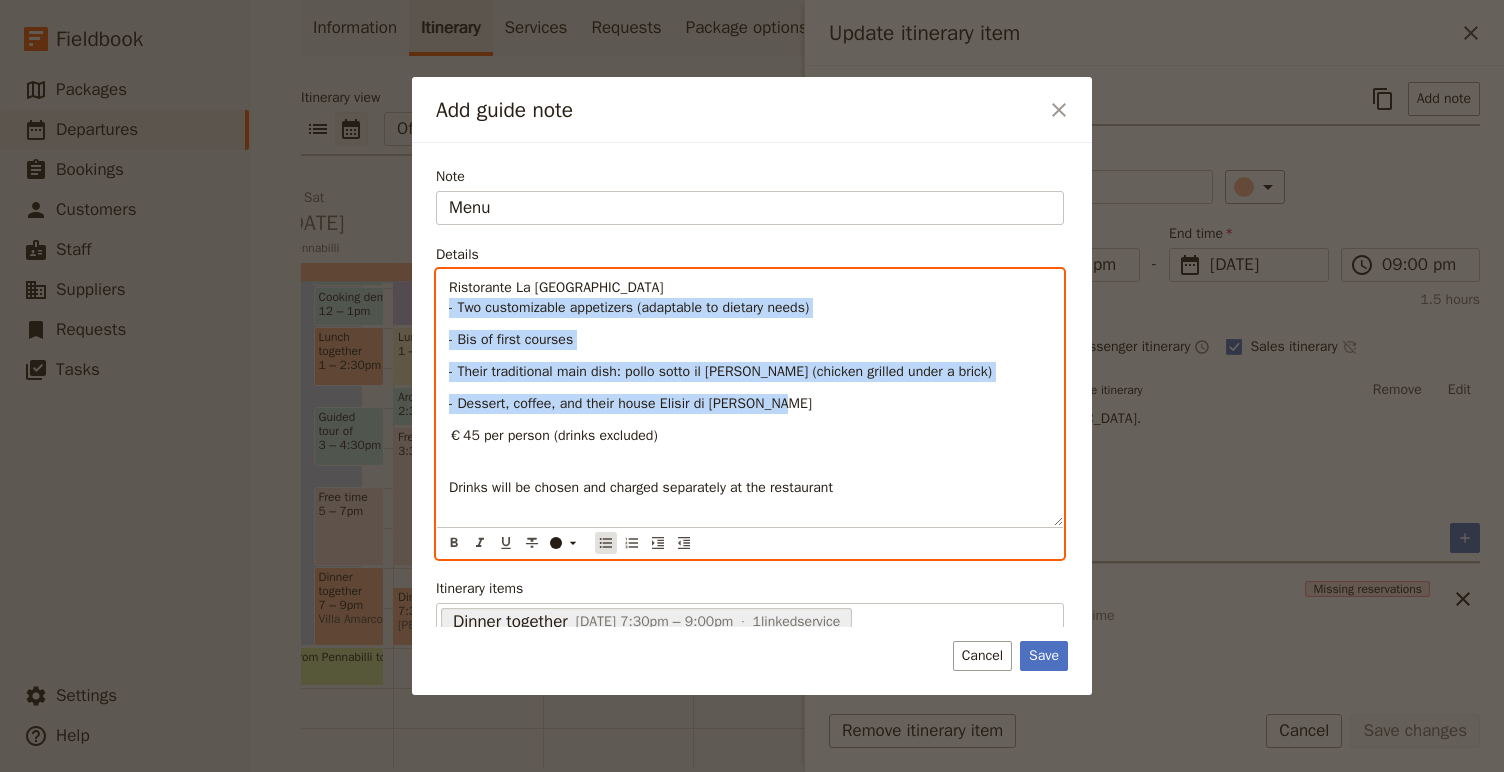 click 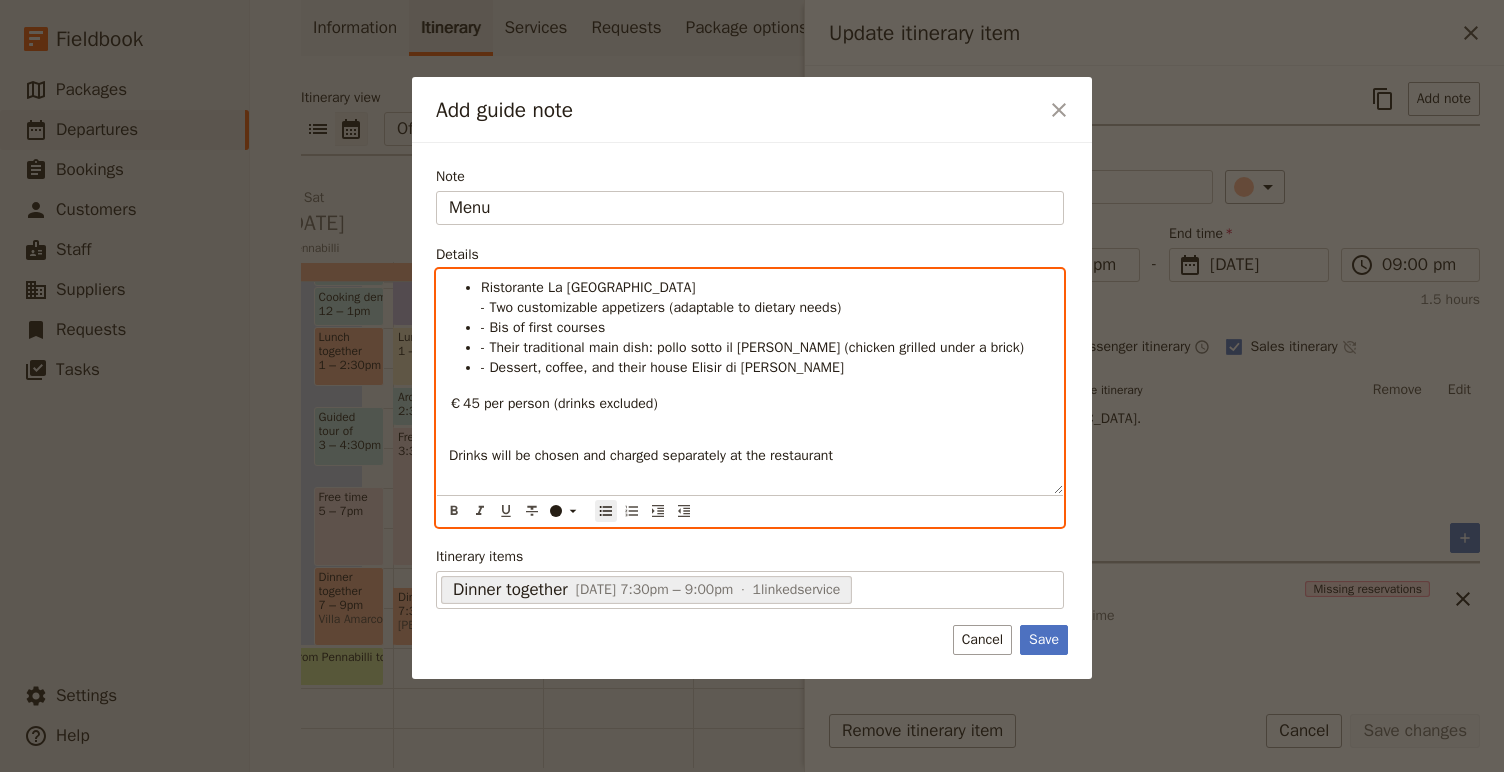 click on "- Dessert, coffee, and their house Elisir di [PERSON_NAME]" at bounding box center (766, 368) 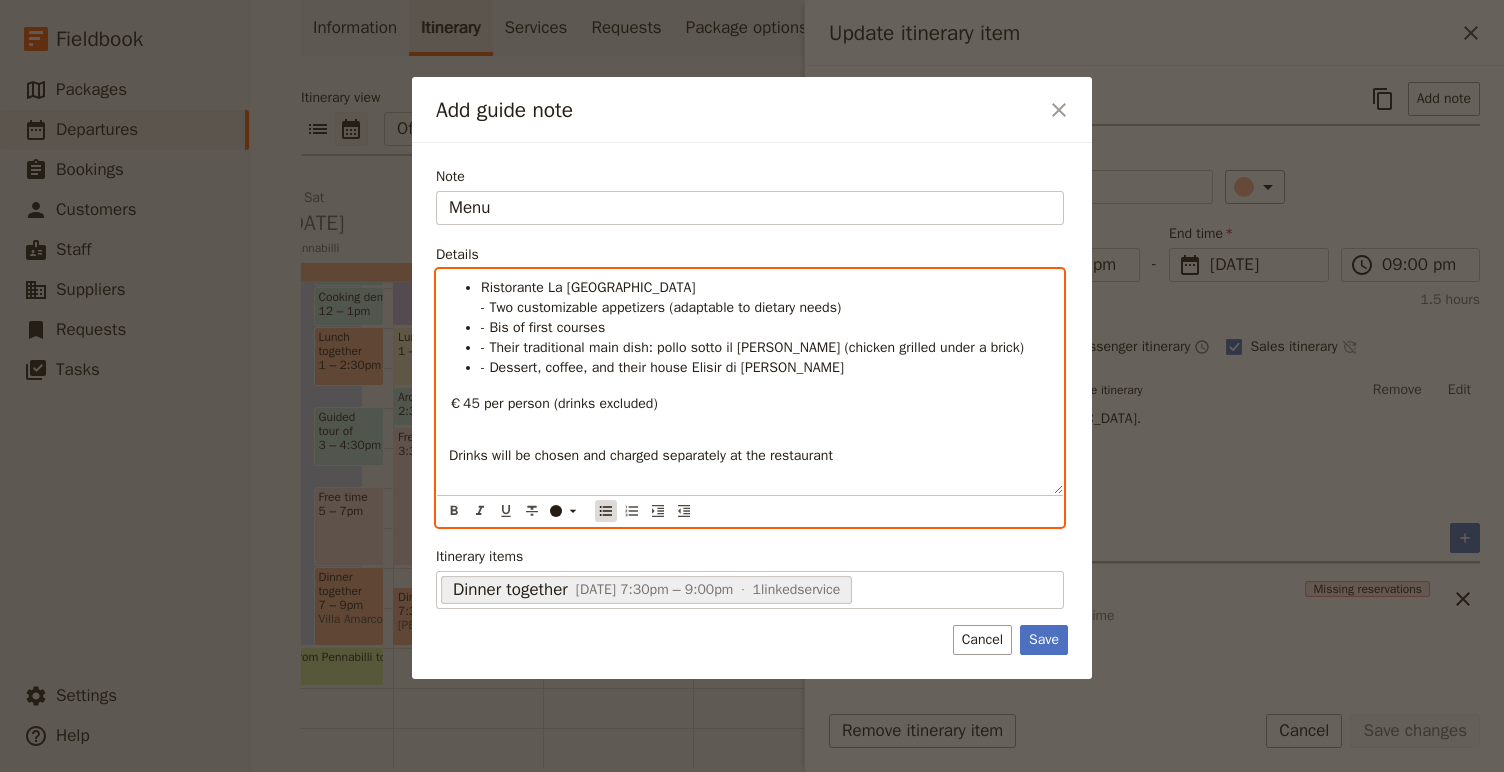 click 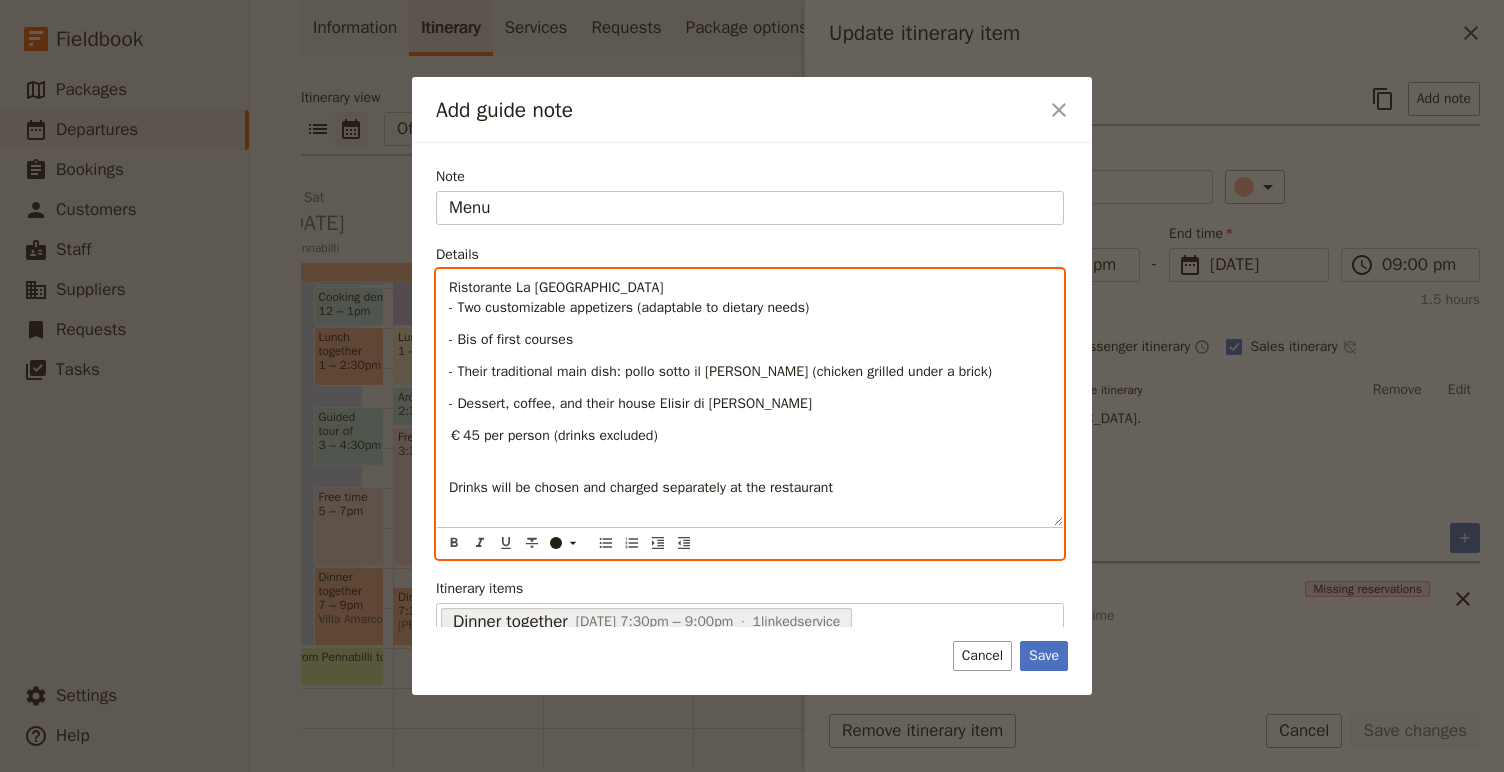 click on "Ristorante [PERSON_NAME] di Verucchio - Two customizable appetizers (adaptable to dietary needs) - Bis of first courses - Their traditional main dish: pollo sotto il [PERSON_NAME] (chicken grilled under a brick) - Dessert, coffee, and their house Elisir di [PERSON_NAME] €45 per person (drinks excluded) Drinks will be chosen and charged separately at the restaurant" at bounding box center [750, 398] 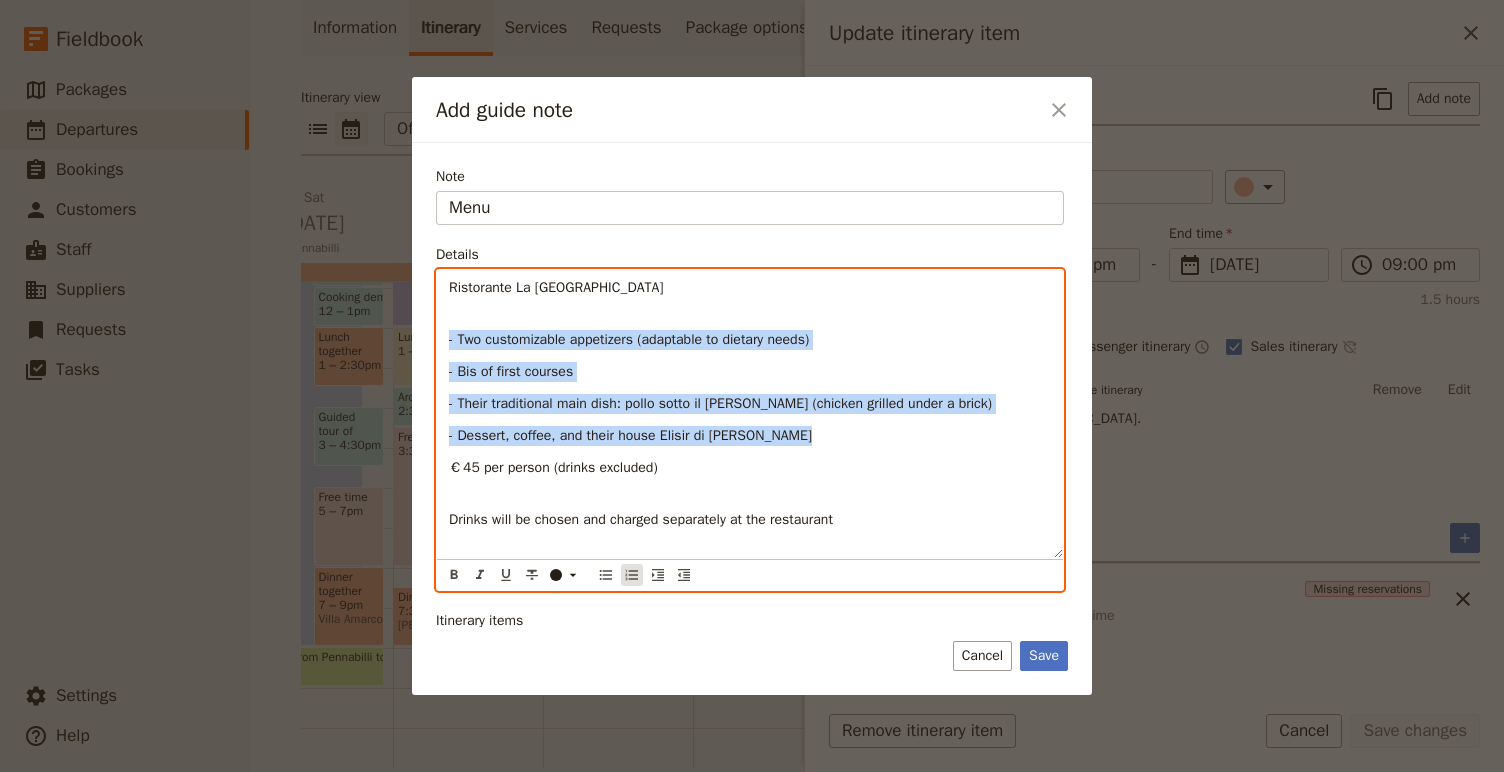 click 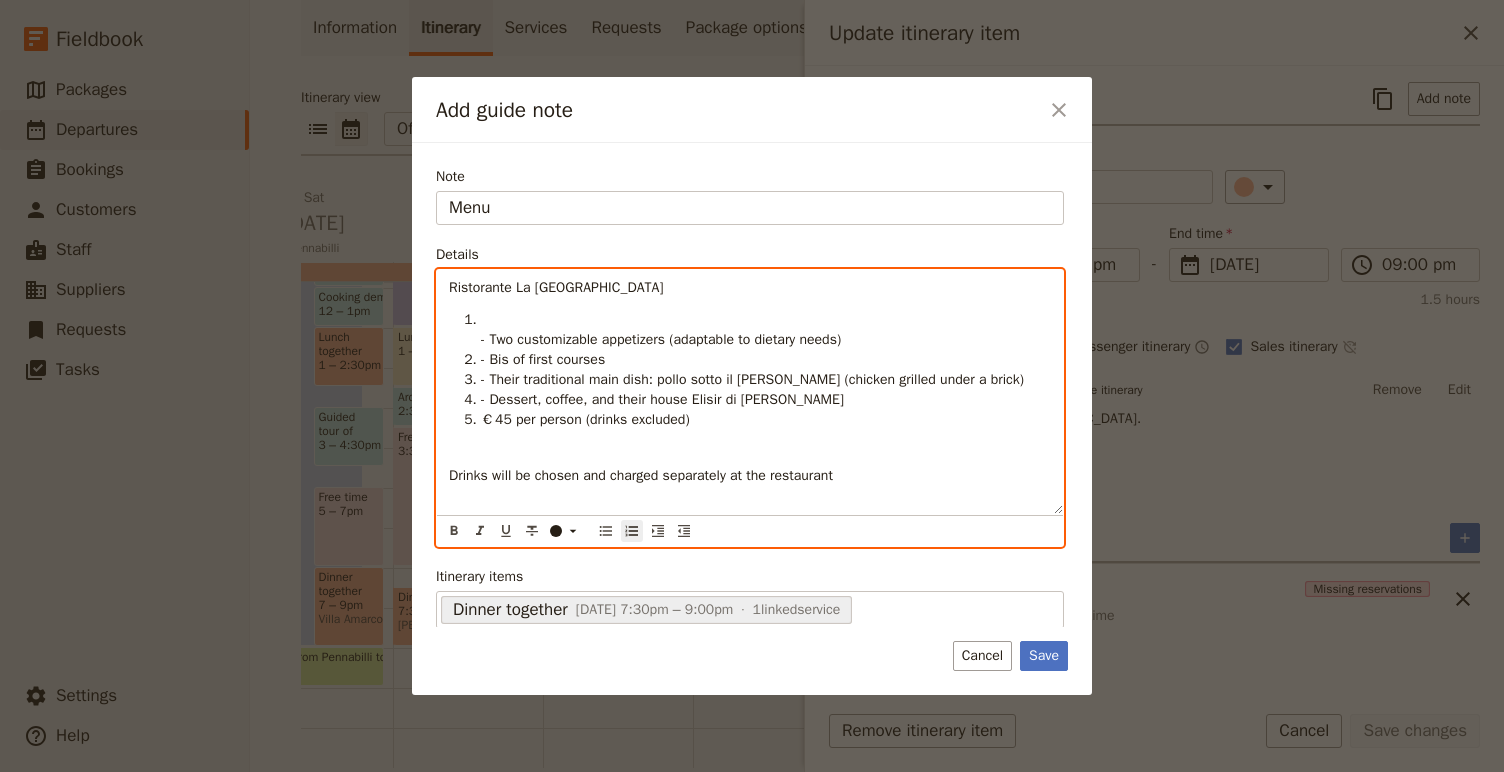 click on "- Two customizable appetizers (adaptable to dietary needs)" at bounding box center [766, 330] 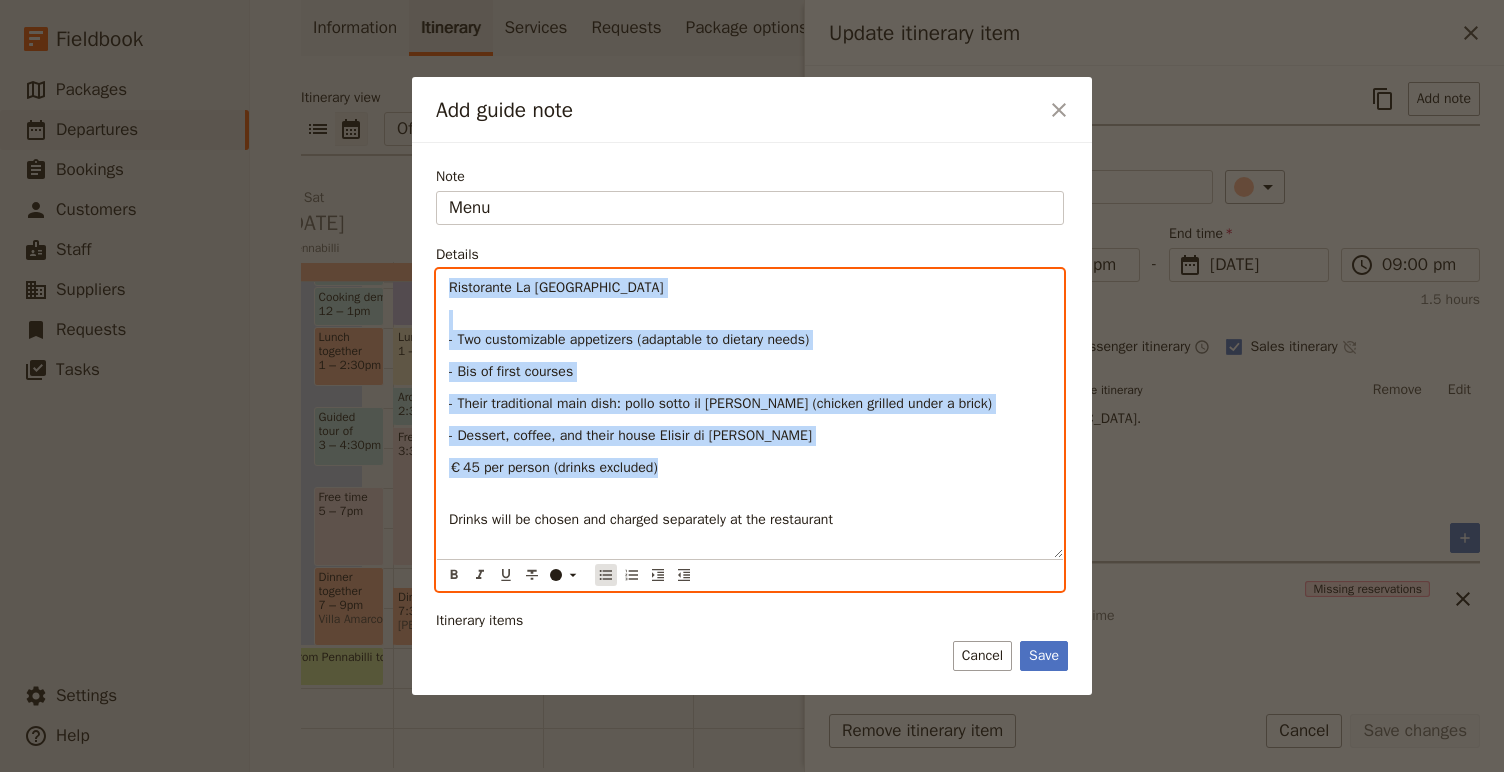 click 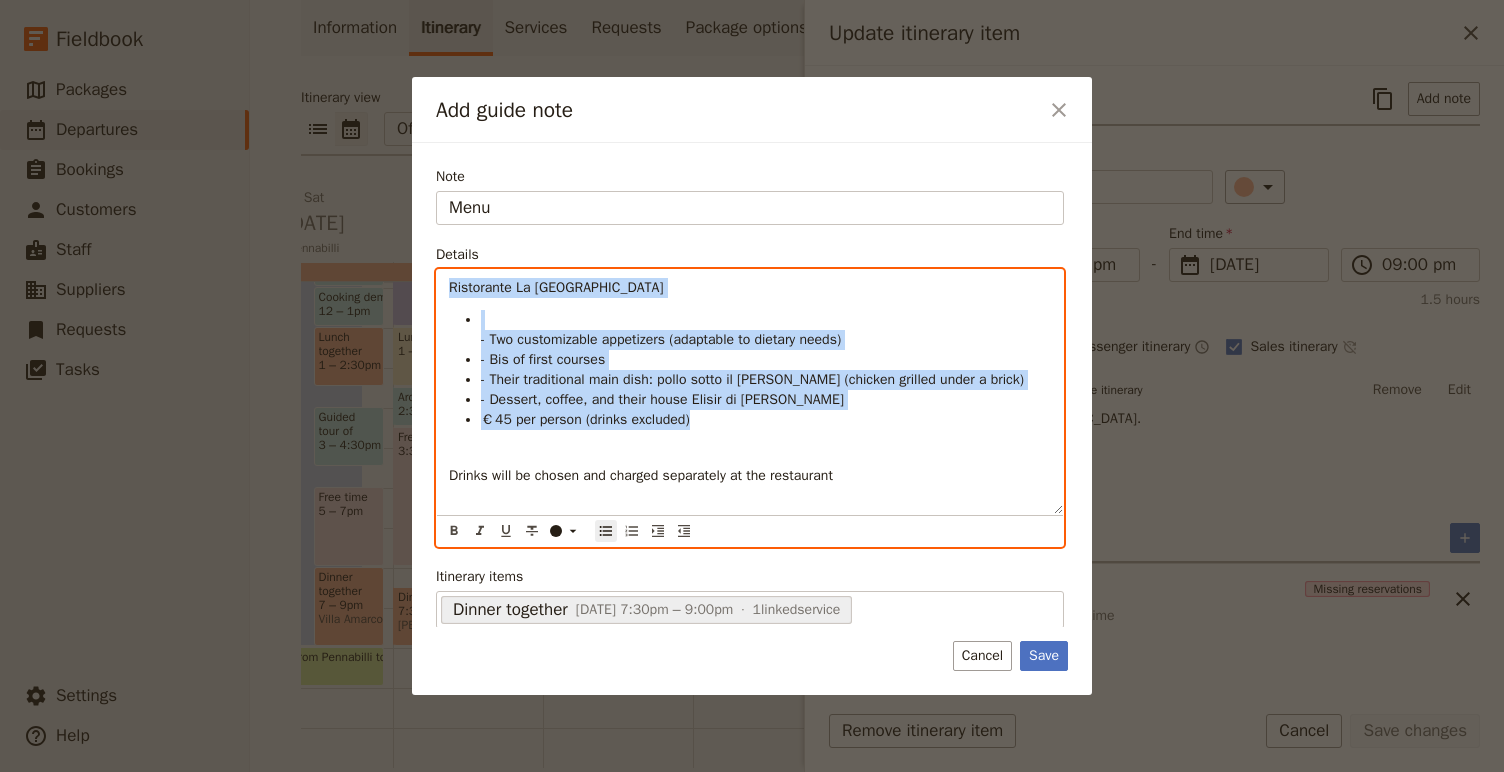 click on "- Two customizable appetizers (adaptable to dietary needs)" at bounding box center [661, 339] 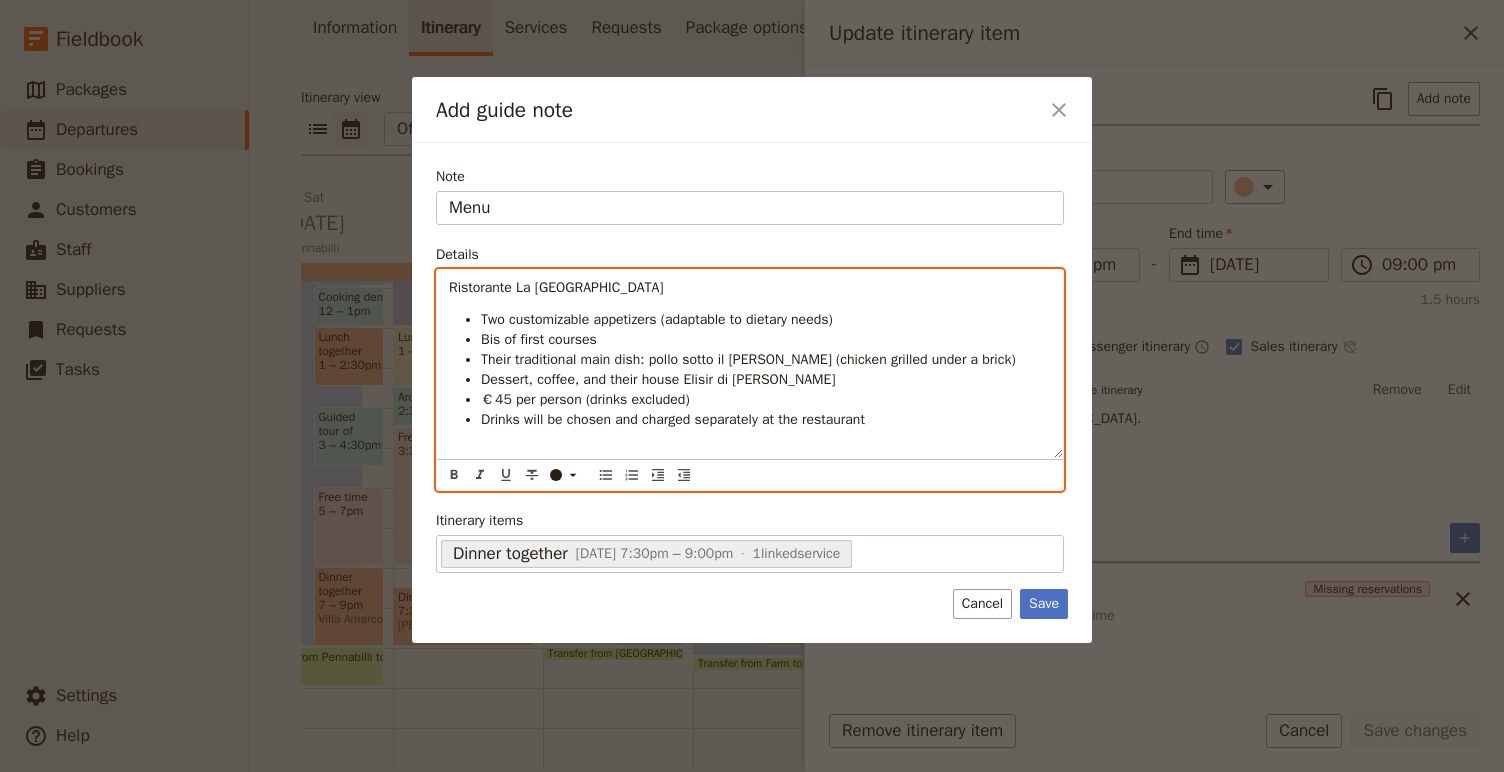 click on "Ristorante [PERSON_NAME] di Verucchio Two customizable appetizers (adaptable to dietary needs) Bis of first courses Their traditional main dish: pollo sotto il [PERSON_NAME] (chicken grilled under a brick) Dessert, coffee, and their house Elisir di [PERSON_NAME] €45 per person (drinks excluded) Drinks will be chosen and charged separately at the restaurant" at bounding box center (750, 364) 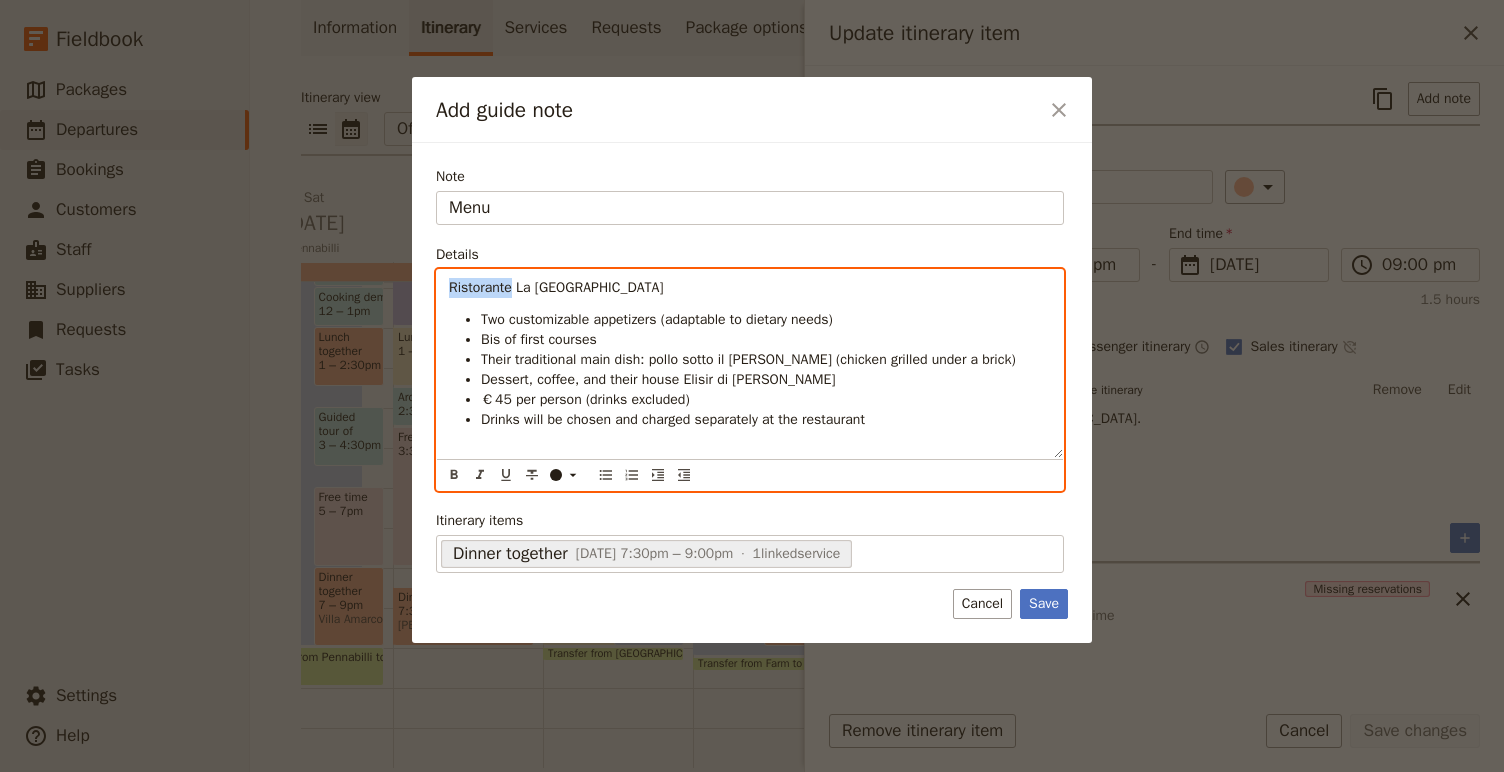 click on "Ristorante [PERSON_NAME] di Verucchio Two customizable appetizers (adaptable to dietary needs) Bis of first courses Their traditional main dish: pollo sotto il [PERSON_NAME] (chicken grilled under a brick) Dessert, coffee, and their house Elisir di [PERSON_NAME] €45 per person (drinks excluded) Drinks will be chosen and charged separately at the restaurant" at bounding box center [750, 364] 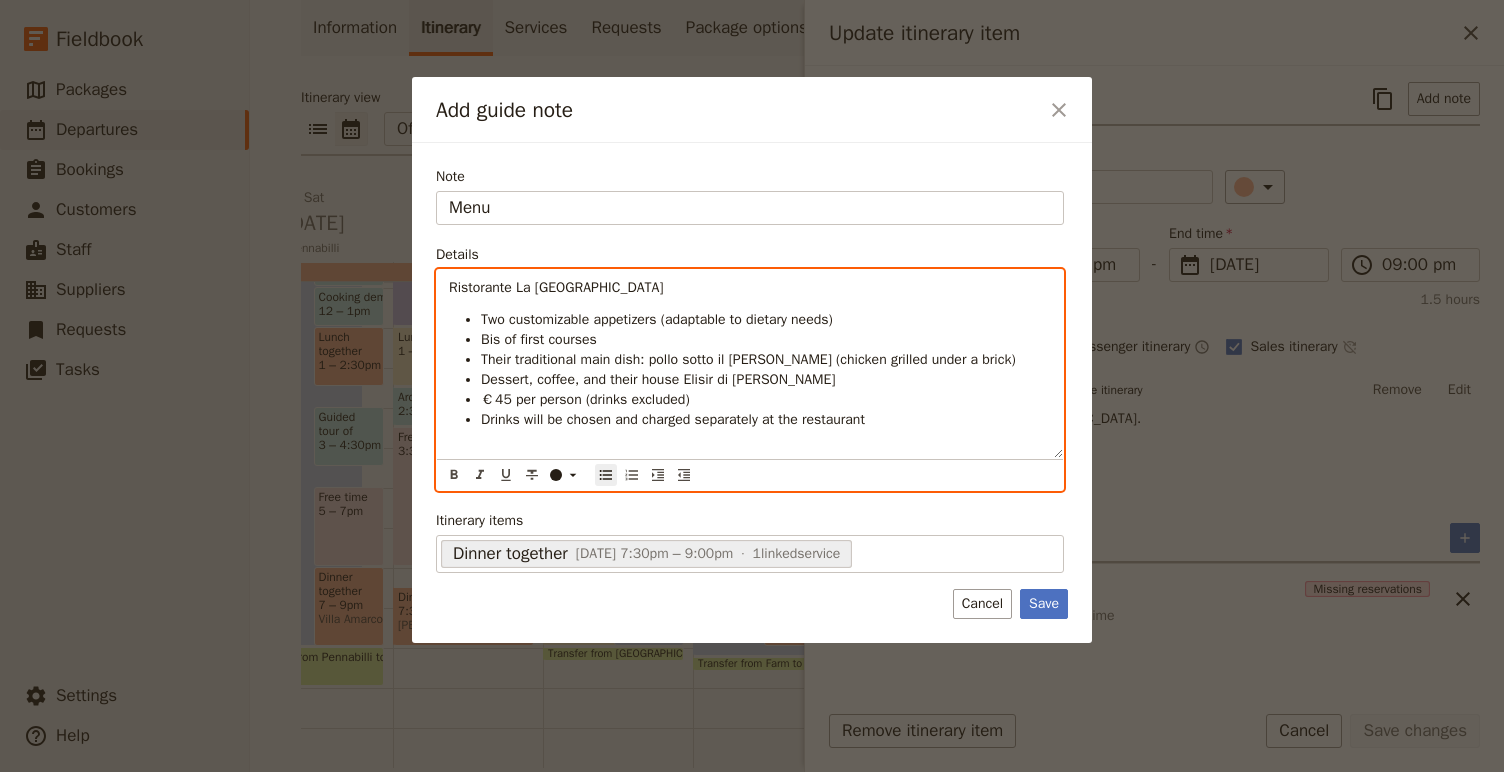 click on "Drinks will be chosen and charged separately at the restaurant" at bounding box center (766, 430) 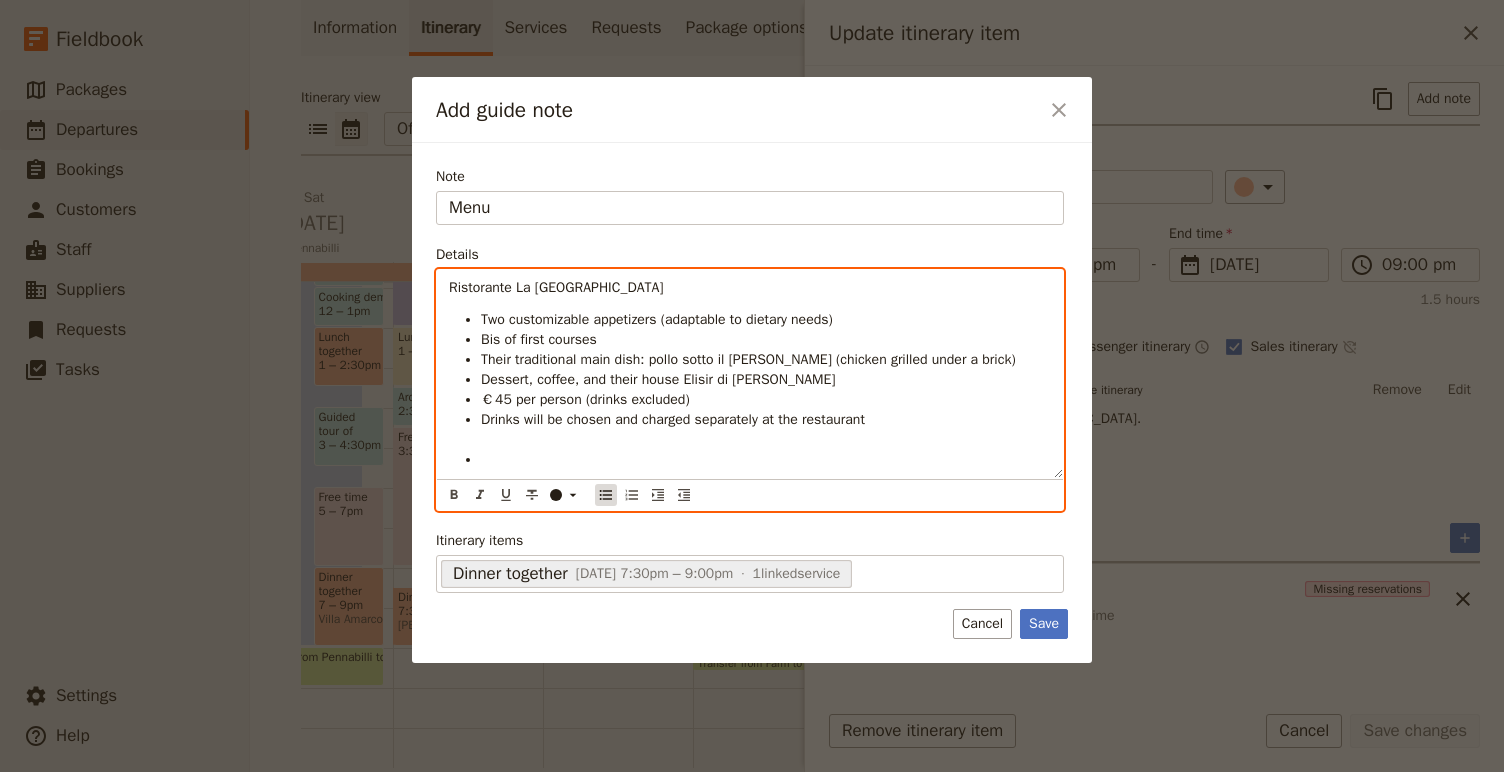 click 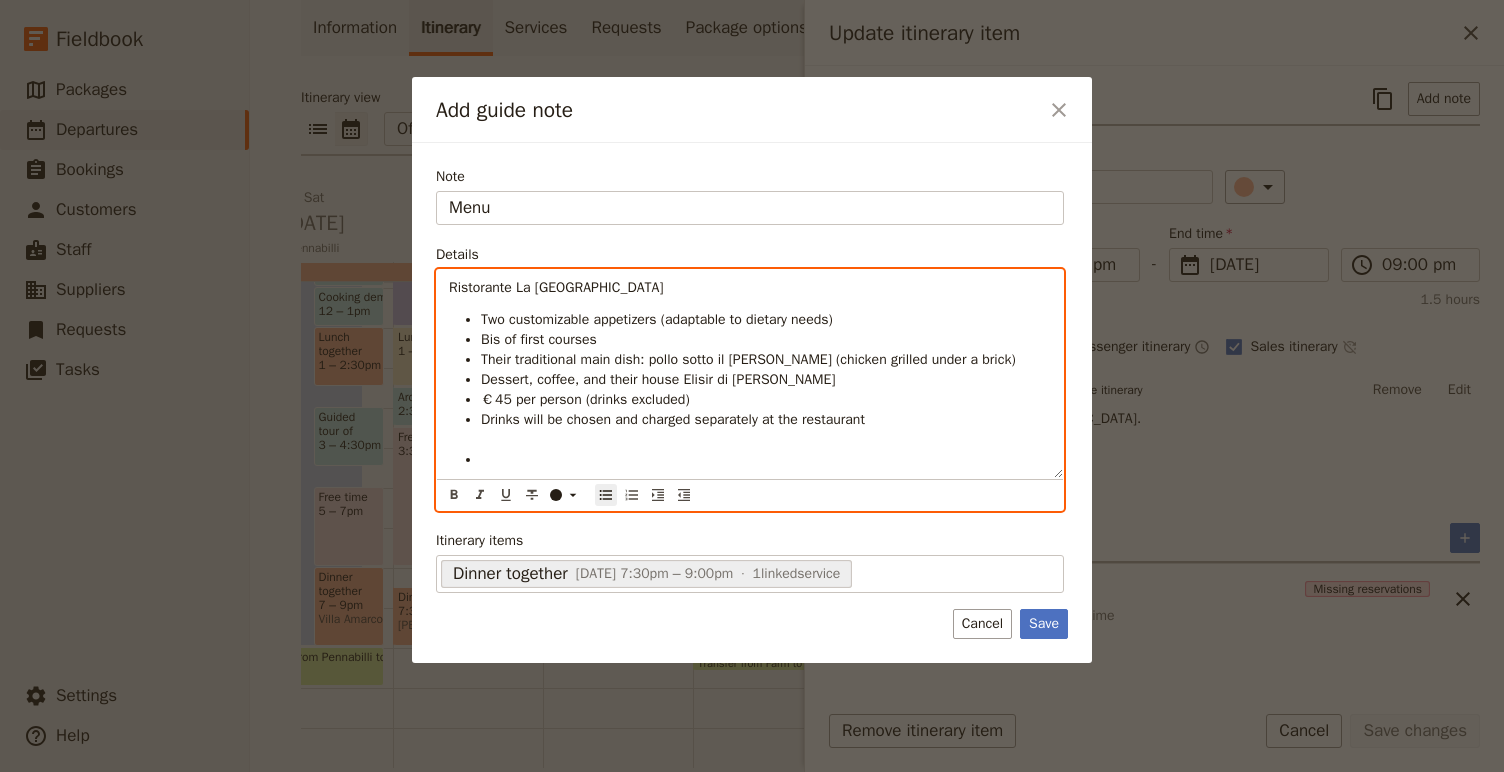 click at bounding box center [766, 460] 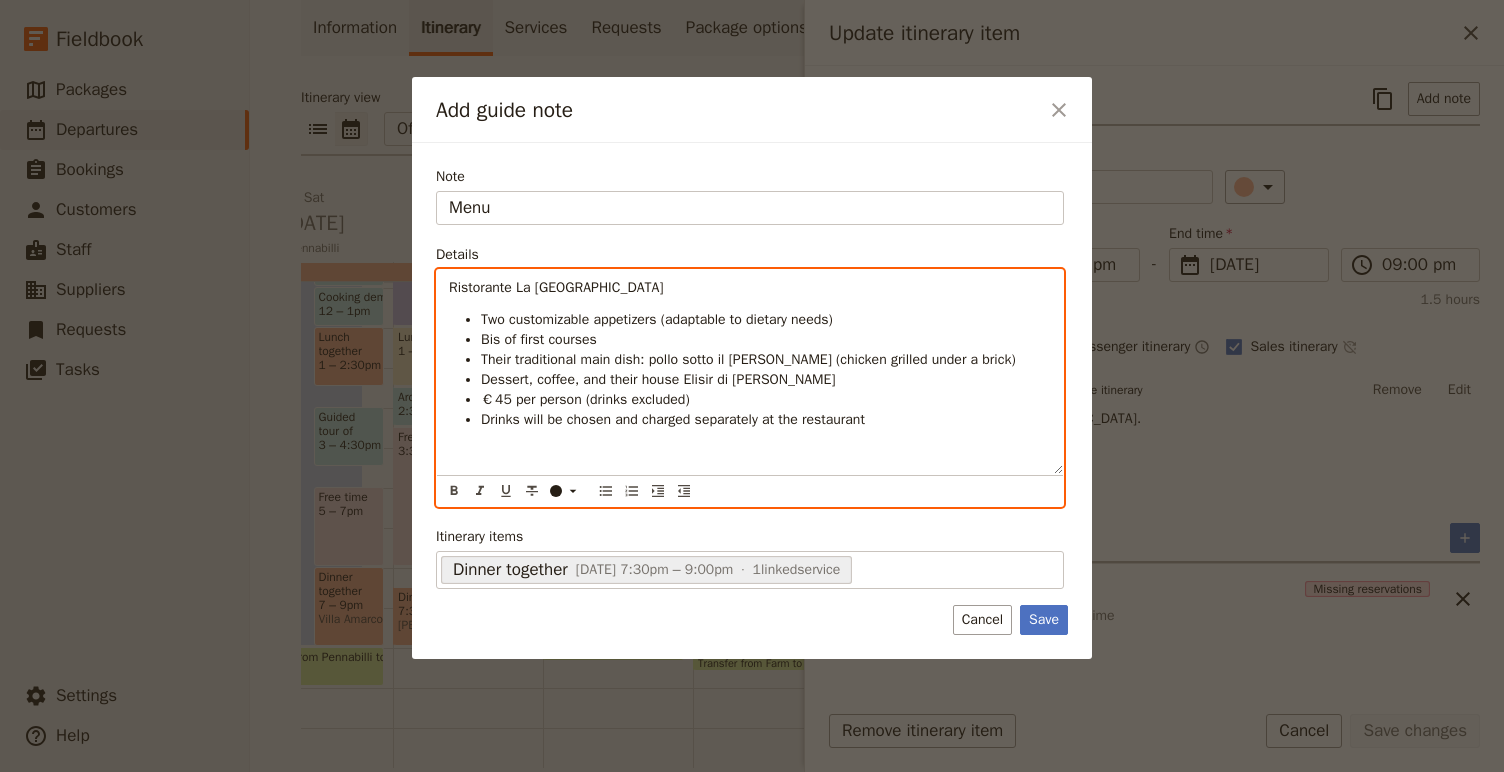 scroll, scrollTop: 0, scrollLeft: 0, axis: both 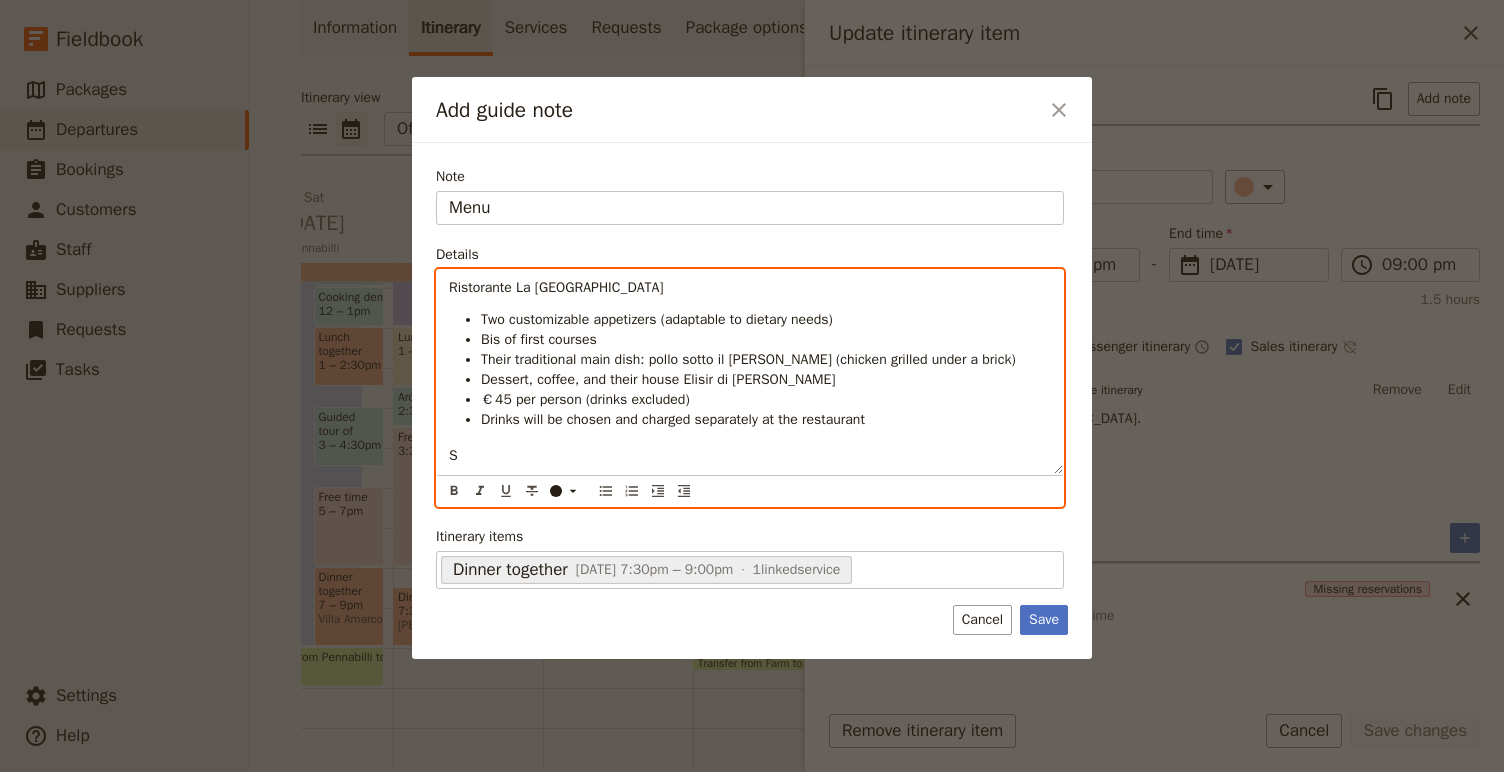 type 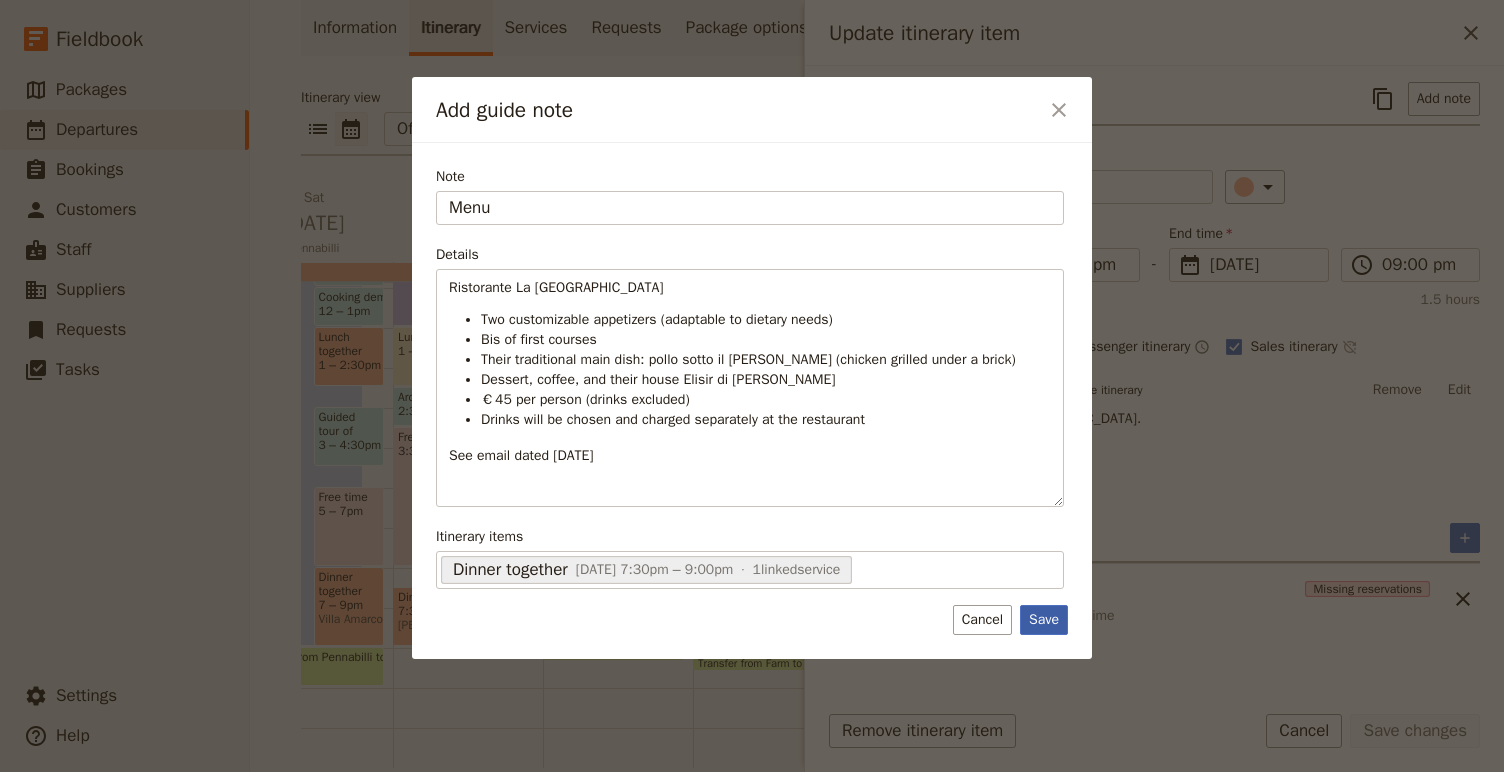 click on "Save" at bounding box center (1044, 620) 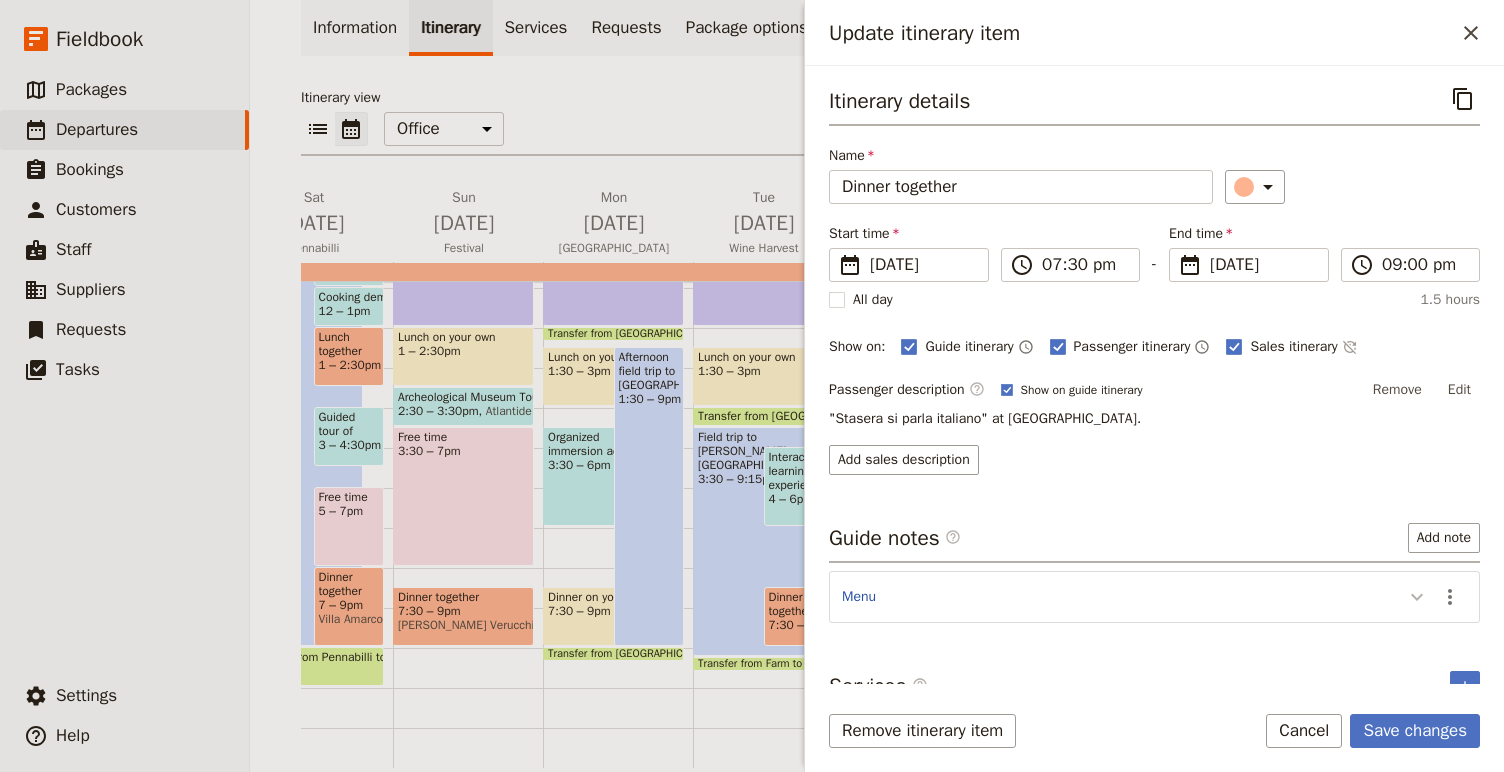 click 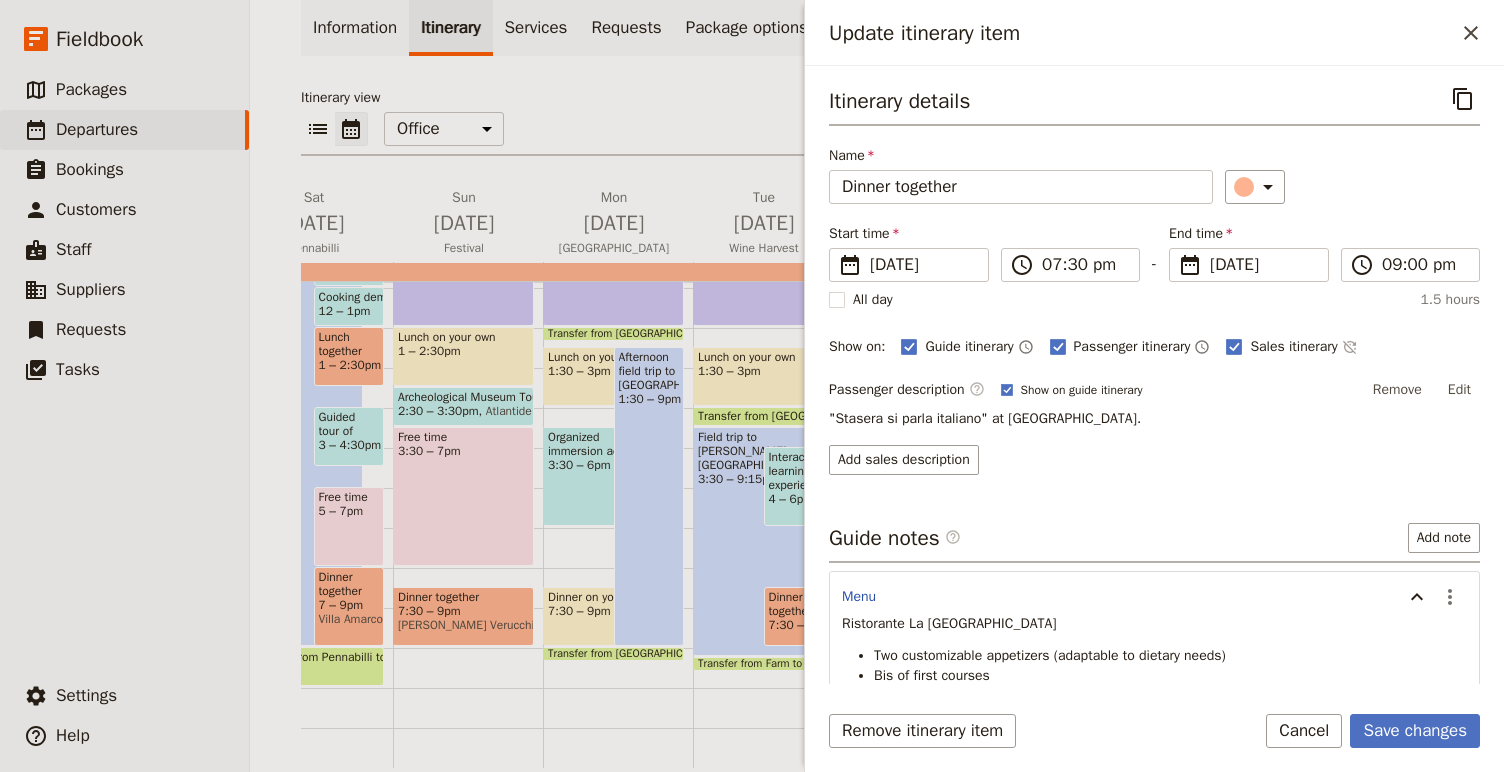 click on "Ristorante La [GEOGRAPHIC_DATA]" at bounding box center [949, 623] 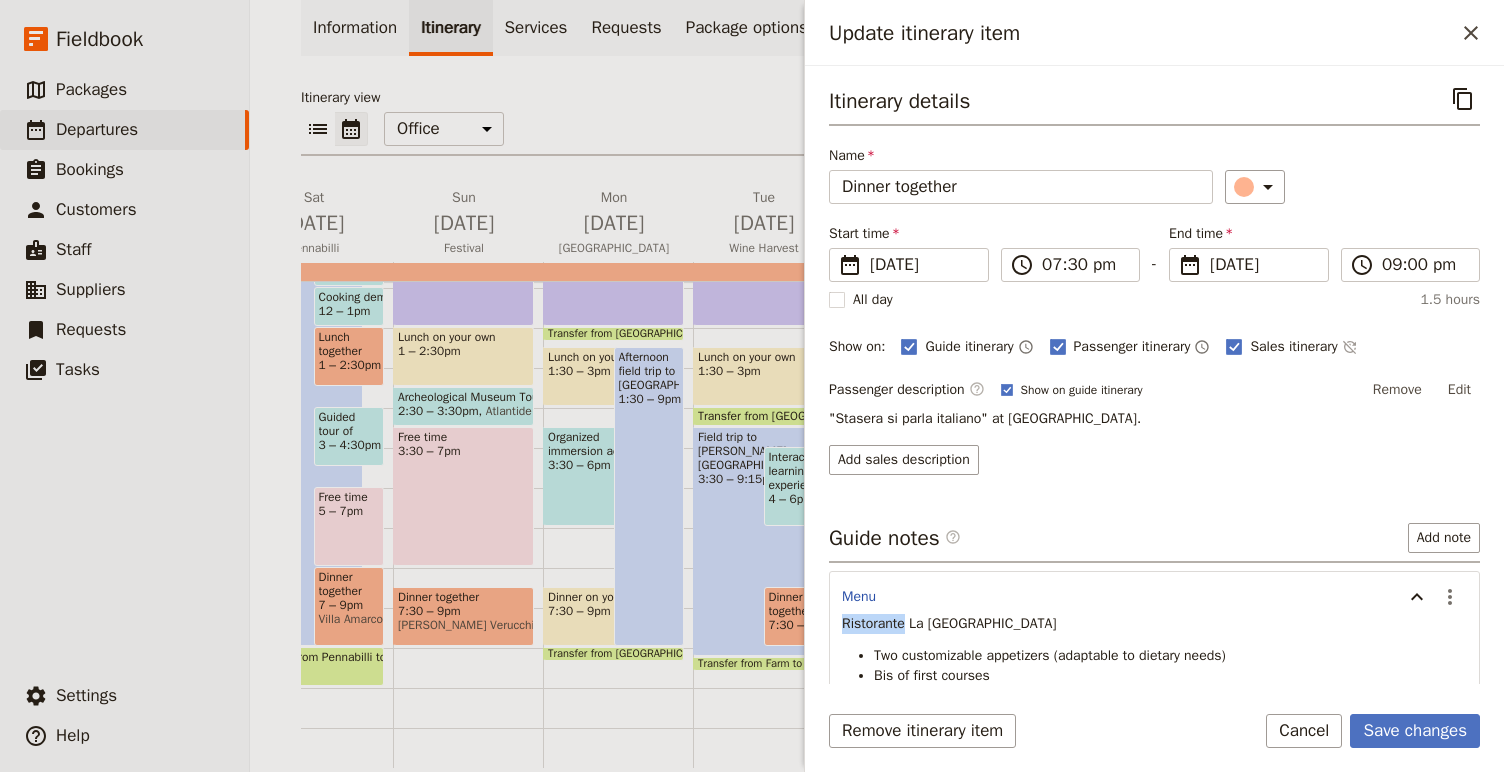 click on "Ristorante La [GEOGRAPHIC_DATA]" at bounding box center (949, 623) 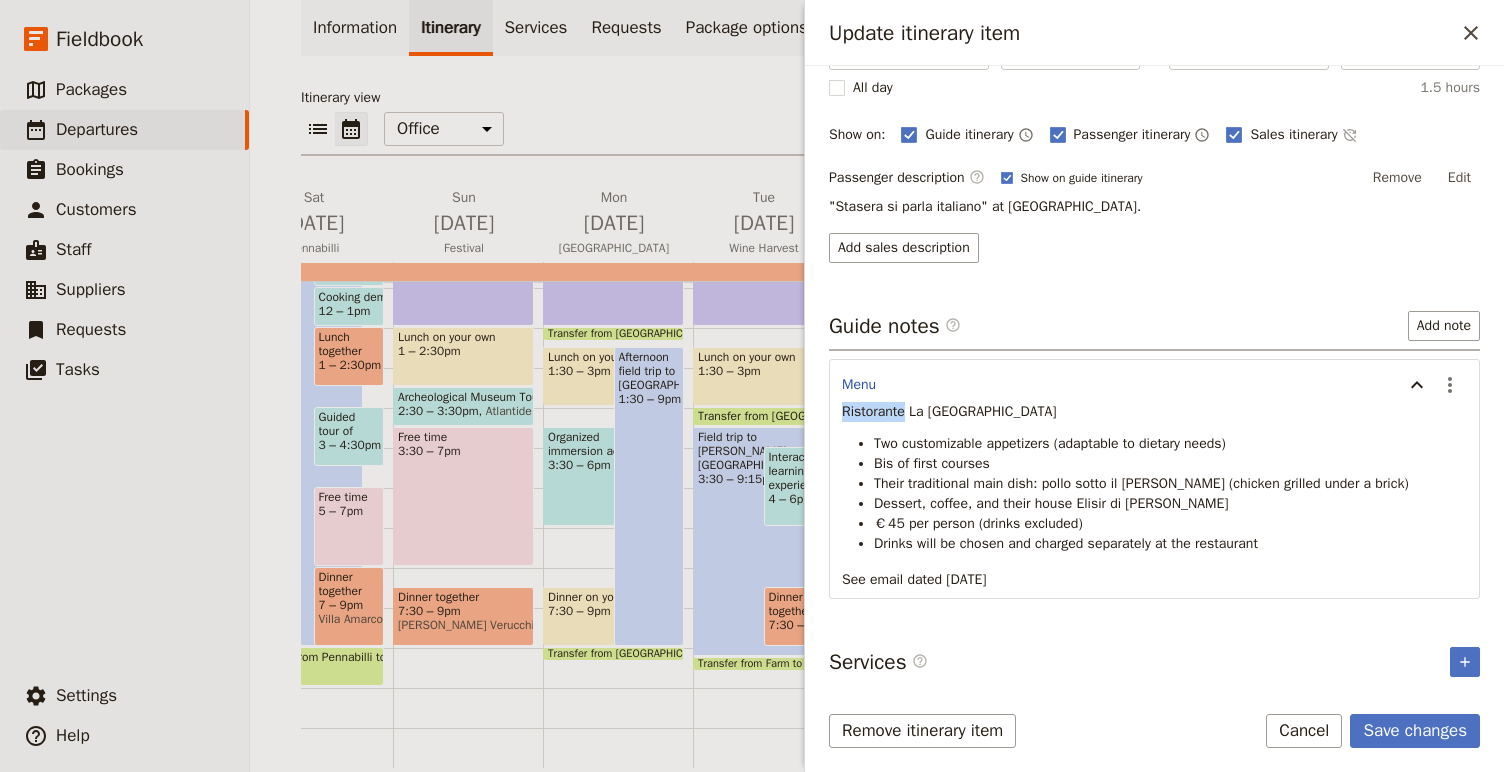 scroll, scrollTop: 227, scrollLeft: 0, axis: vertical 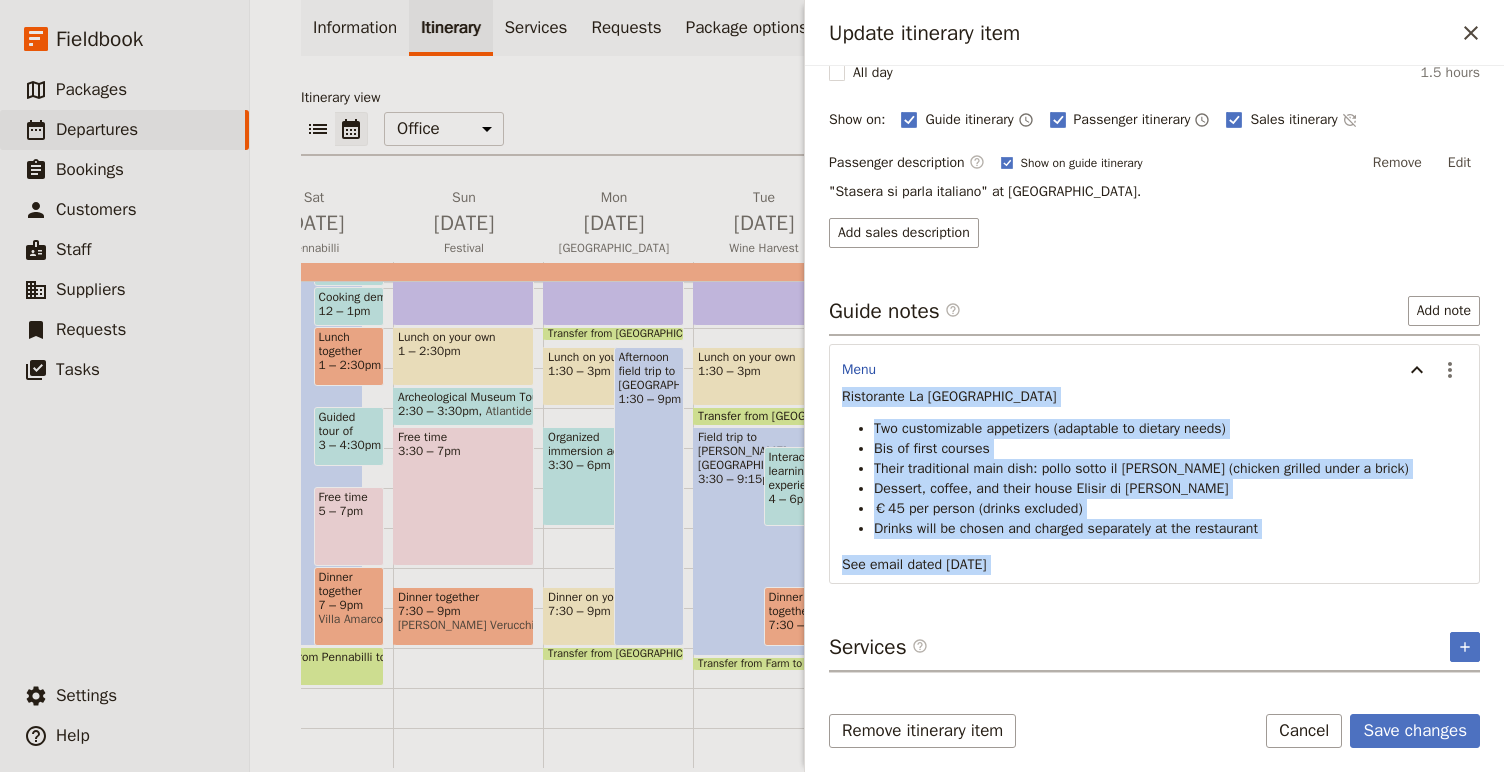 click on "See email dated [DATE]" at bounding box center [1154, 565] 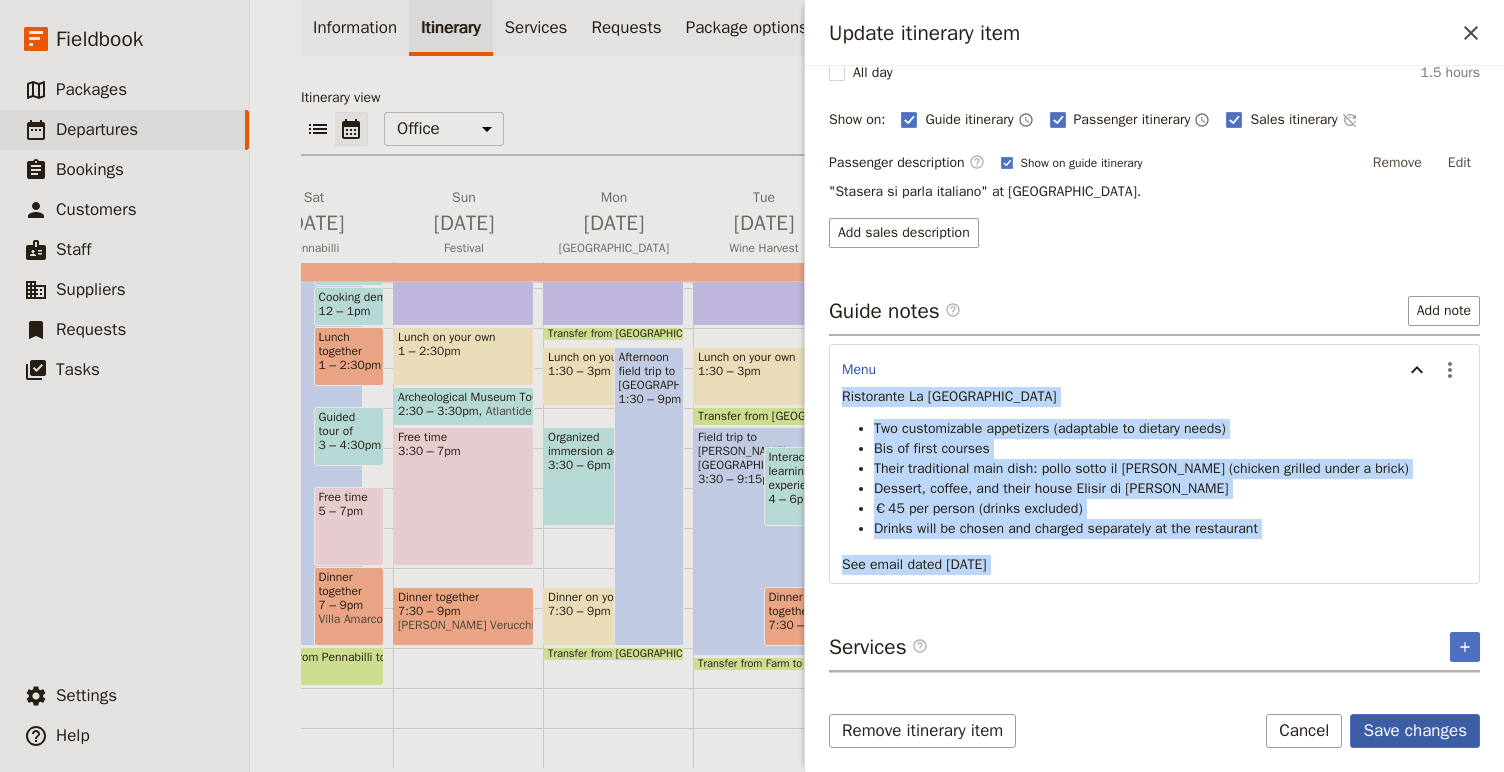 click on "Save changes" at bounding box center [1415, 731] 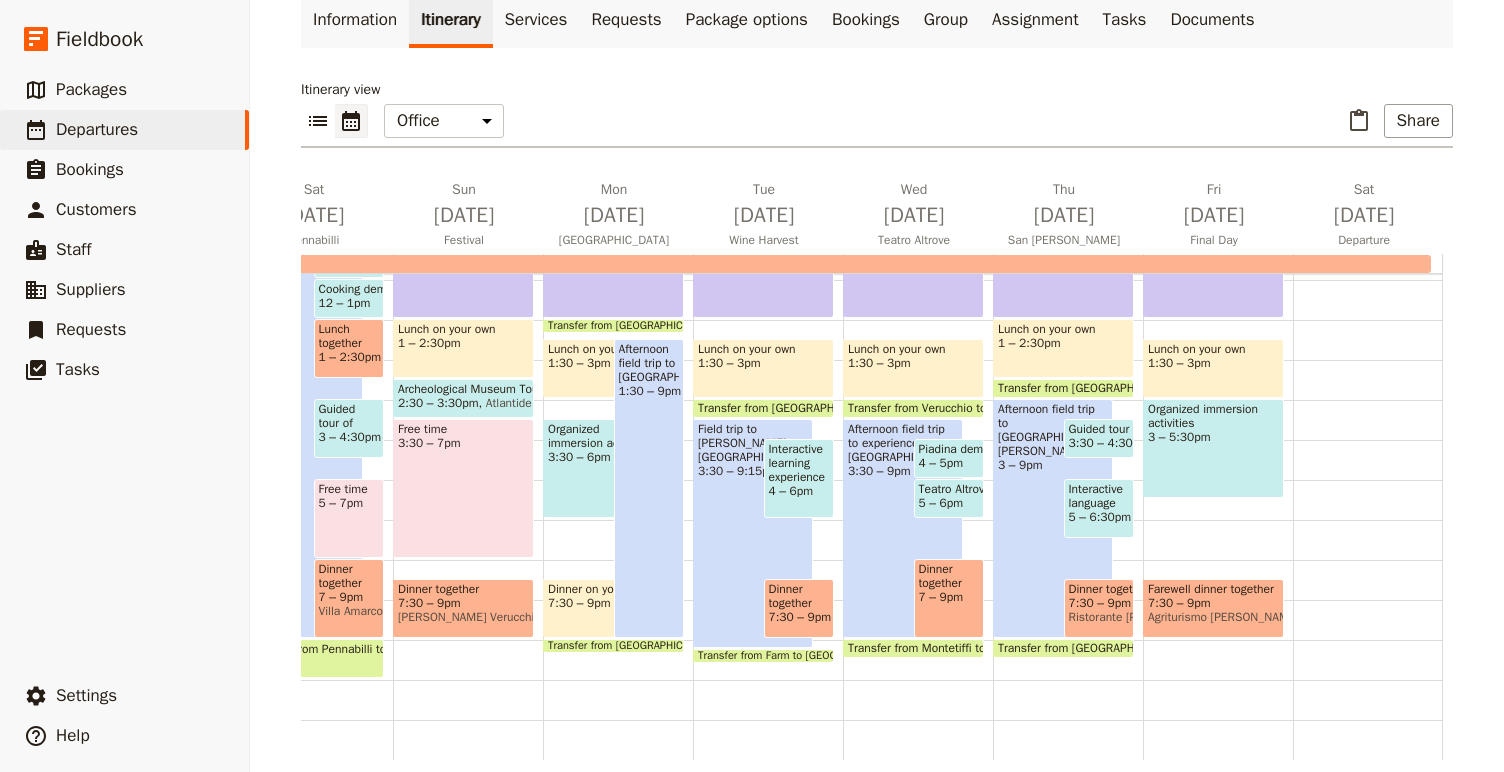 scroll, scrollTop: 156, scrollLeft: 0, axis: vertical 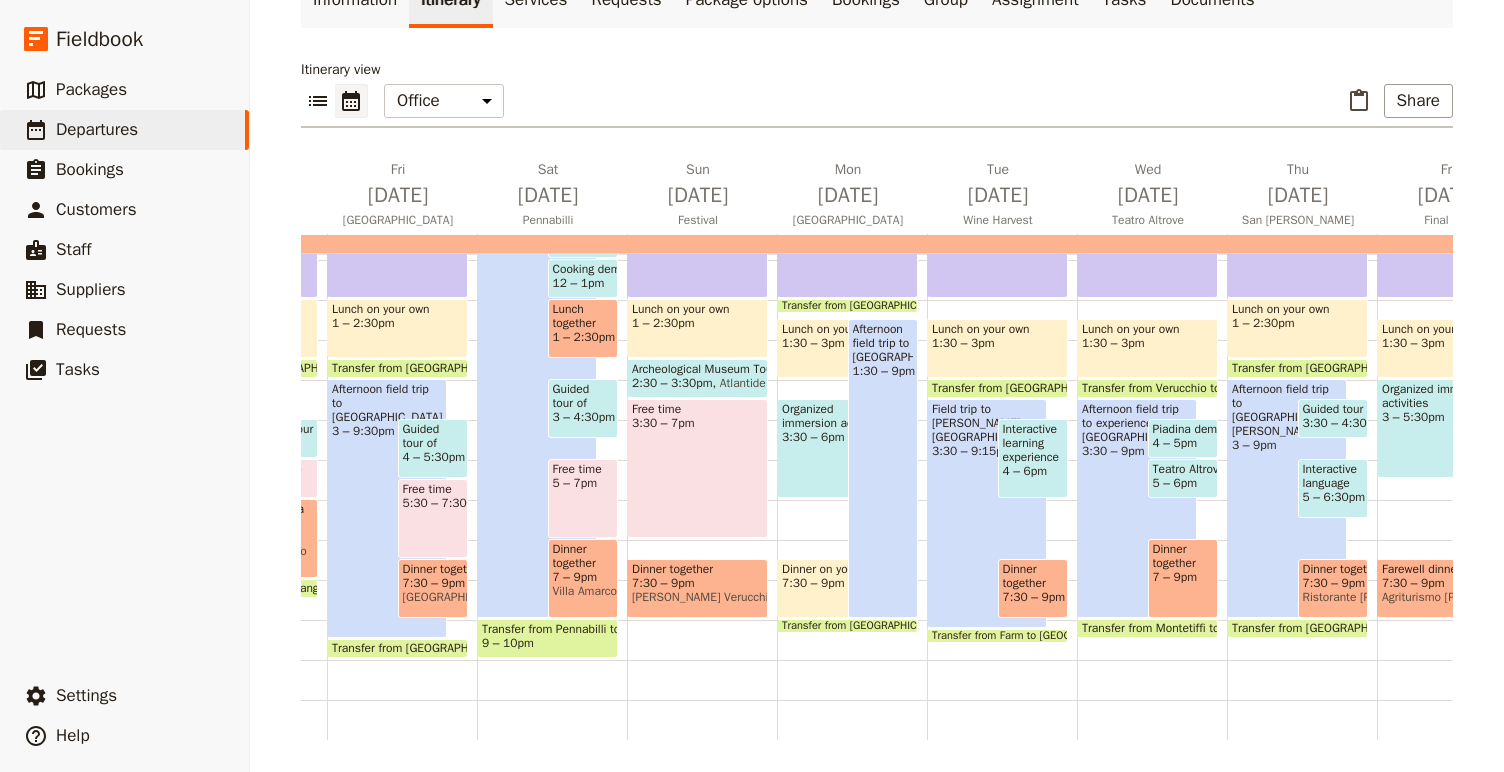 click on "7:30 – 9pm" at bounding box center (697, 583) 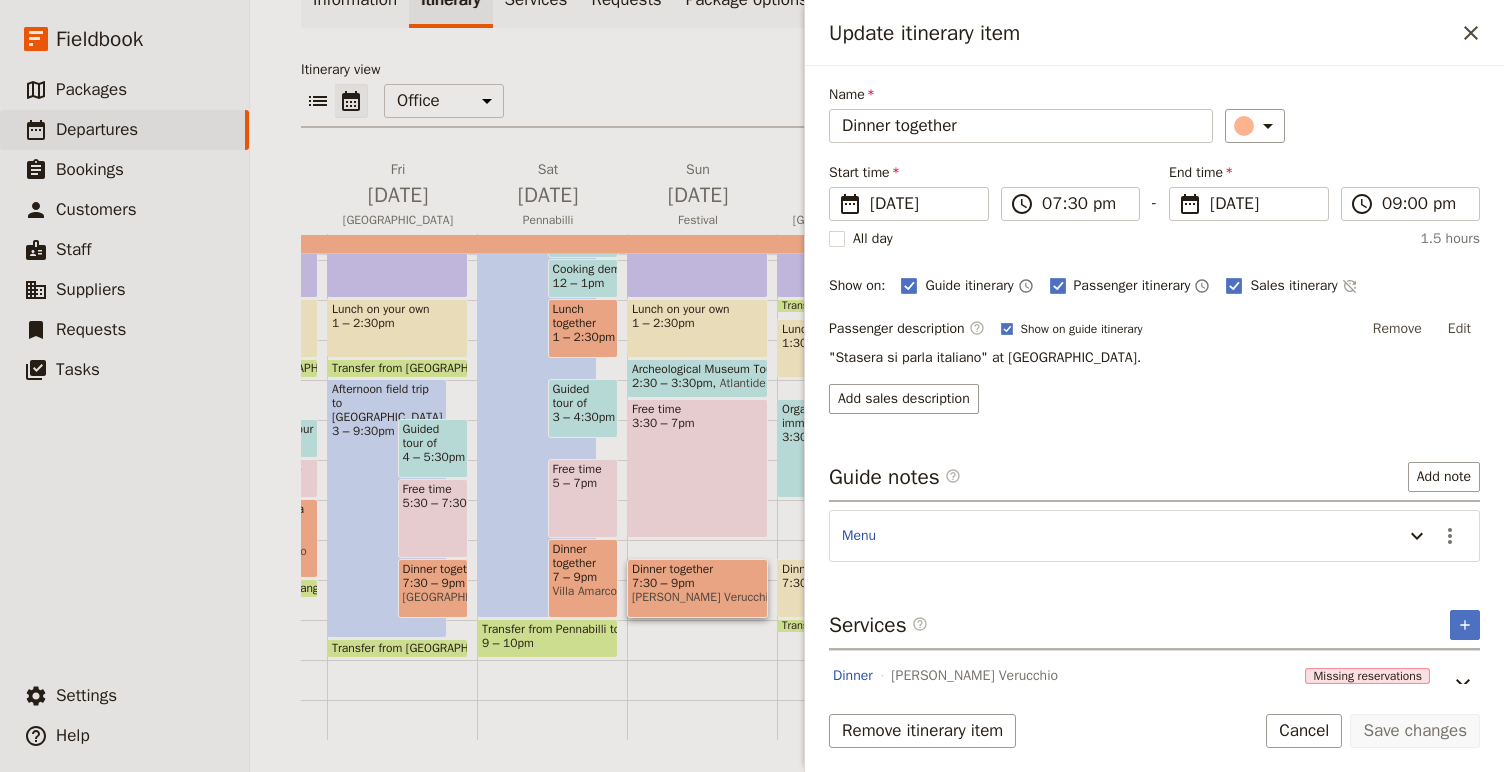 scroll, scrollTop: 96, scrollLeft: 0, axis: vertical 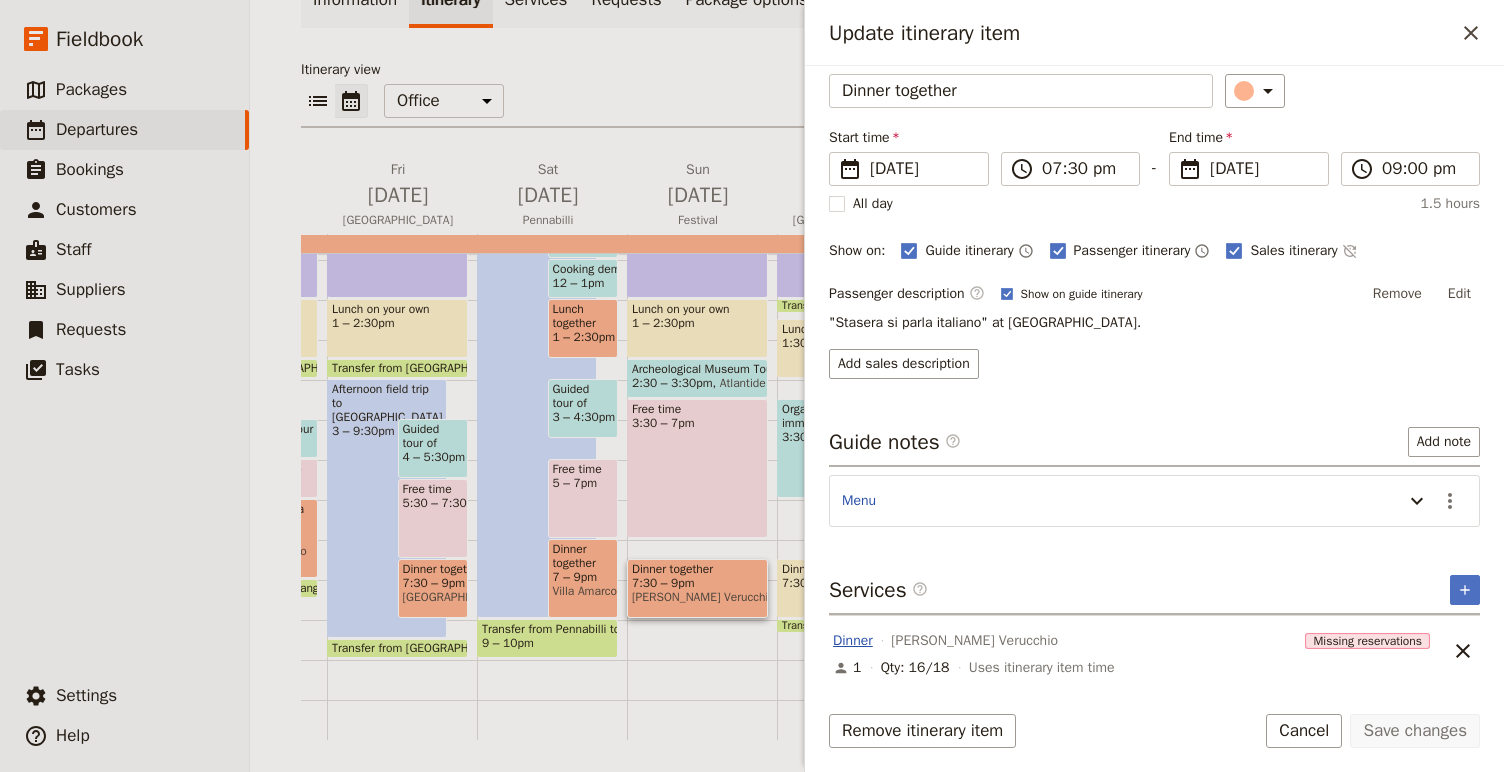 click on "Dinner" at bounding box center (853, 641) 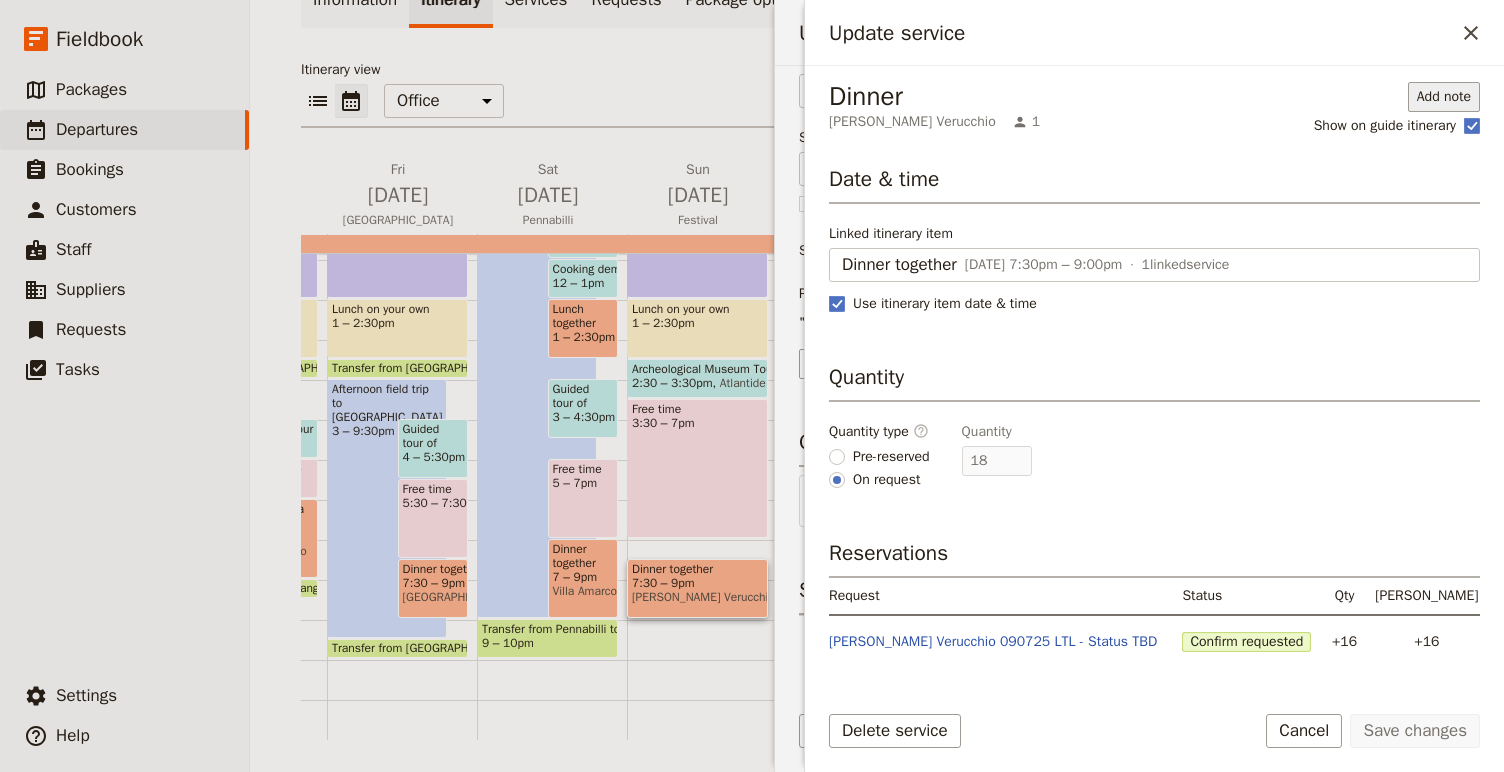 click on "Add note" at bounding box center (1444, 97) 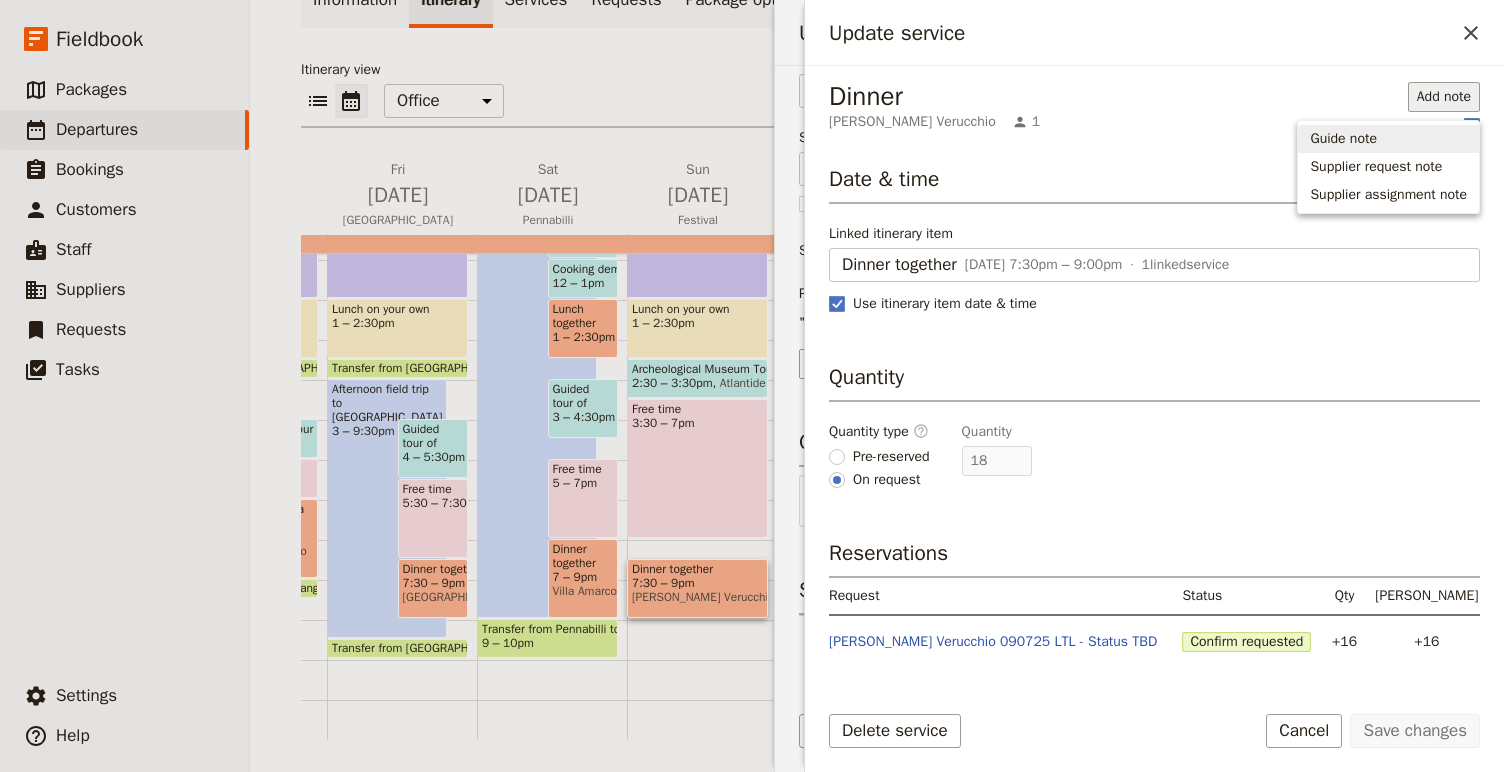 click on "Guide note" at bounding box center [1343, 139] 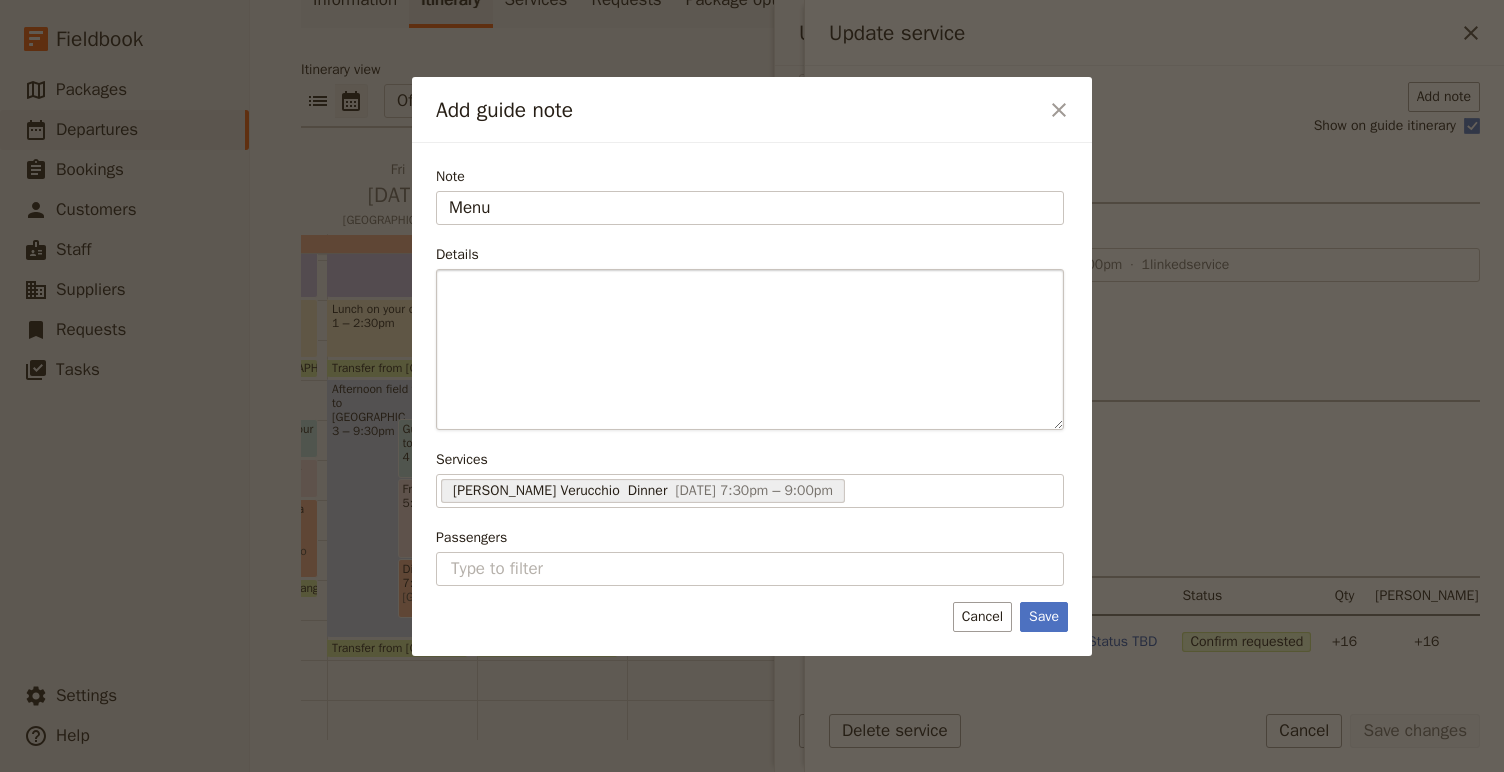 type on "Menu" 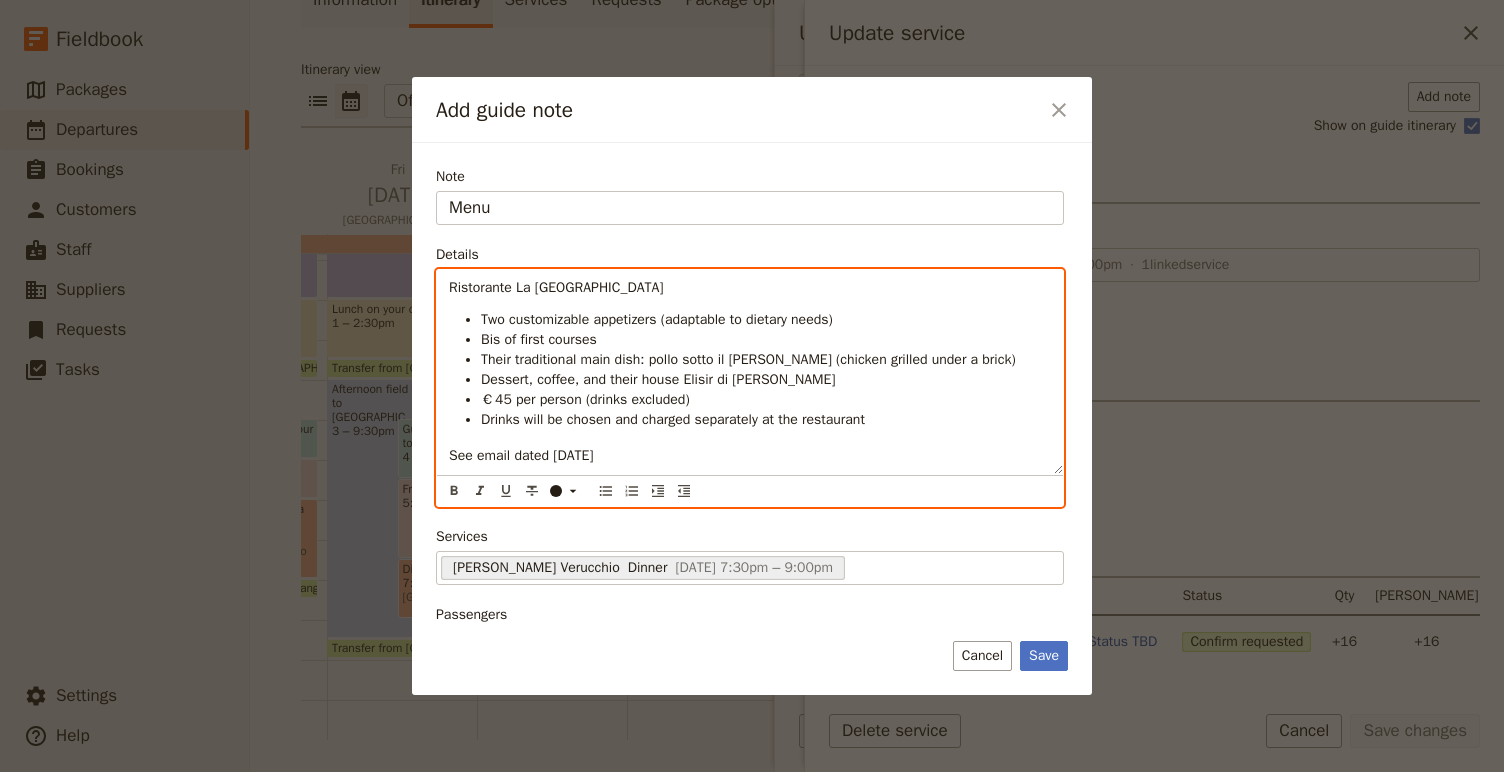 scroll, scrollTop: 0, scrollLeft: 0, axis: both 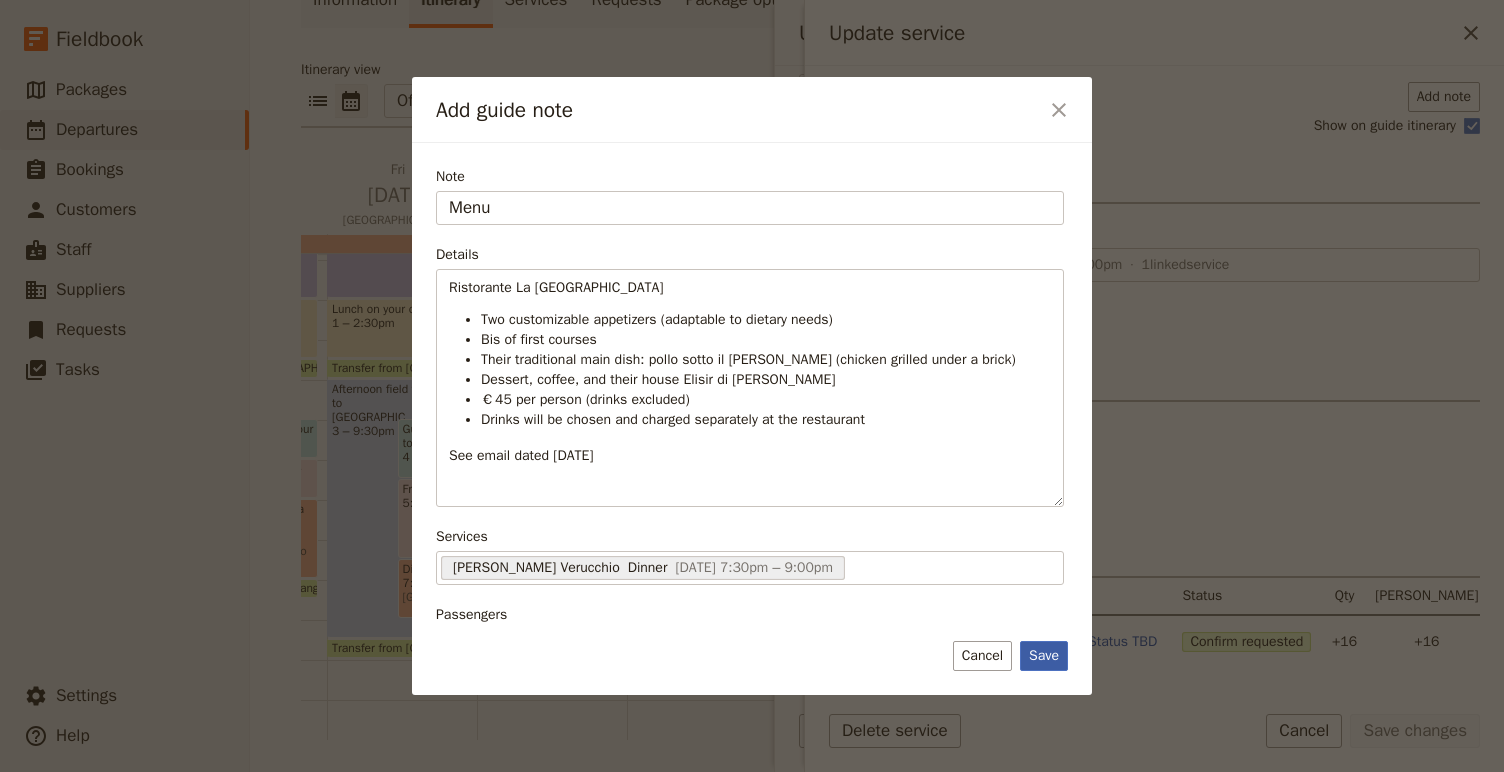 click on "Save" at bounding box center (1044, 656) 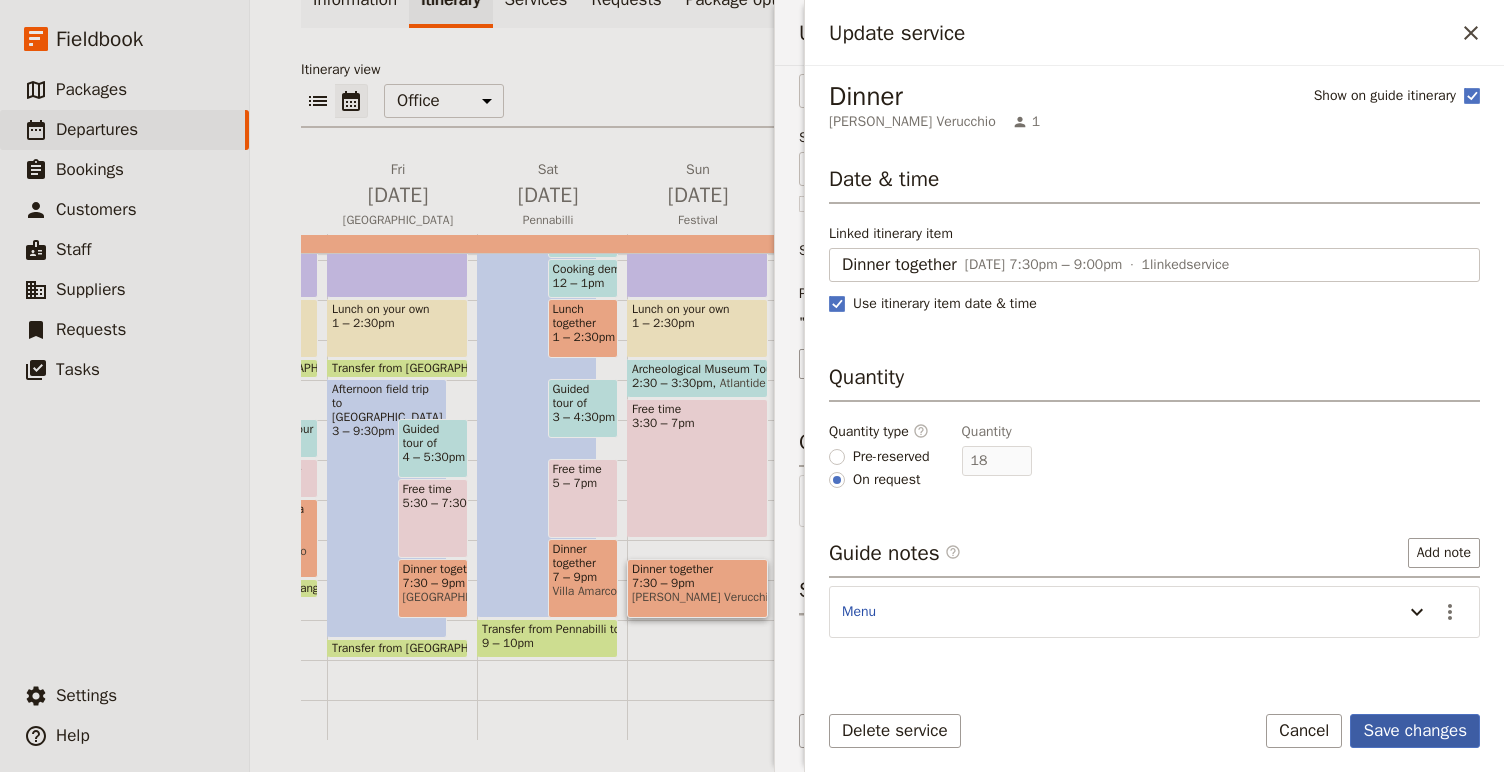 click on "Save changes" at bounding box center [1415, 731] 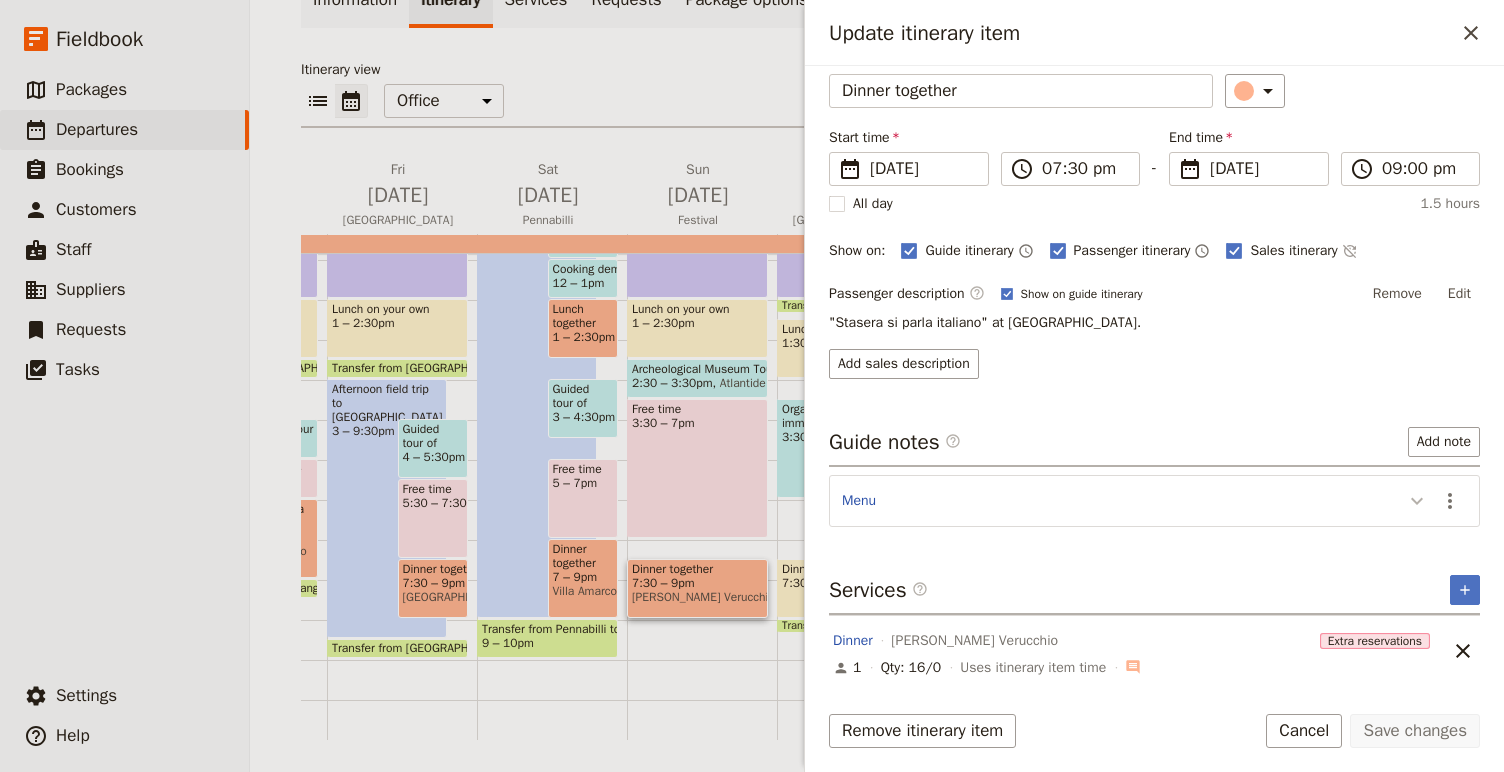 click at bounding box center [1417, 500] 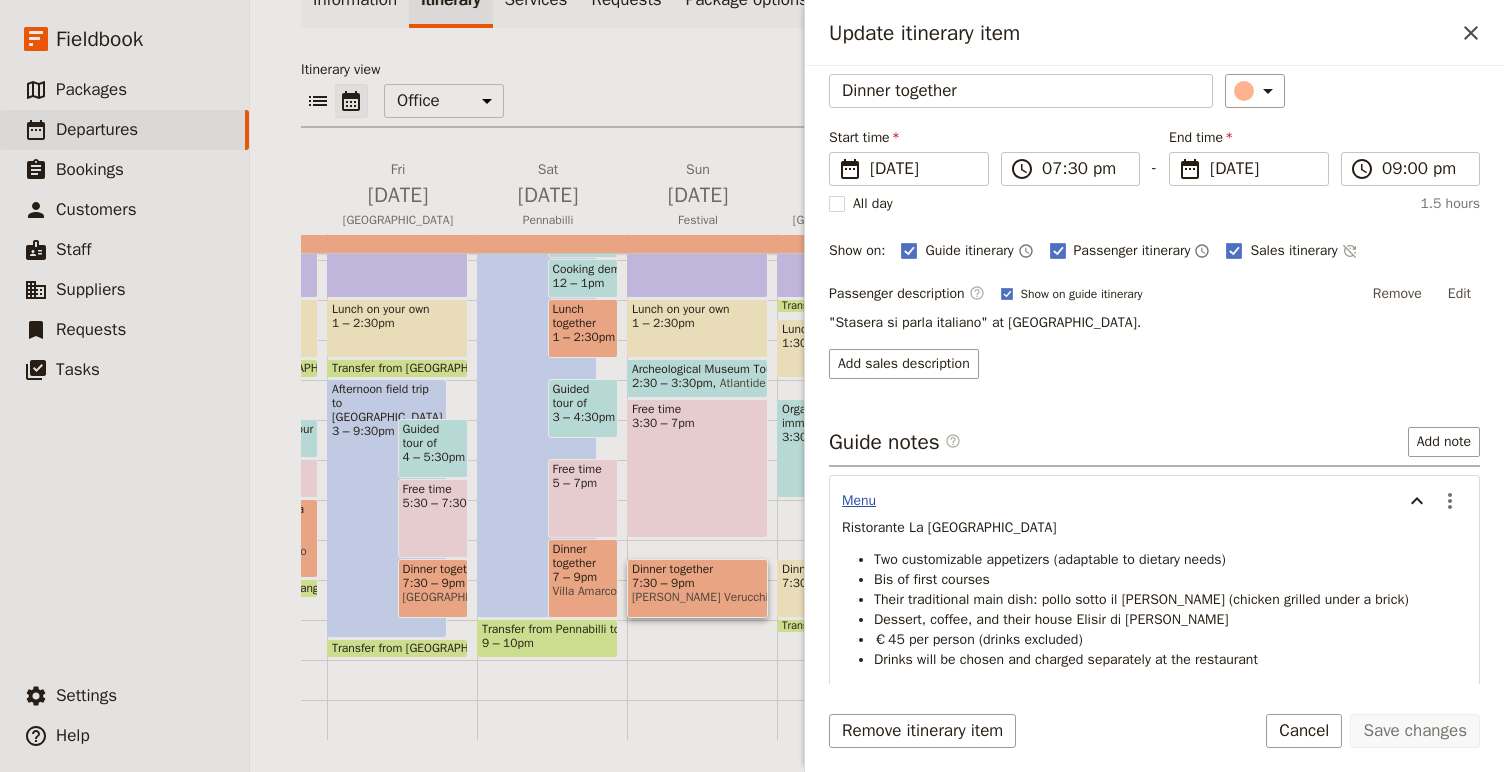 click on "Menu" at bounding box center [859, 501] 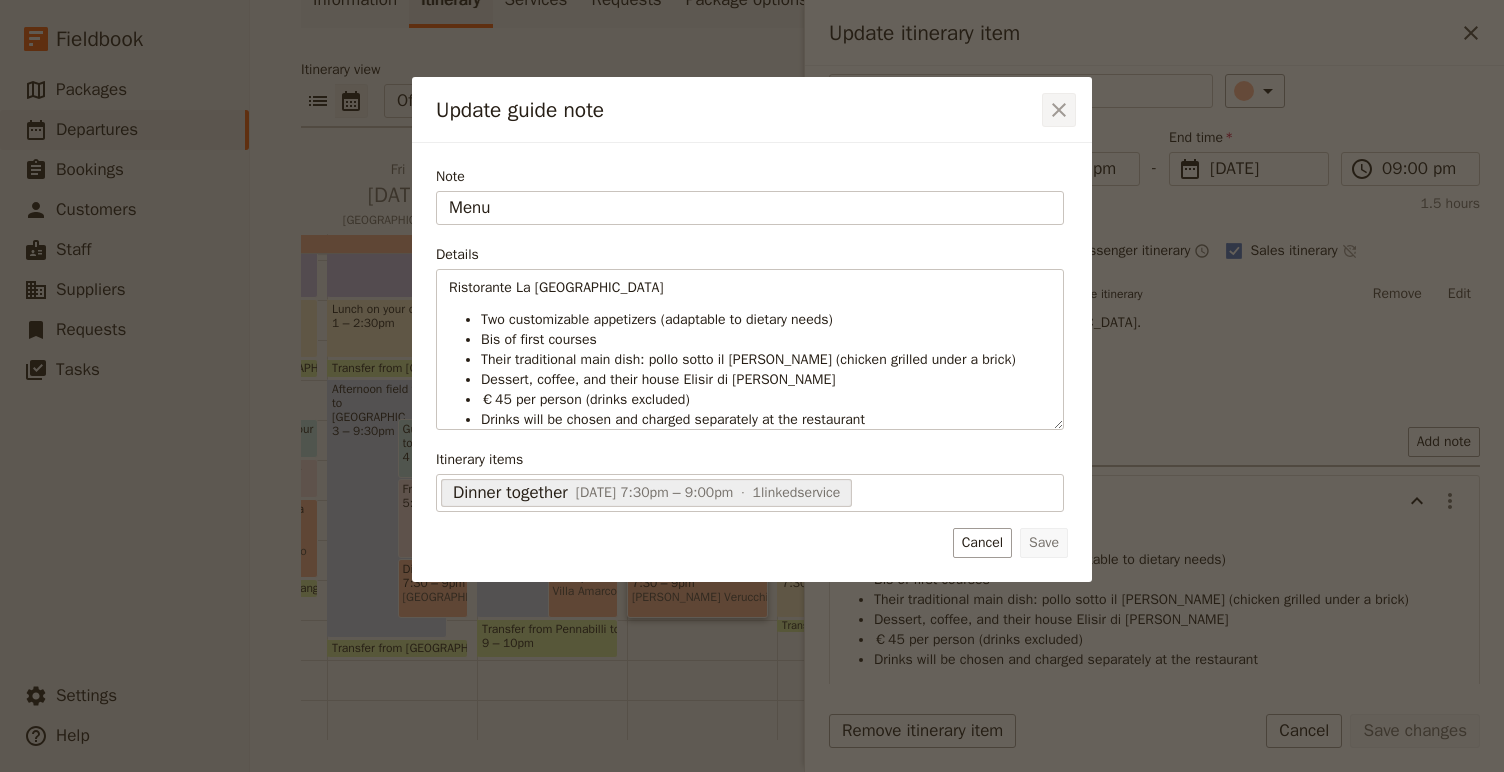 click 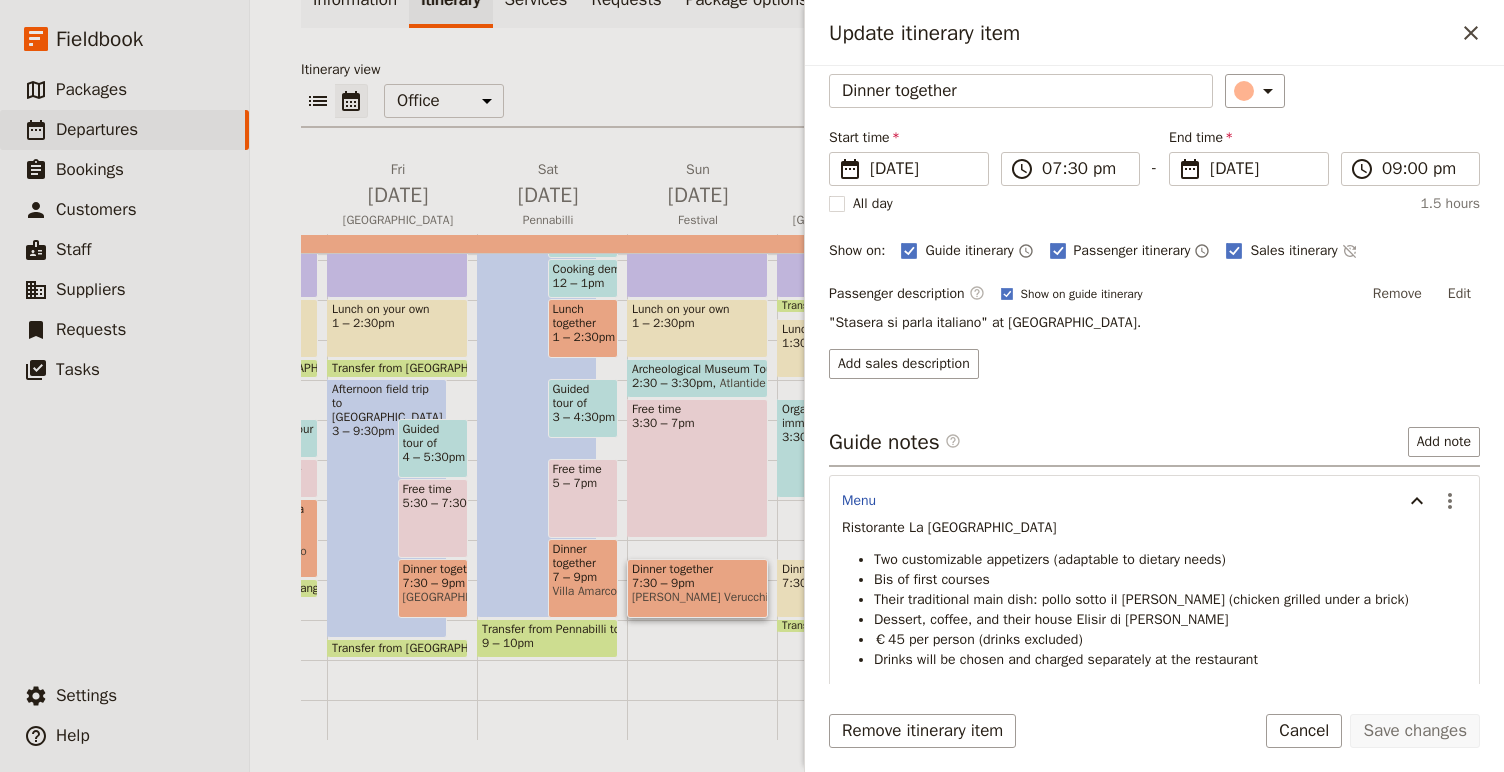 click on "Itinerary details ​ Name Dinner together ​ Start time ​ [DATE] [DATE] [DATE] 19:30 ​ 07:30 pm - End time ​ [DATE] [DATE] [DATE] 21:00 ​ 09:00 pm All day 1.5 hours Show on: Guide itinerary ​ Passenger itinerary ​ Sales itinerary ​ Passenger description ​ Show on guide itinerary Remove Edit "Stasera si parla italiano" at [GEOGRAPHIC_DATA]. Add sales description Guide notes ​ Add note Menu ​ Ristorante [PERSON_NAME][GEOGRAPHIC_DATA] Two customizable appetizers (adaptable to dietary needs) Bis of first courses Their traditional main dish: pollo sotto il [PERSON_NAME] (chicken grilled under a brick) Dessert, coffee, and their house Elisir di [PERSON_NAME] €45 per person (drinks excluded) Drinks will be chosen and charged separately at the restaurant See email dated [DATE] Services ​ ​ Dinner [PERSON_NAME][GEOGRAPHIC_DATA] Missing reservations 1 Qty: 16/18 Uses itinerary item time ​ ​" at bounding box center (1154, 286) 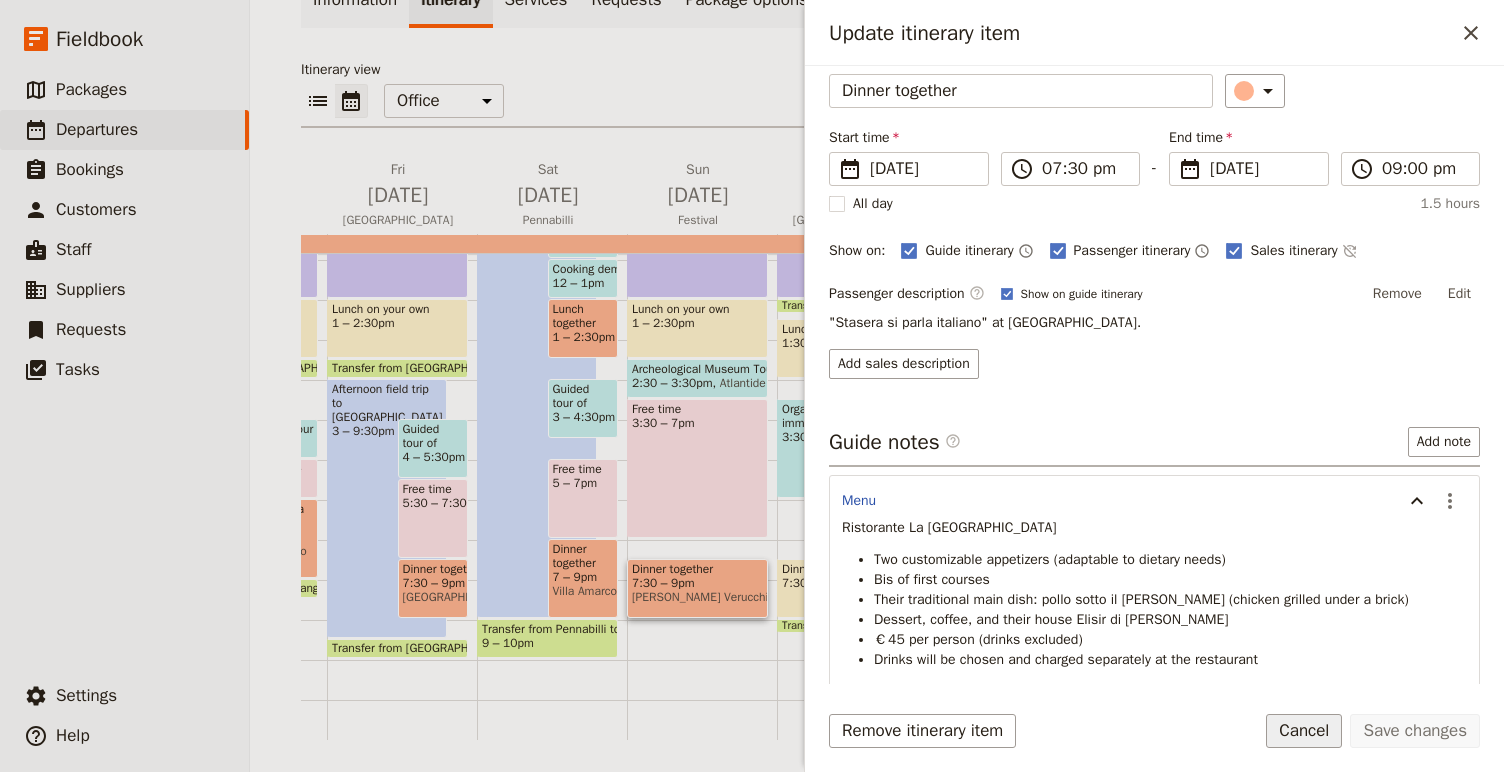 click on "Cancel" at bounding box center [1304, 731] 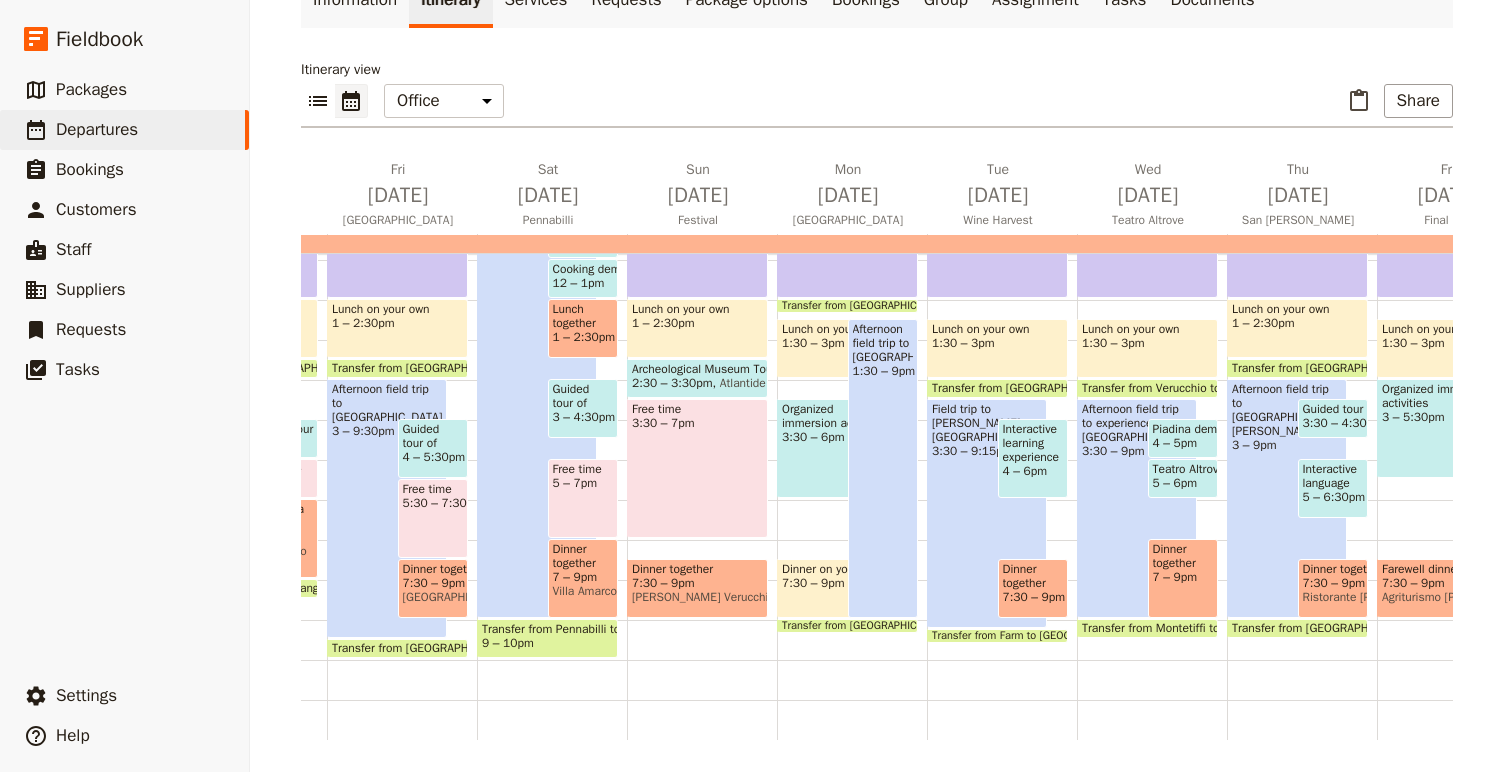 click on "7:30 – 9pm" at bounding box center [697, 583] 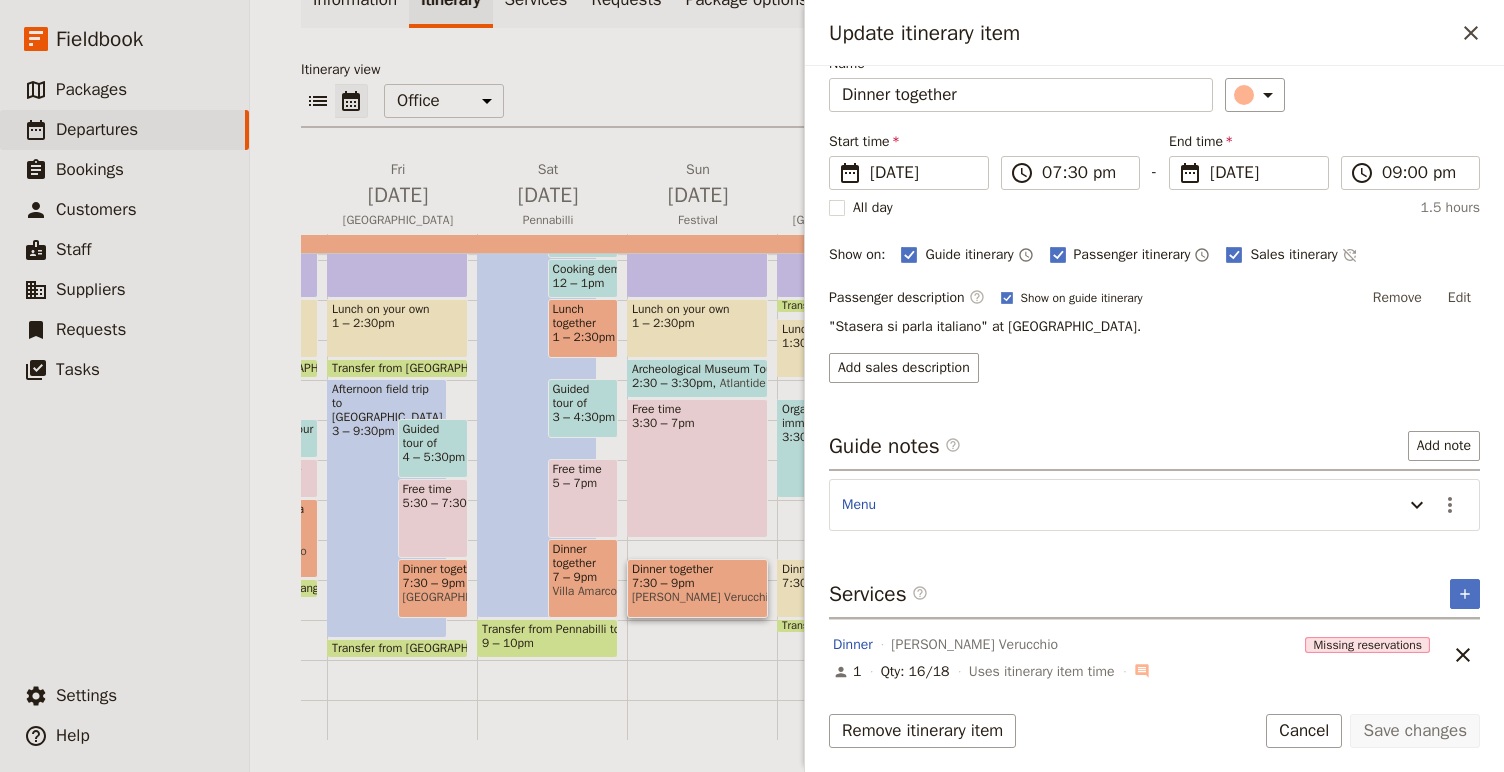 scroll, scrollTop: 96, scrollLeft: 0, axis: vertical 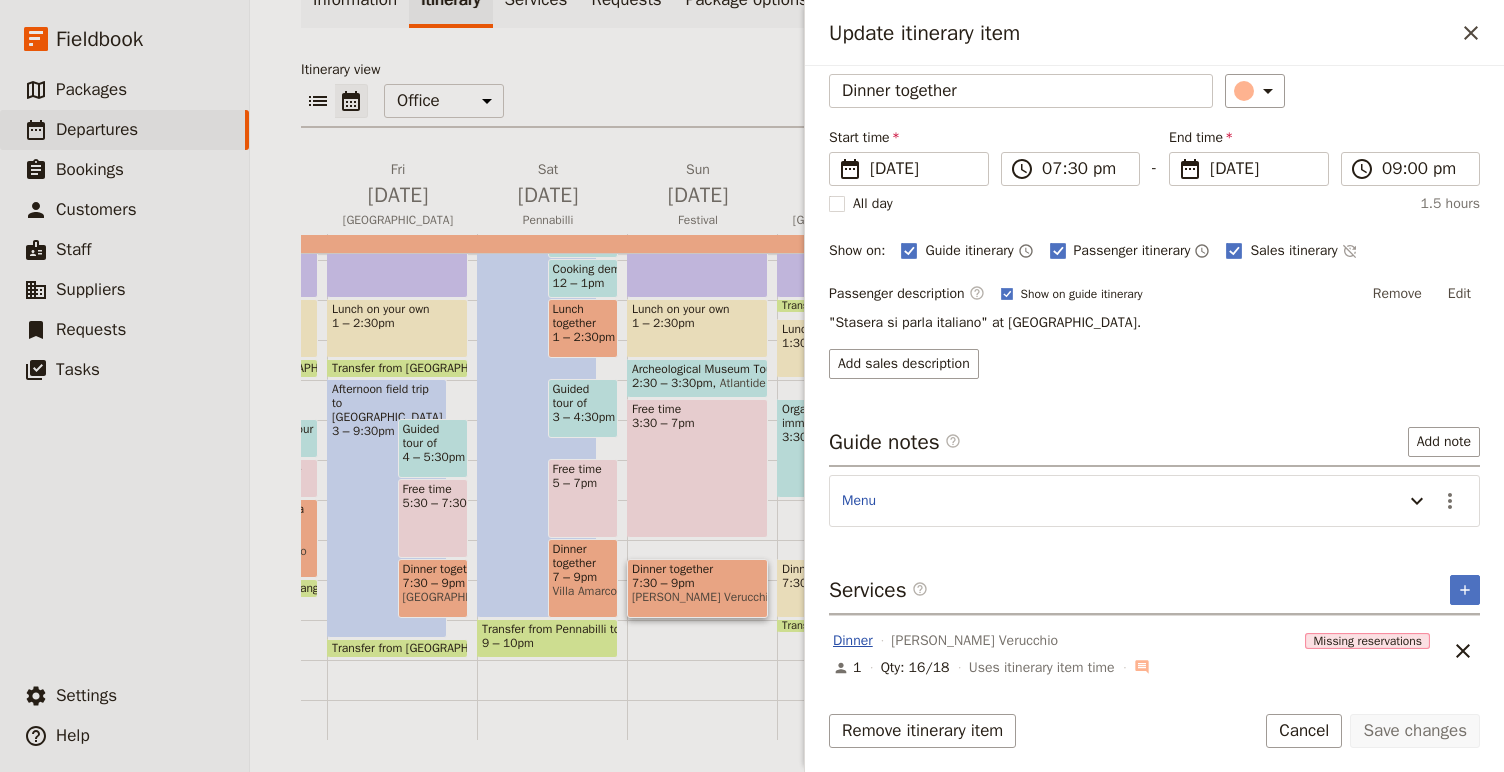 click on "Dinner" at bounding box center [853, 641] 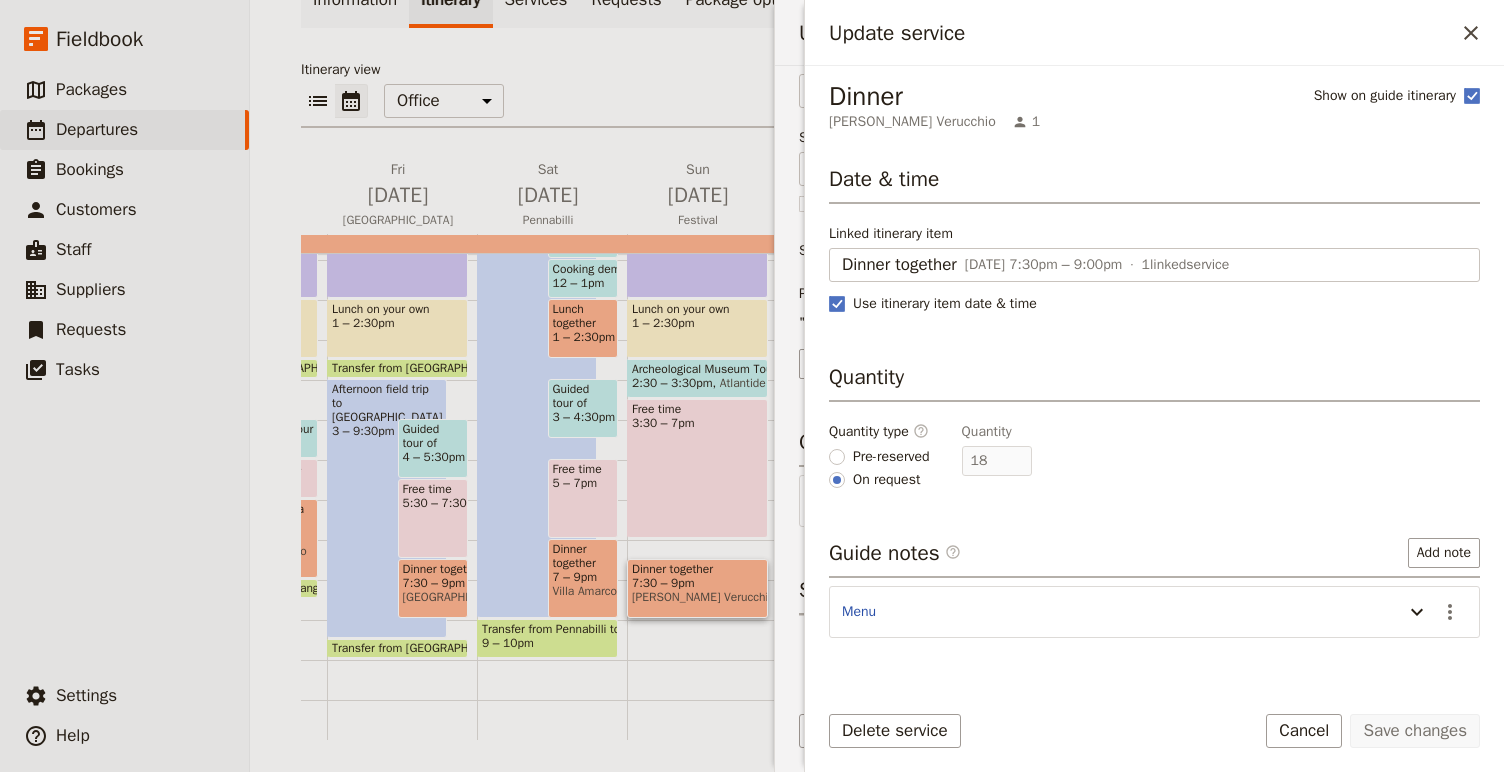 click on "Update service ​" at bounding box center (1154, 33) 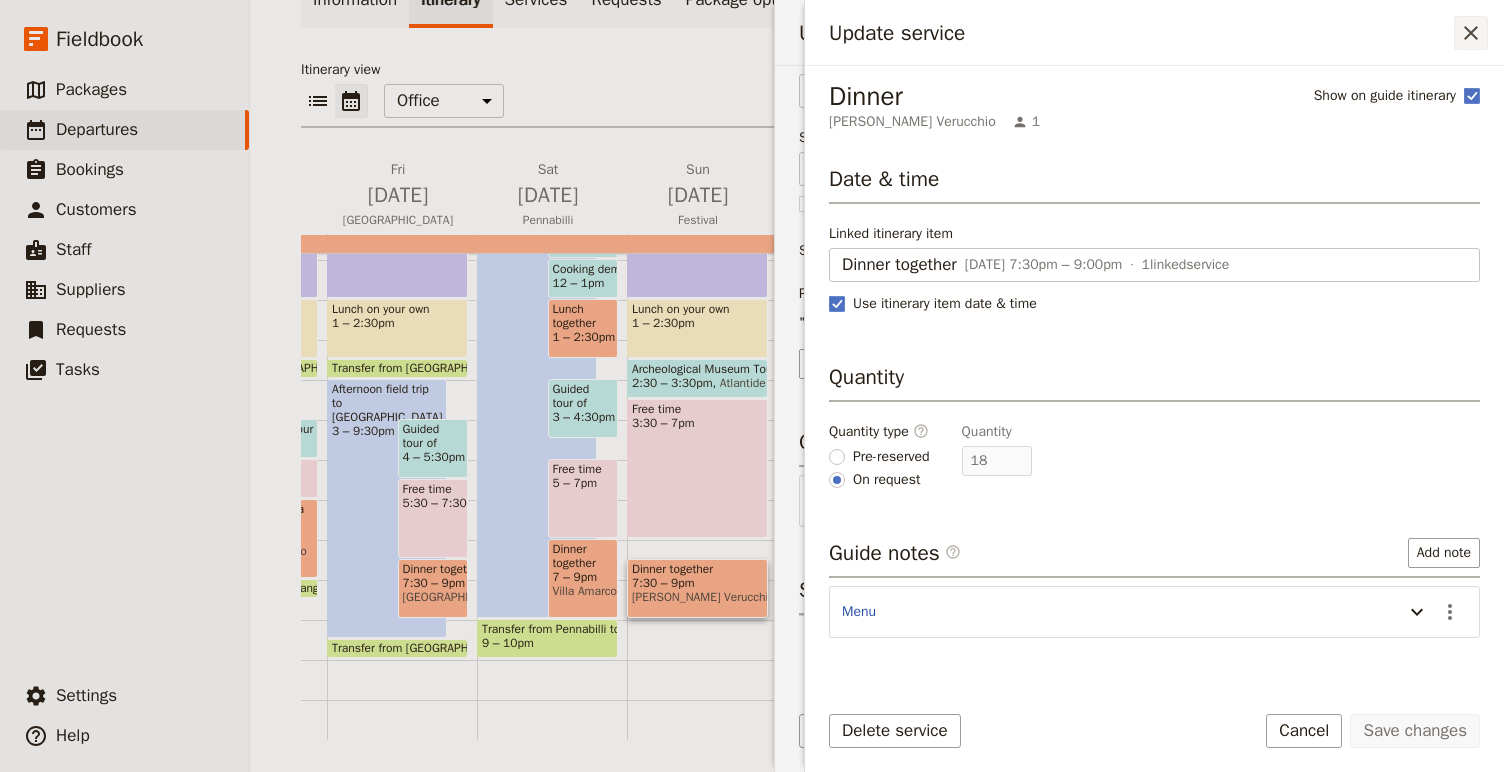 click 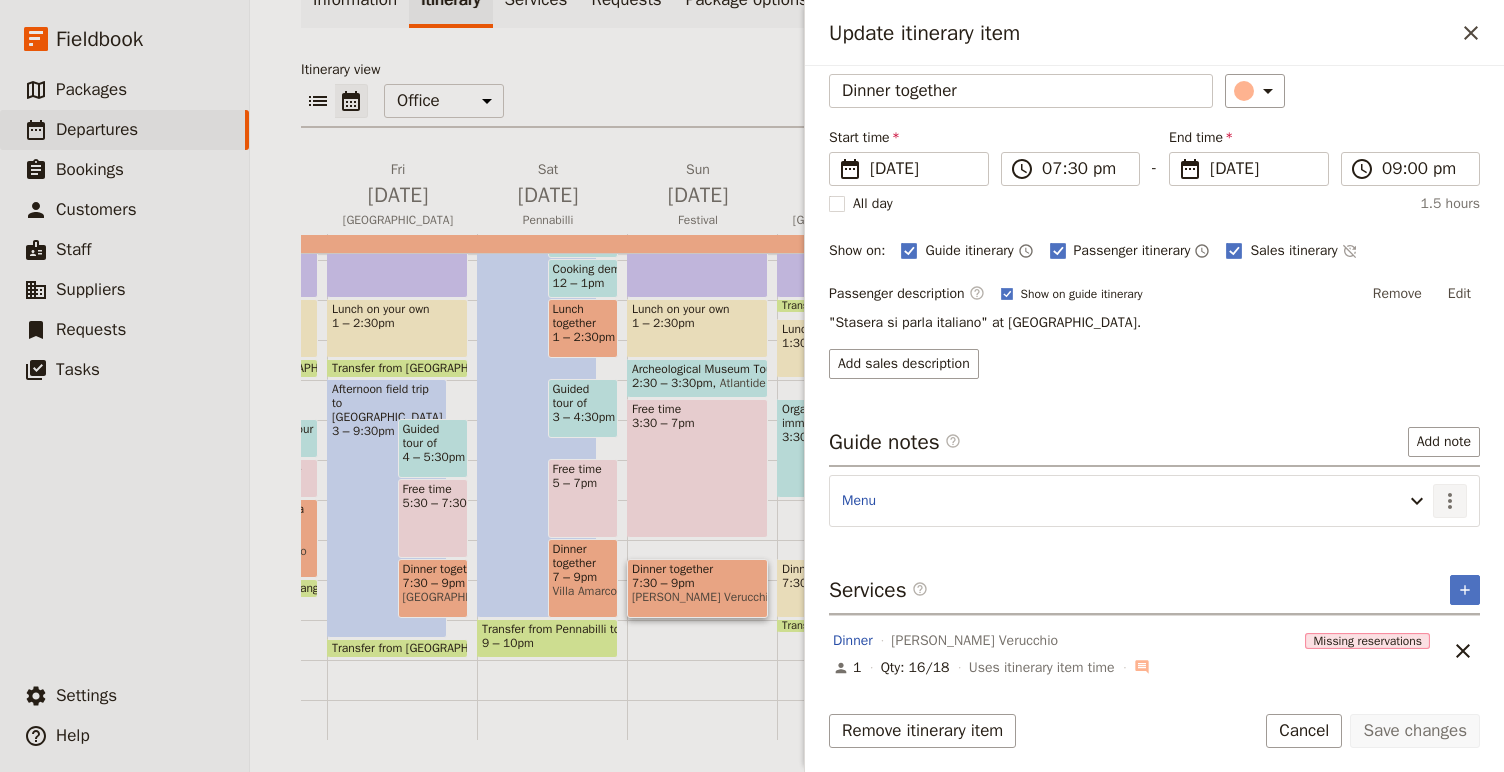 click 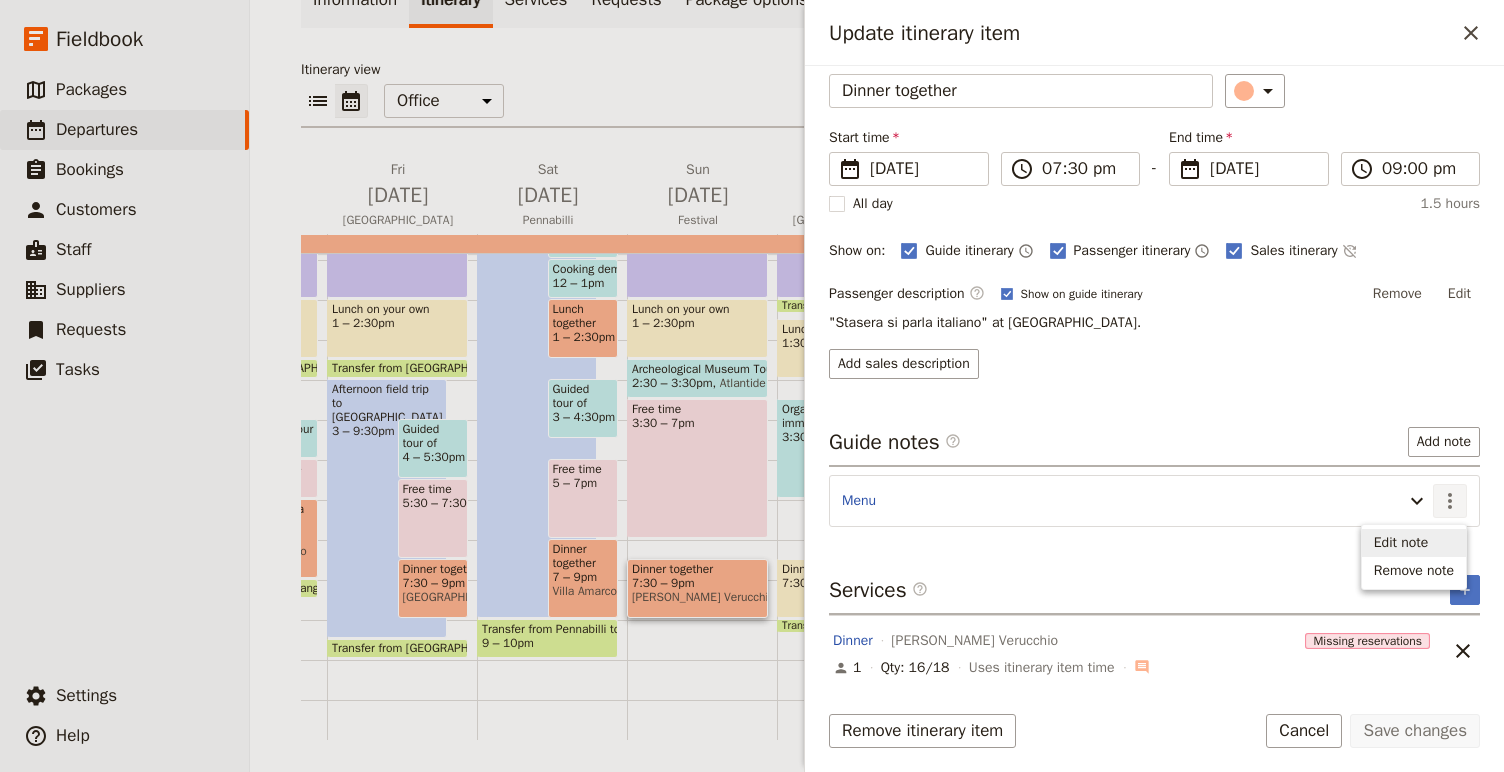 click on "Edit note" at bounding box center [1401, 543] 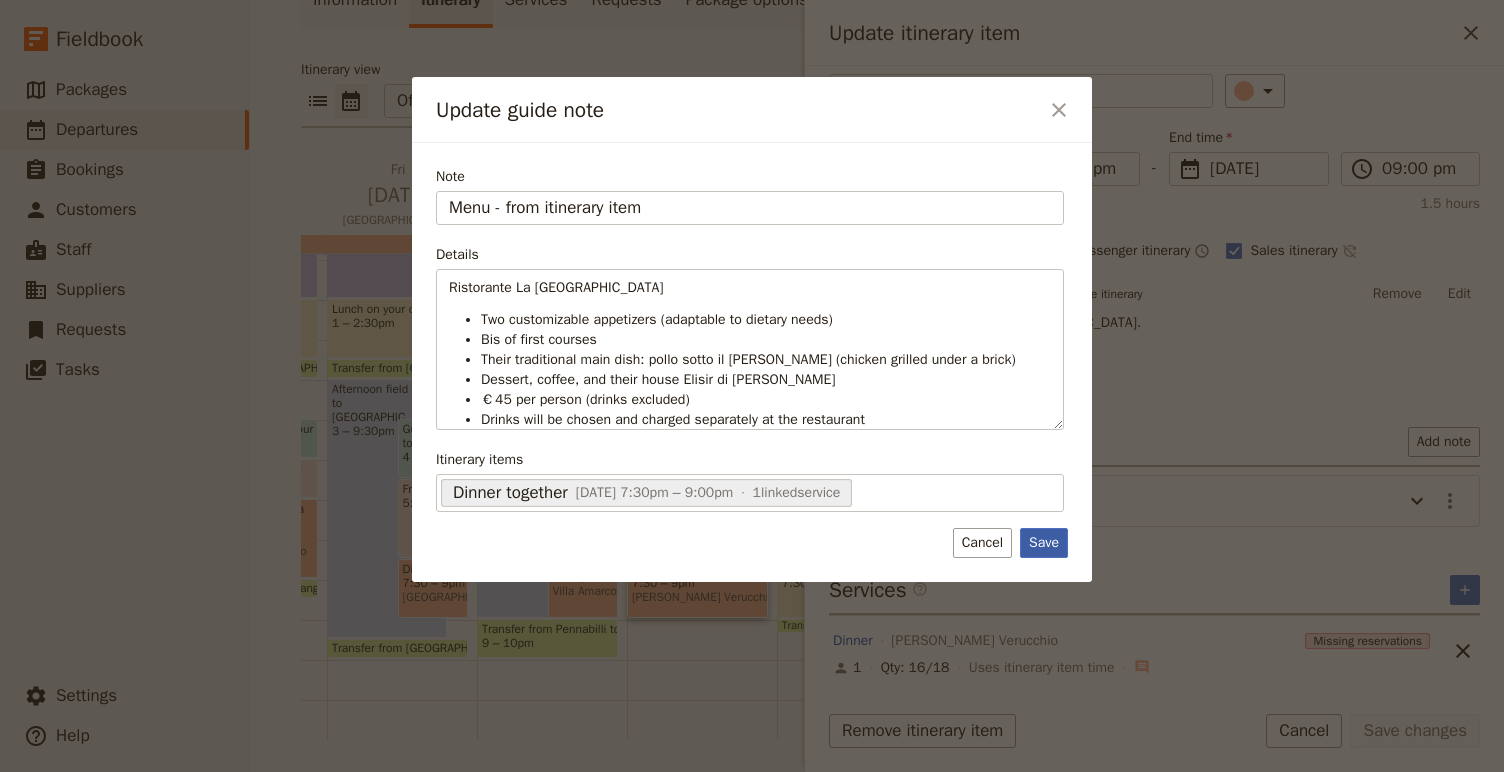 type on "Menu - from itinerary item" 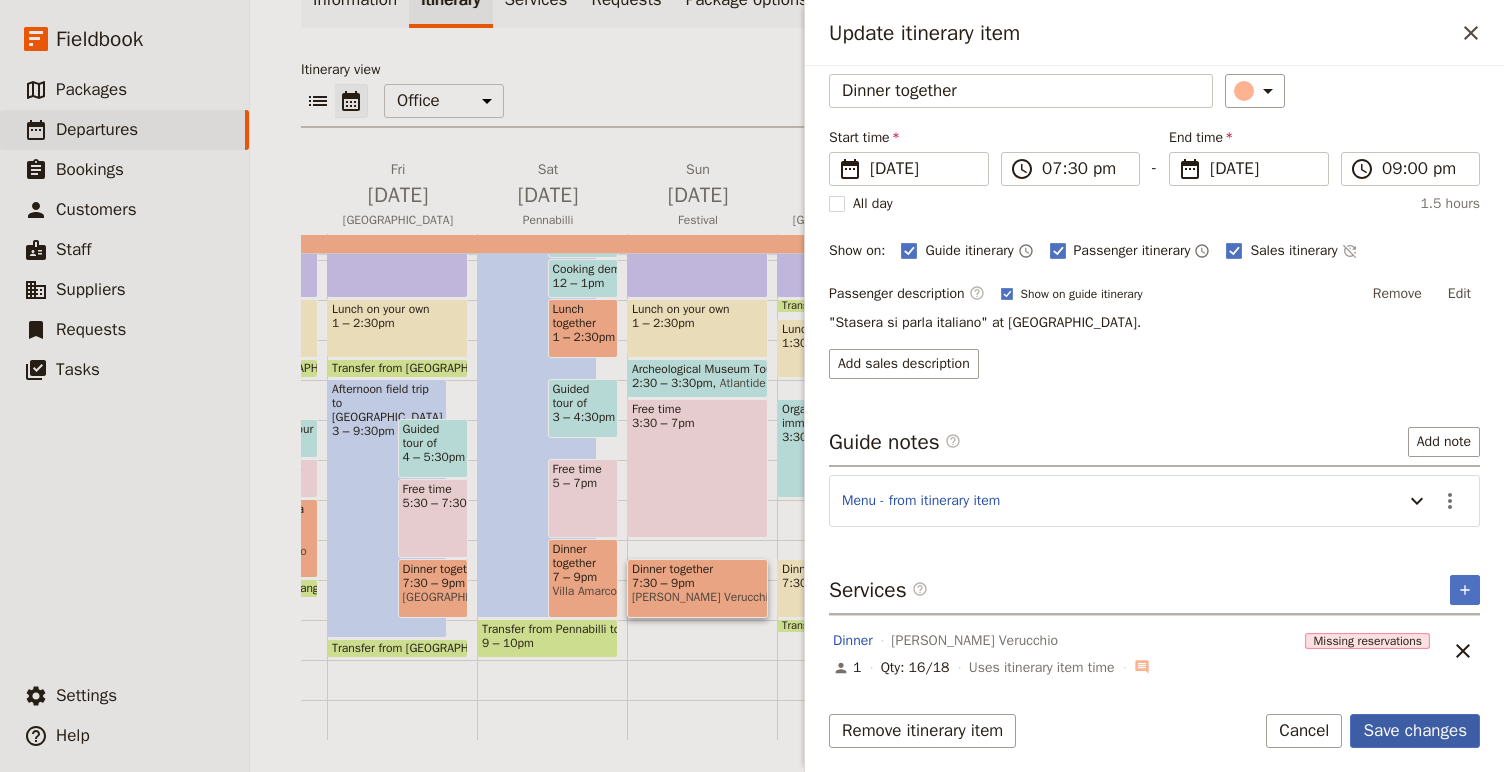 click on "Save changes" at bounding box center (1415, 731) 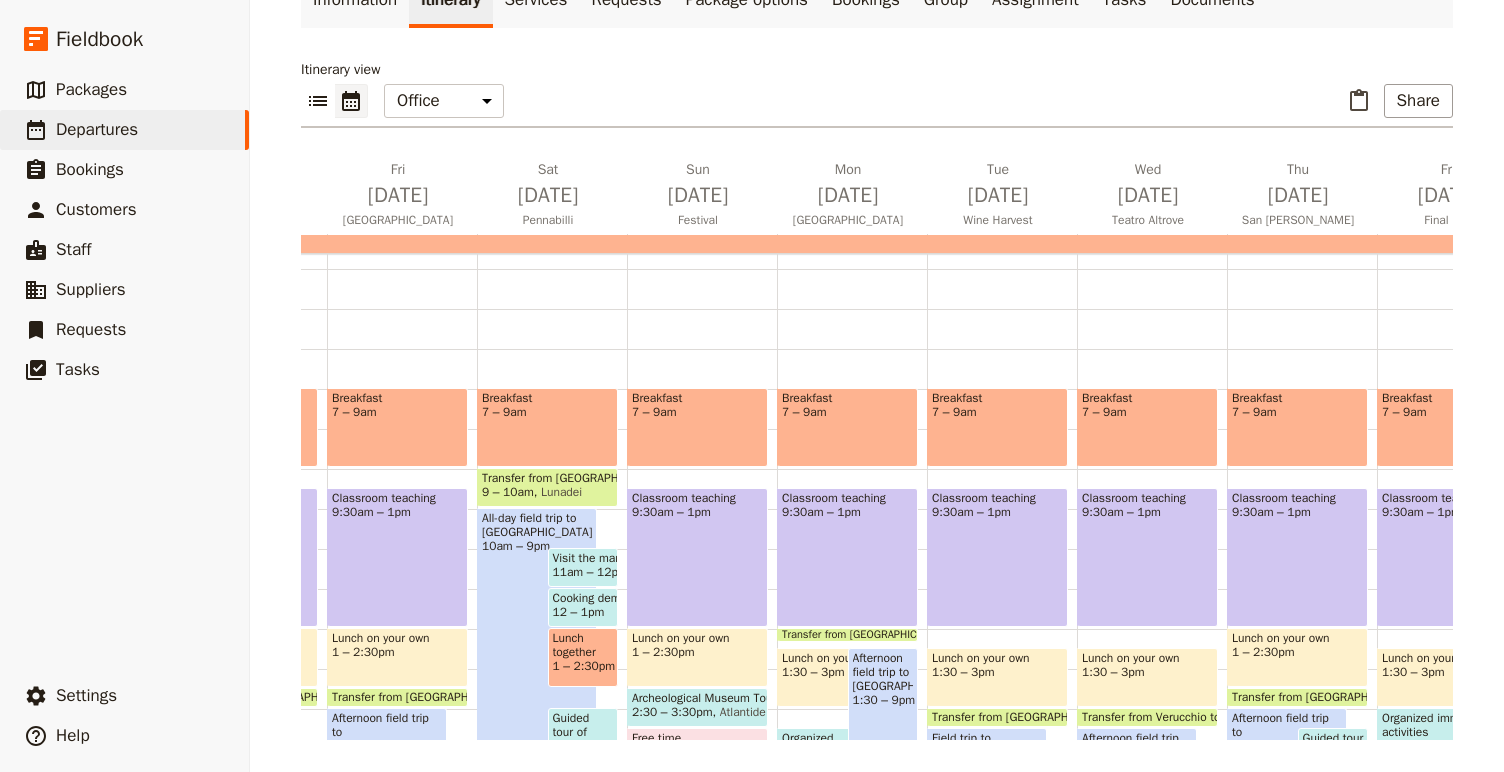 scroll, scrollTop: 0, scrollLeft: 0, axis: both 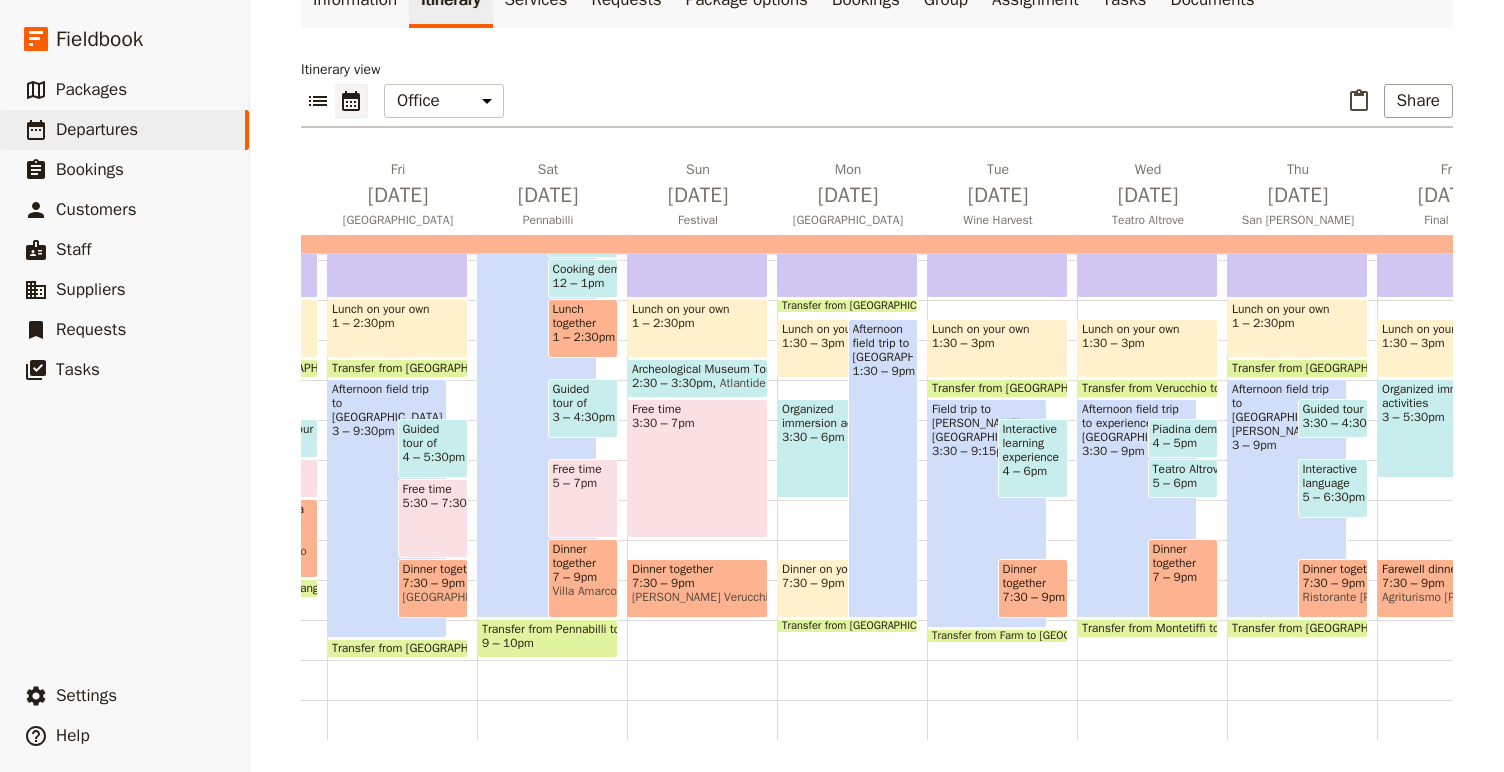 click on "[PERSON_NAME] Verucchio" at bounding box center (697, 597) 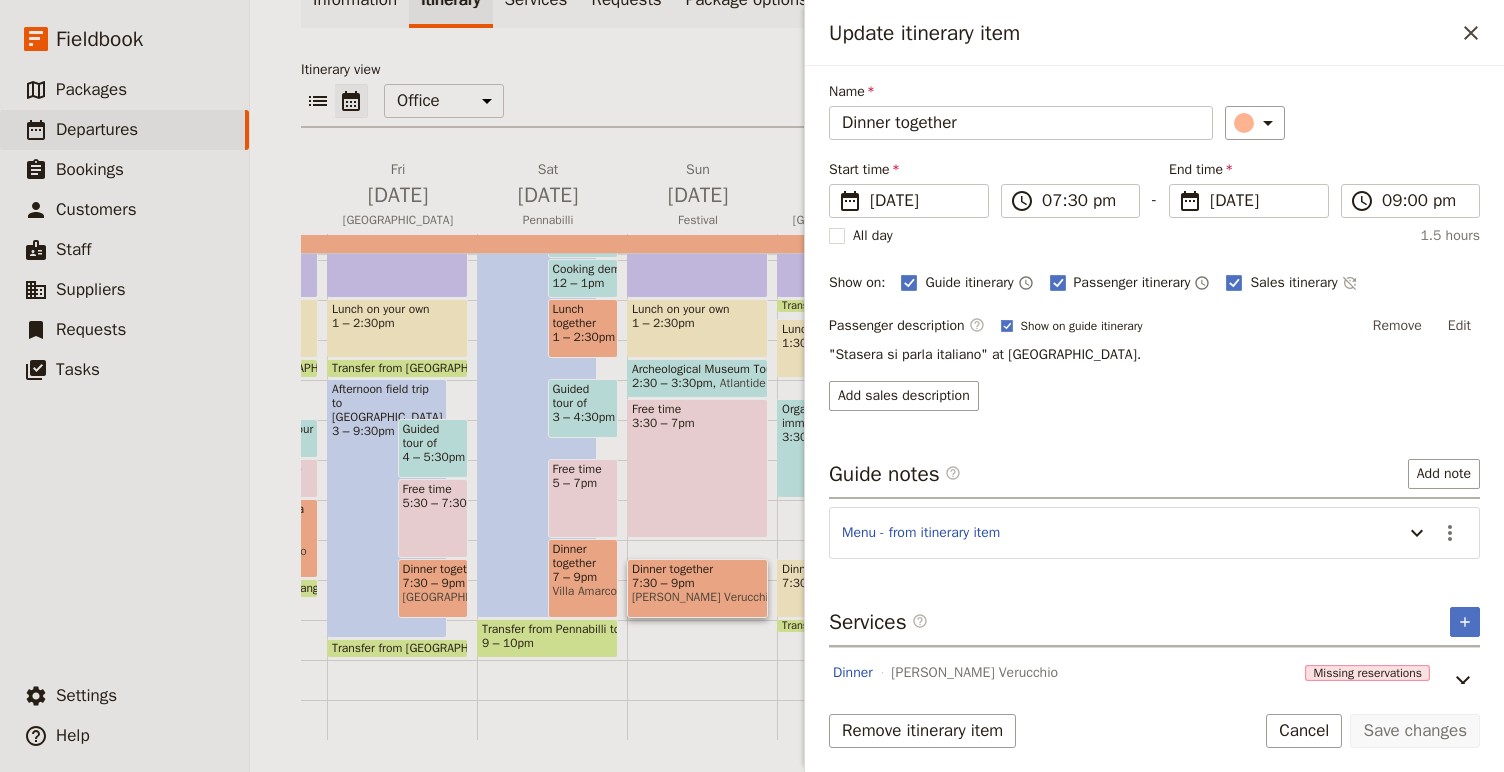 scroll, scrollTop: 96, scrollLeft: 0, axis: vertical 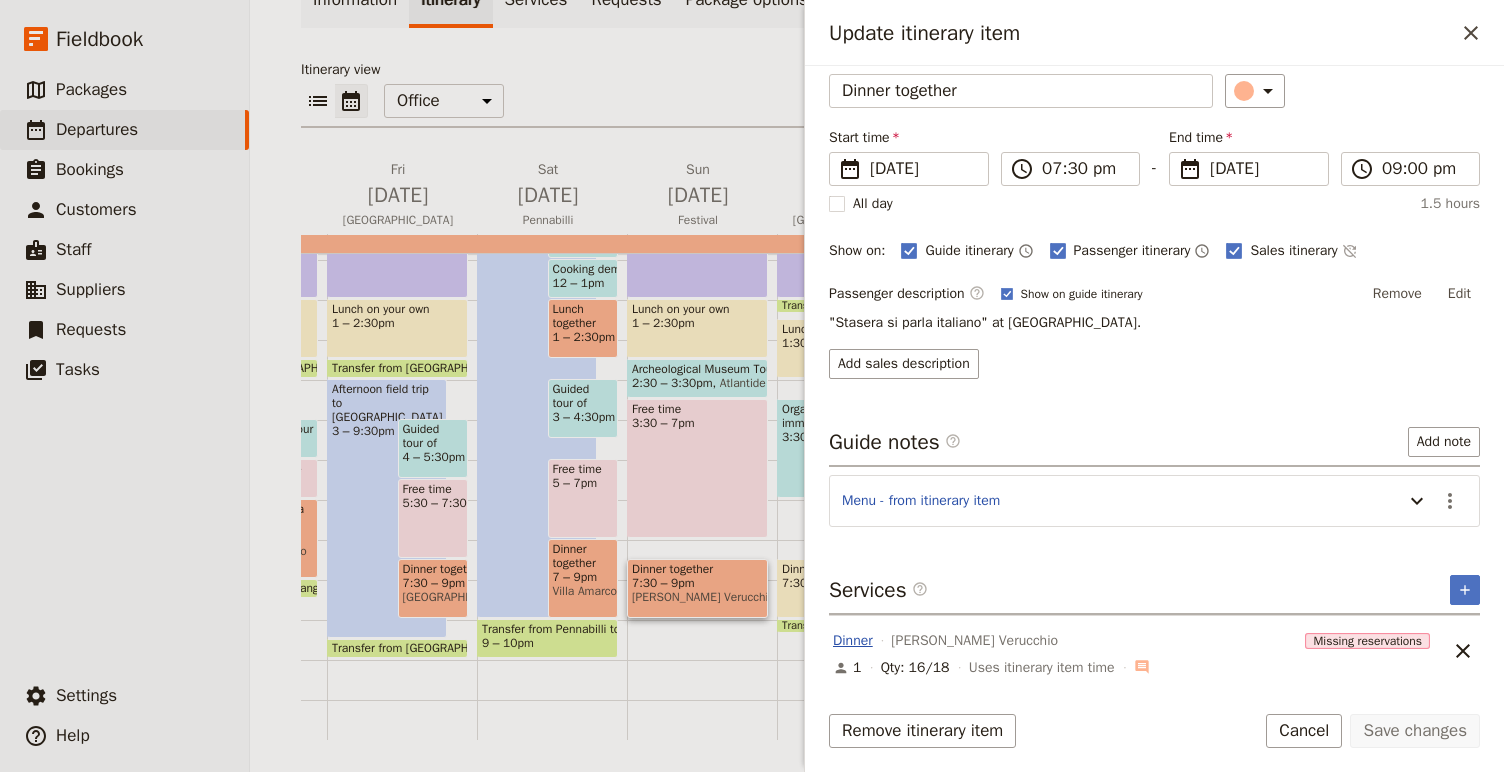 click on "Dinner" at bounding box center [853, 641] 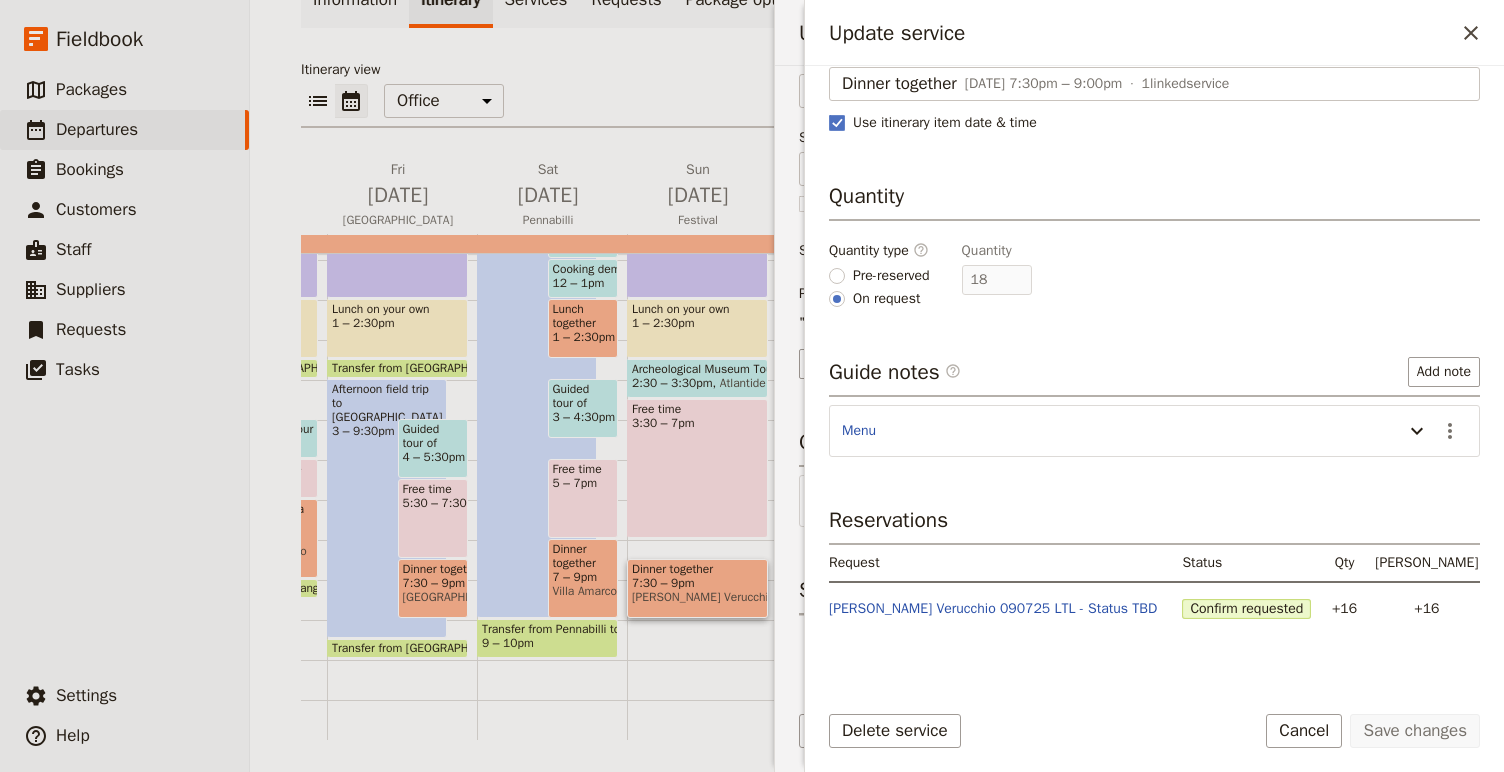 scroll, scrollTop: 197, scrollLeft: 0, axis: vertical 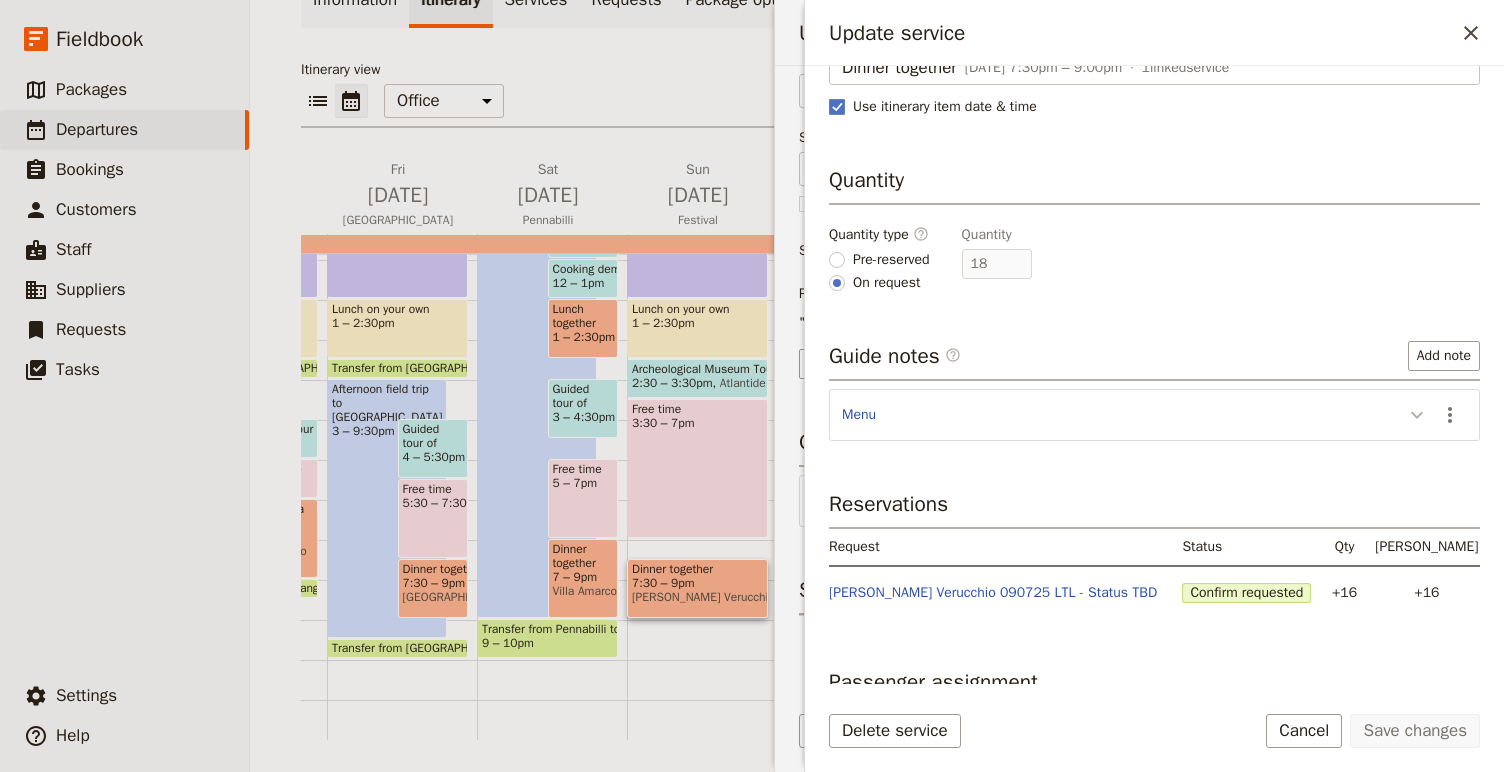 click at bounding box center [1417, 414] 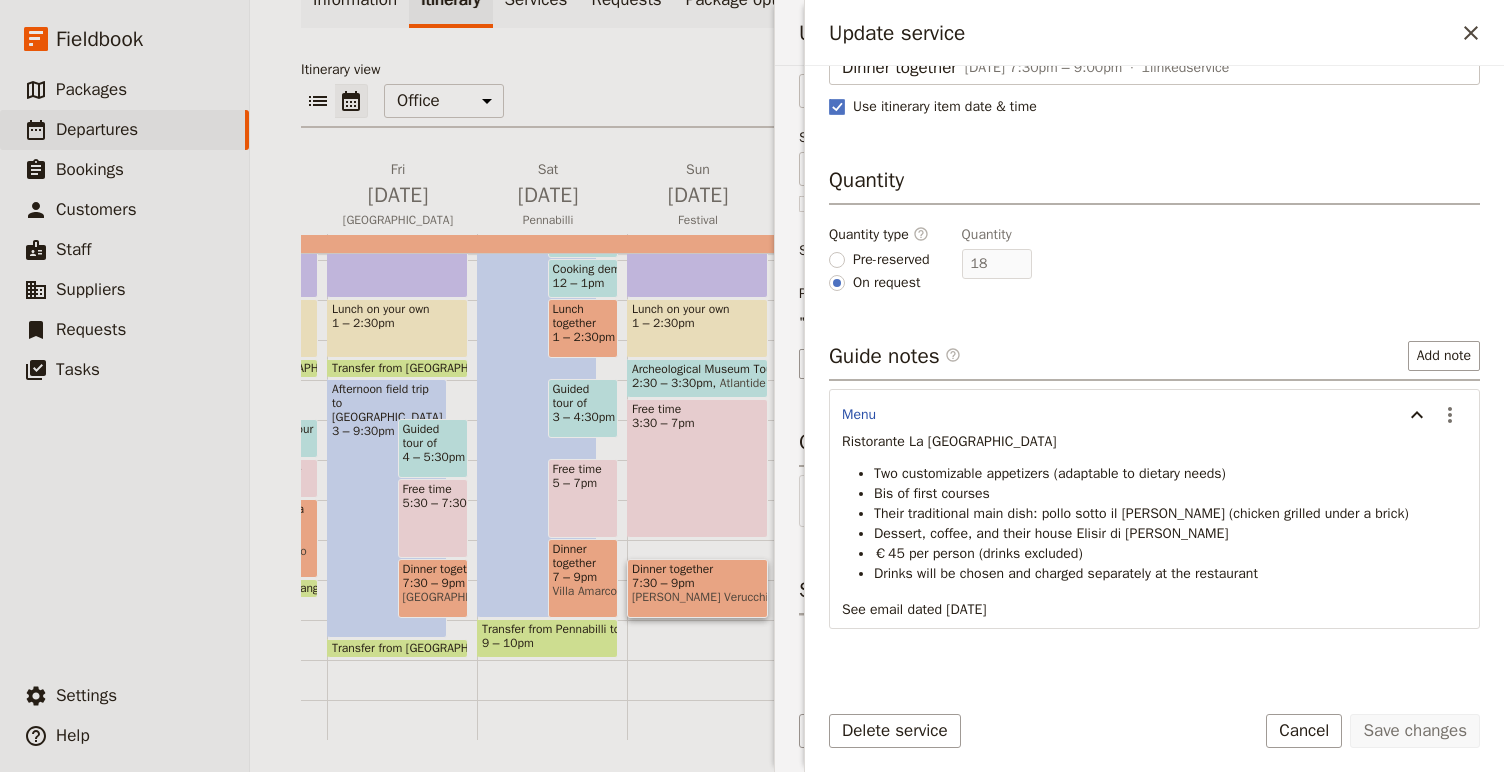 click on "Quantity type ​ Pre-reserved On request Quantity 18" at bounding box center (1154, 259) 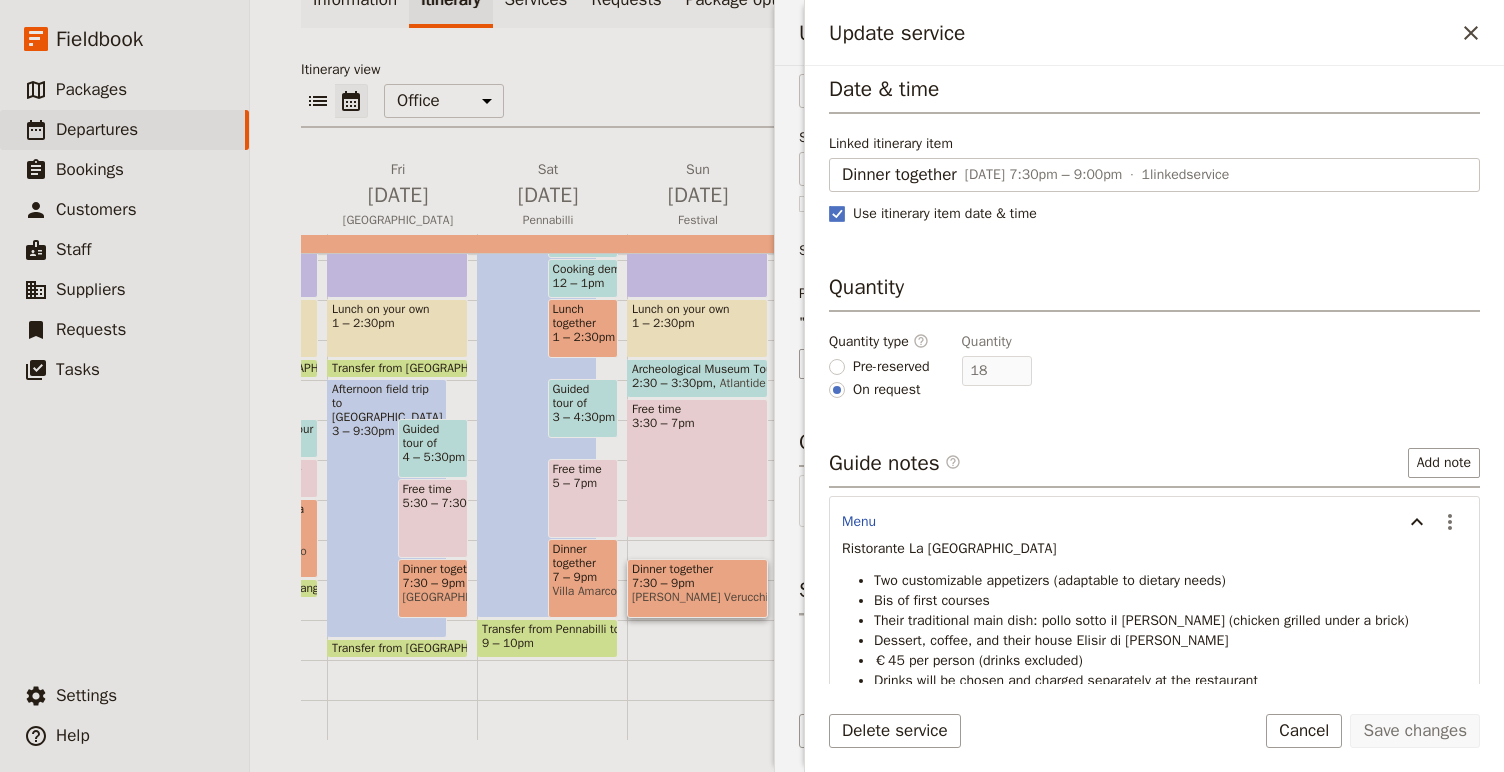 scroll, scrollTop: 0, scrollLeft: 0, axis: both 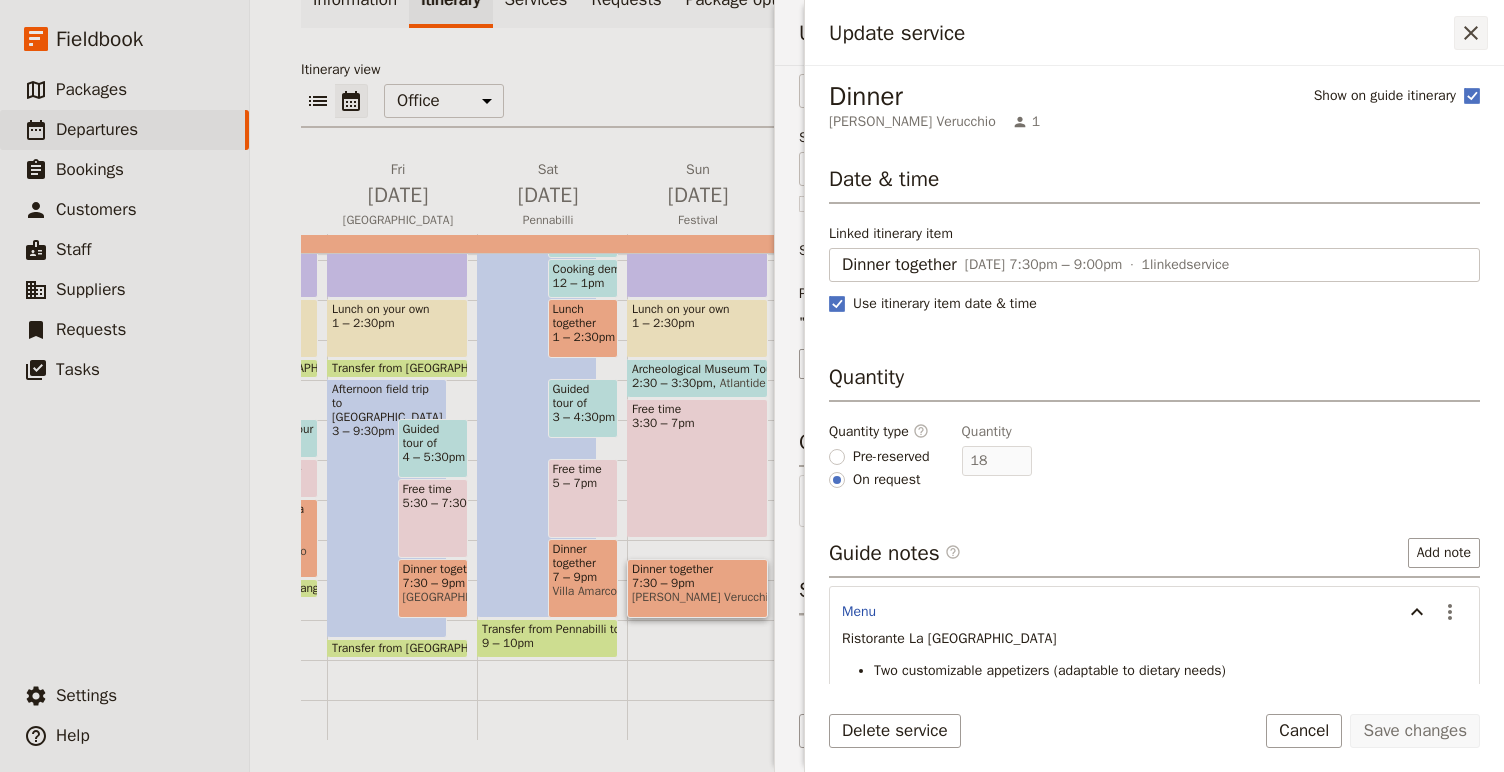 click 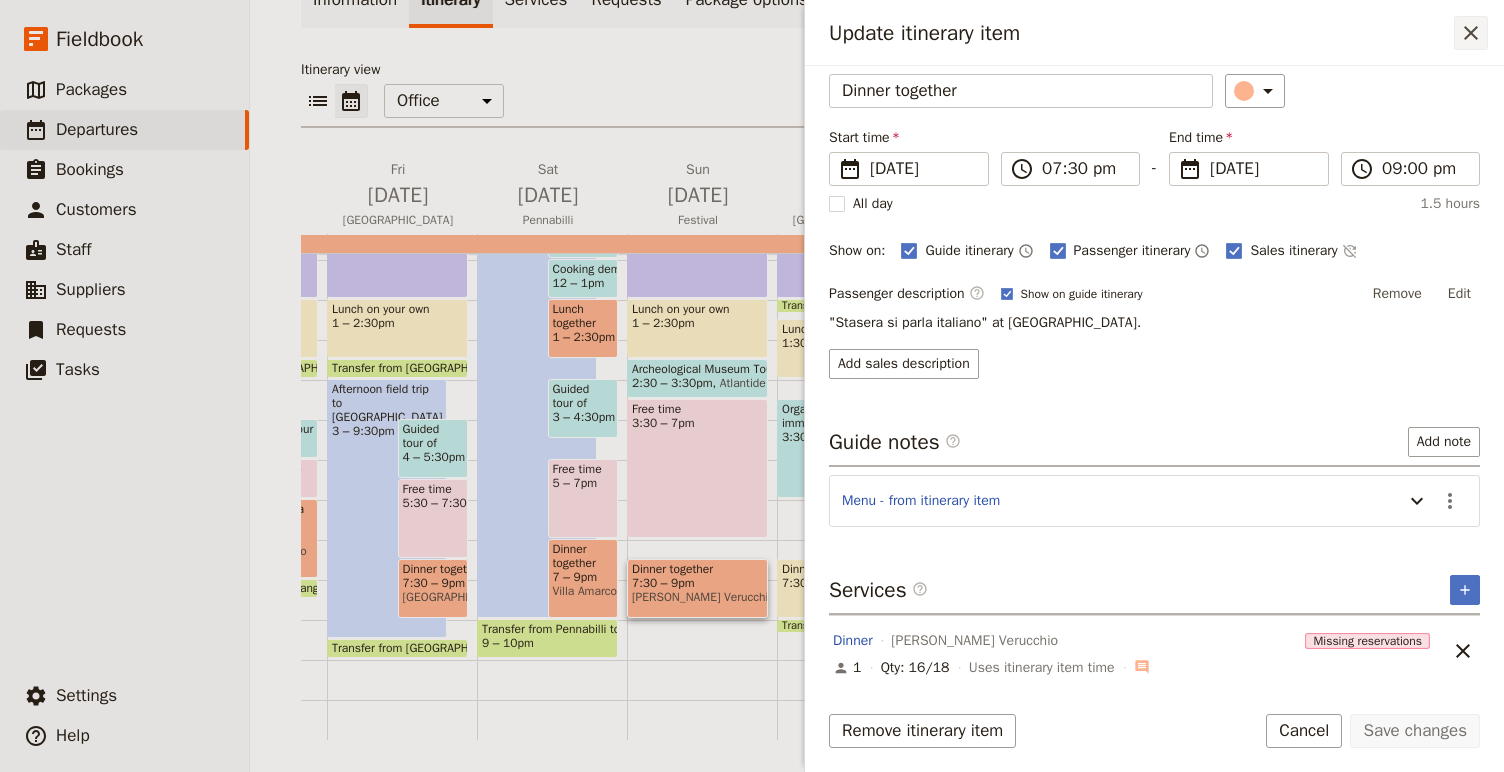 click 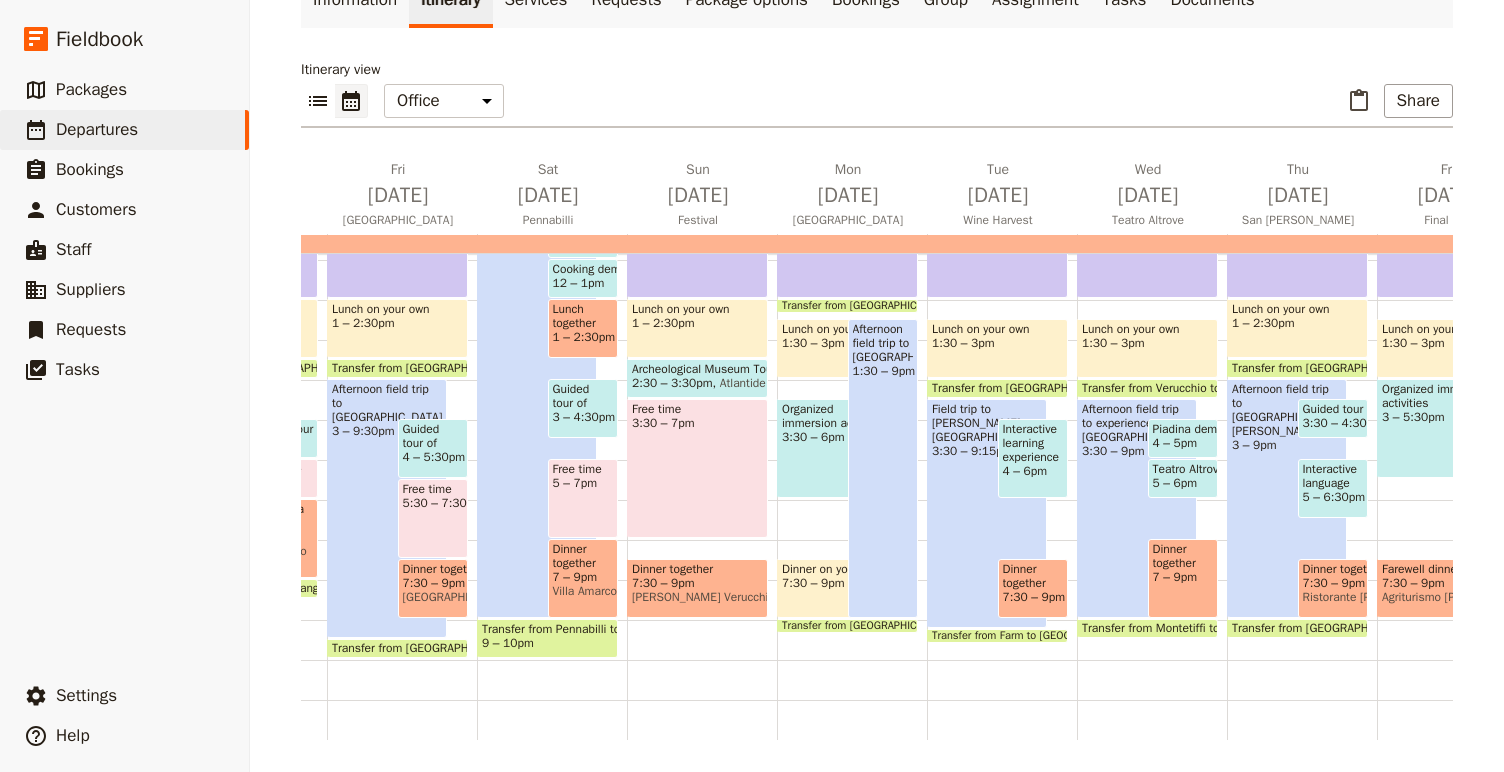 click on "Dinner together" at bounding box center [697, 569] 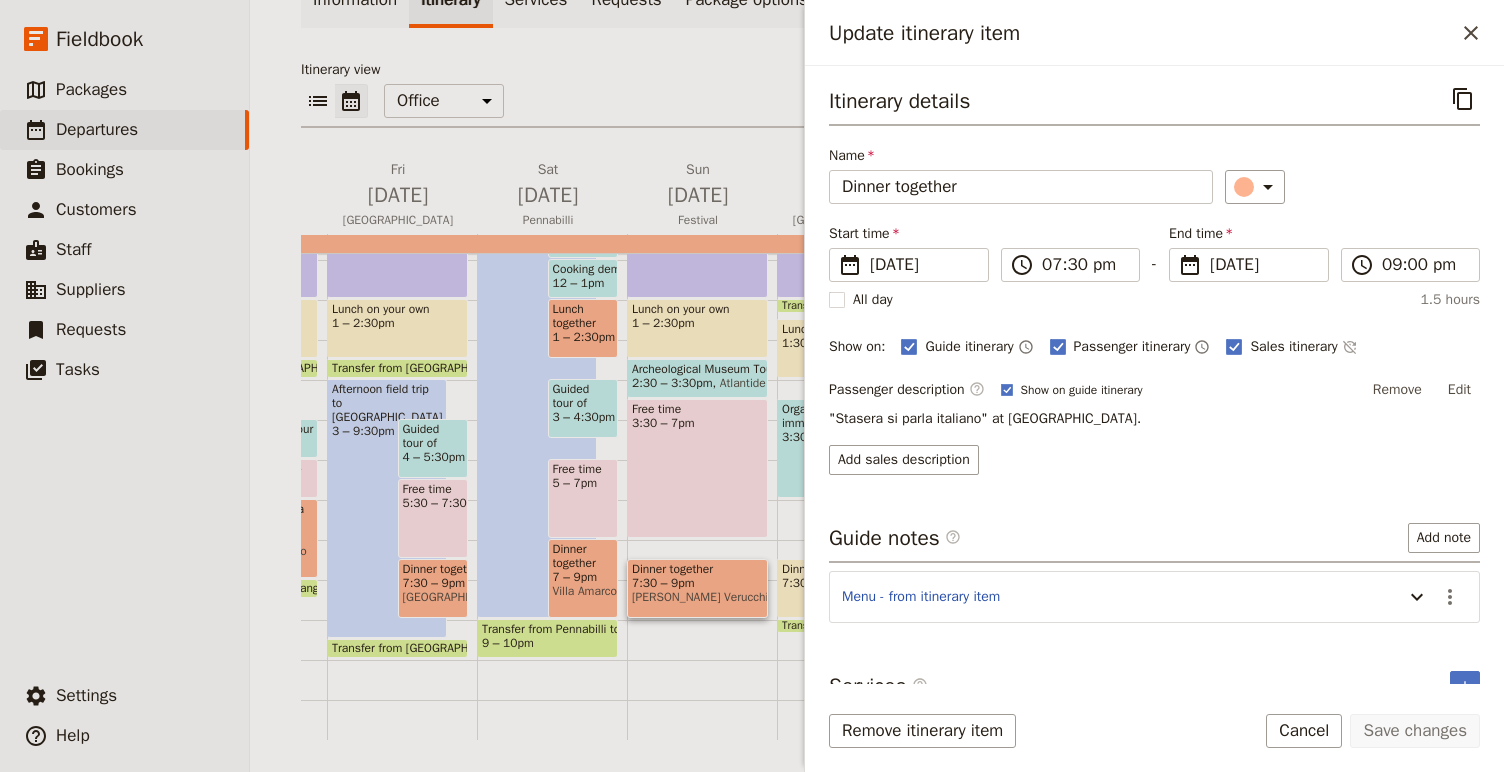 scroll, scrollTop: 96, scrollLeft: 0, axis: vertical 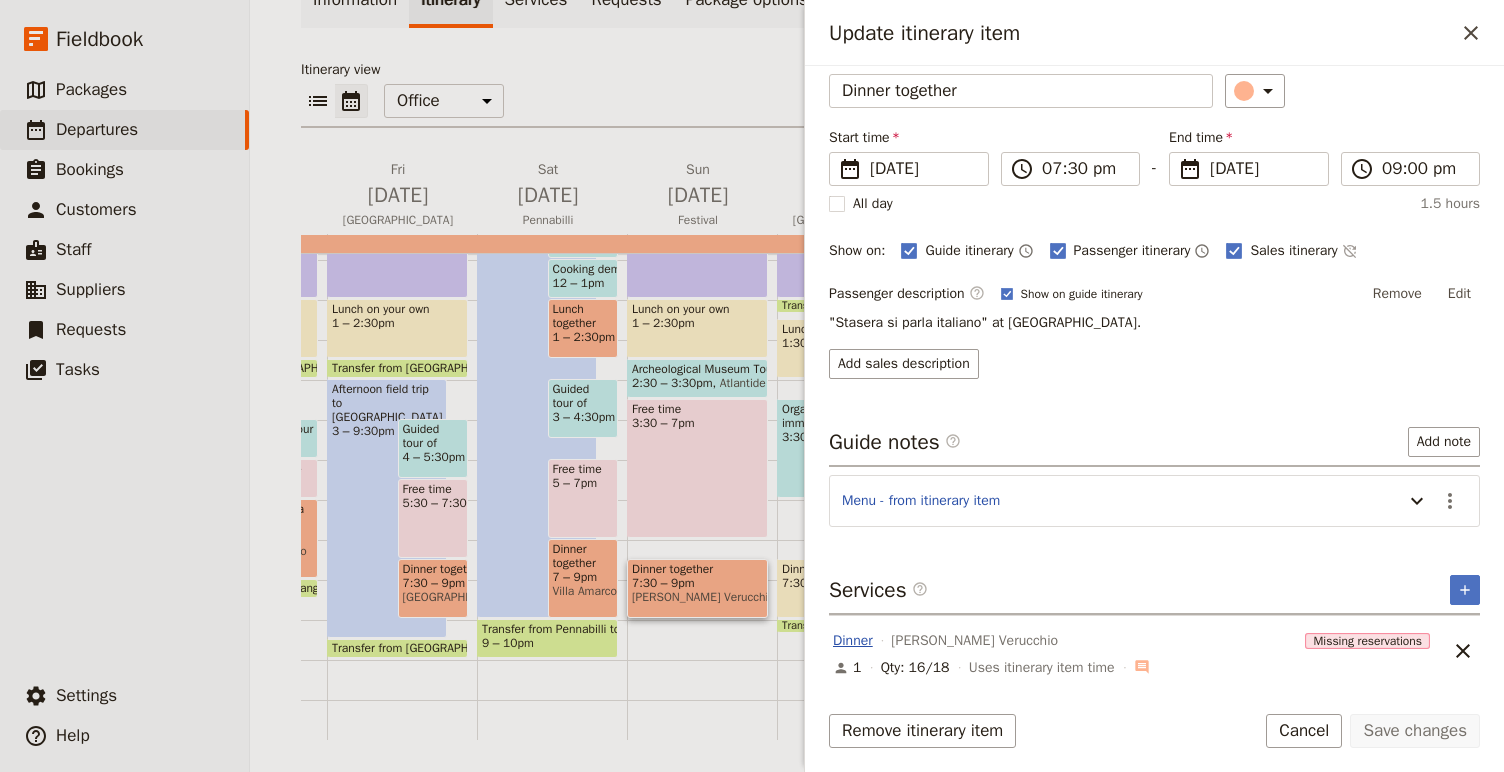 click on "Dinner" at bounding box center (853, 641) 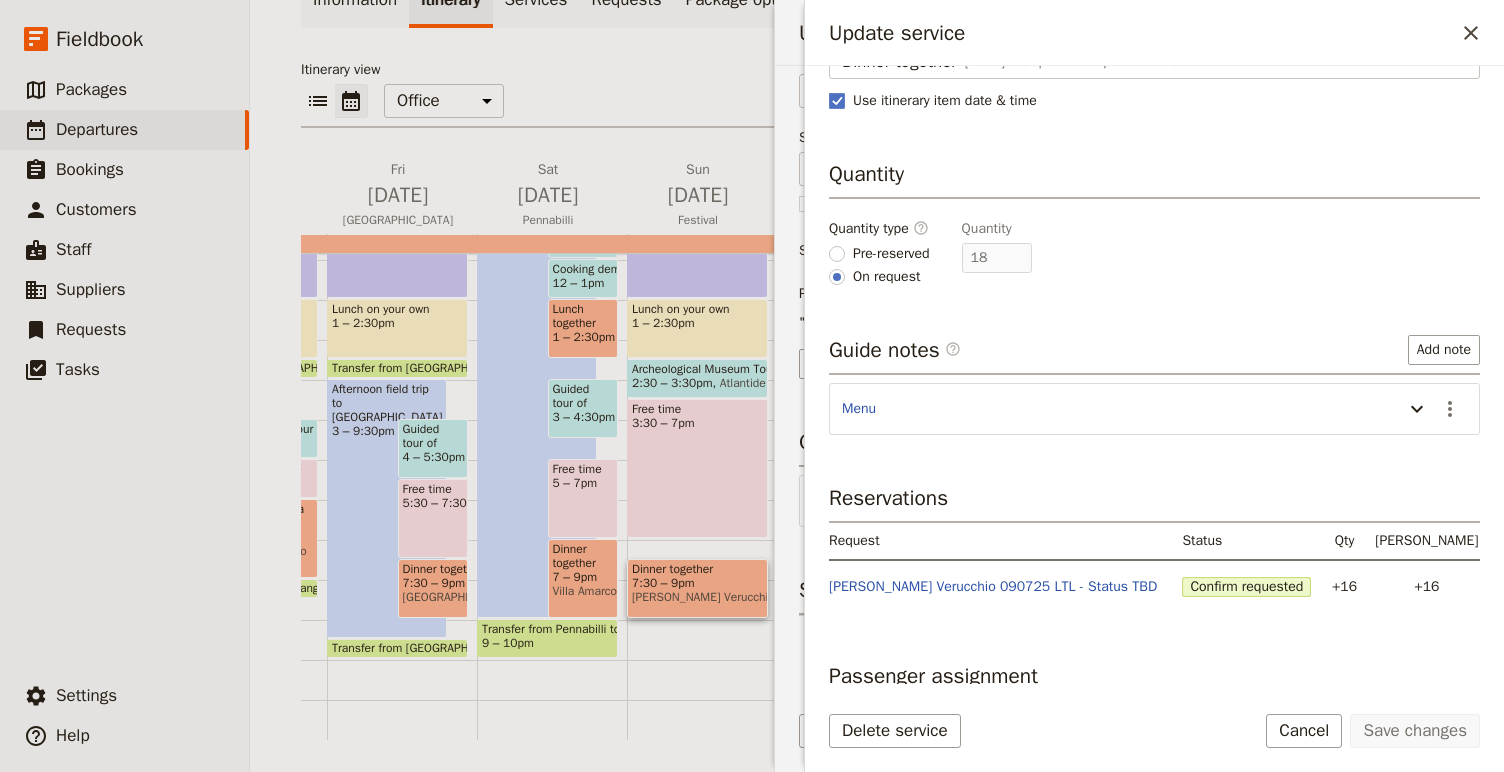 scroll, scrollTop: 217, scrollLeft: 0, axis: vertical 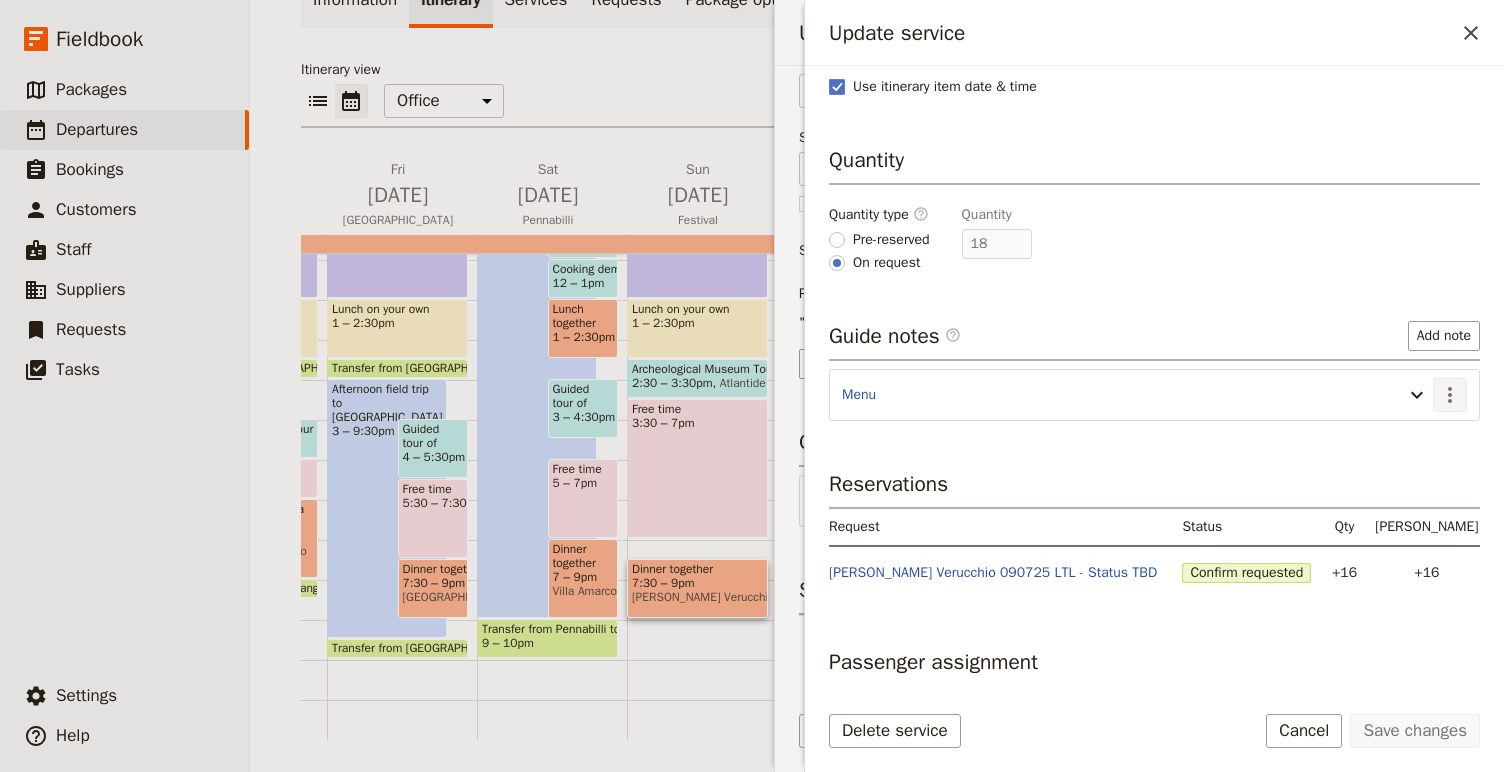 click on "​" at bounding box center [1450, 395] 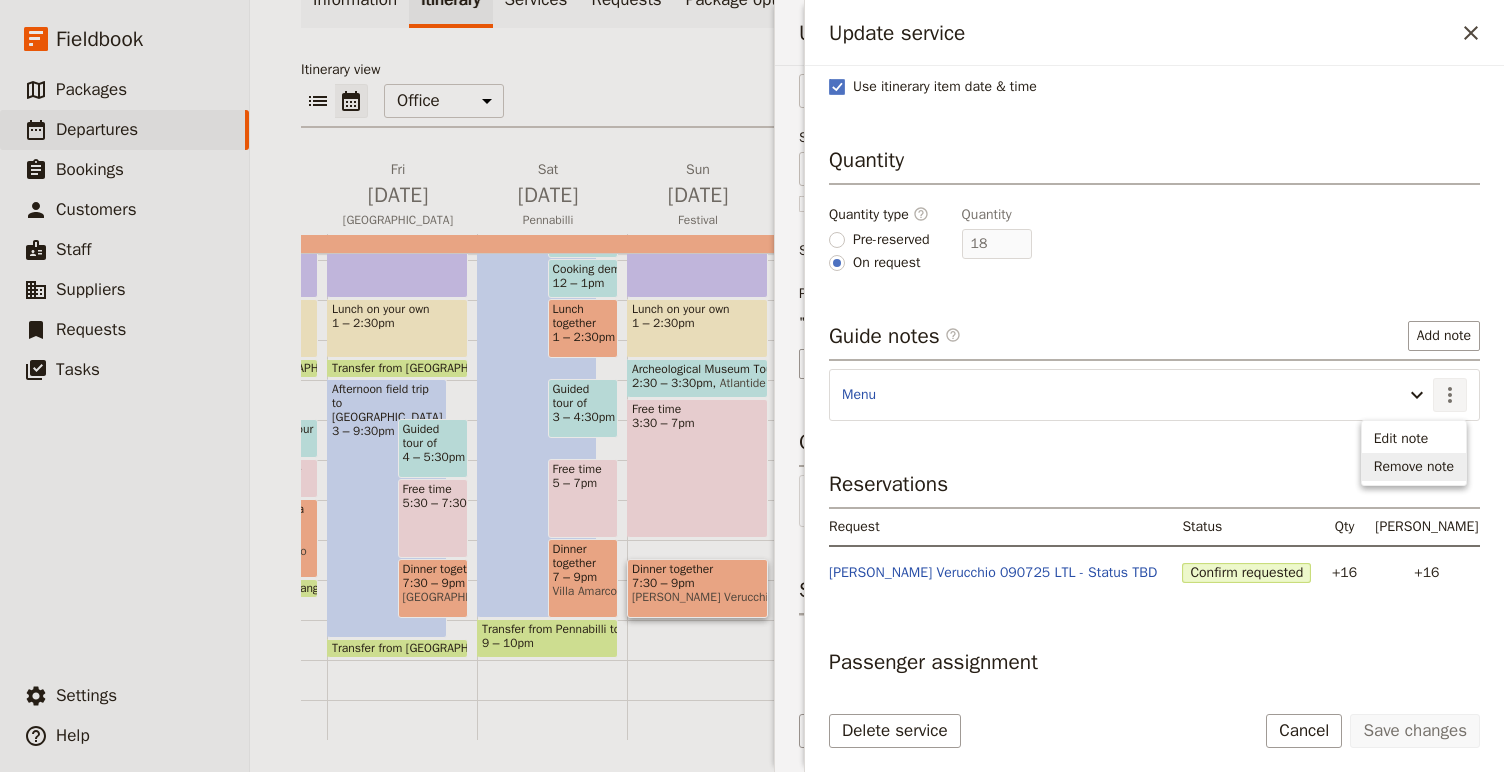 click on "Remove note" at bounding box center (1414, 467) 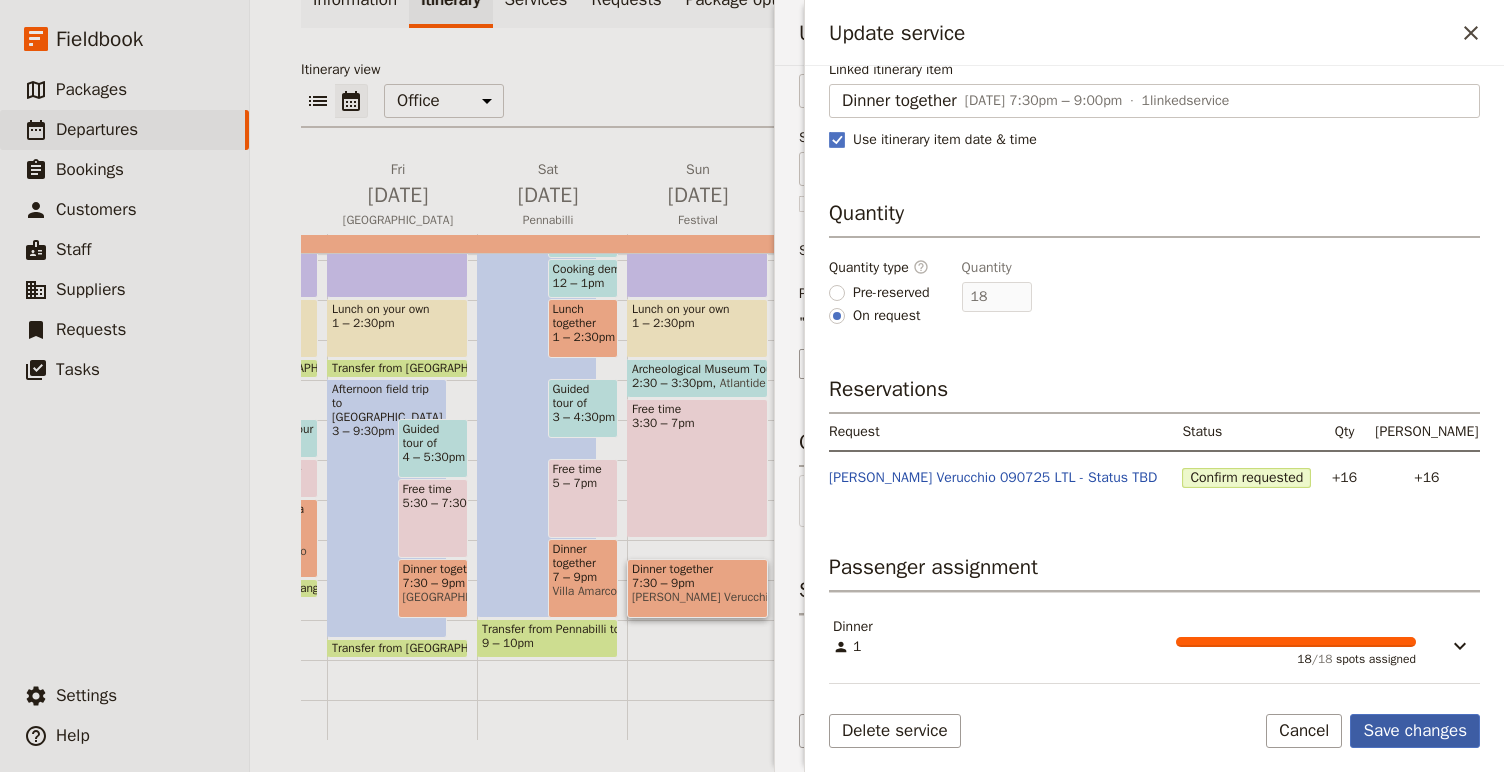 click on "Save changes" at bounding box center [1415, 731] 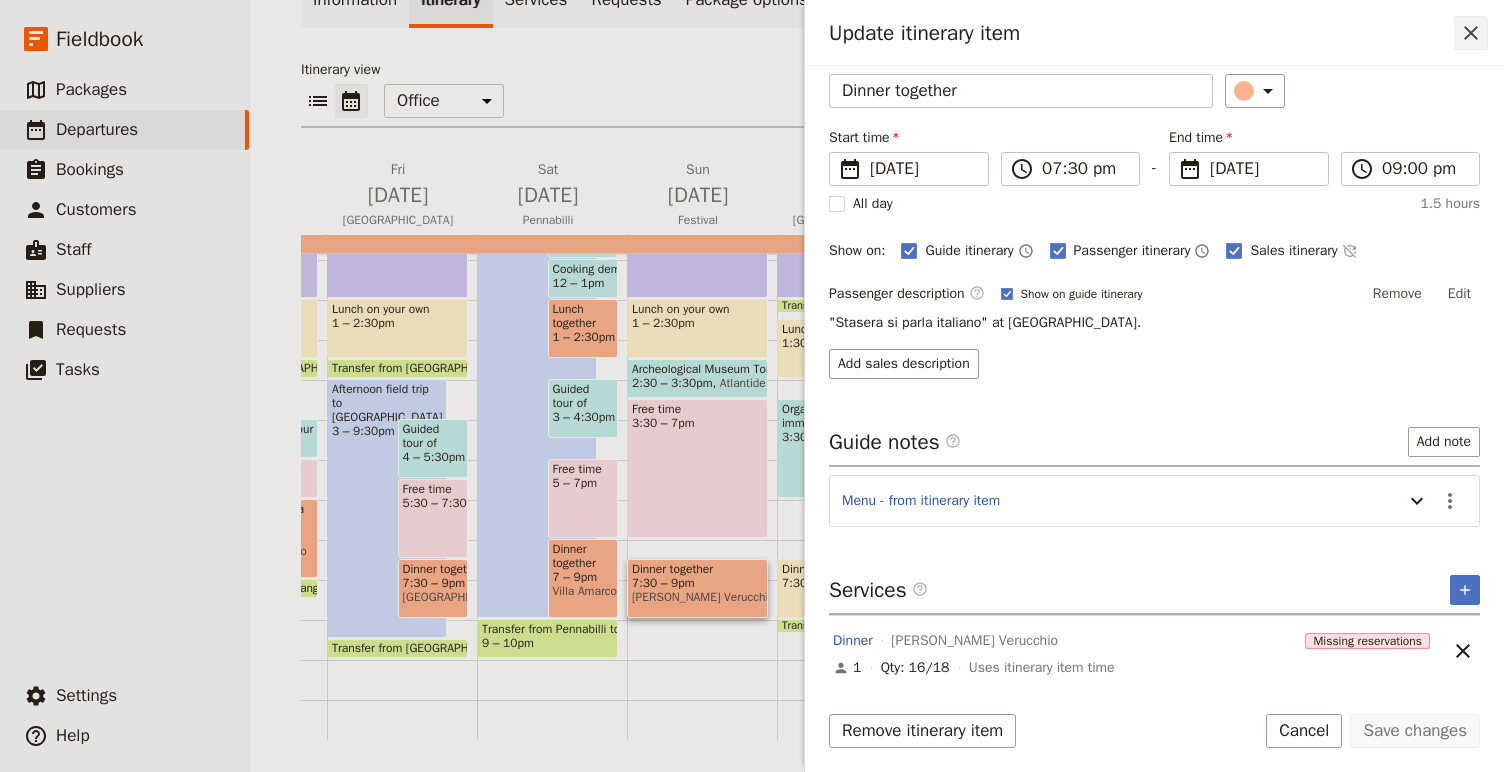 click 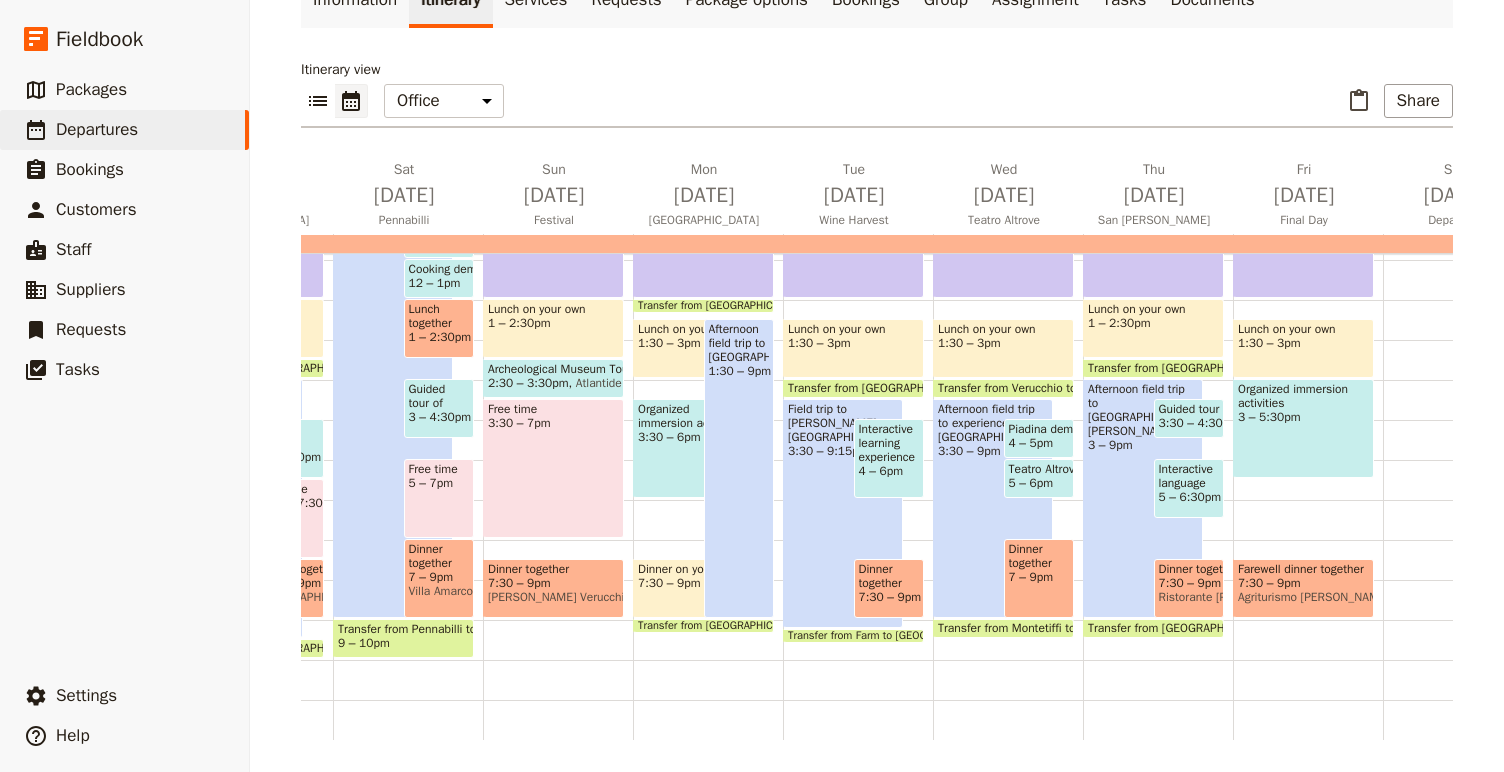 scroll, scrollTop: 0, scrollLeft: 926, axis: horizontal 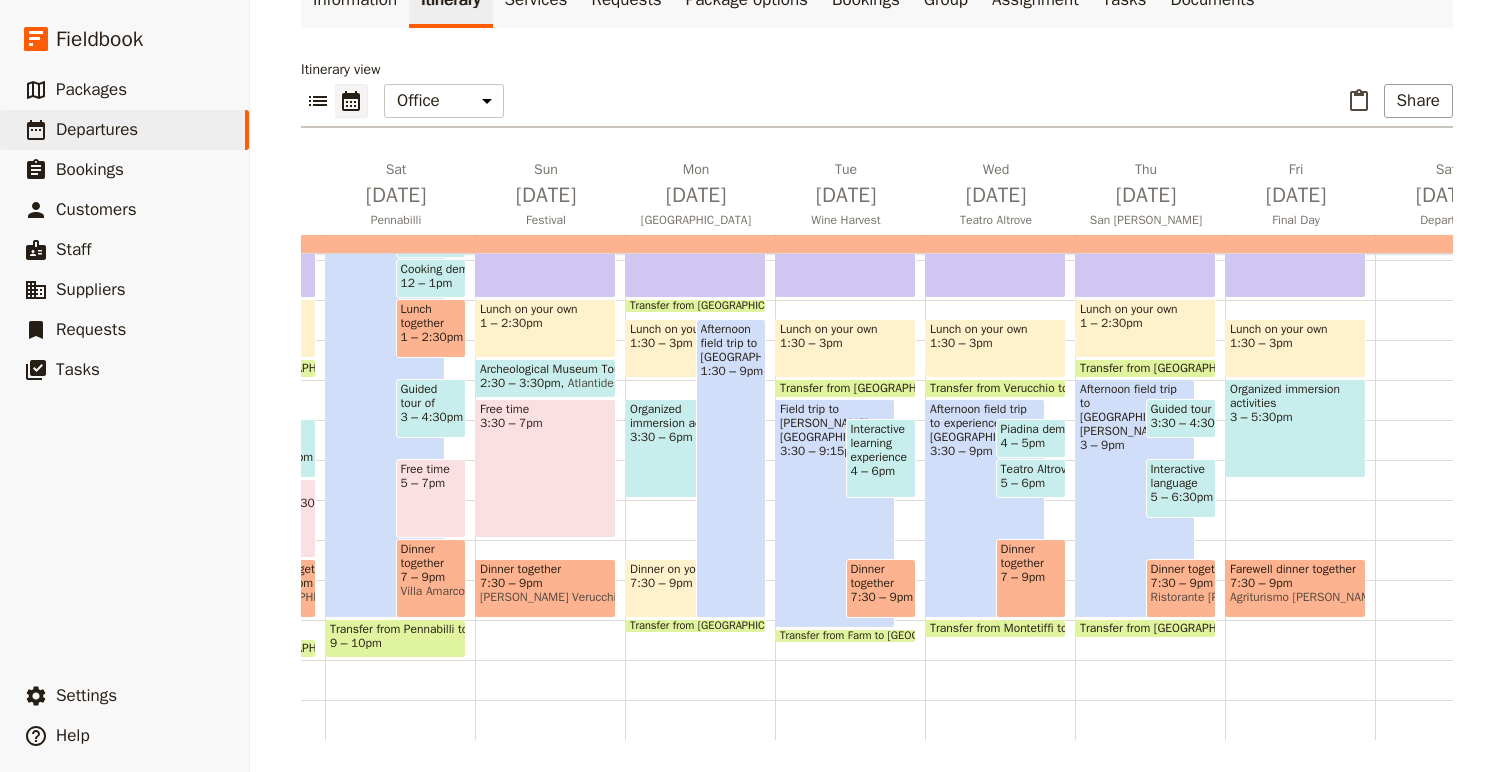 click on "Ristorante [PERSON_NAME][GEOGRAPHIC_DATA][PERSON_NAME]" at bounding box center (1181, 597) 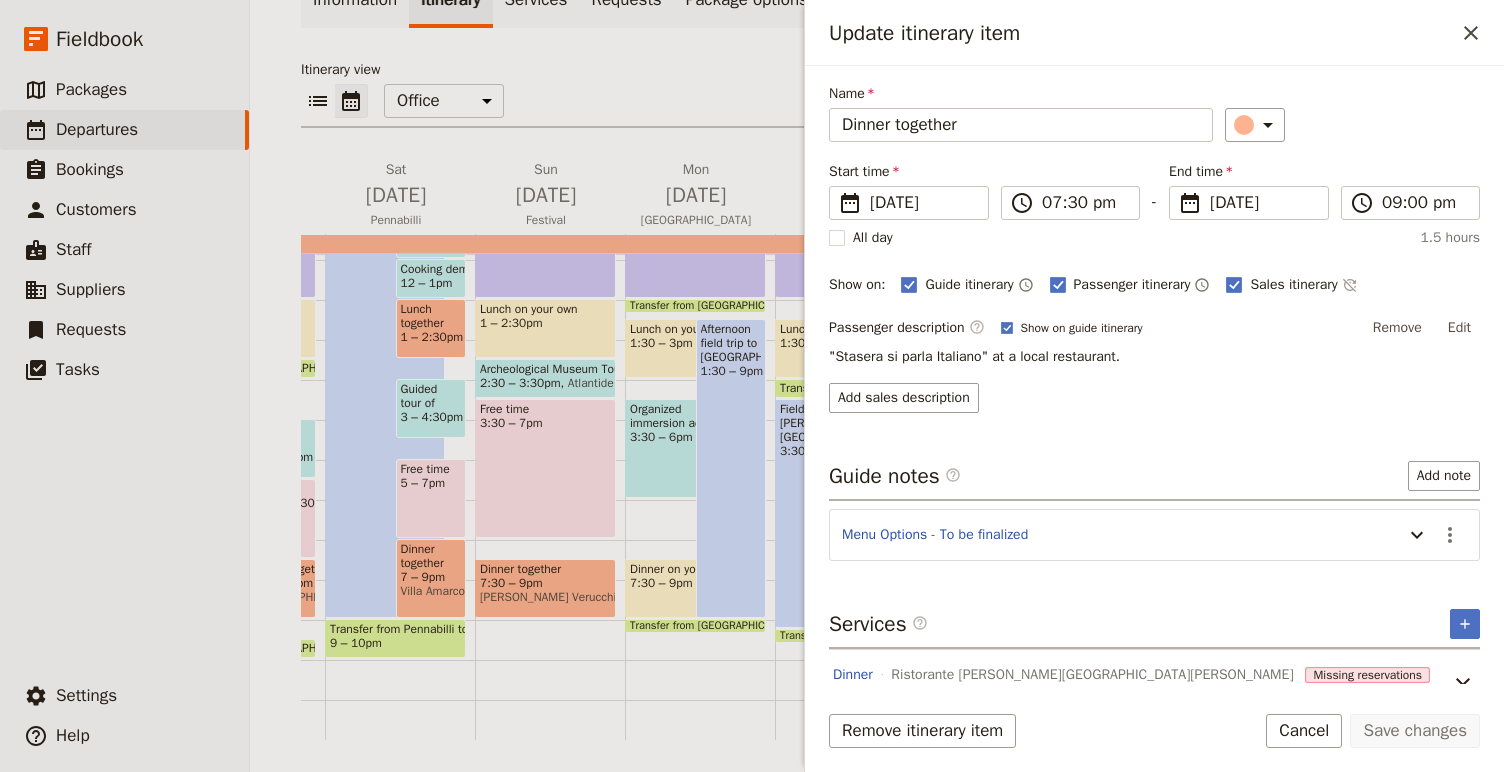 scroll, scrollTop: 64, scrollLeft: 0, axis: vertical 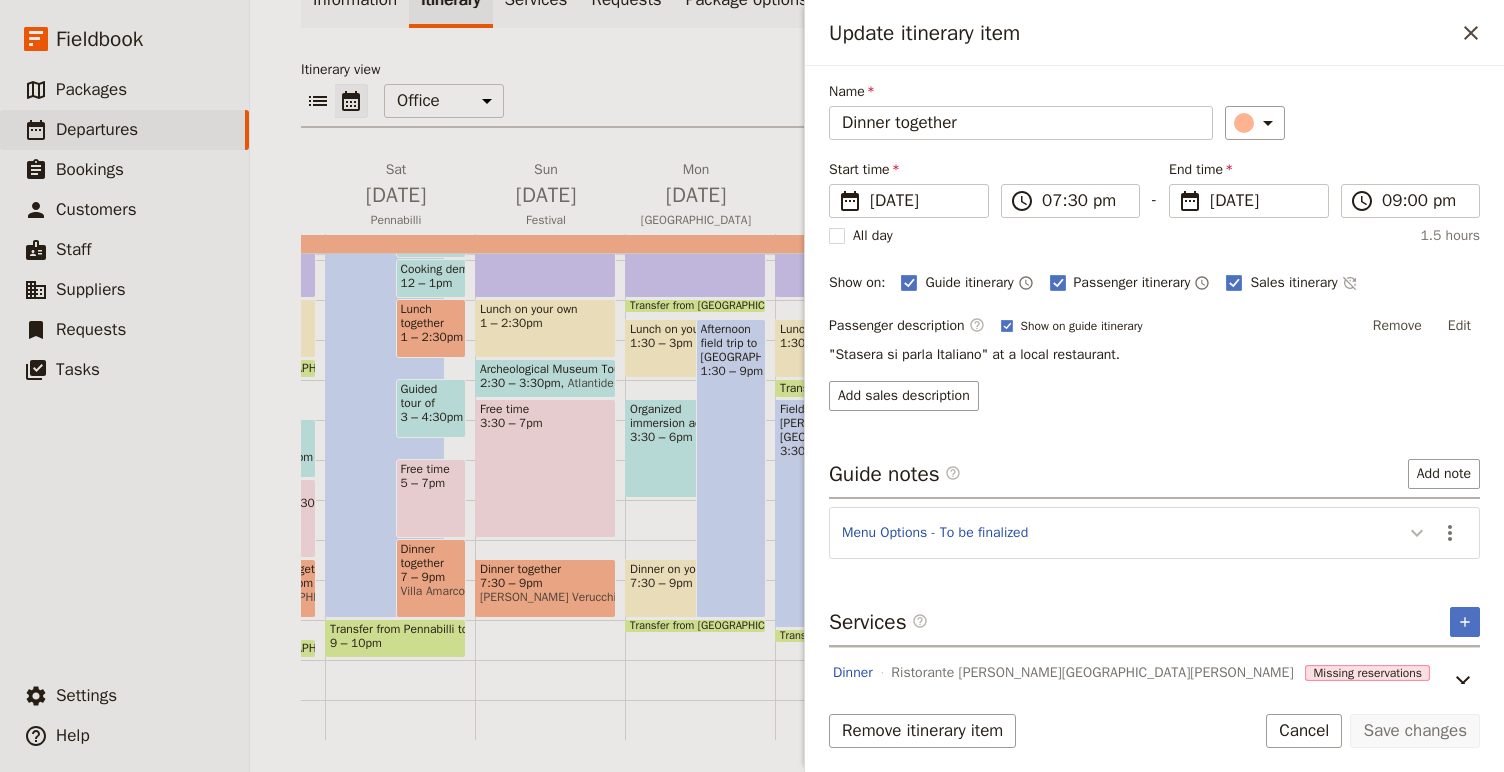 click 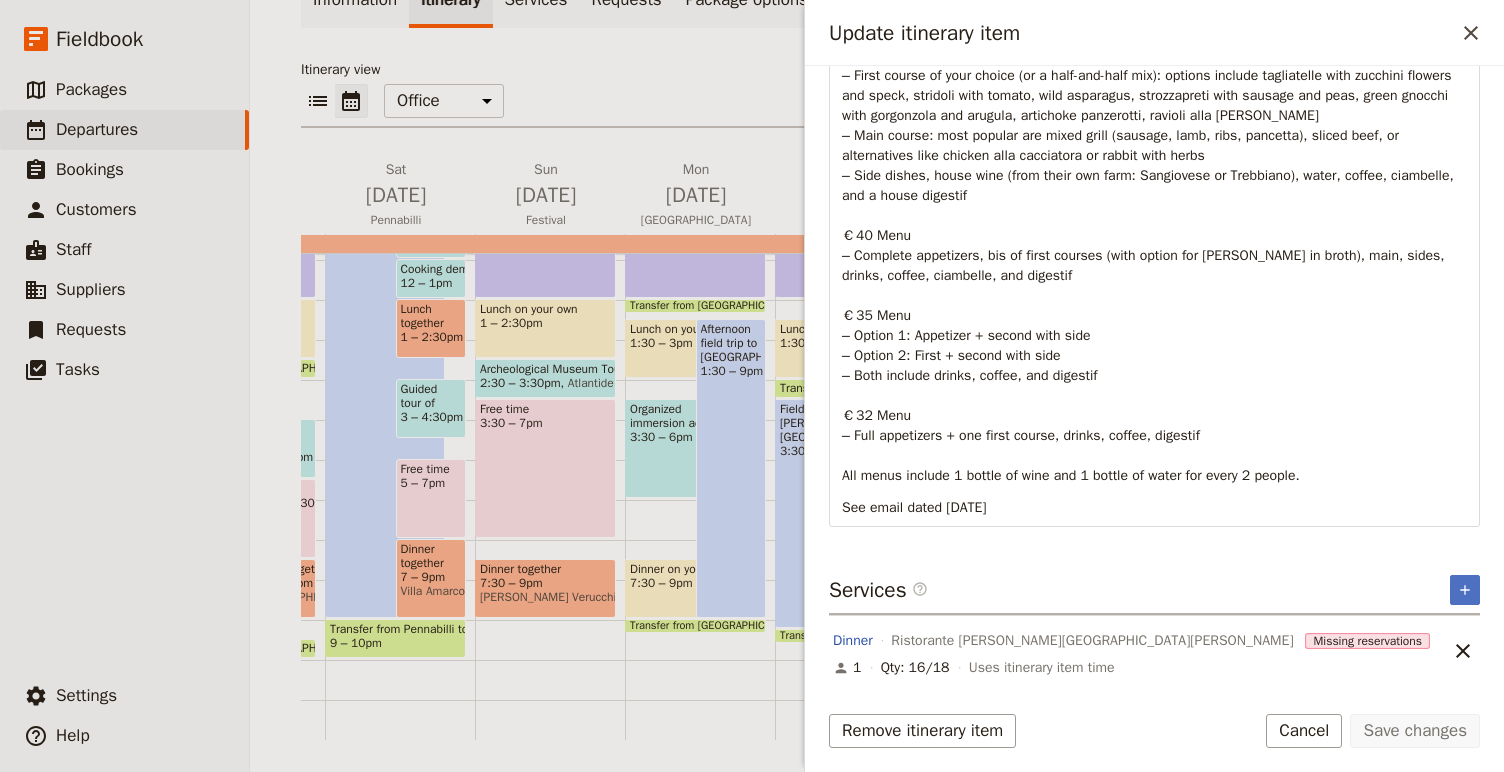 scroll, scrollTop: 581, scrollLeft: 0, axis: vertical 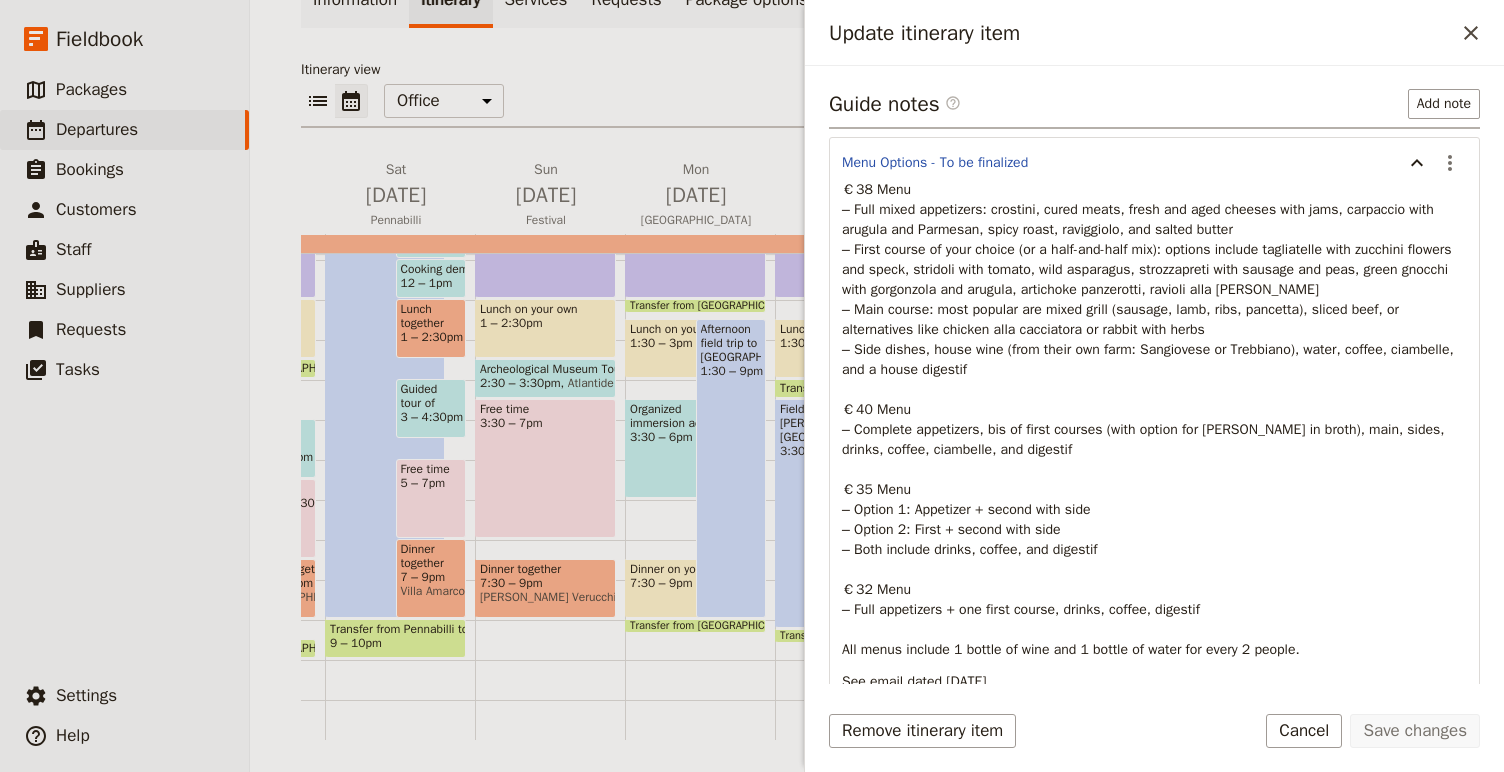 click on "€38 Menu" at bounding box center (876, 189) 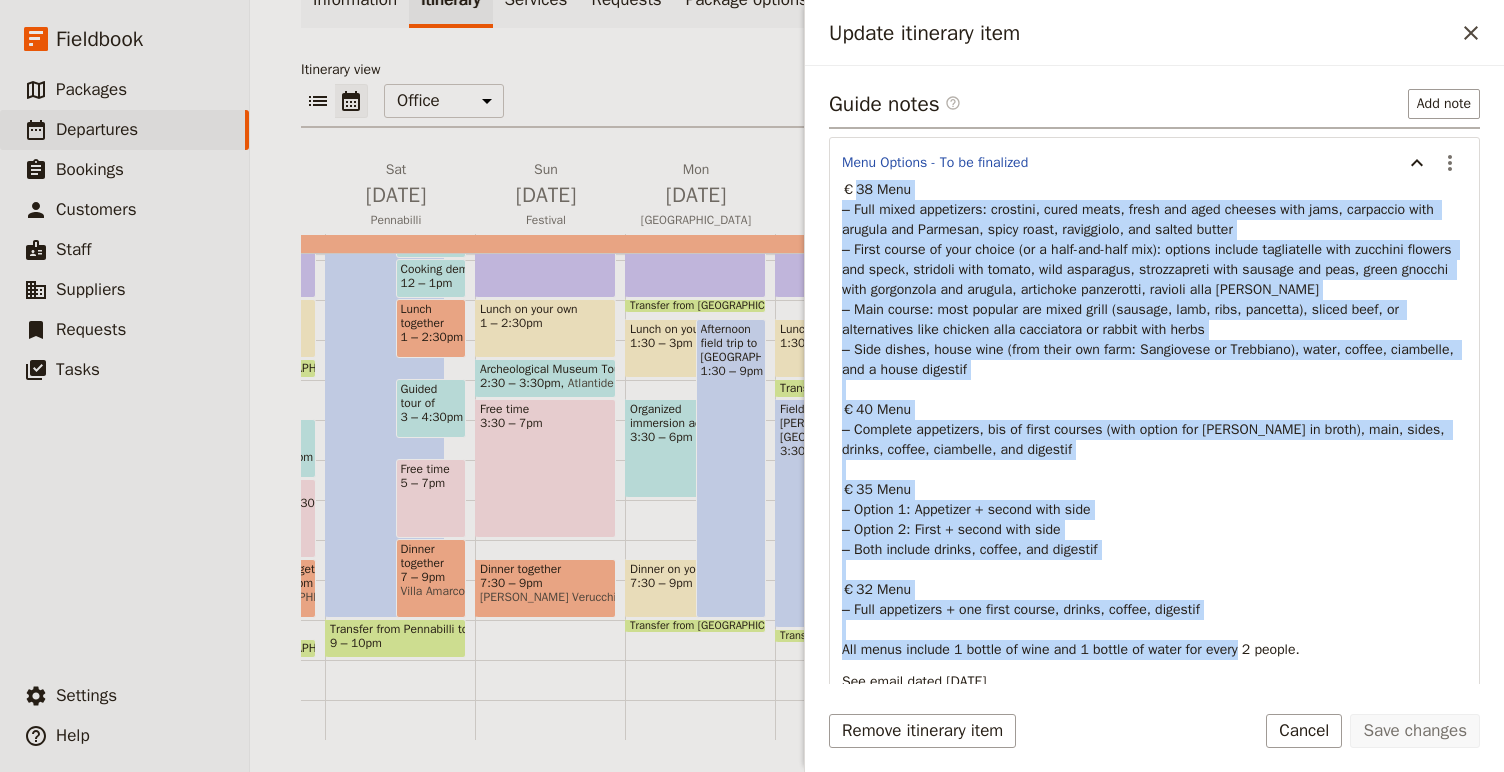 drag, startPoint x: 855, startPoint y: 181, endPoint x: 1236, endPoint y: 655, distance: 608.1423 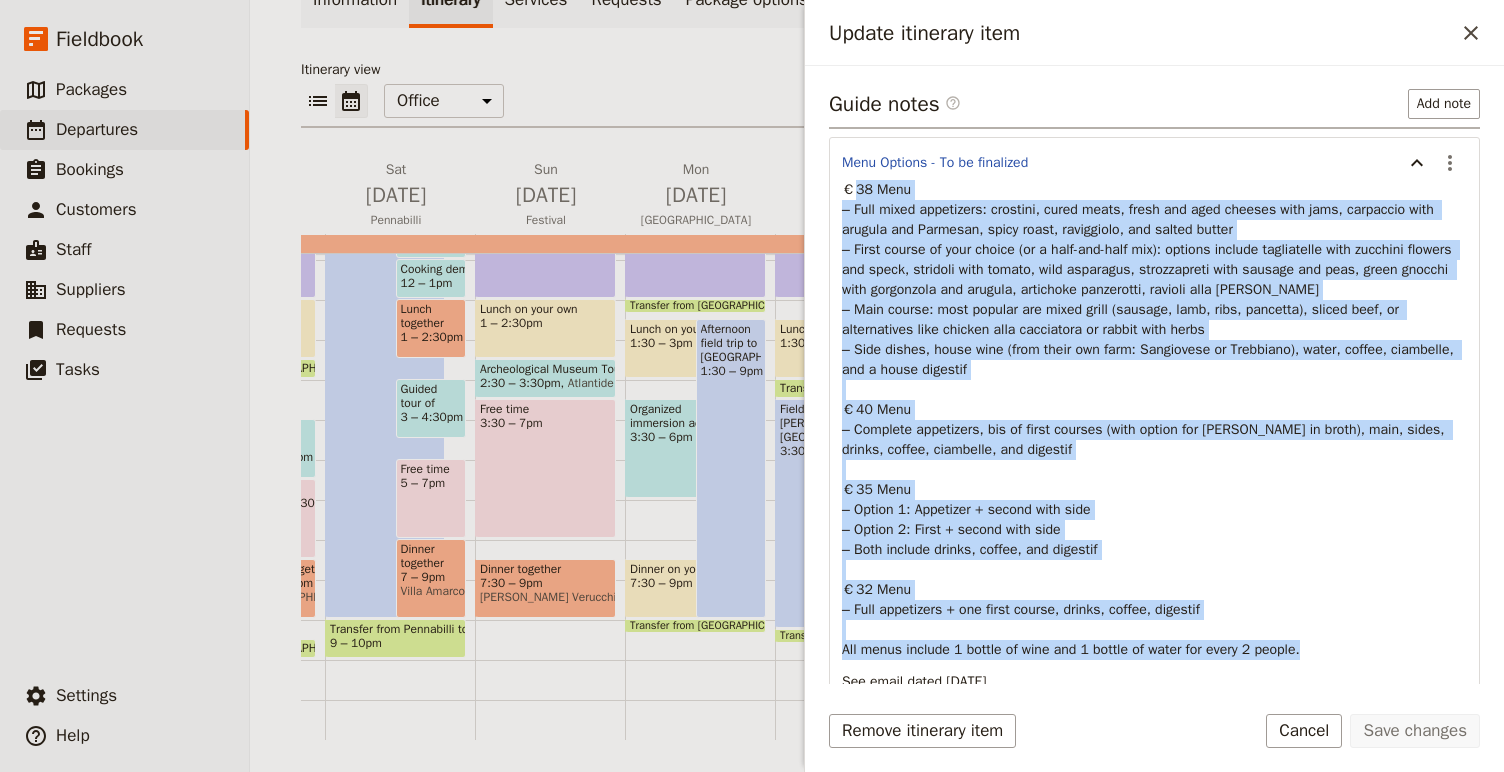 click on "€38 Menu – Full mixed appetizers: crostini, cured meats, fresh and aged cheeses with jams, carpaccio with arugula and Parmesan, spicy roast, raviggiolo, and salted butter – First course of your choice (or a half-and-half mix): options include tagliatelle with zucchini flowers and speck, stridoli with tomato, wild asparagus, strozzapreti with sausage and peas, green gnocchi with gorgonzola and arugula, artichoke panzerotti, ravioli alla [PERSON_NAME] – Main course: most popular are mixed grill (sausage, lamb, ribs, pancetta), sliced beef, or alternatives like chicken alla cacciatora or rabbit with herbs – Side dishes, house wine (from their own farm: Sangiovese or Trebbiano), water, coffee, ciambelle, and a house digestif €40 Menu – Complete appetizers, bis of first courses (with option for [PERSON_NAME] in broth), main, sides, drinks, coffee, ciambelle, and digestif €35 Menu – Option 1: Appetizer + second with side – Option 2: First + second with side – Both include drinks, coffee, and digestif" at bounding box center [1154, 420] 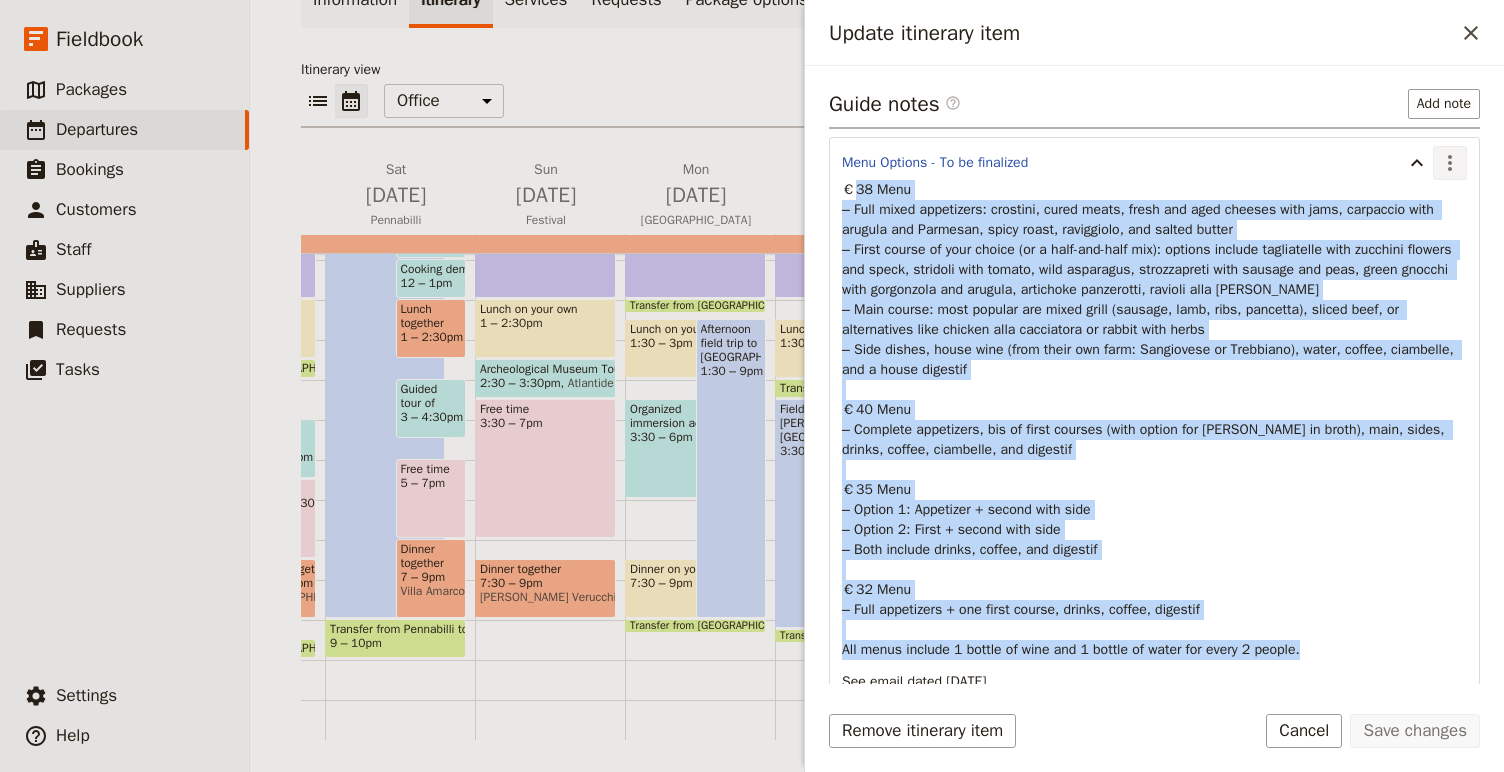 click 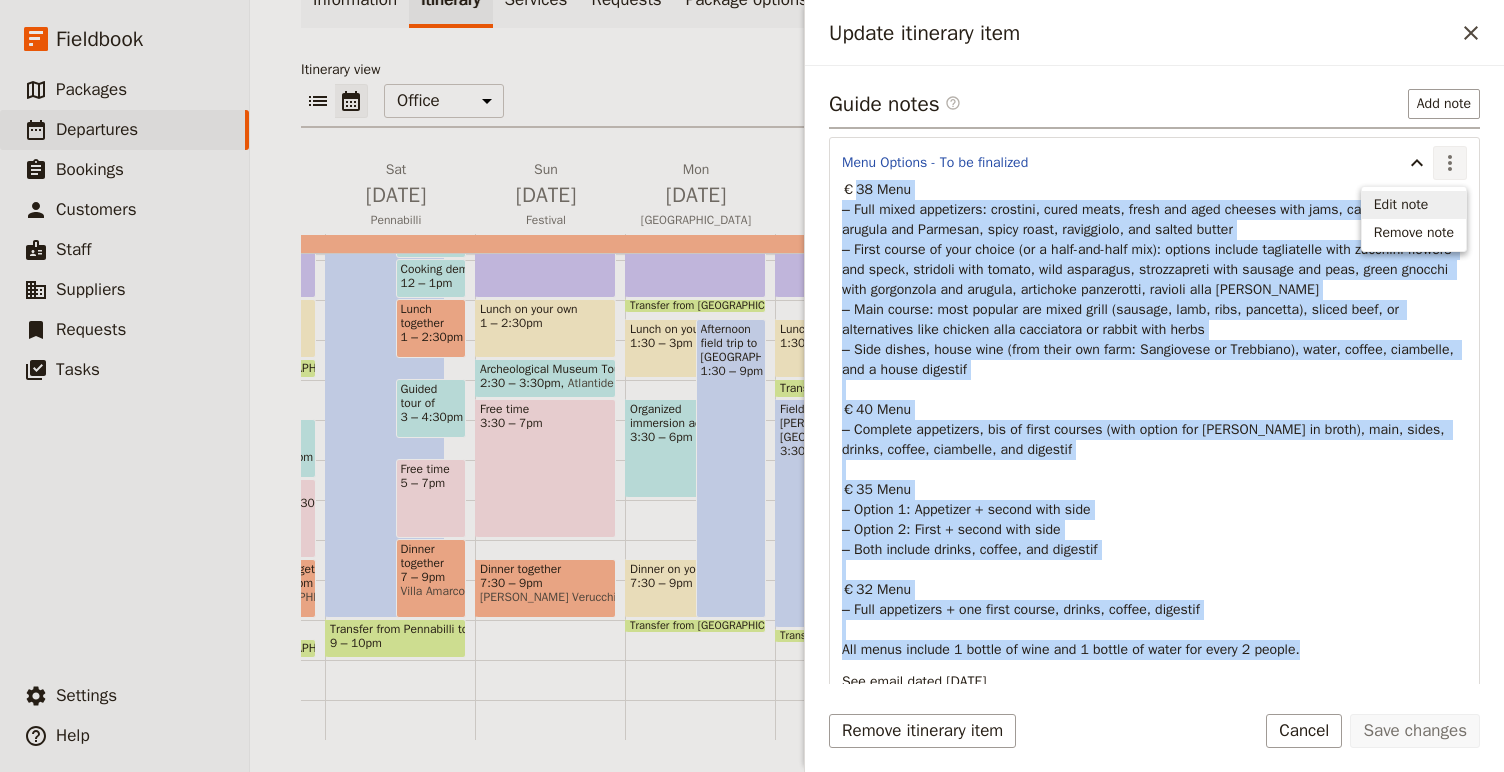 click on "Edit note" at bounding box center (1401, 205) 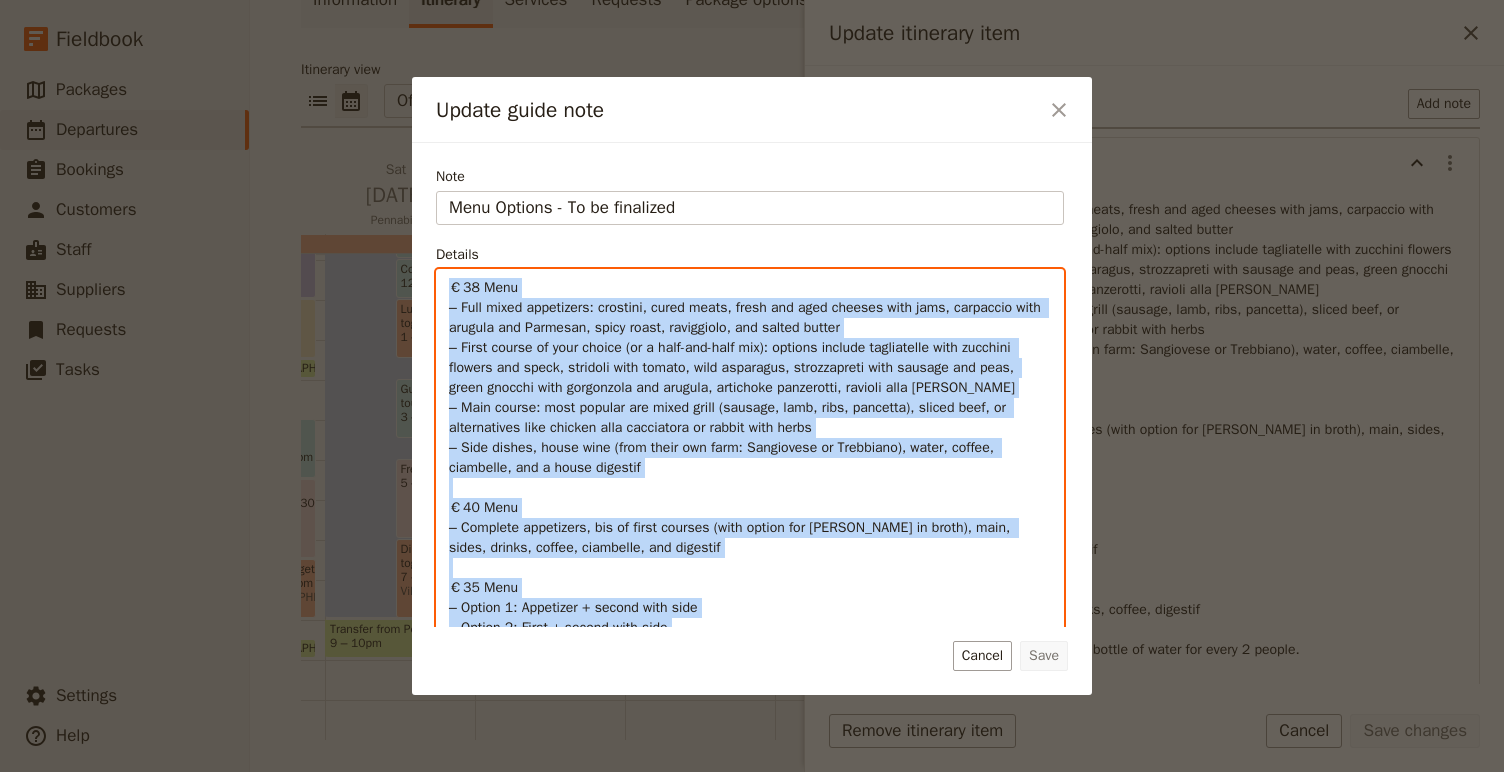scroll, scrollTop: 288, scrollLeft: 0, axis: vertical 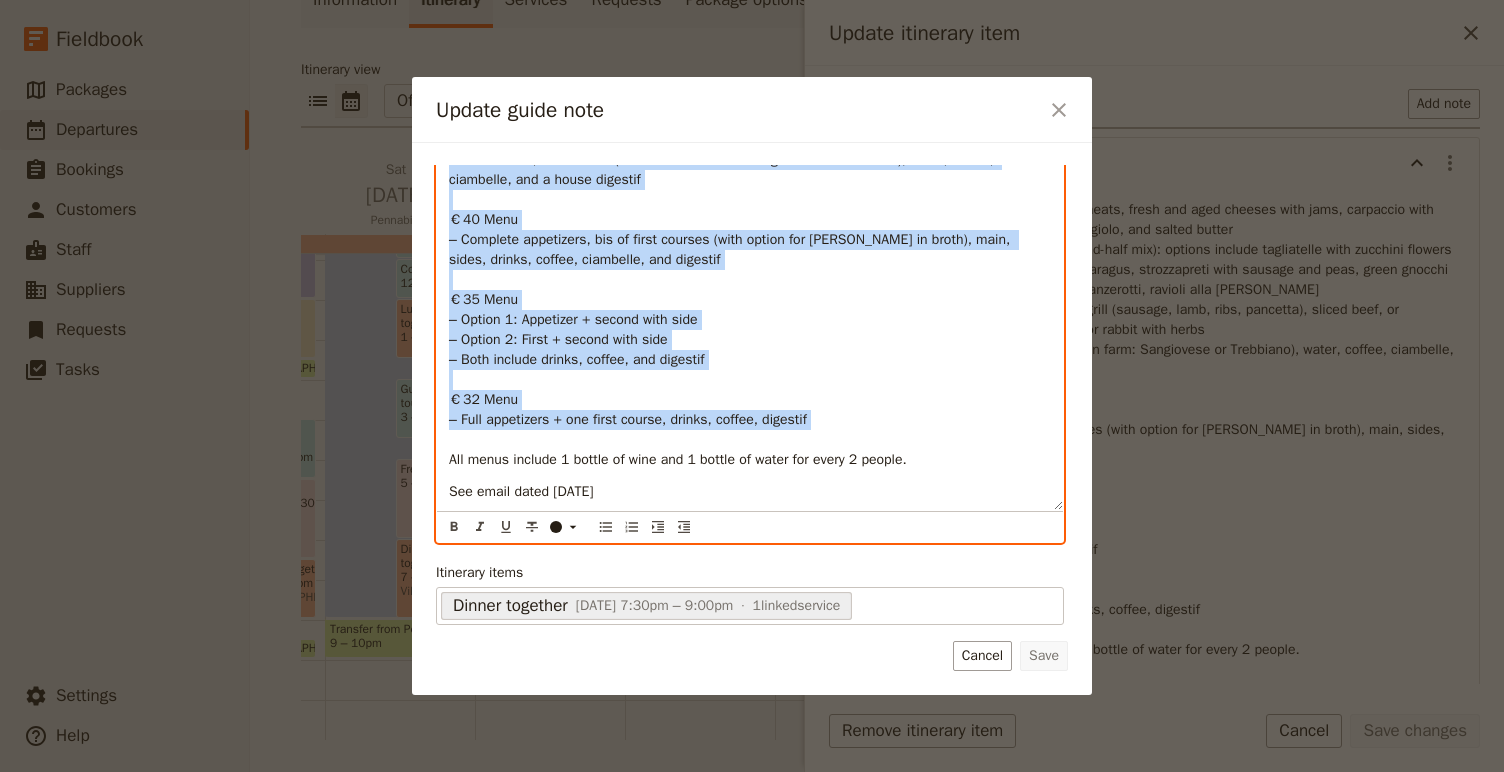drag, startPoint x: 449, startPoint y: 287, endPoint x: 844, endPoint y: 651, distance: 537.1415 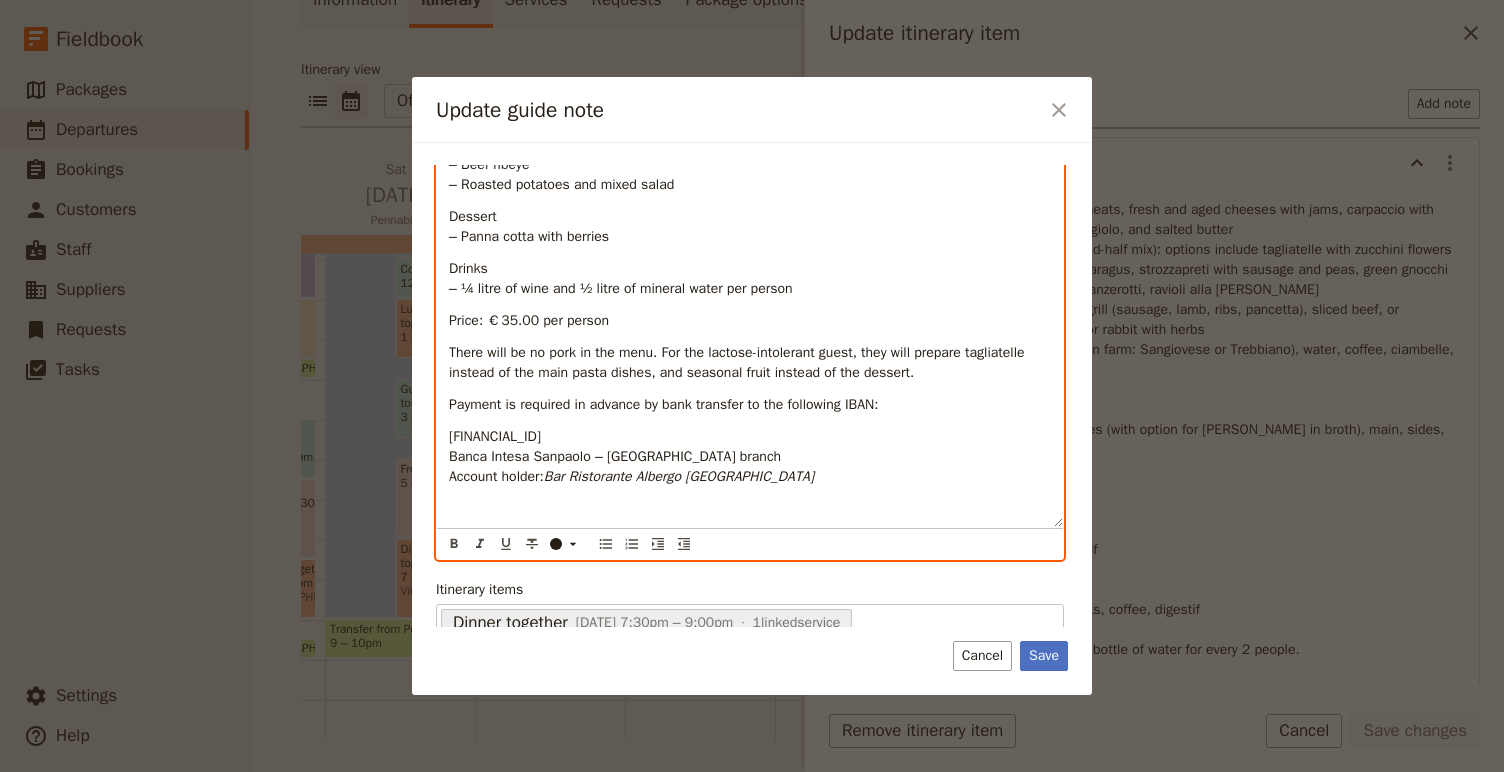 scroll, scrollTop: 269, scrollLeft: 0, axis: vertical 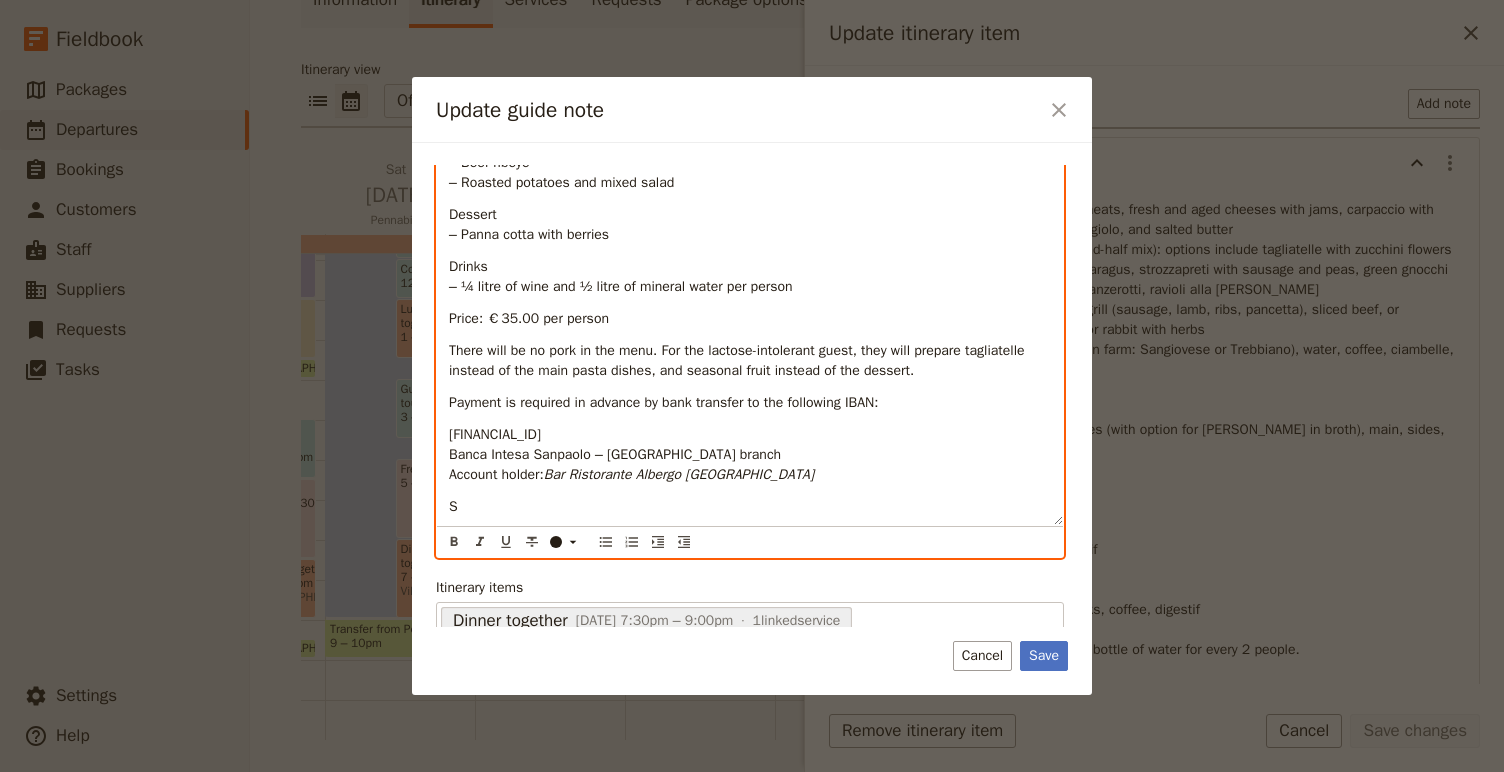 type 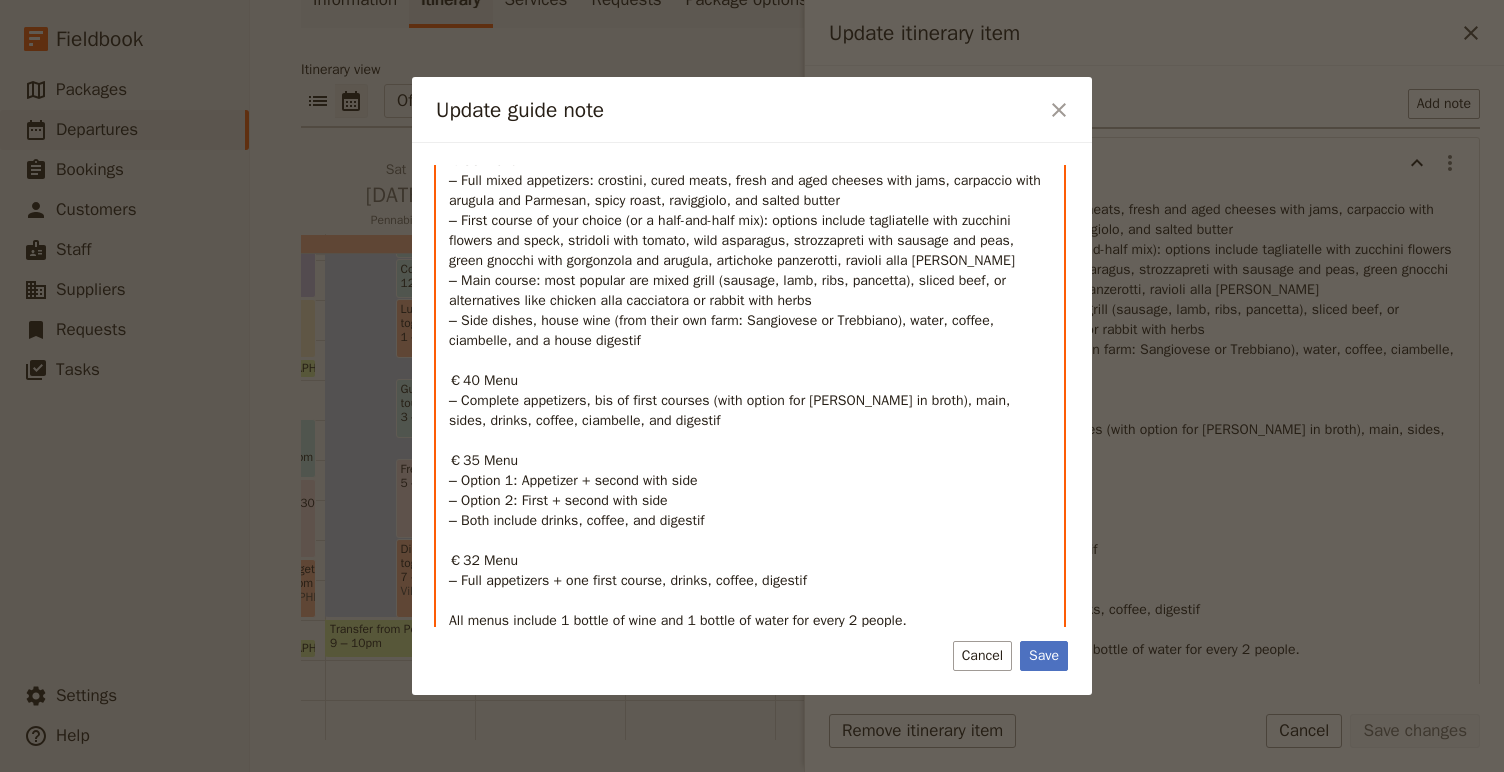 scroll, scrollTop: 0, scrollLeft: 0, axis: both 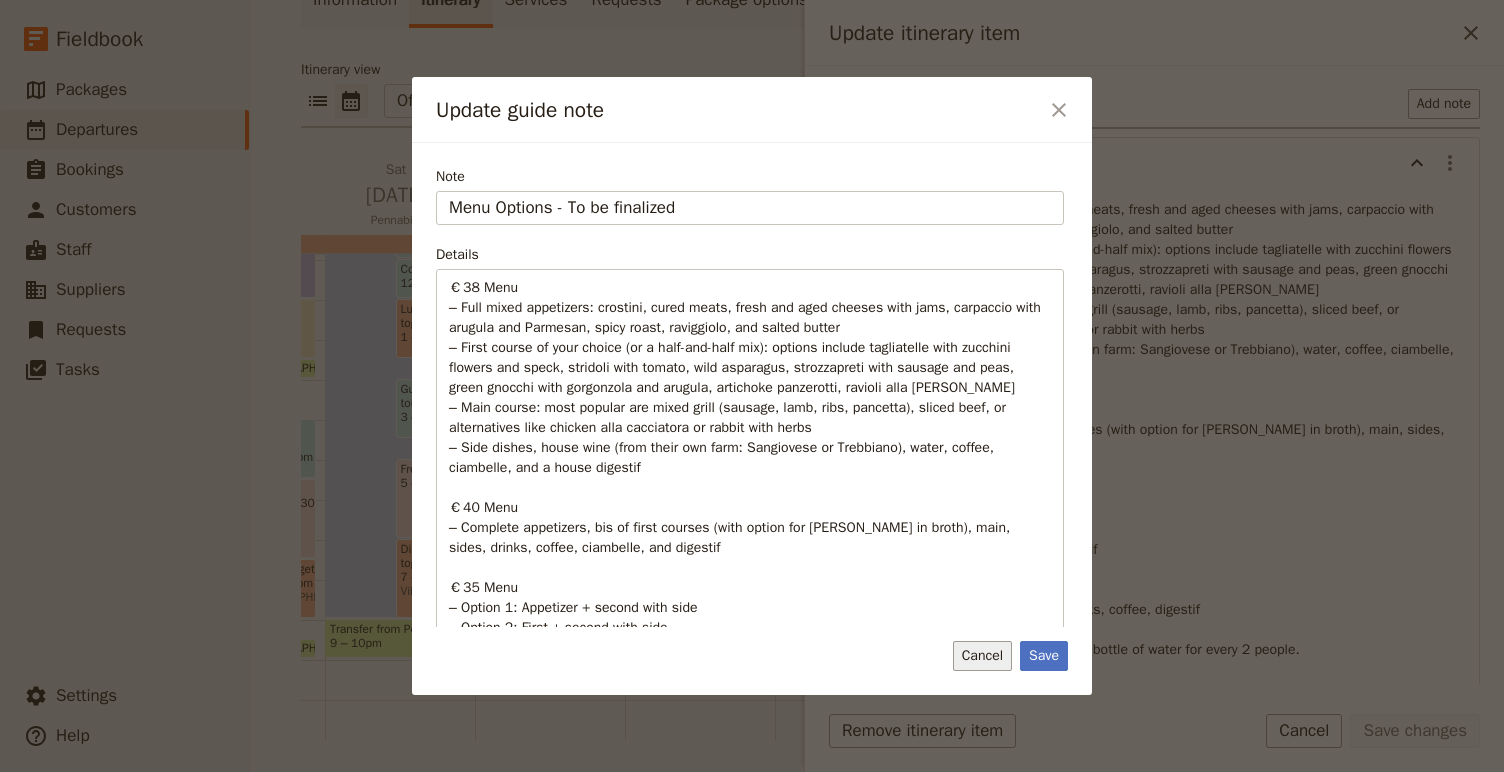 click on "Cancel" at bounding box center (982, 656) 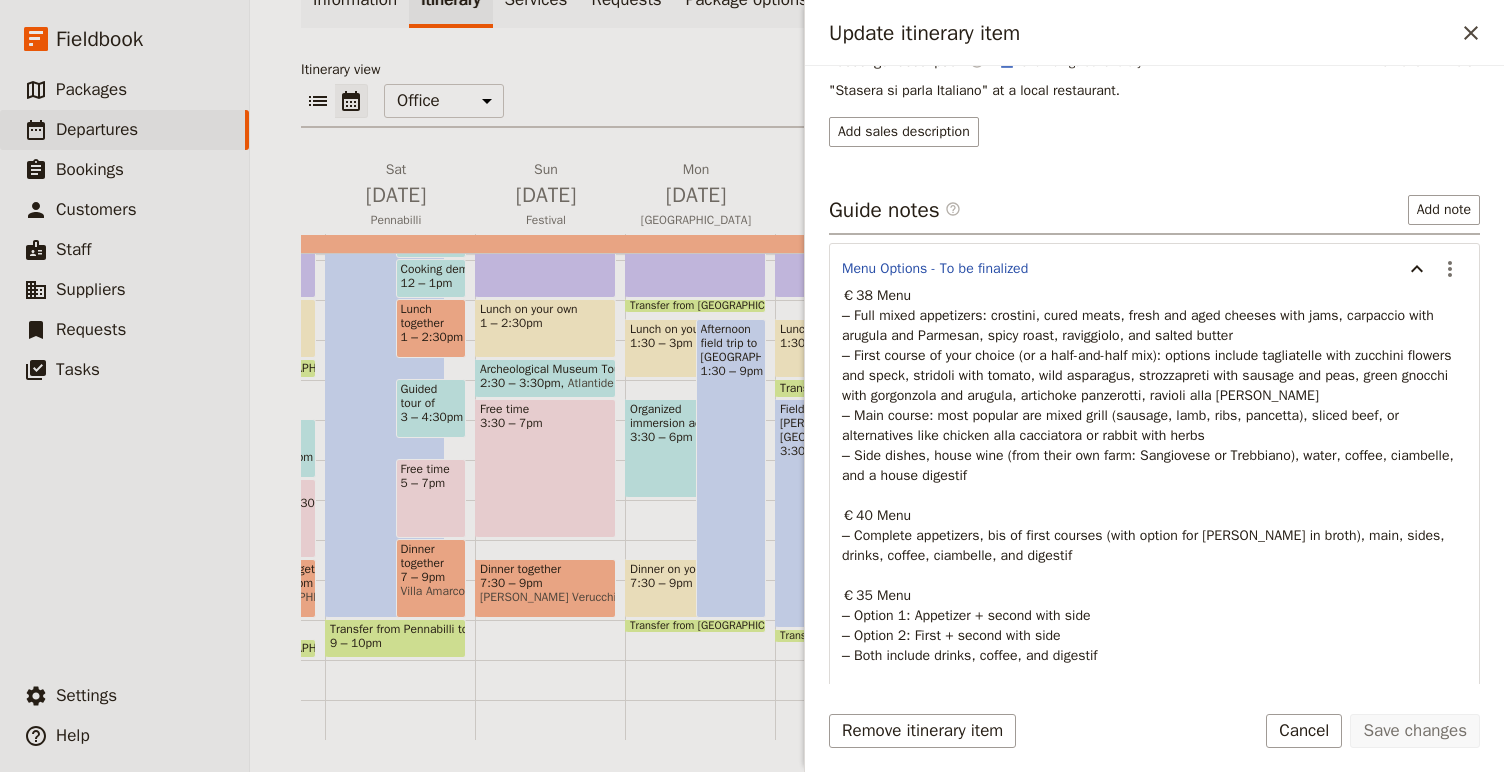 scroll, scrollTop: 608, scrollLeft: 0, axis: vertical 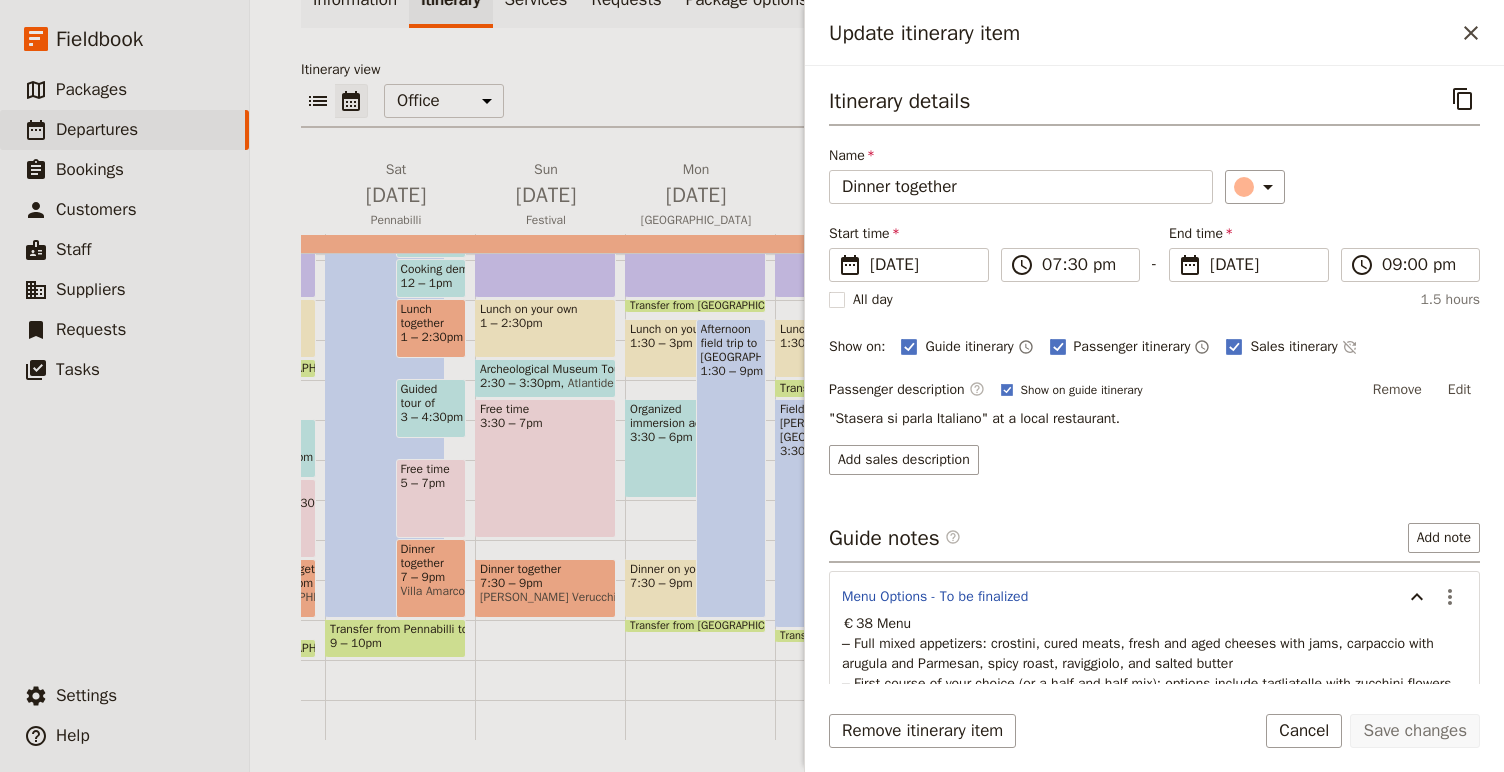 drag, startPoint x: 1027, startPoint y: 509, endPoint x: 830, endPoint y: 583, distance: 210.44002 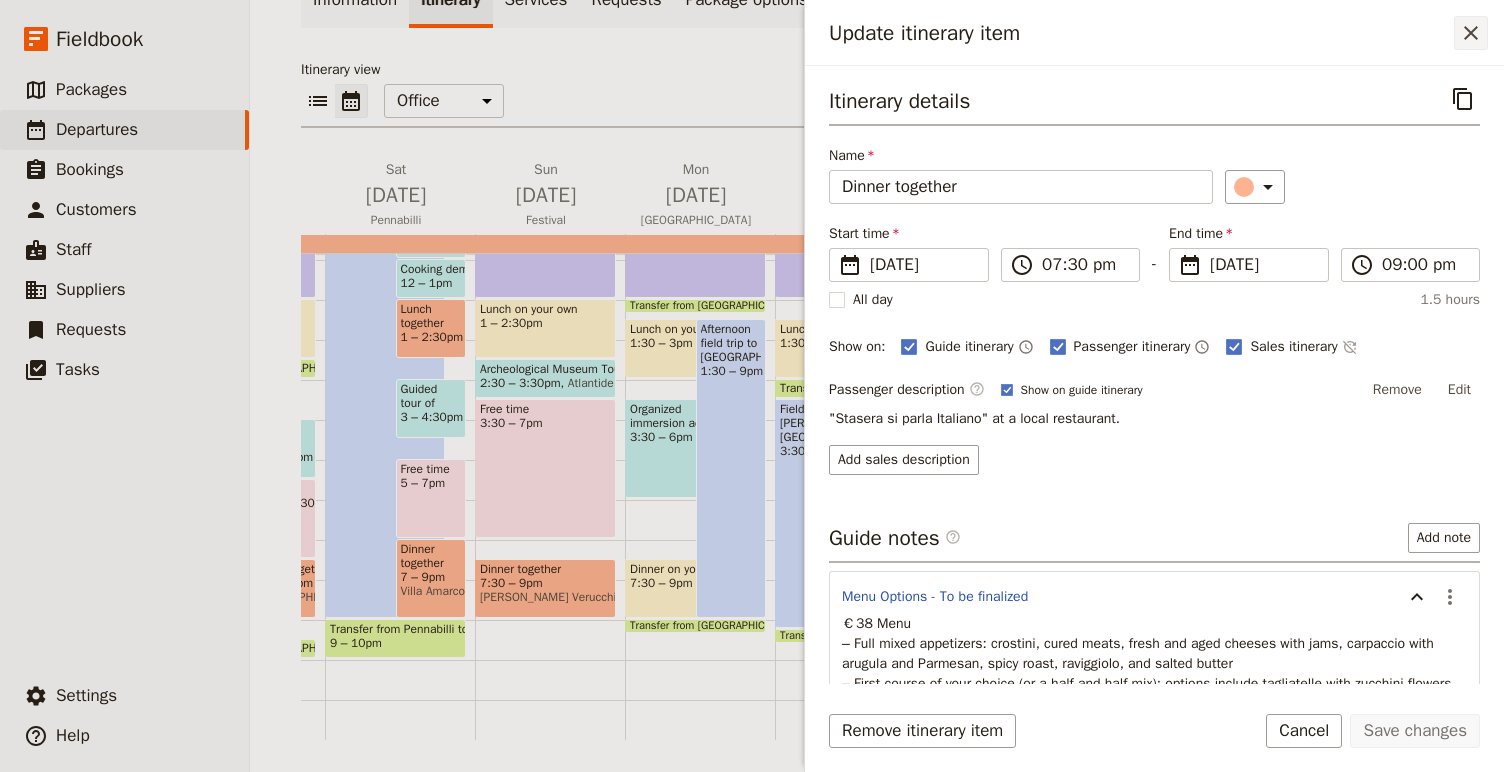 click 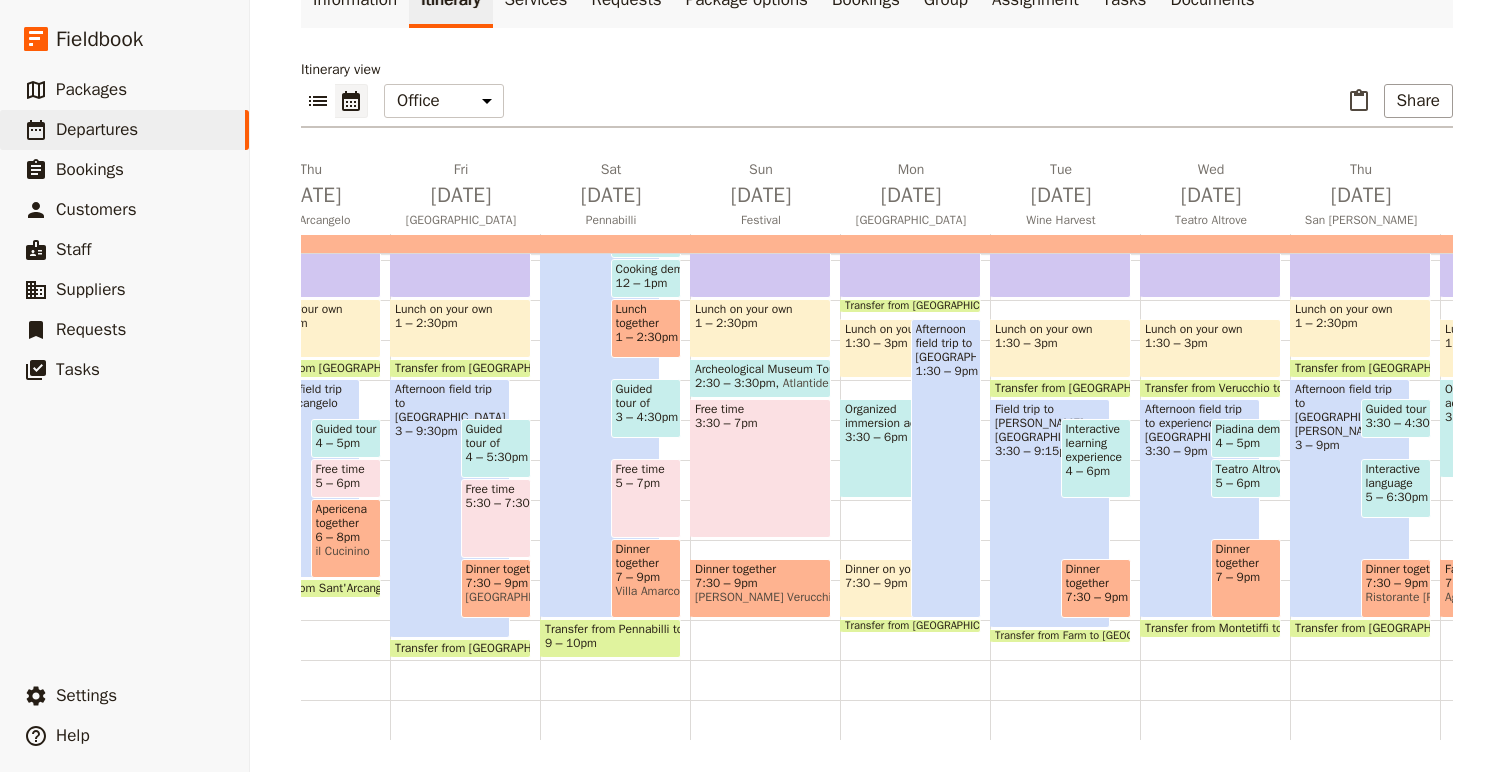 scroll, scrollTop: 0, scrollLeft: 710, axis: horizontal 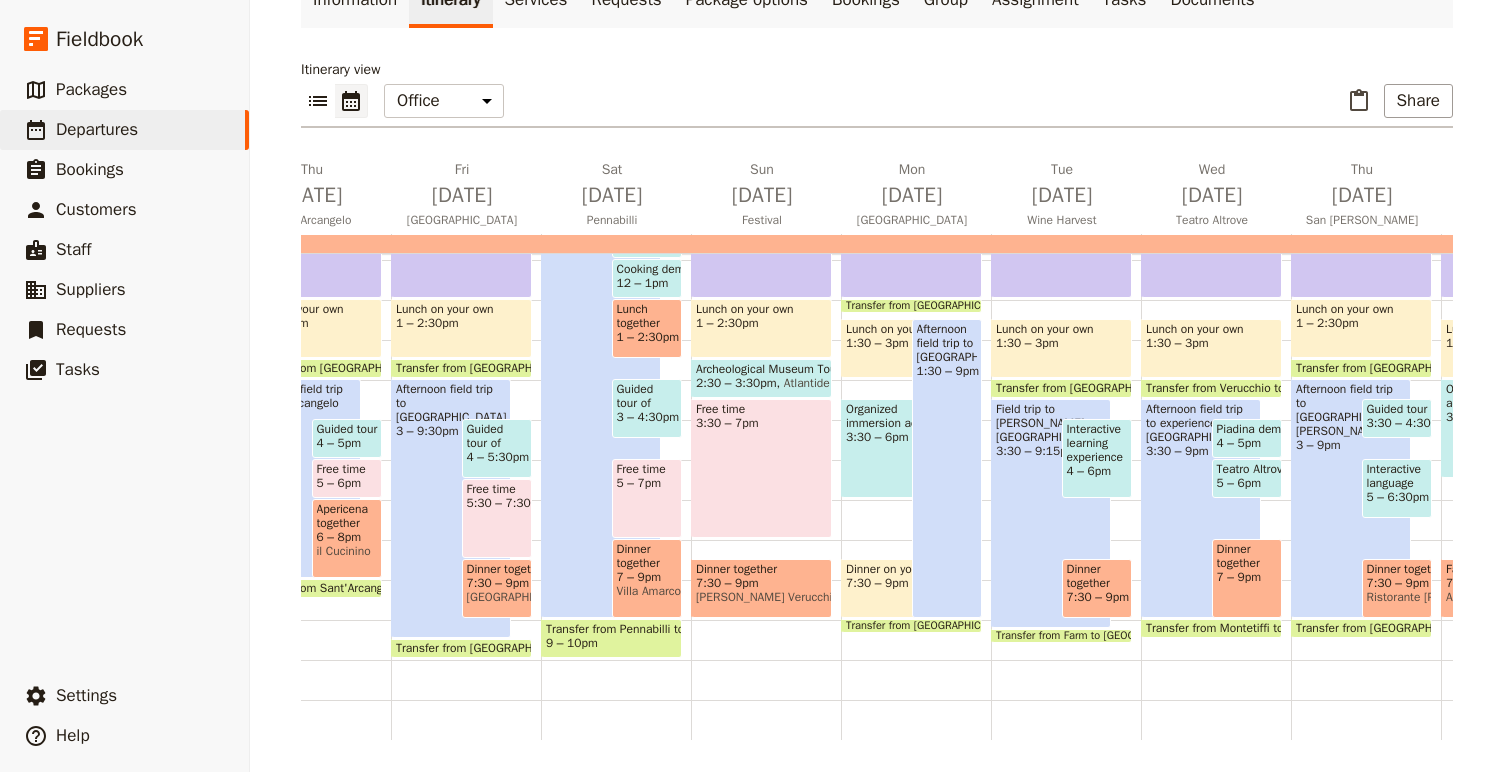 click on "7:30 – 9pm" at bounding box center (761, 583) 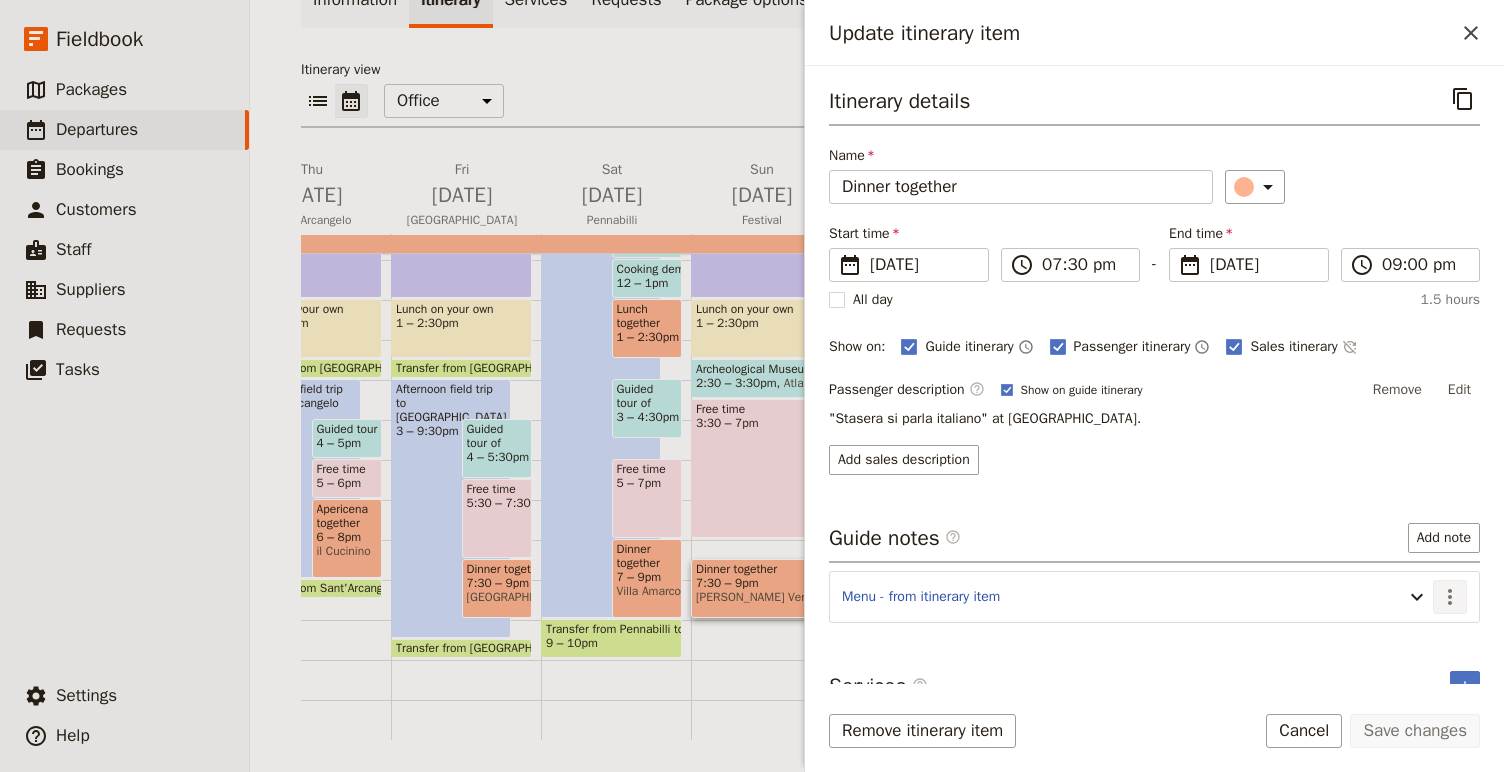 click 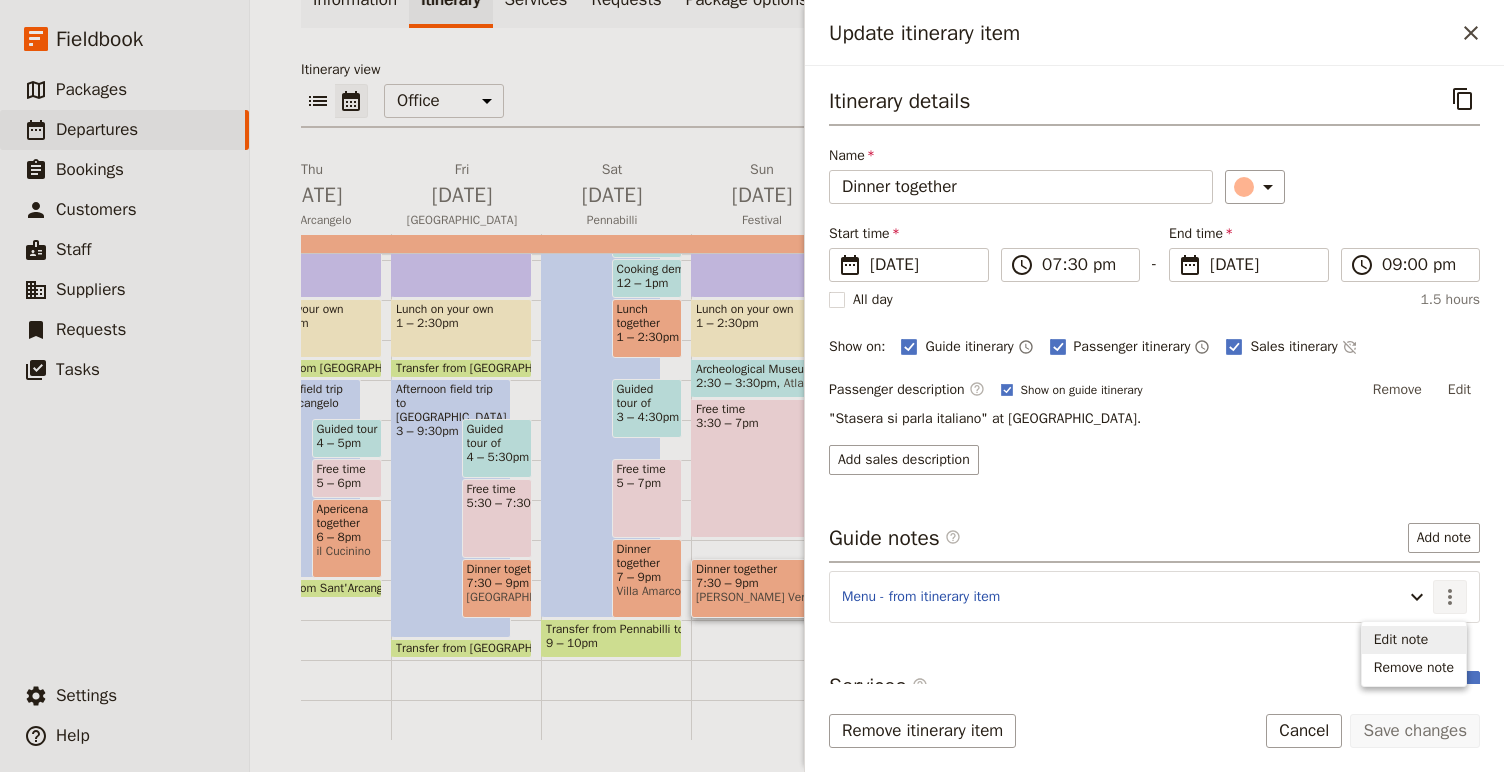 click on "Edit note" at bounding box center (1401, 640) 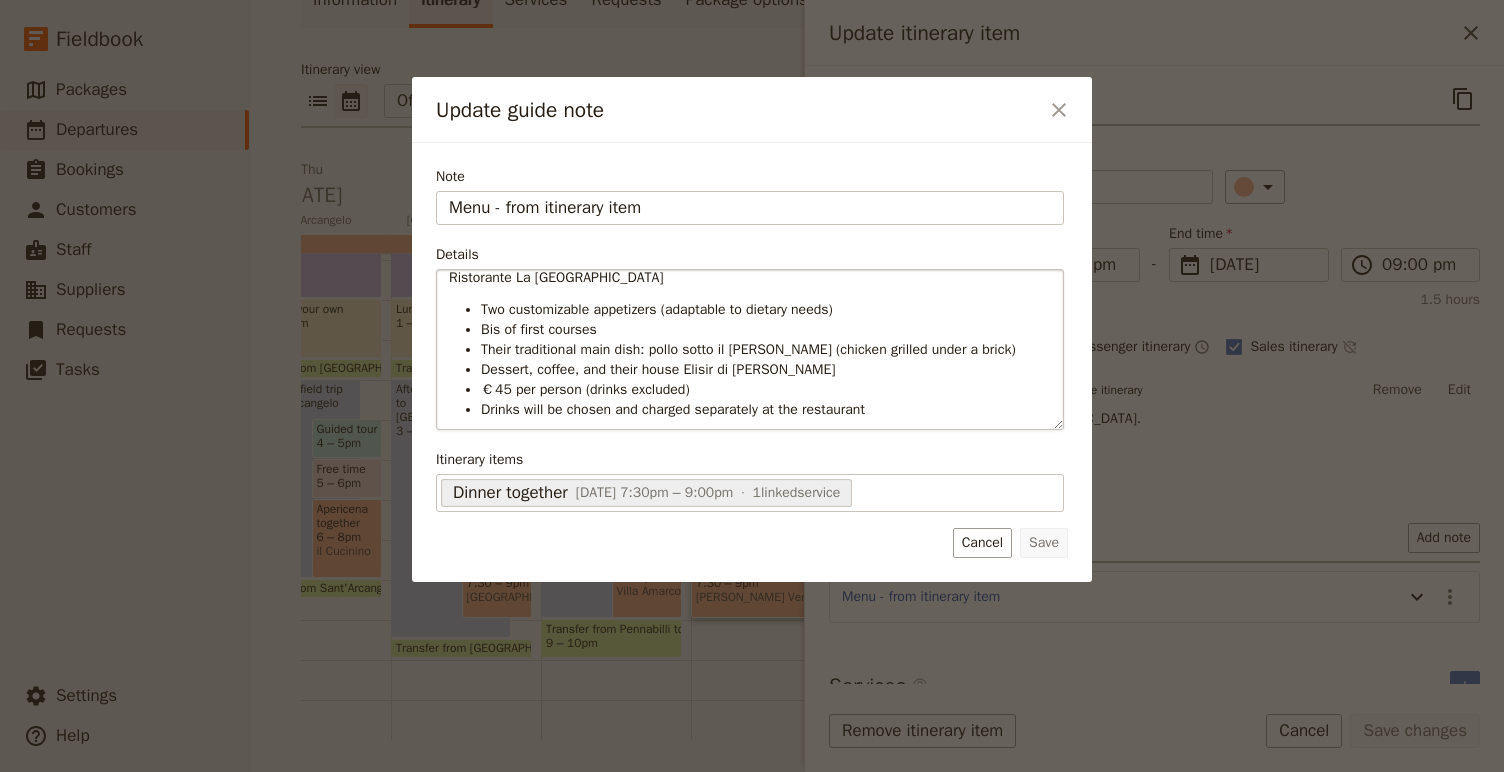 scroll, scrollTop: 0, scrollLeft: 0, axis: both 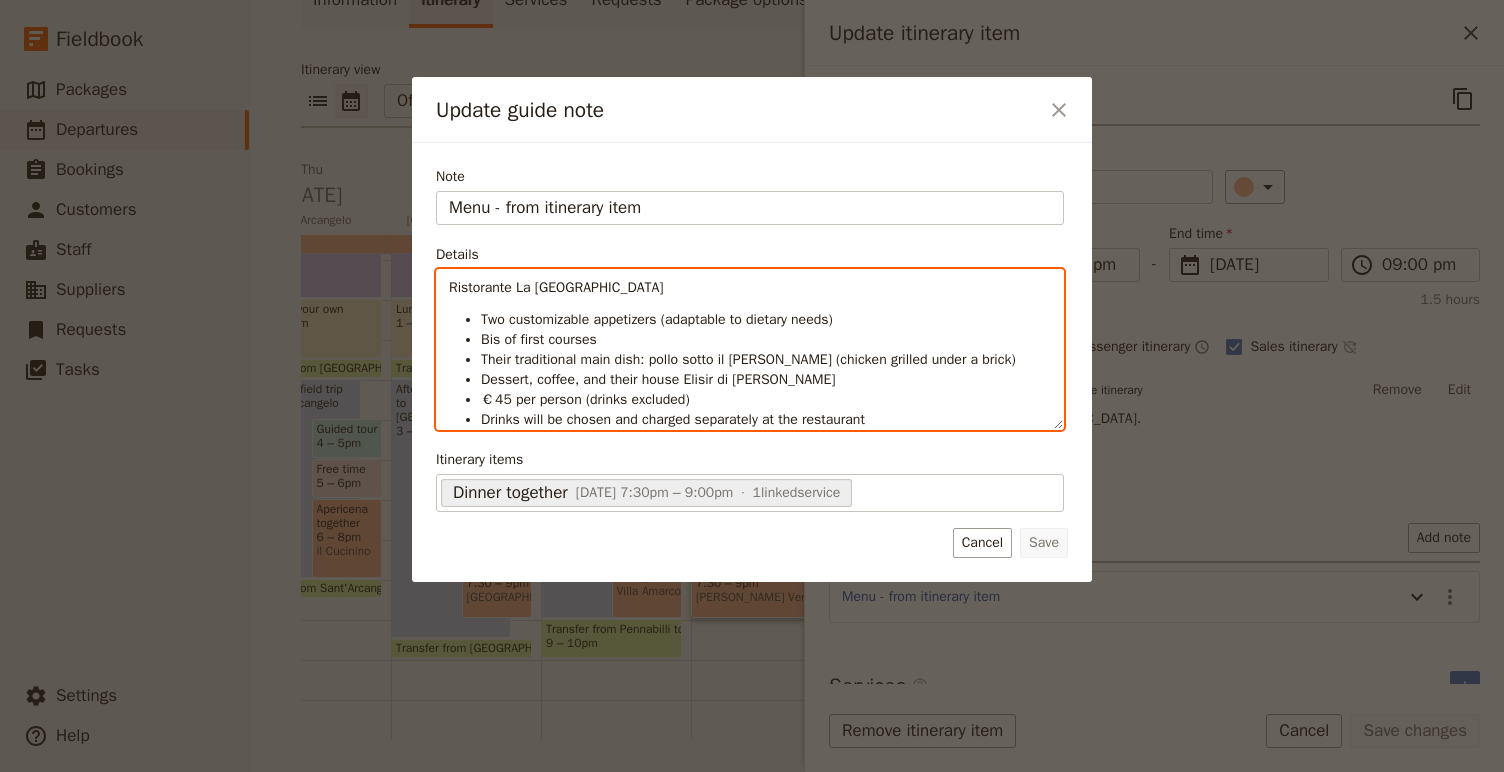 click on "Ristorante La [GEOGRAPHIC_DATA]" at bounding box center (556, 287) 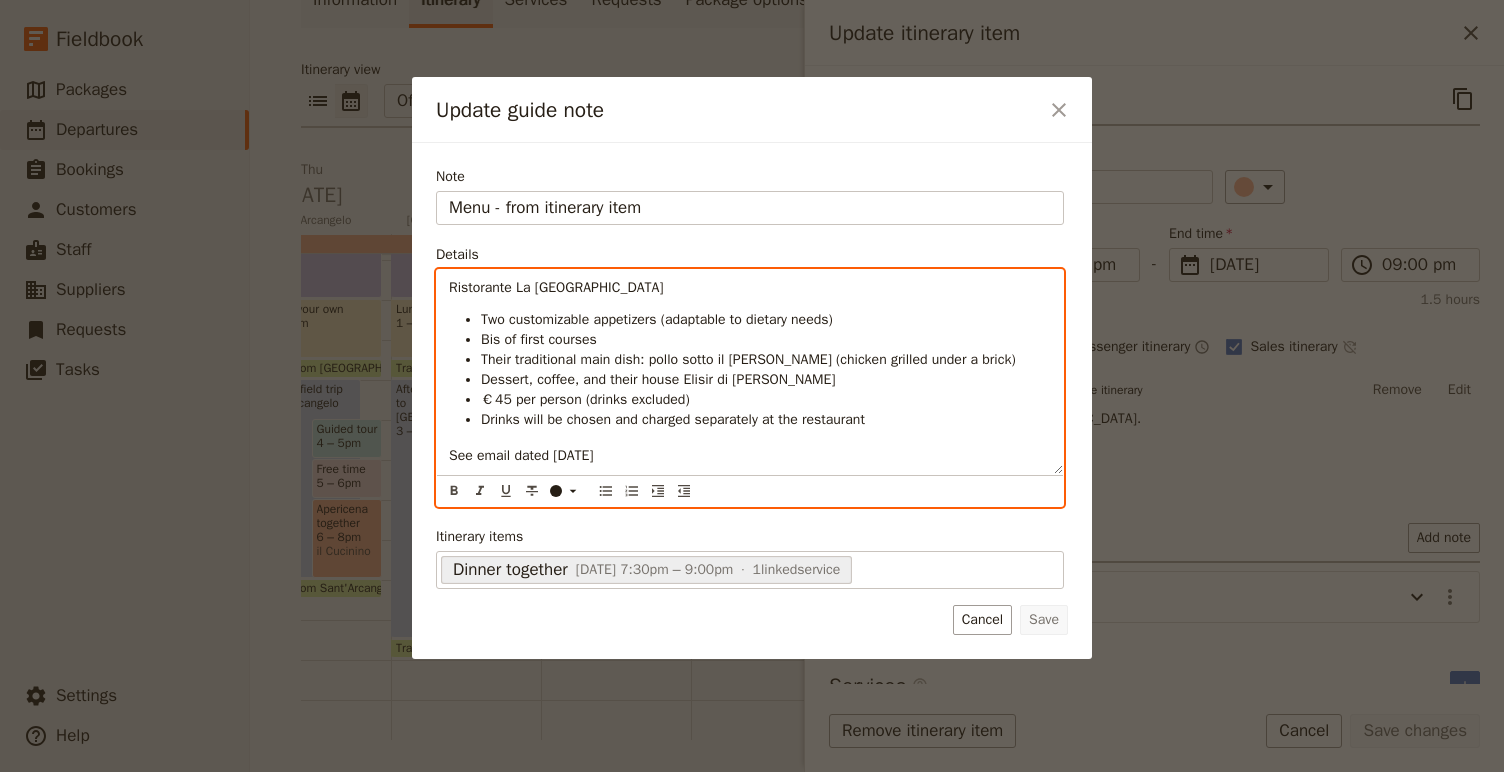 drag, startPoint x: 452, startPoint y: 291, endPoint x: 732, endPoint y: 459, distance: 326.5333 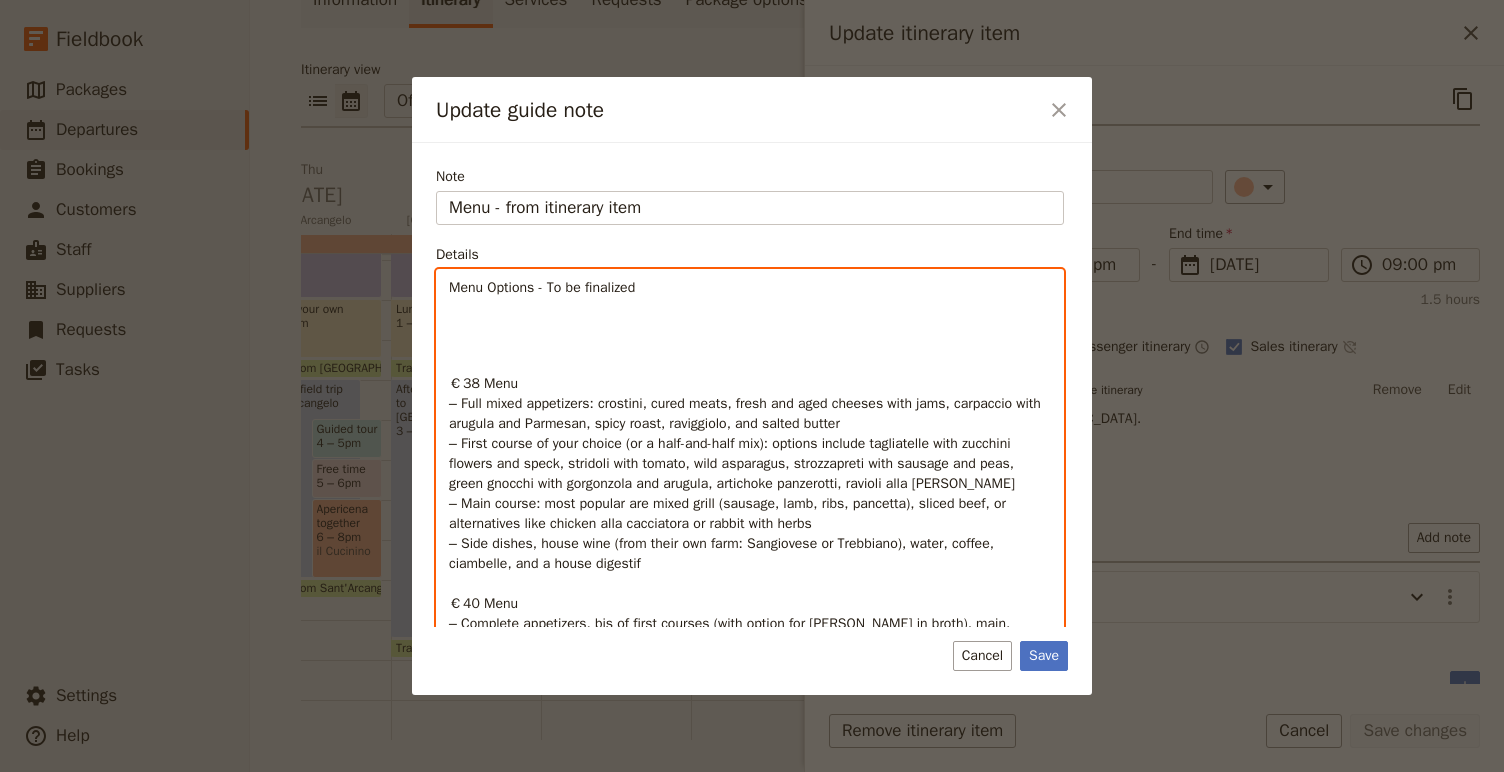 click on "​" at bounding box center (750, 352) 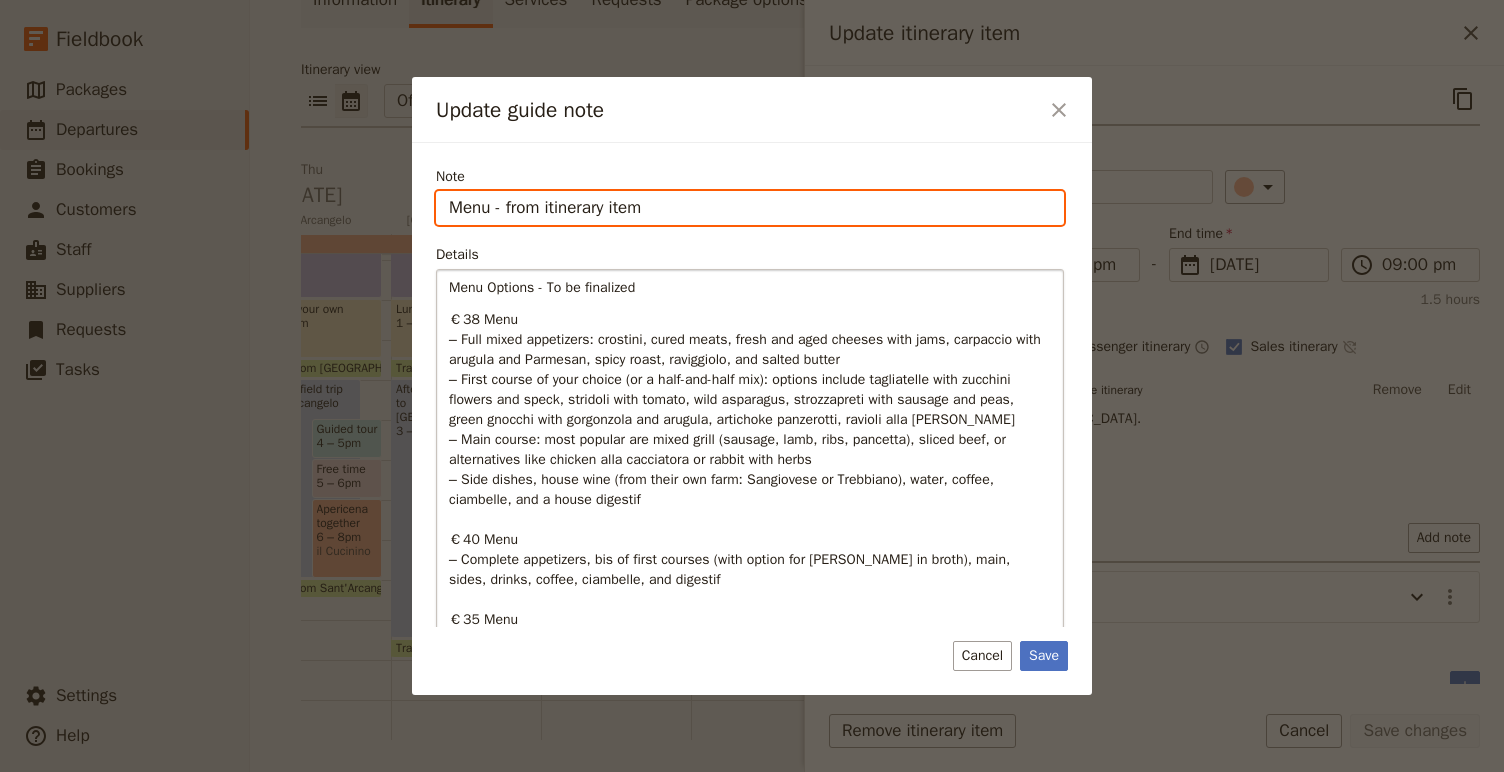 click on "Menu - from itinerary item" at bounding box center [750, 208] 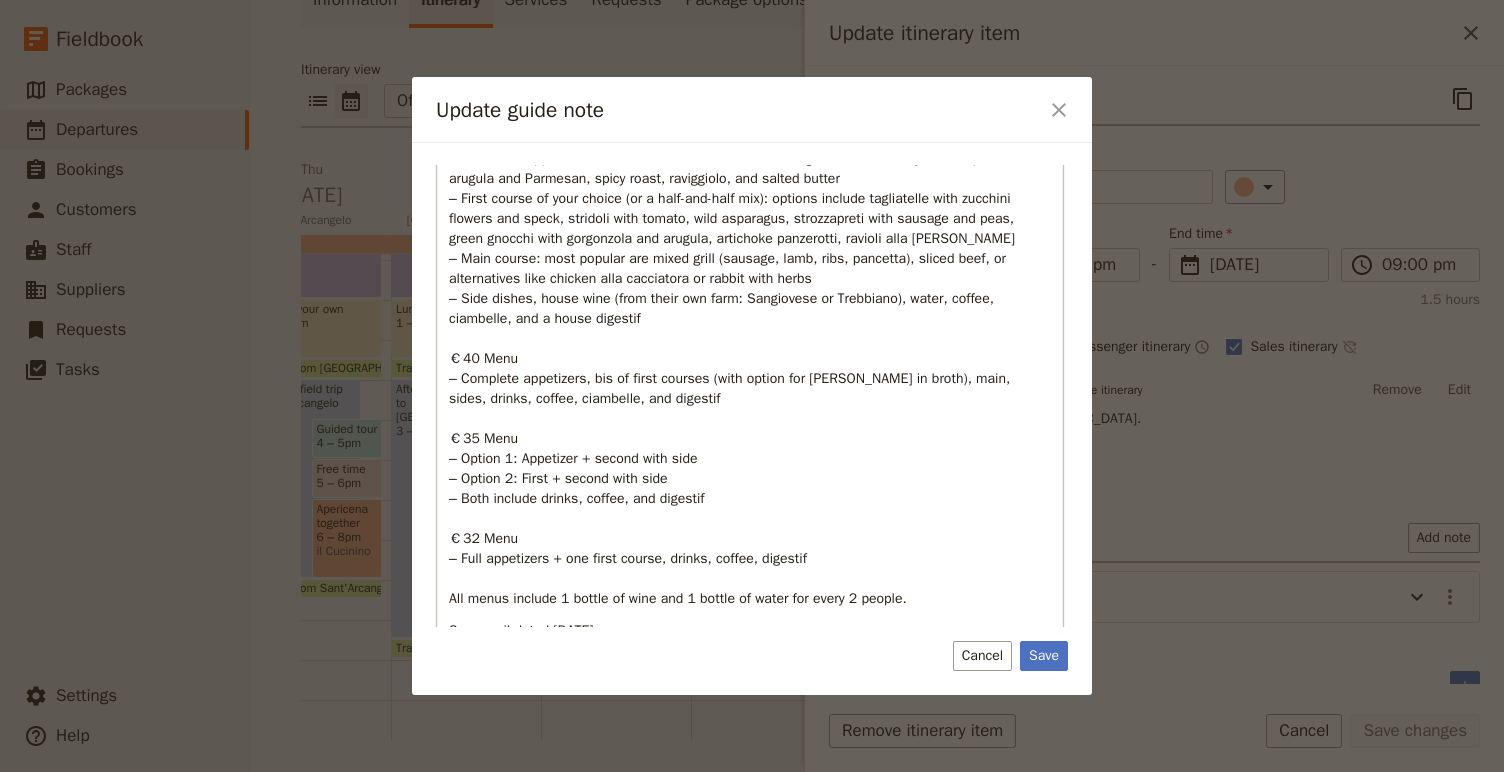 scroll, scrollTop: 320, scrollLeft: 0, axis: vertical 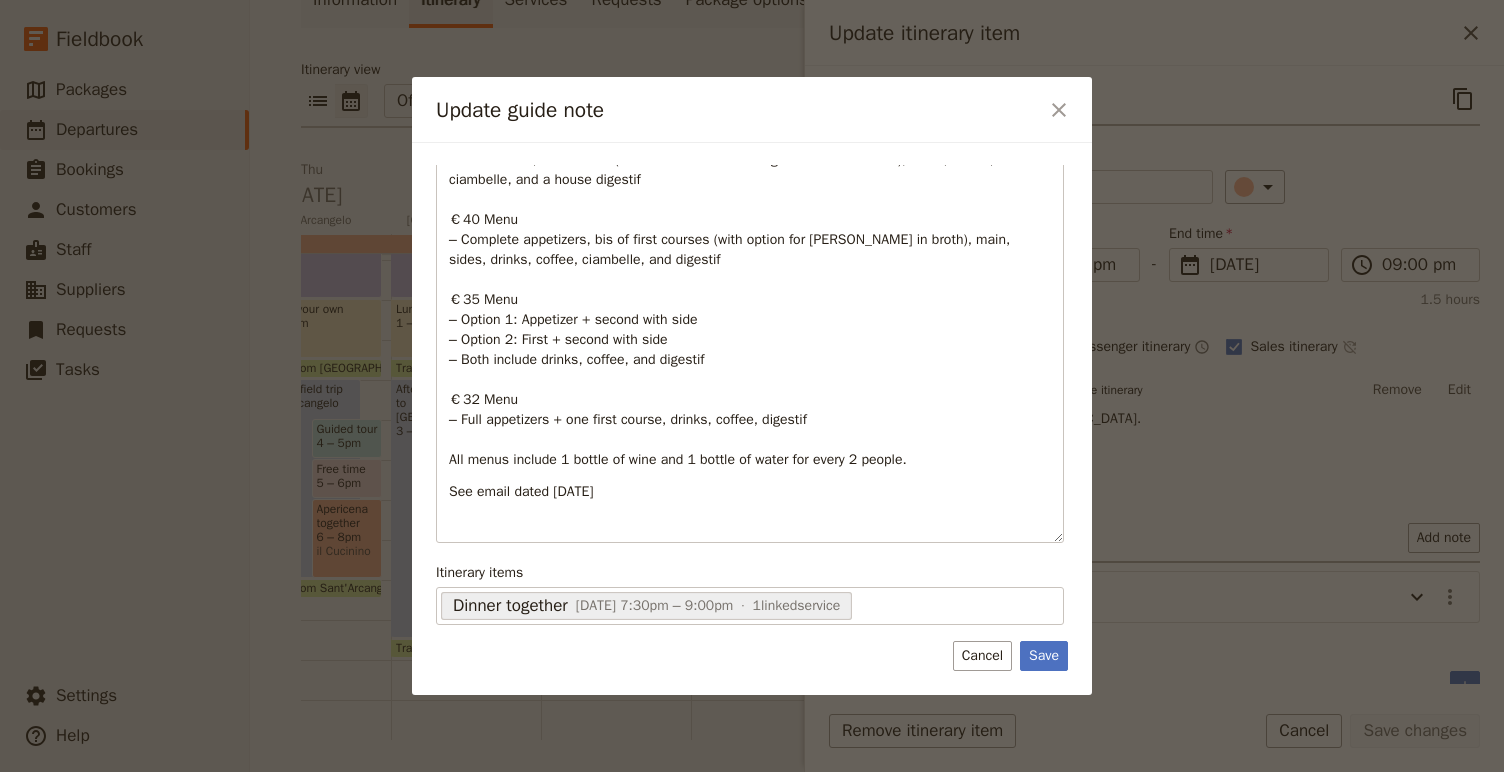type on "Menu - to be finalized" 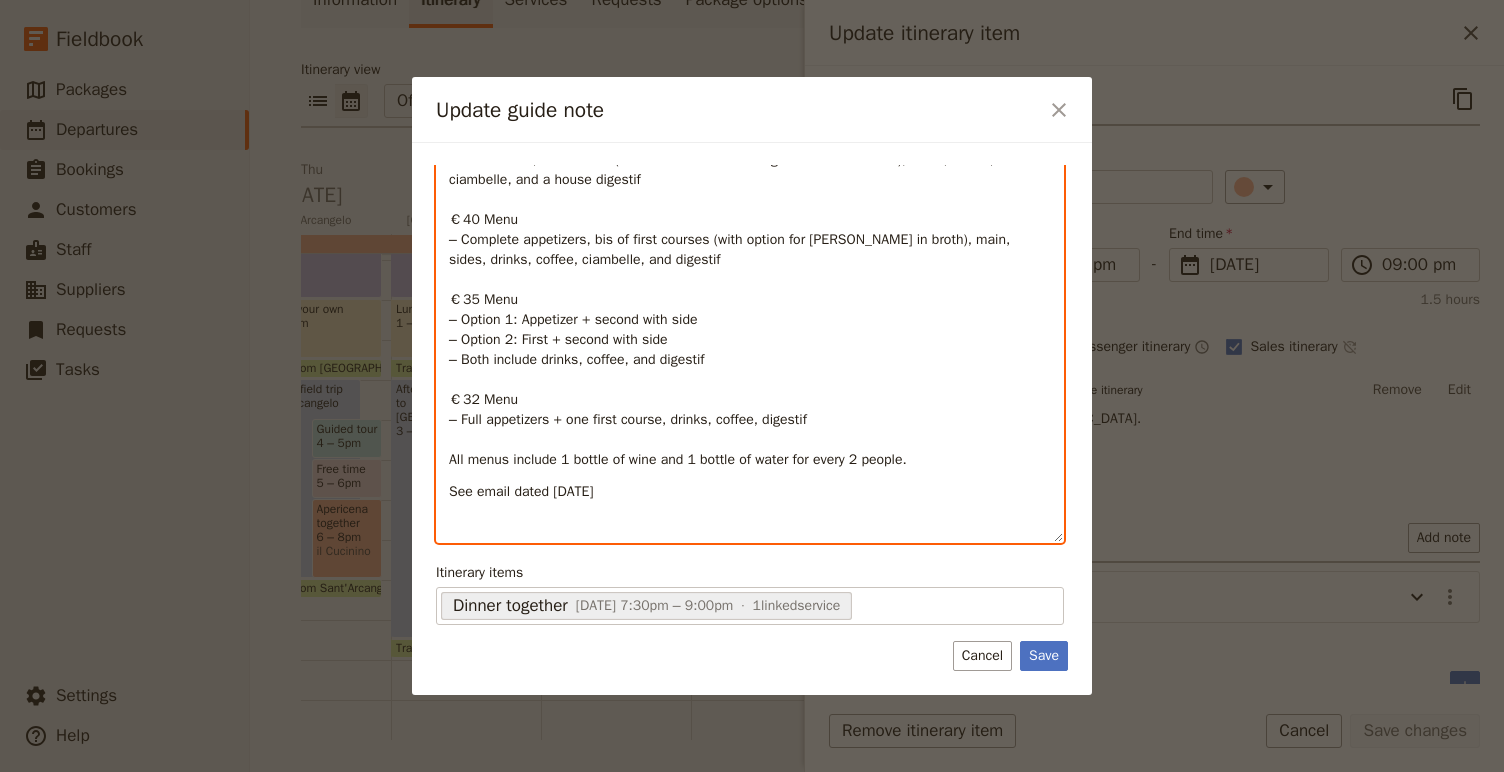 scroll, scrollTop: 288, scrollLeft: 0, axis: vertical 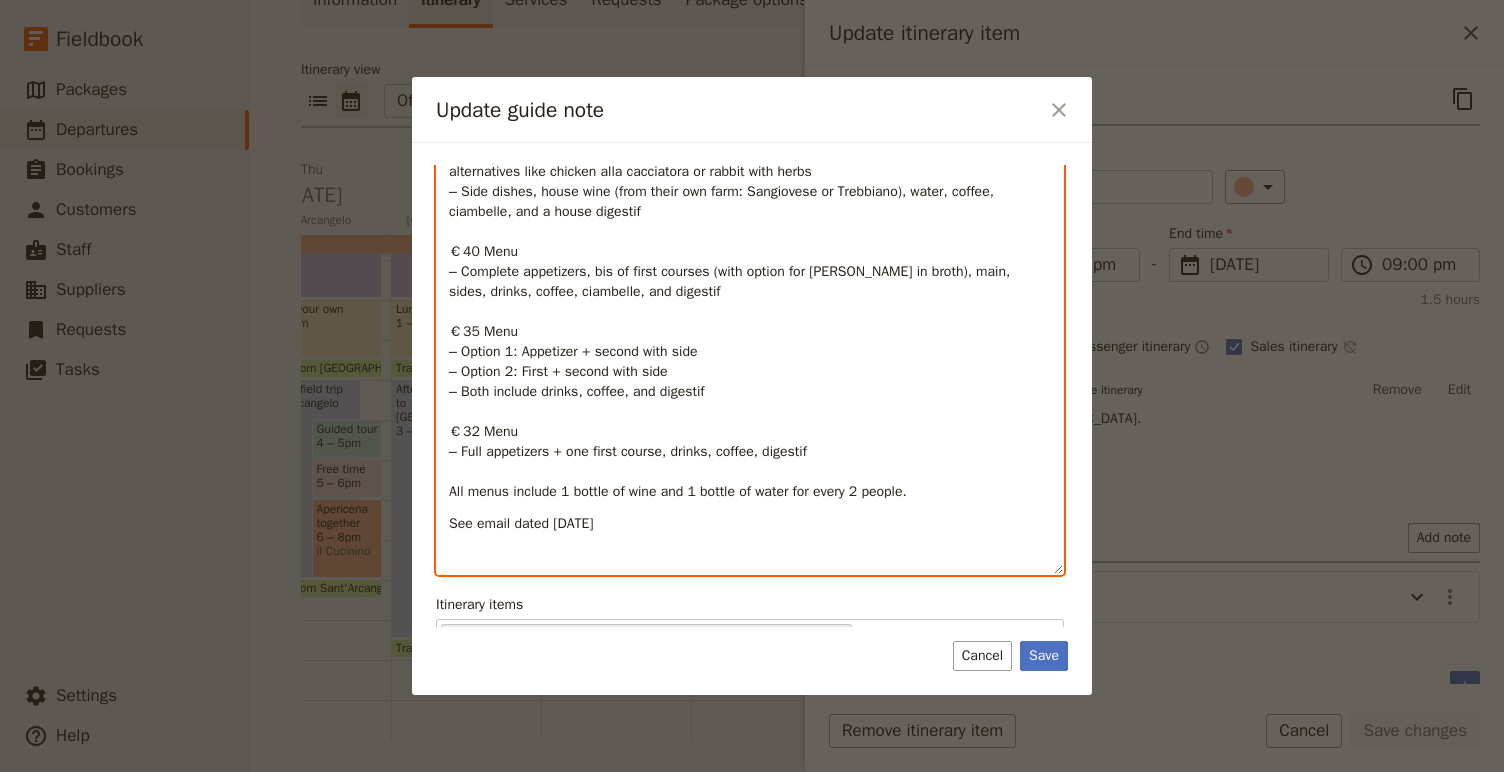 click on "Menu Options - To be finalized €38 Menu – Full mixed appetizers: crostini, cured meats, fresh and aged cheeses with jams, carpaccio with arugula and Parmesan, spicy roast, raviggiolo, and salted butter – First course of your choice (or a half-and-half mix): options include tagliatelle with zucchini flowers and speck, stridoli with tomato, wild asparagus, strozzapreti with sausage and peas, green gnocchi with gorgonzola and arugula, artichoke panzerotti, ravioli alla [PERSON_NAME] – Main course: most popular are mixed grill (sausage, lamb, ribs, pancetta), sliced beef, or alternatives like chicken alla cacciatora or rabbit with herbs – Side dishes, house wine (from their own farm: Sangiovese or Trebbiano), water, coffee, ciambelle, and a house digestif €40 Menu – Complete appetizers, bis of first courses (with option for [PERSON_NAME] in broth), main, sides, drinks, coffee, ciambelle, and digestif €35 Menu – Option 1: Appetizer + second with side – [MEDICAL_DATA]: First + second with side €32 Menu" at bounding box center (750, 278) 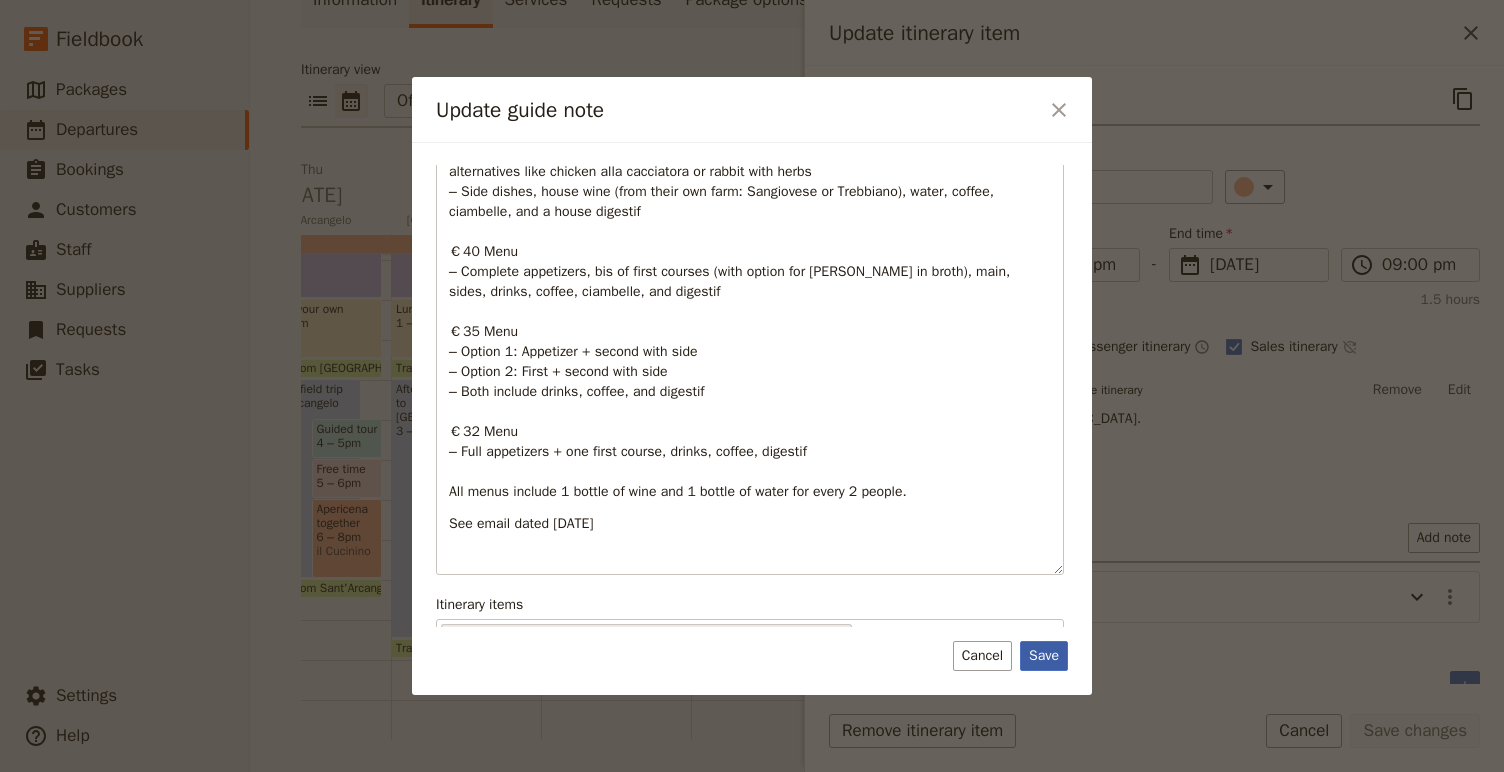 click on "Save" at bounding box center [1044, 656] 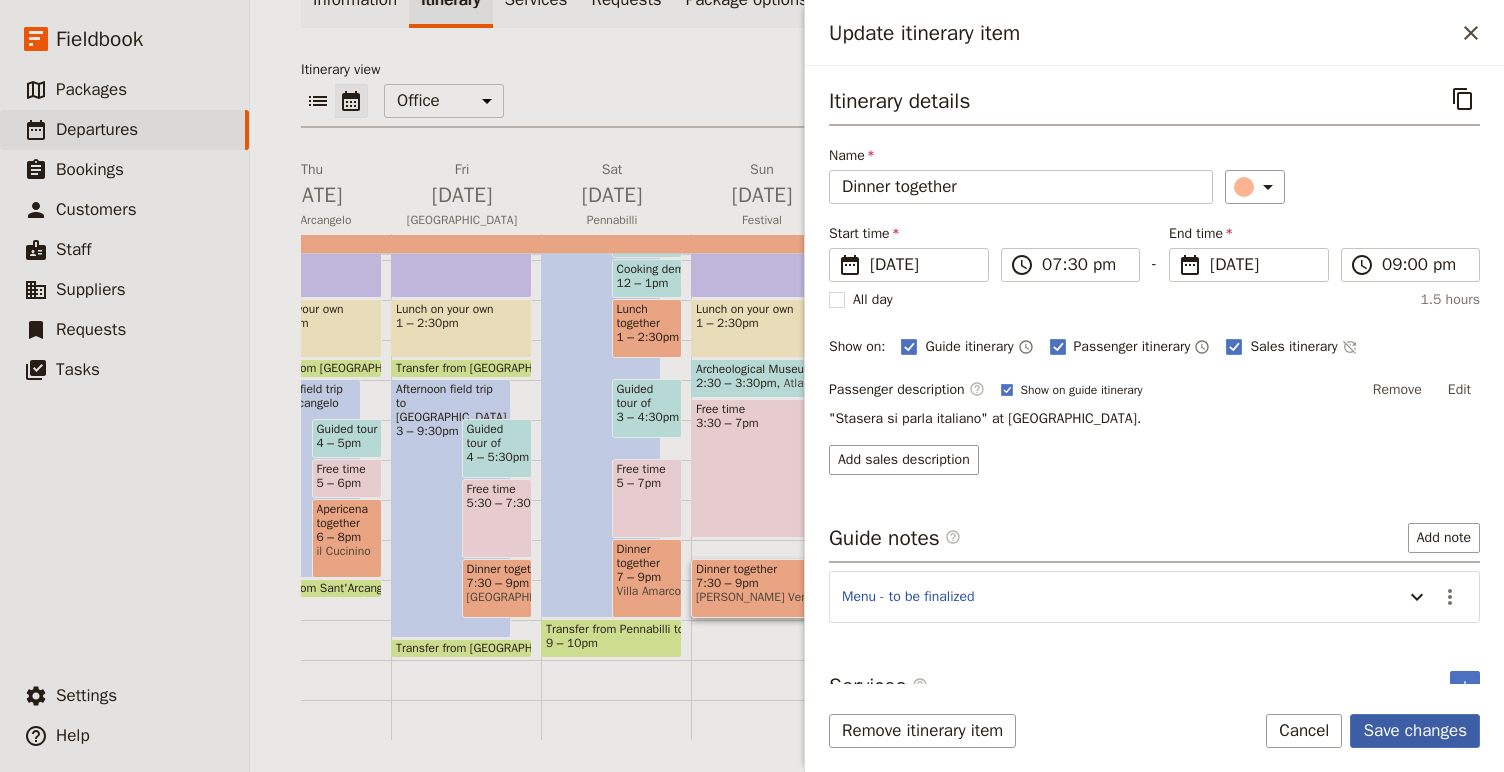 click on "Save changes" at bounding box center (1415, 731) 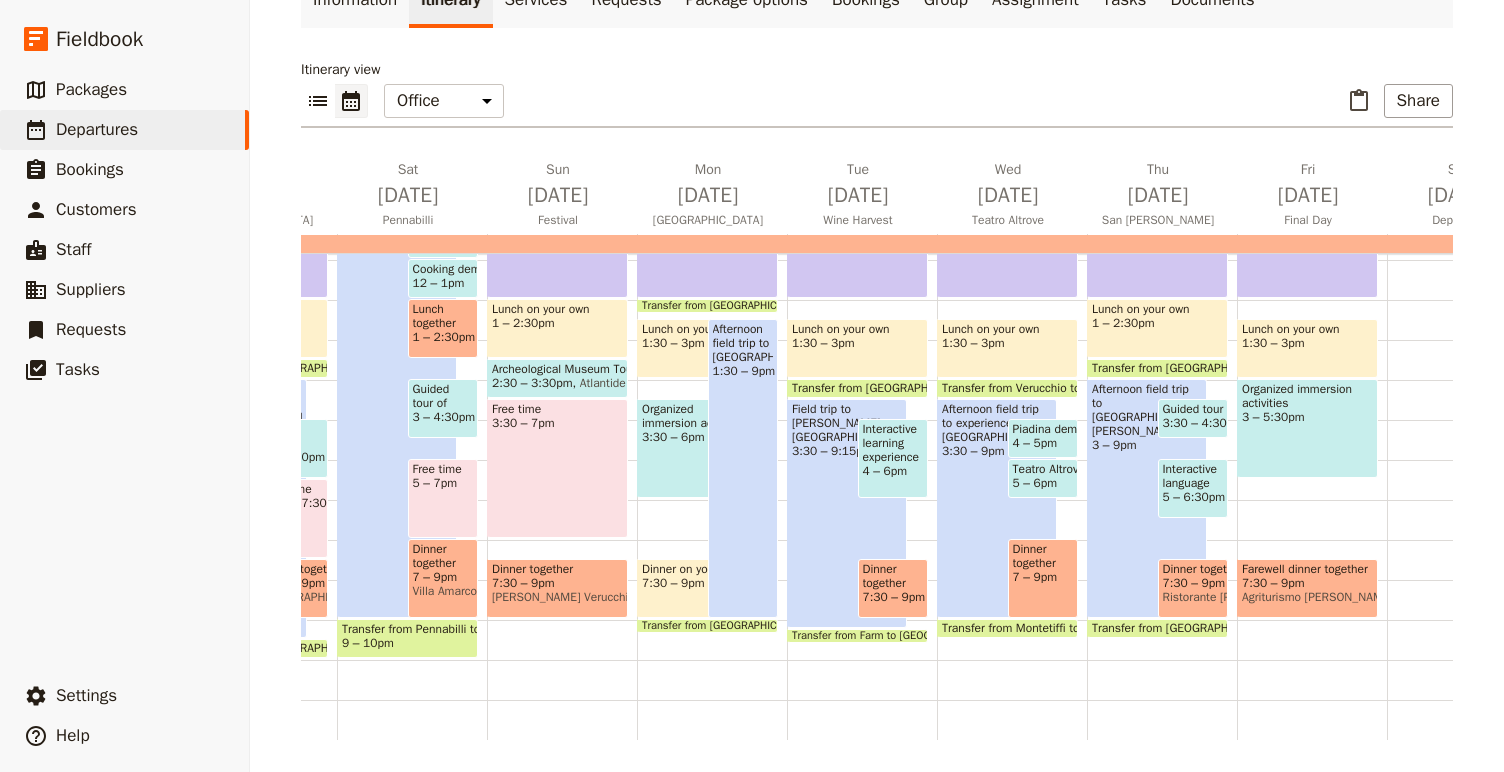 scroll, scrollTop: 0, scrollLeft: 945, axis: horizontal 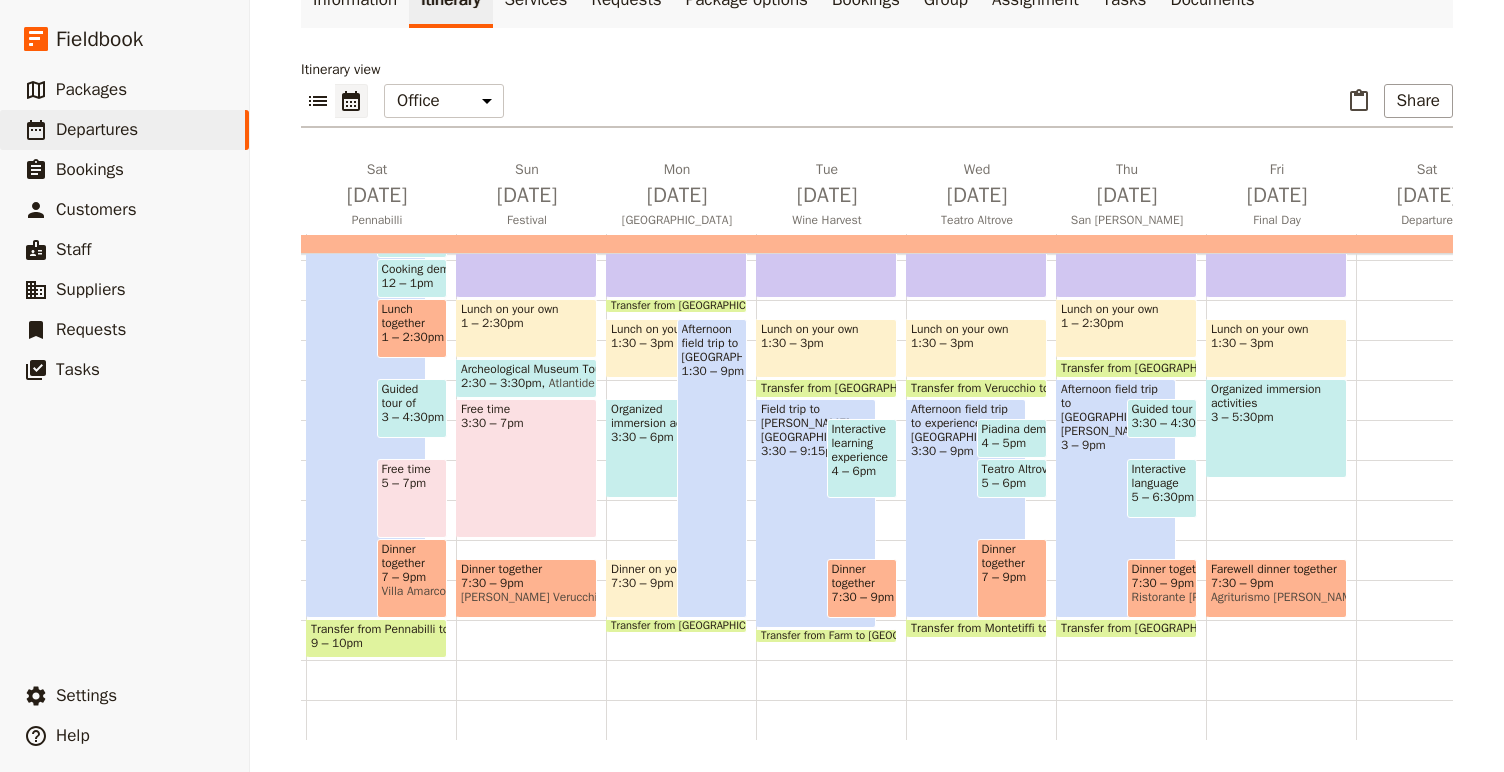 click on "Ristorante [PERSON_NAME][GEOGRAPHIC_DATA][PERSON_NAME]" at bounding box center (1162, 597) 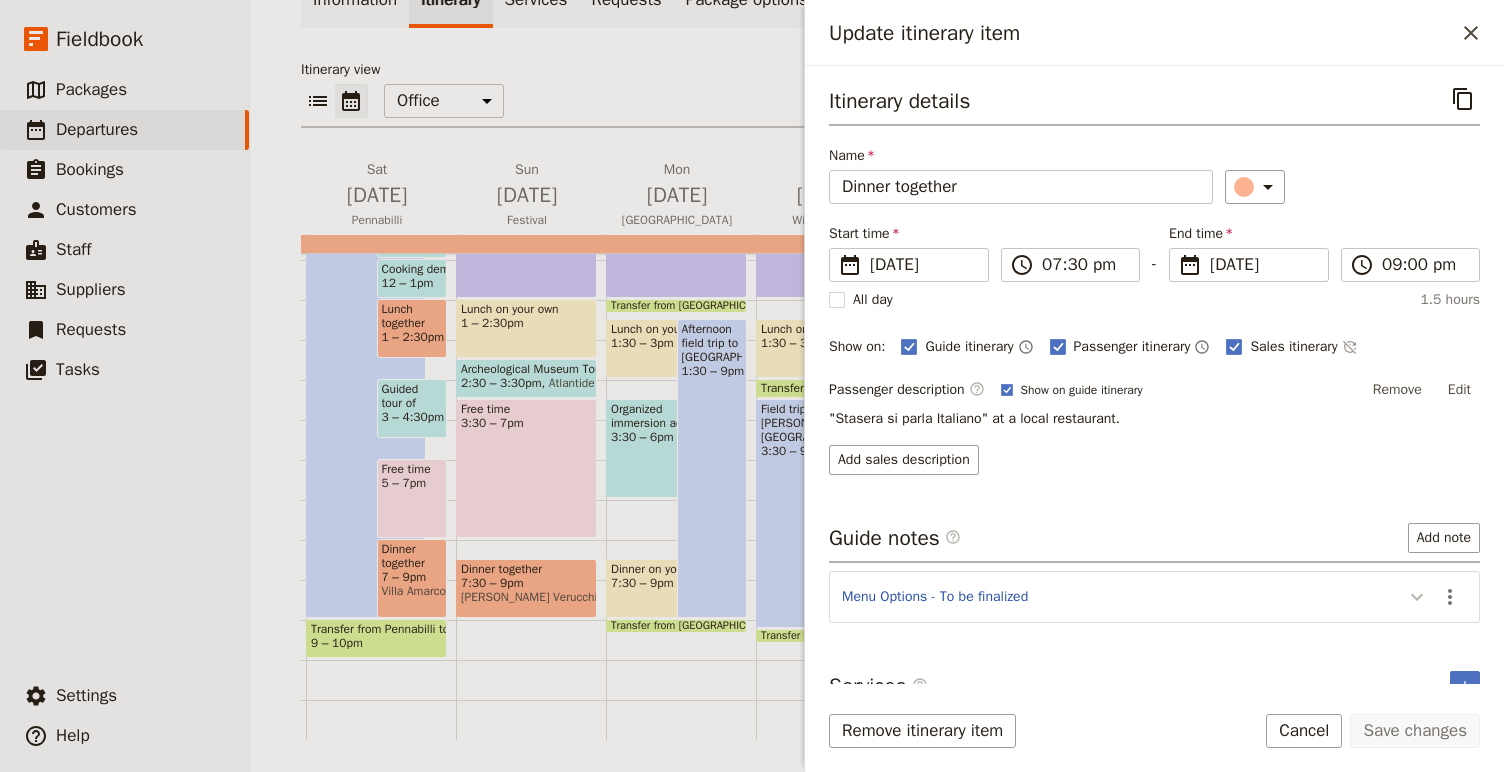 click 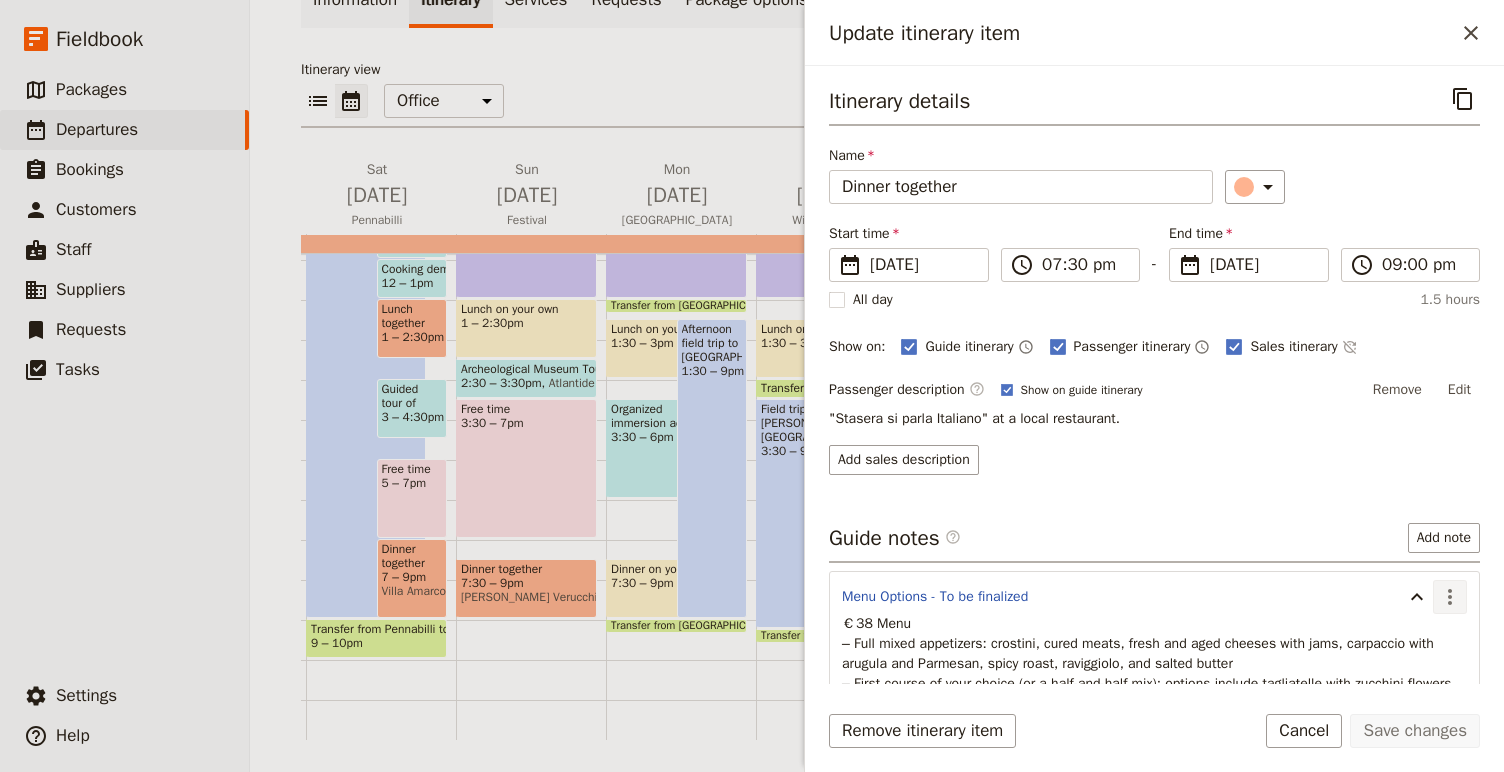 click 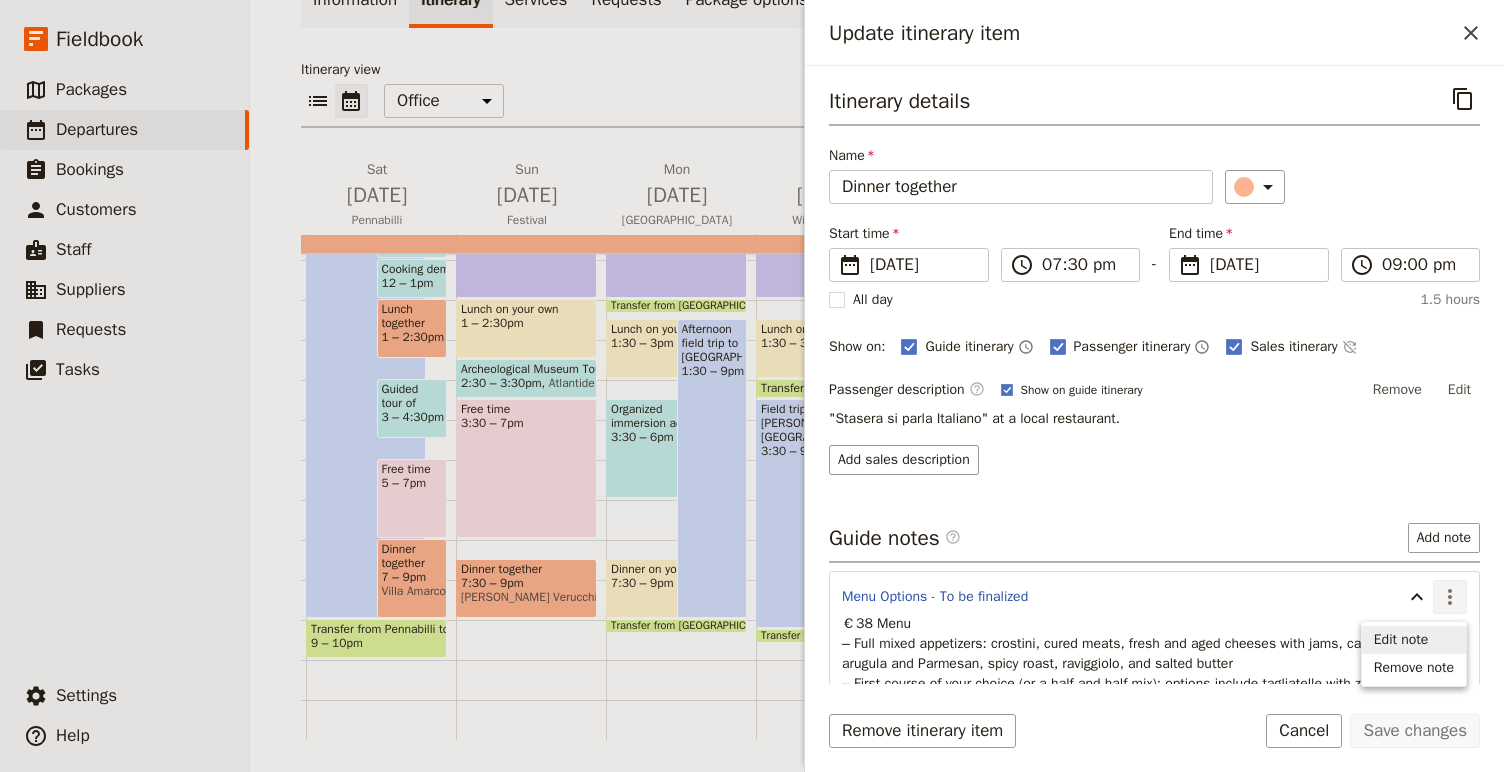 click on "Edit note" at bounding box center (1414, 640) 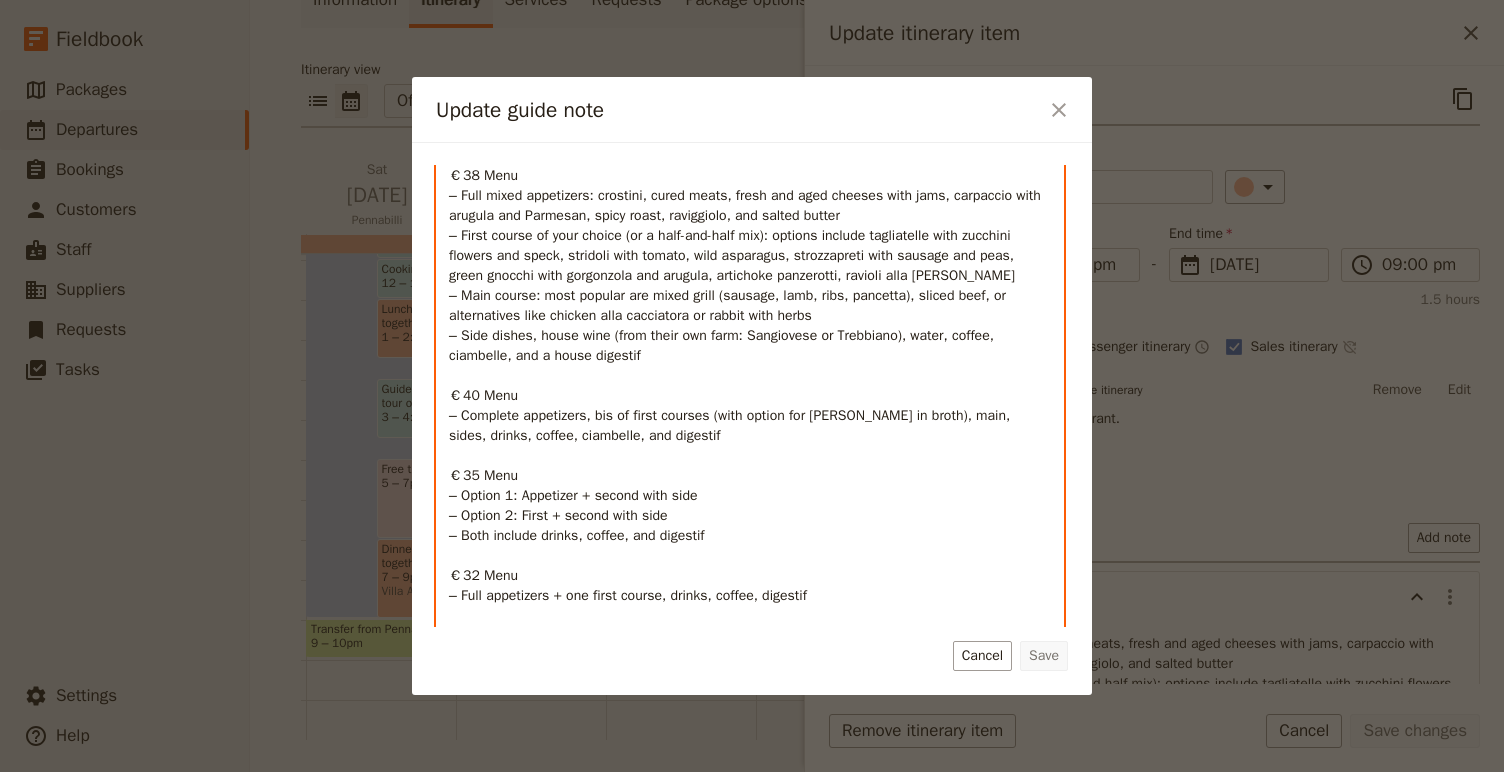 scroll, scrollTop: 288, scrollLeft: 0, axis: vertical 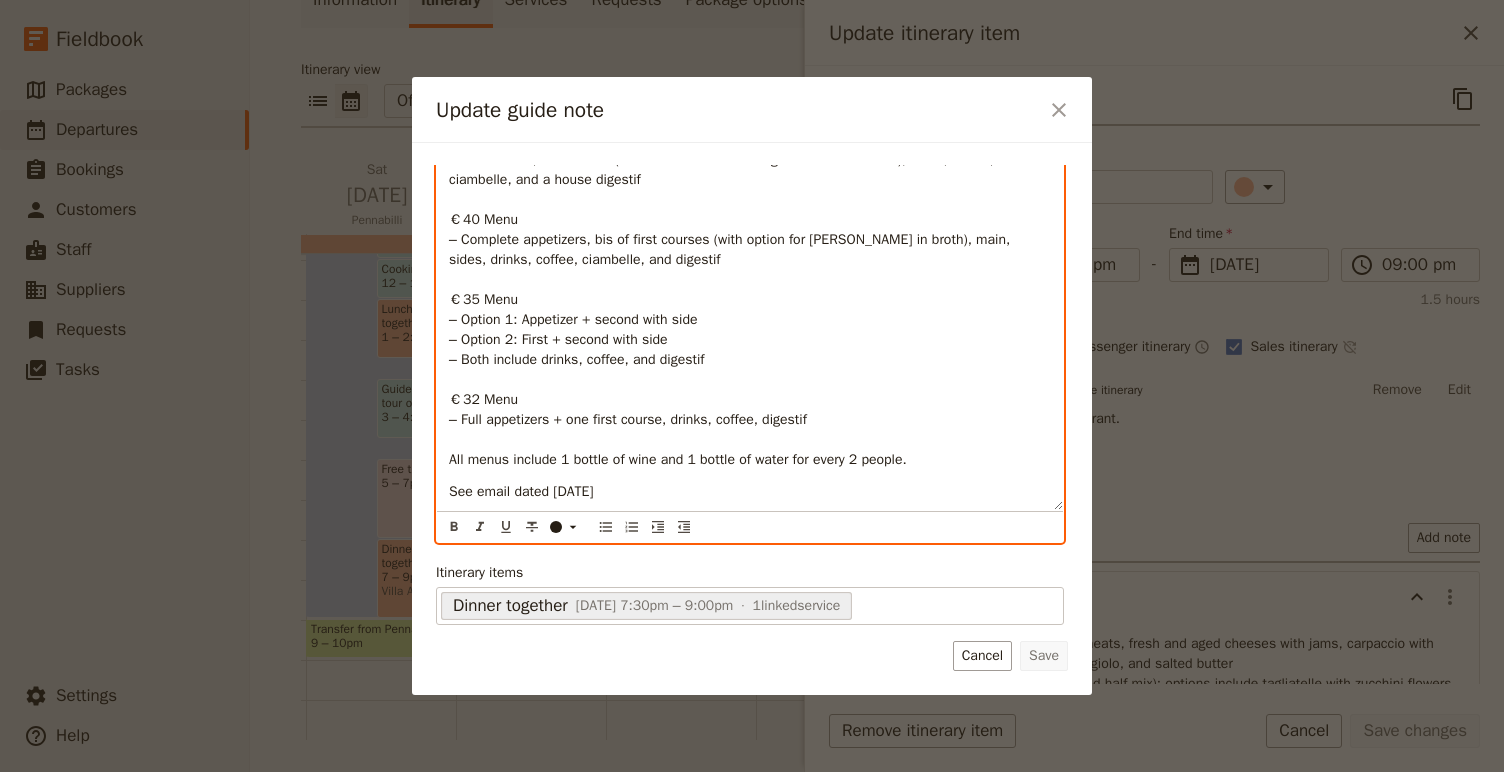 drag, startPoint x: 448, startPoint y: 287, endPoint x: 903, endPoint y: 650, distance: 582.0601 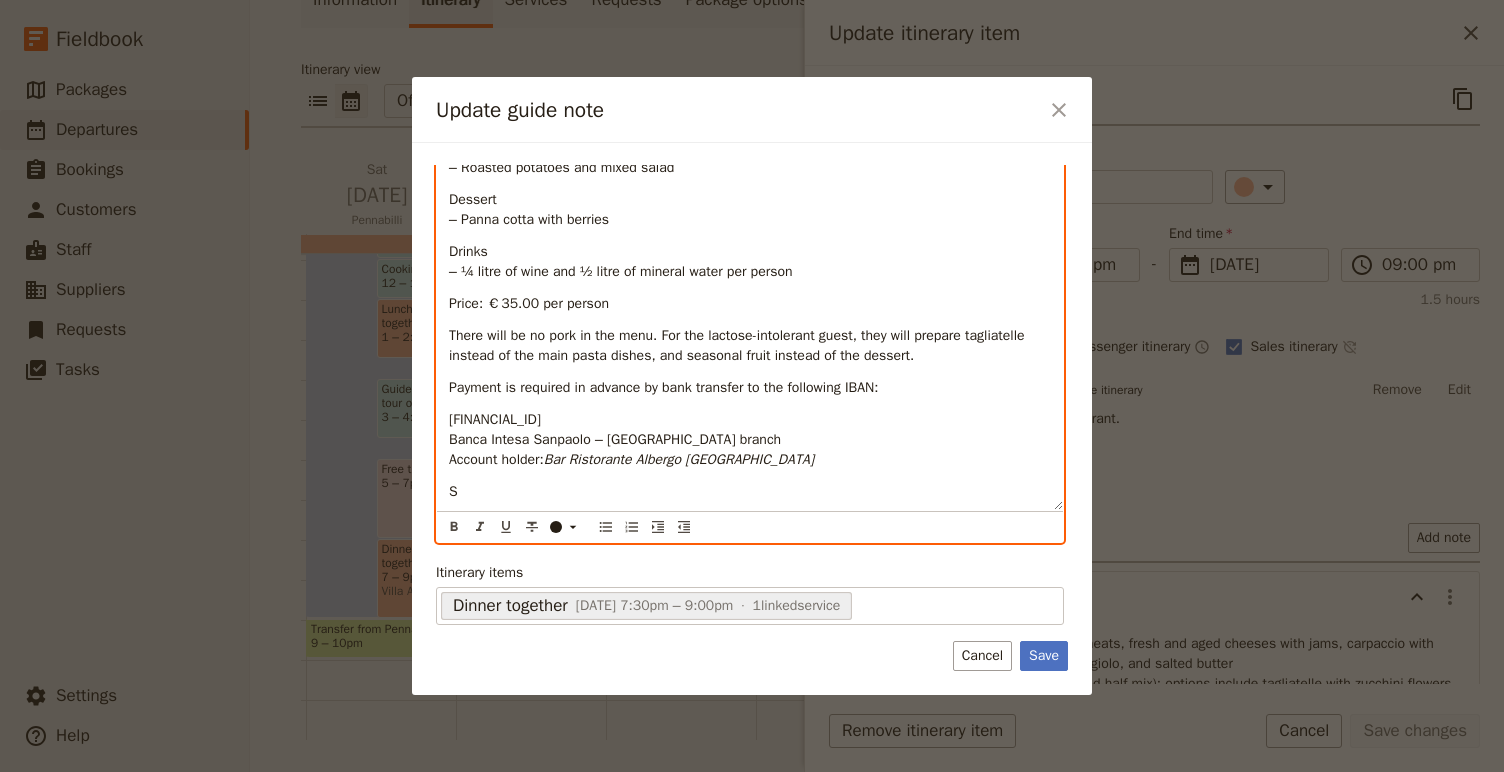 type 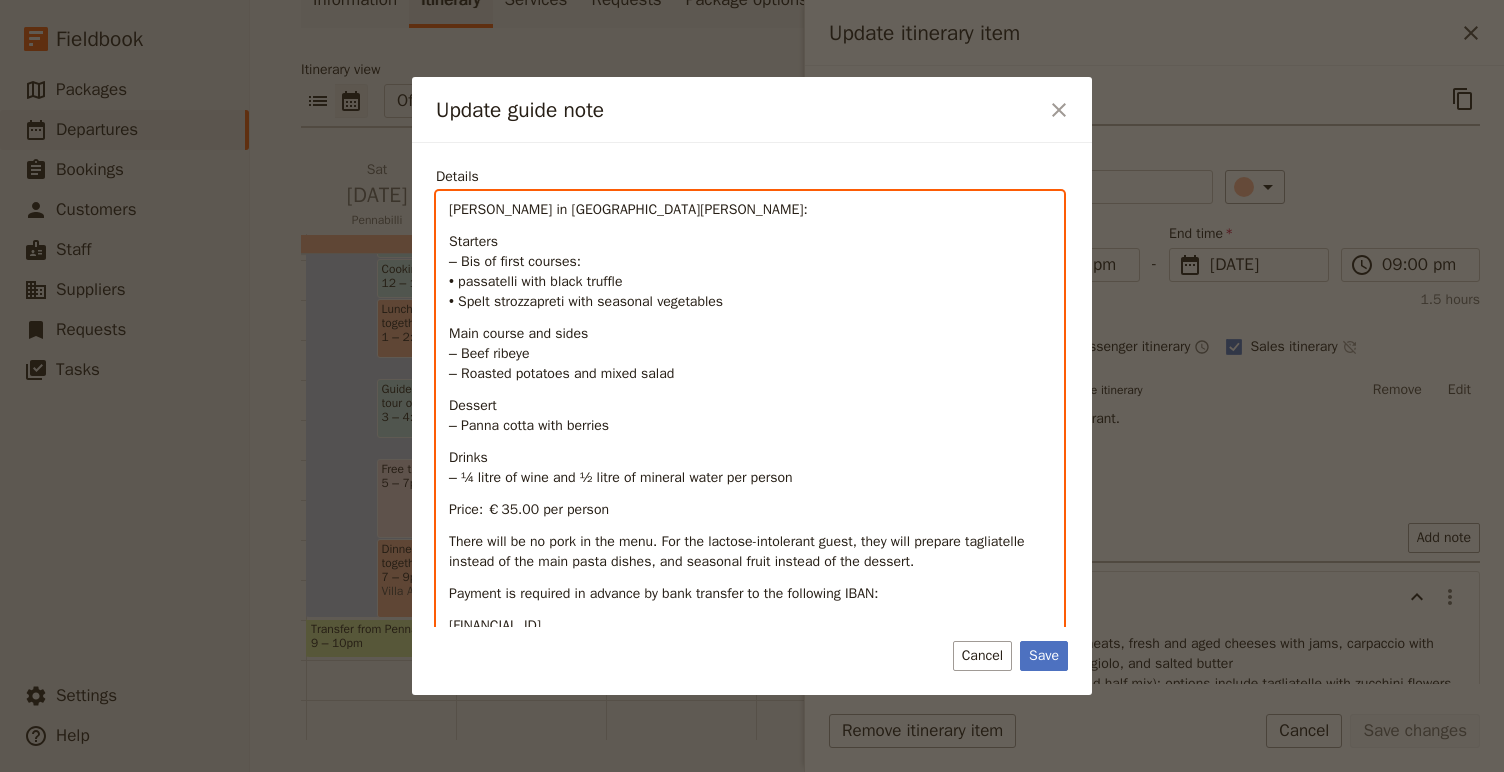 scroll, scrollTop: 0, scrollLeft: 0, axis: both 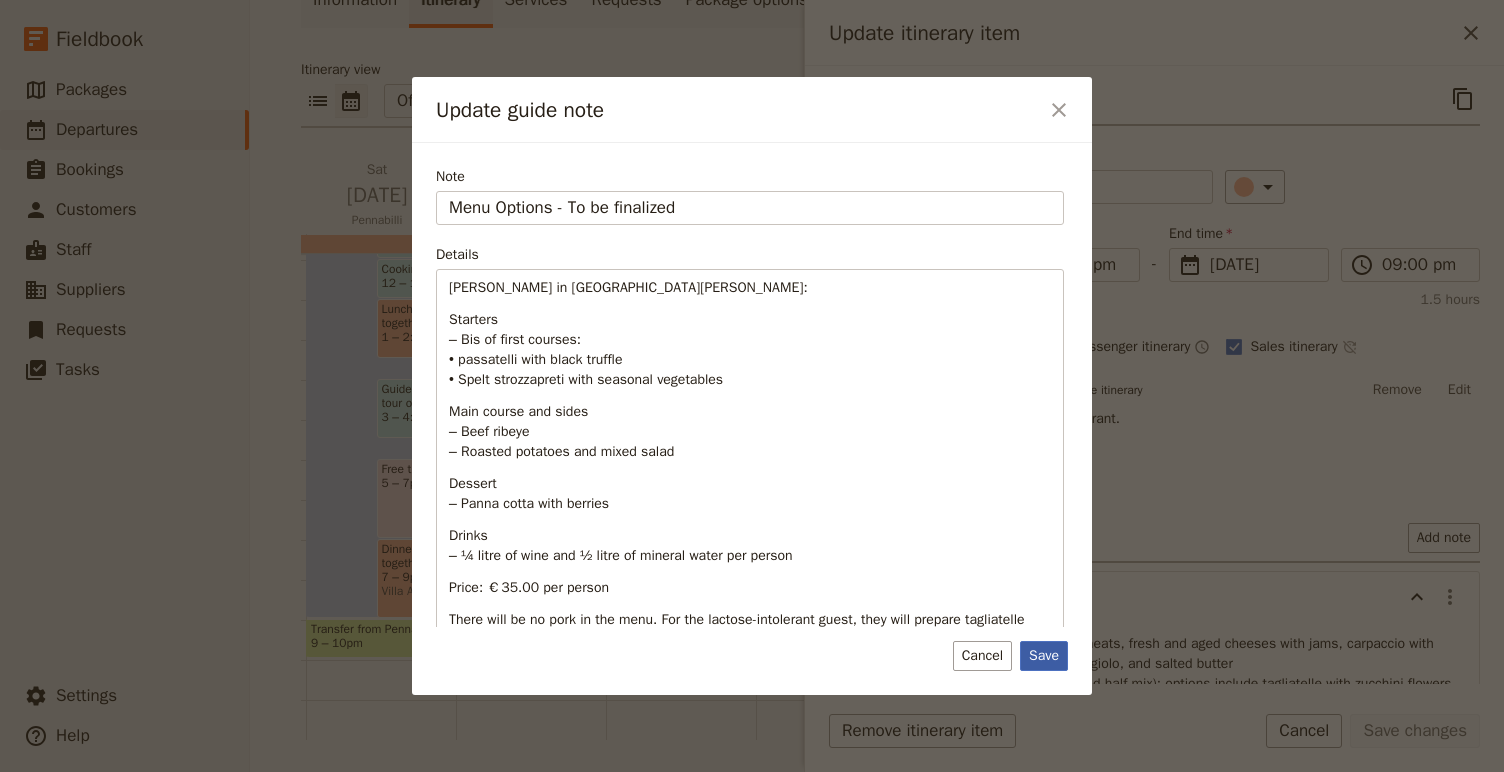 click on "Save" at bounding box center (1044, 656) 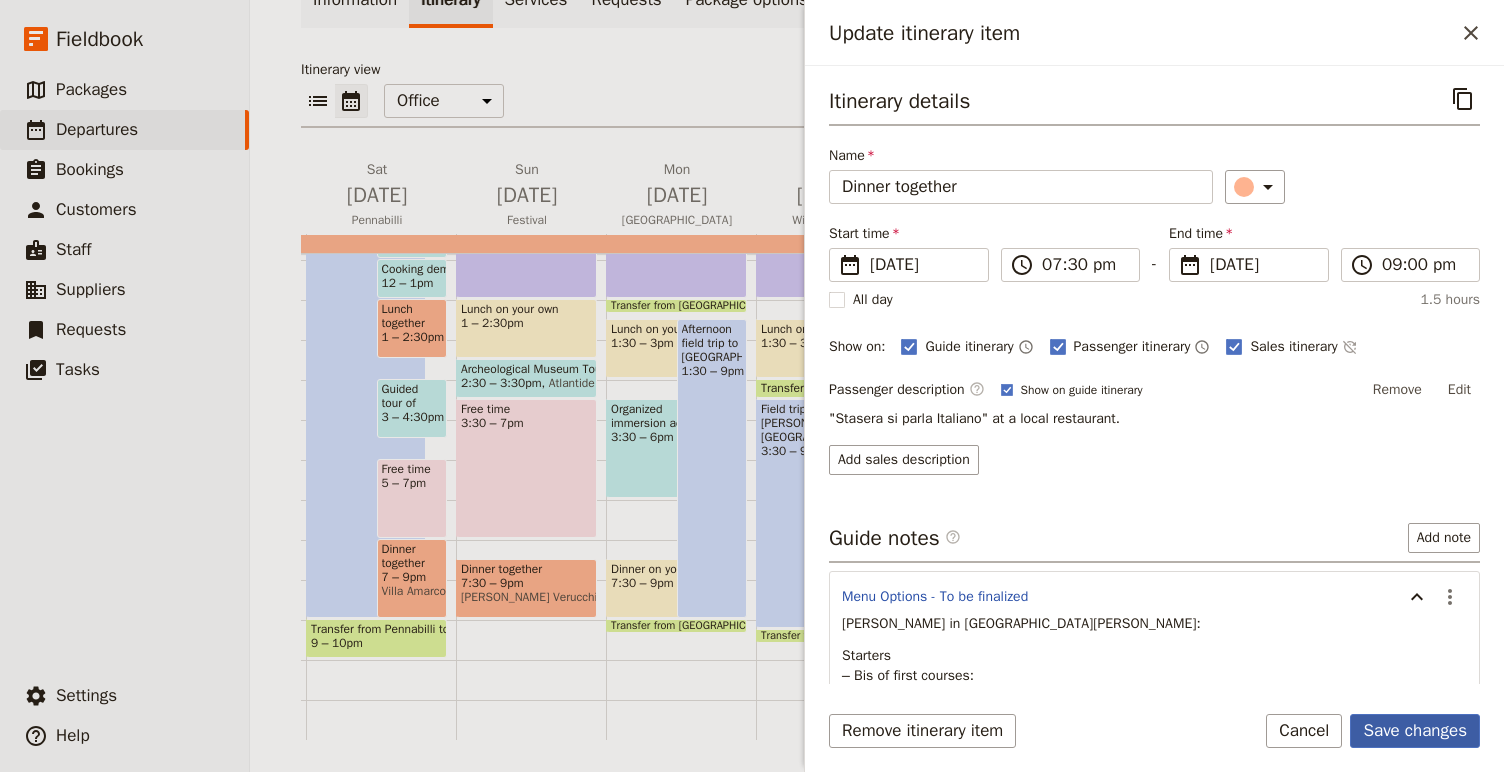 click on "Save changes" at bounding box center (1415, 731) 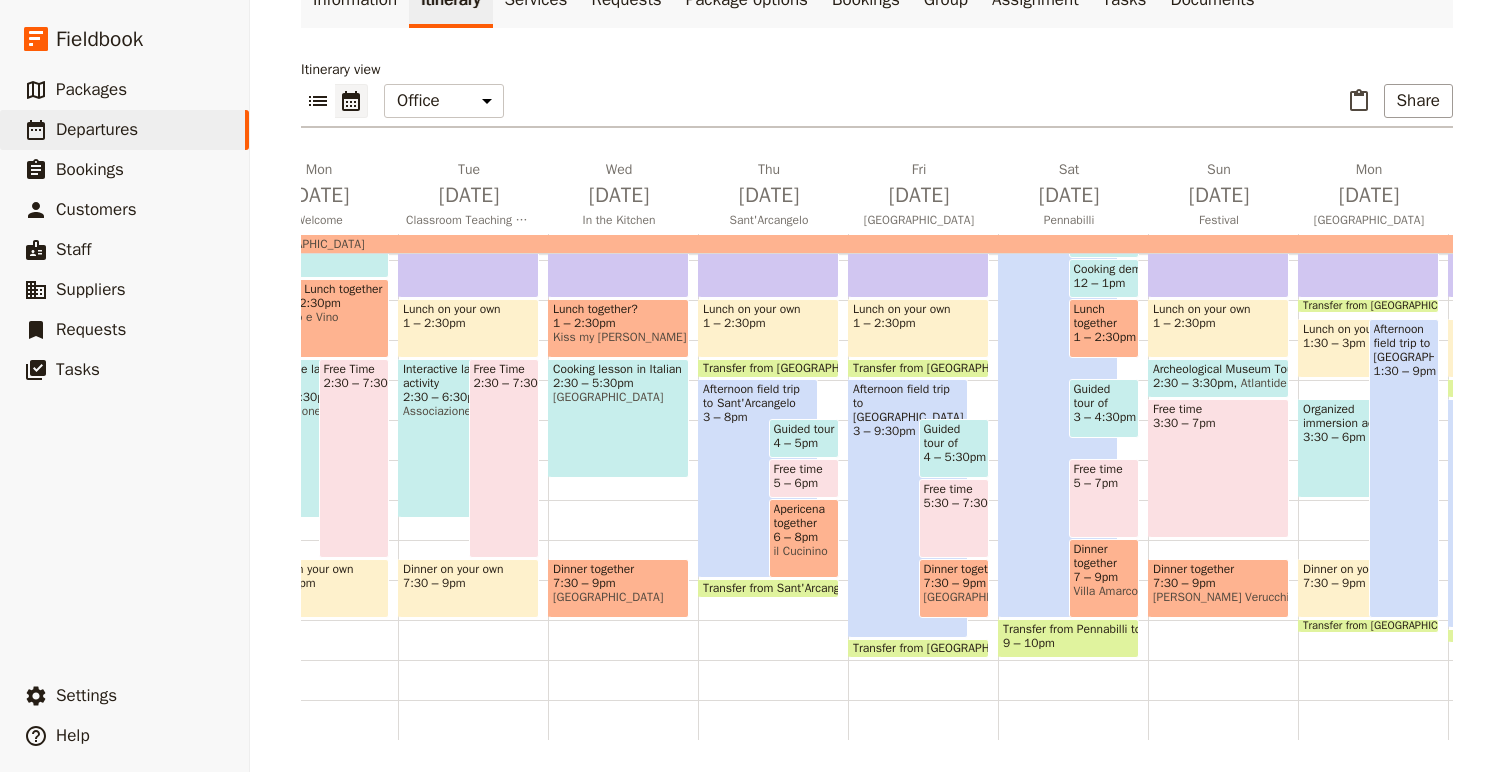 scroll, scrollTop: 0, scrollLeft: 0, axis: both 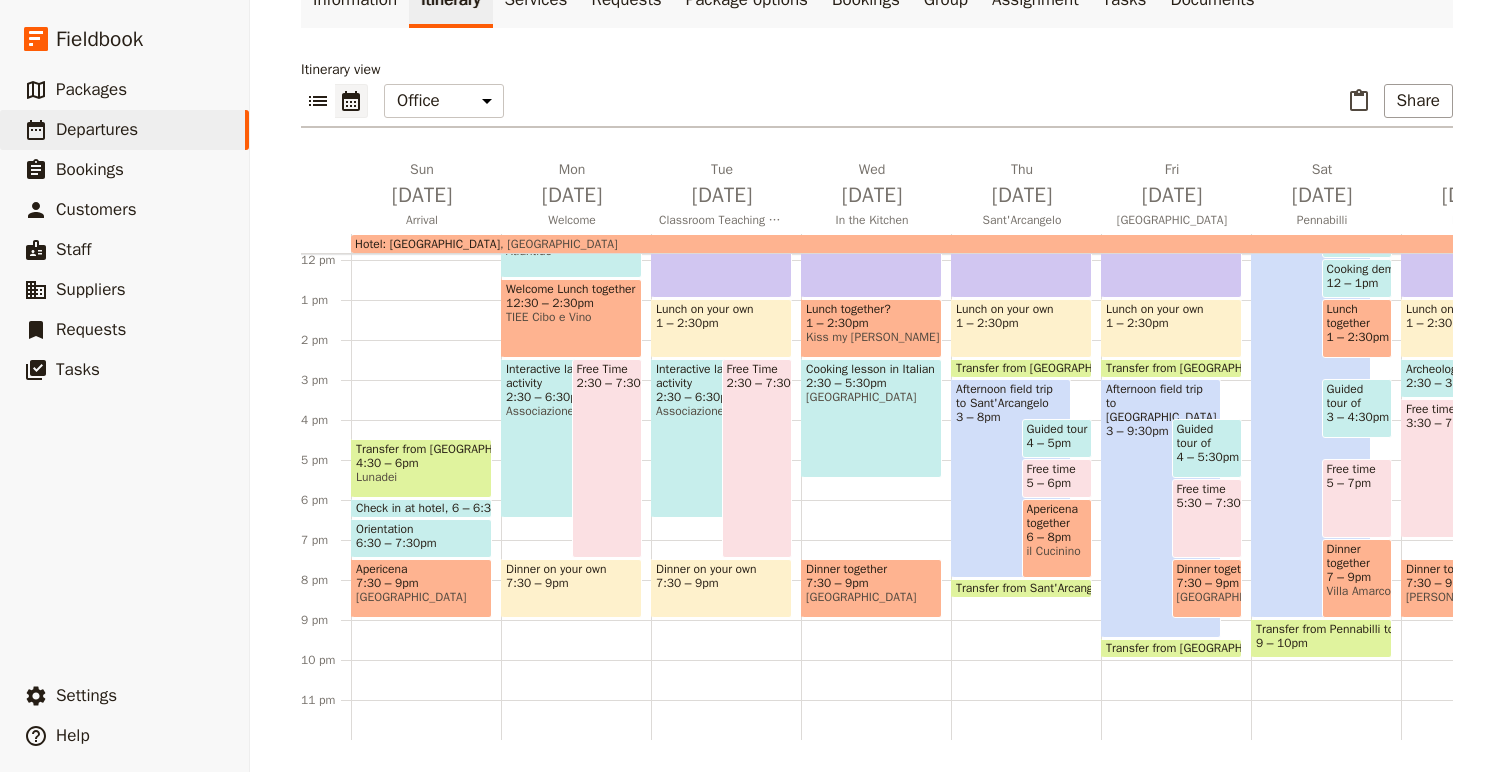 click on "Dinner together 7:30 – 9pm [GEOGRAPHIC_DATA]" at bounding box center [871, 588] 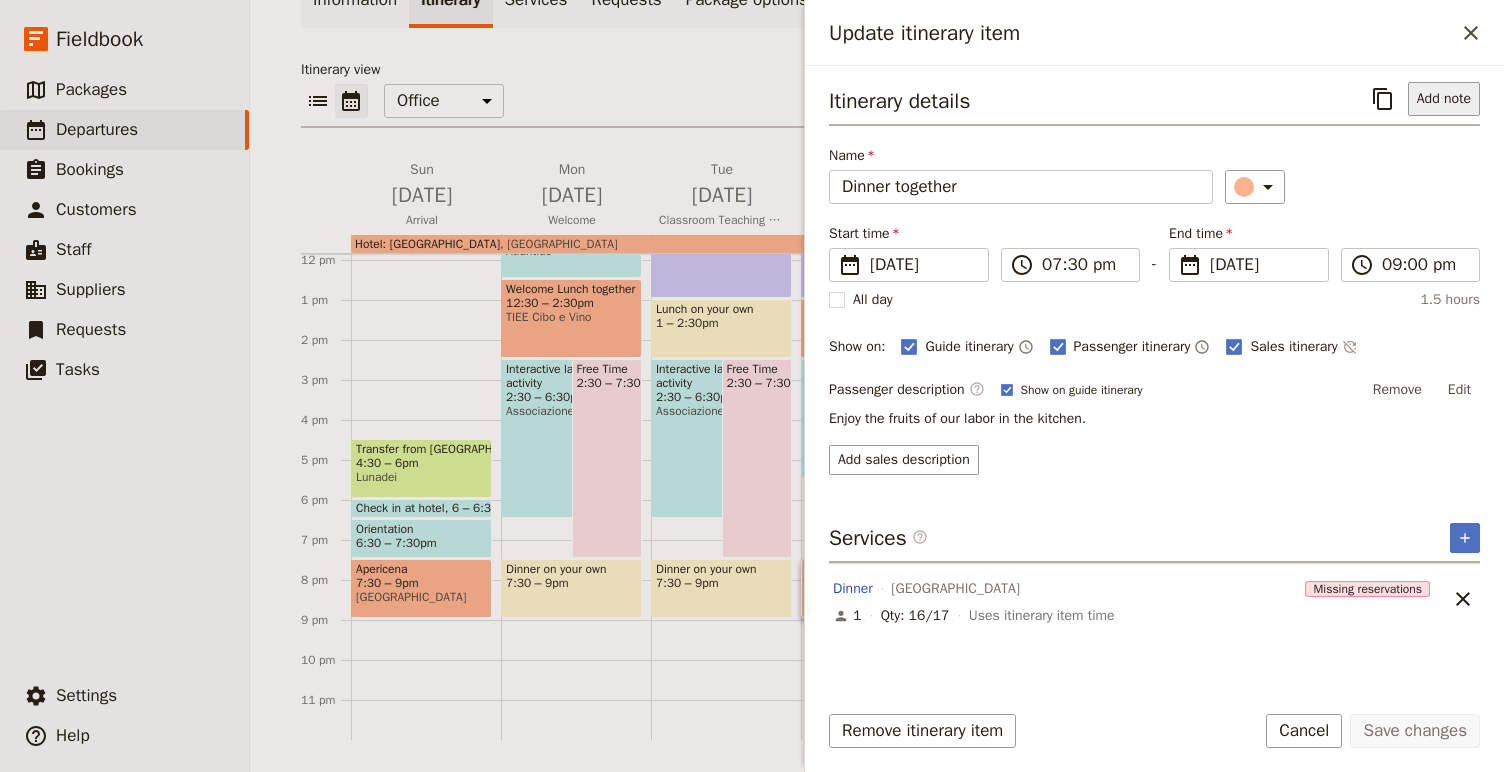 click on "Add note" at bounding box center (1444, 99) 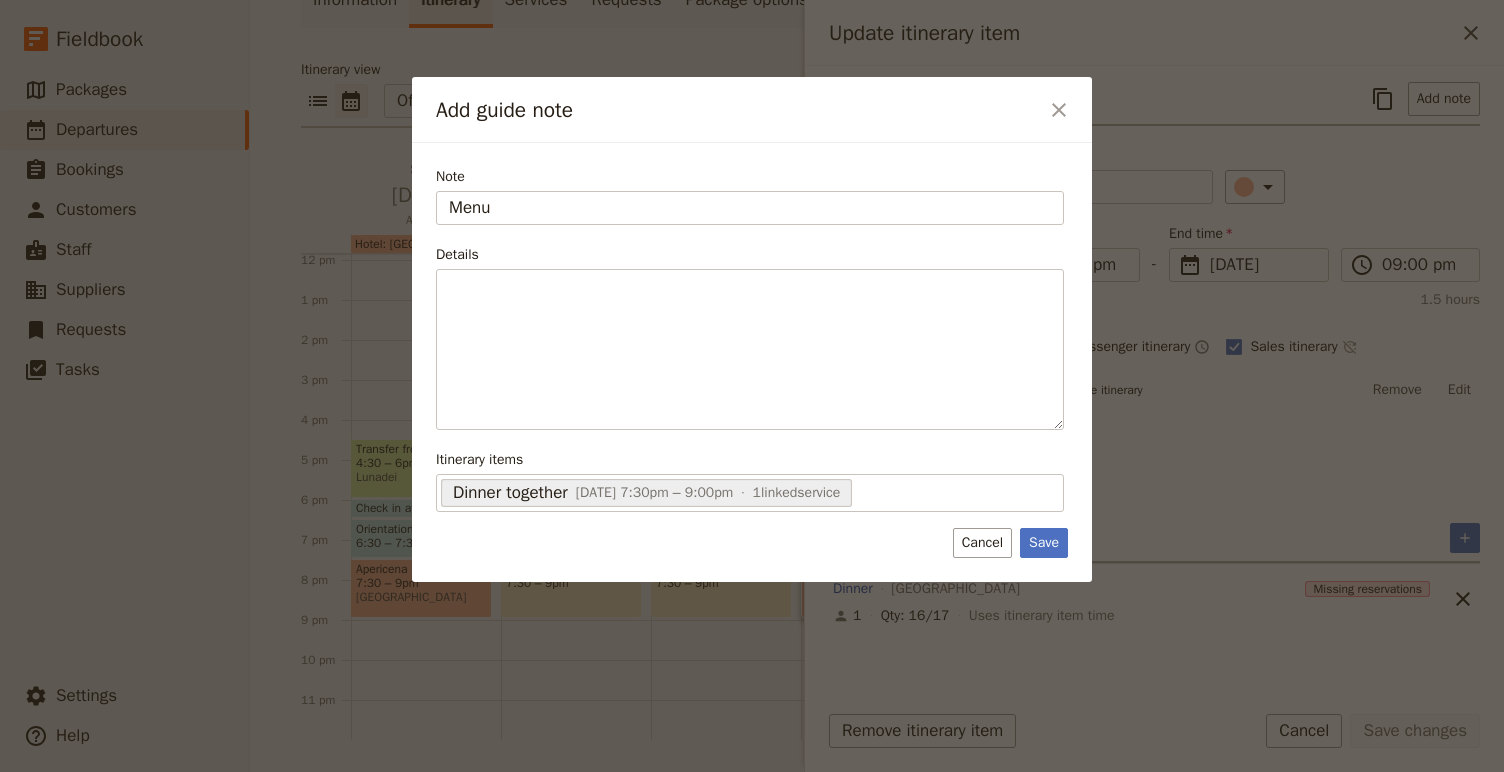 type on "Menu" 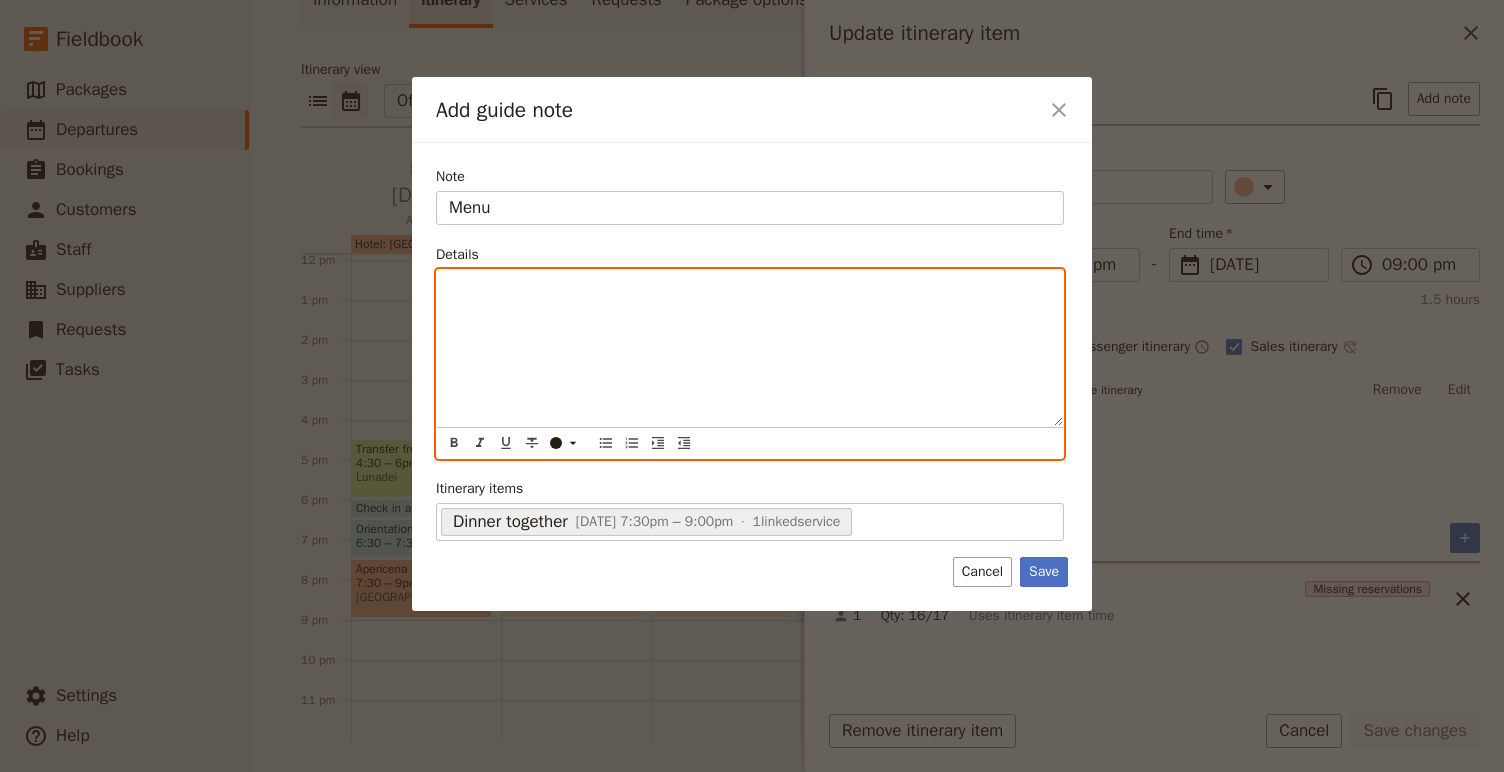 scroll, scrollTop: 0, scrollLeft: 0, axis: both 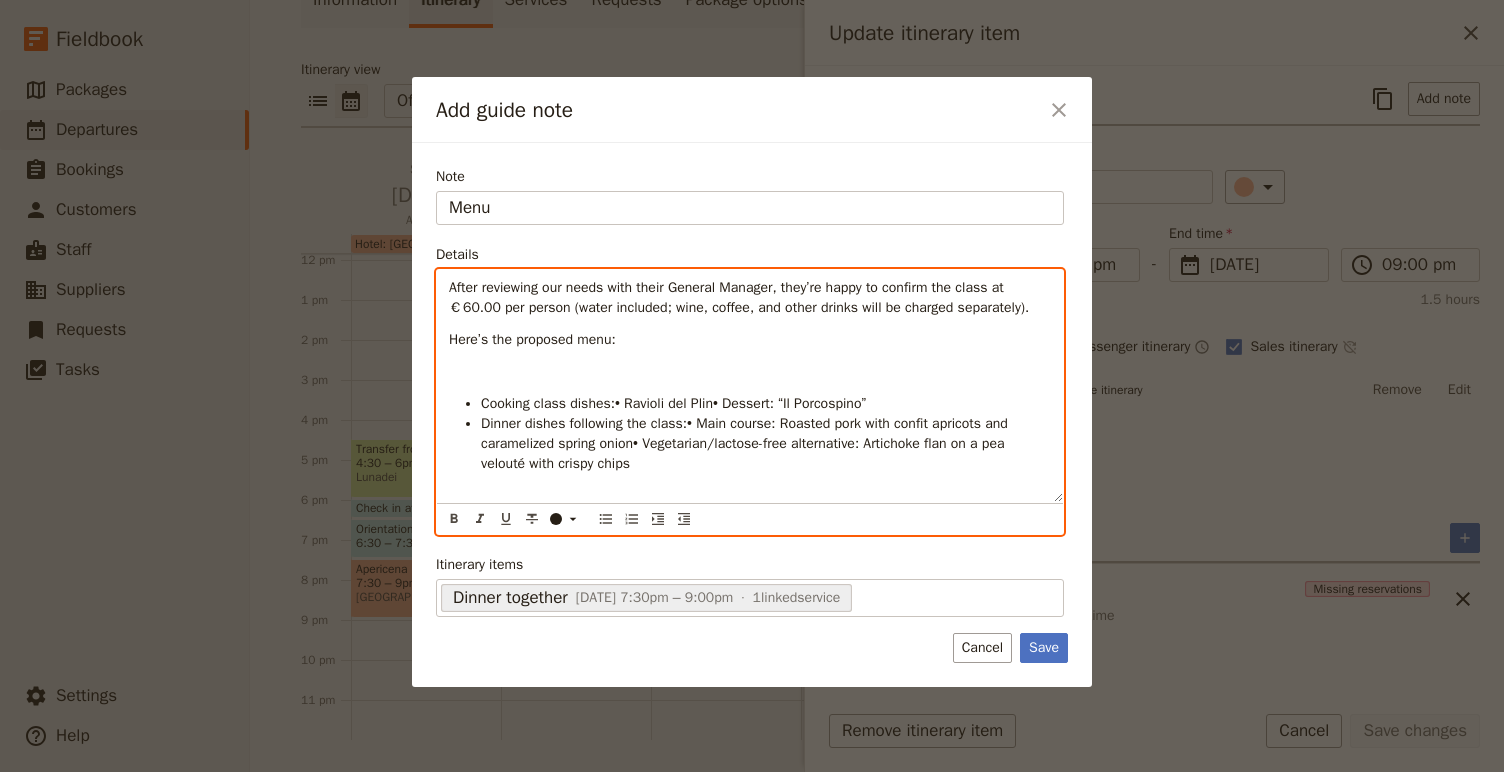 click at bounding box center (750, 372) 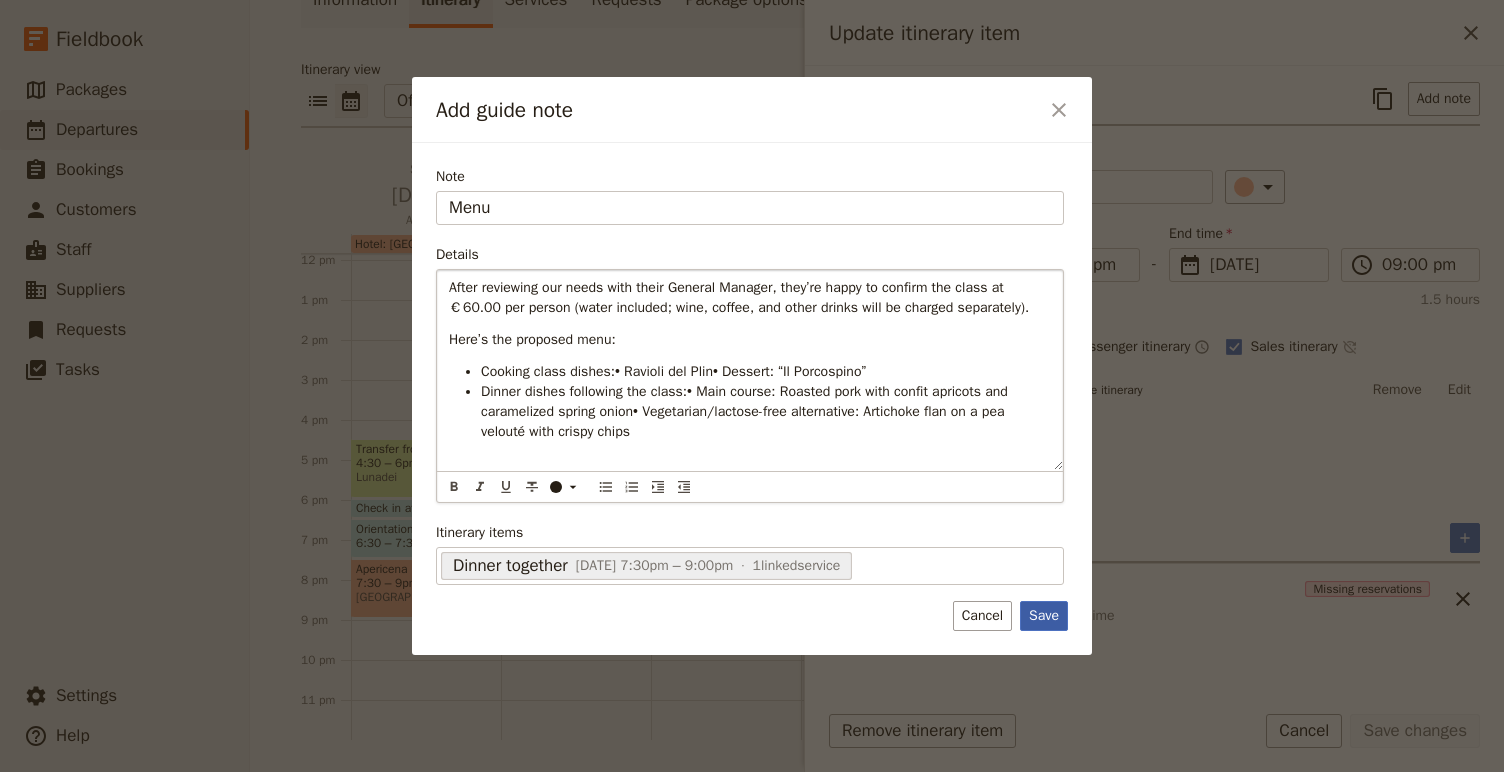 click on "Save" at bounding box center [1044, 616] 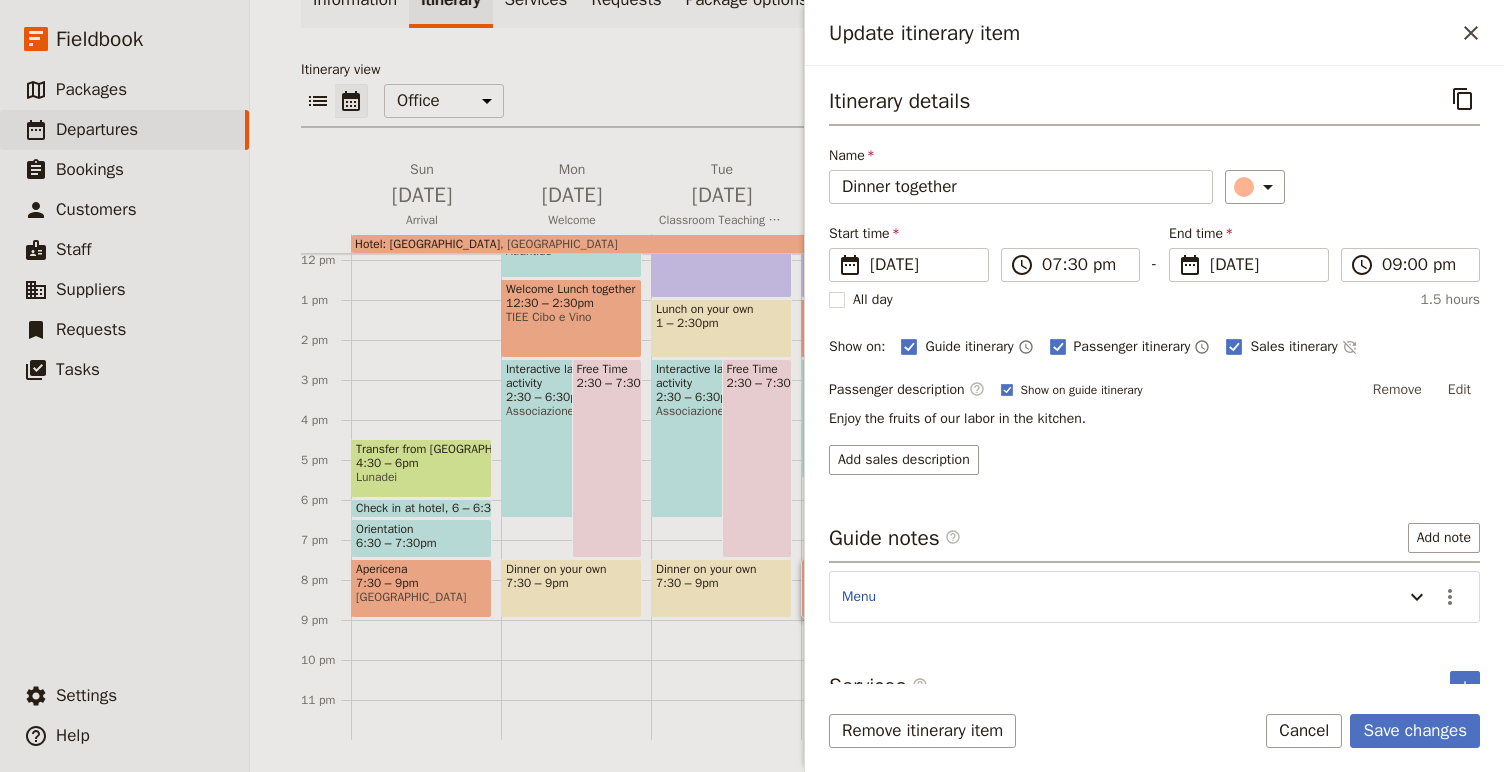 click on "Remove itinerary item Save changes Cancel" at bounding box center (1154, 743) 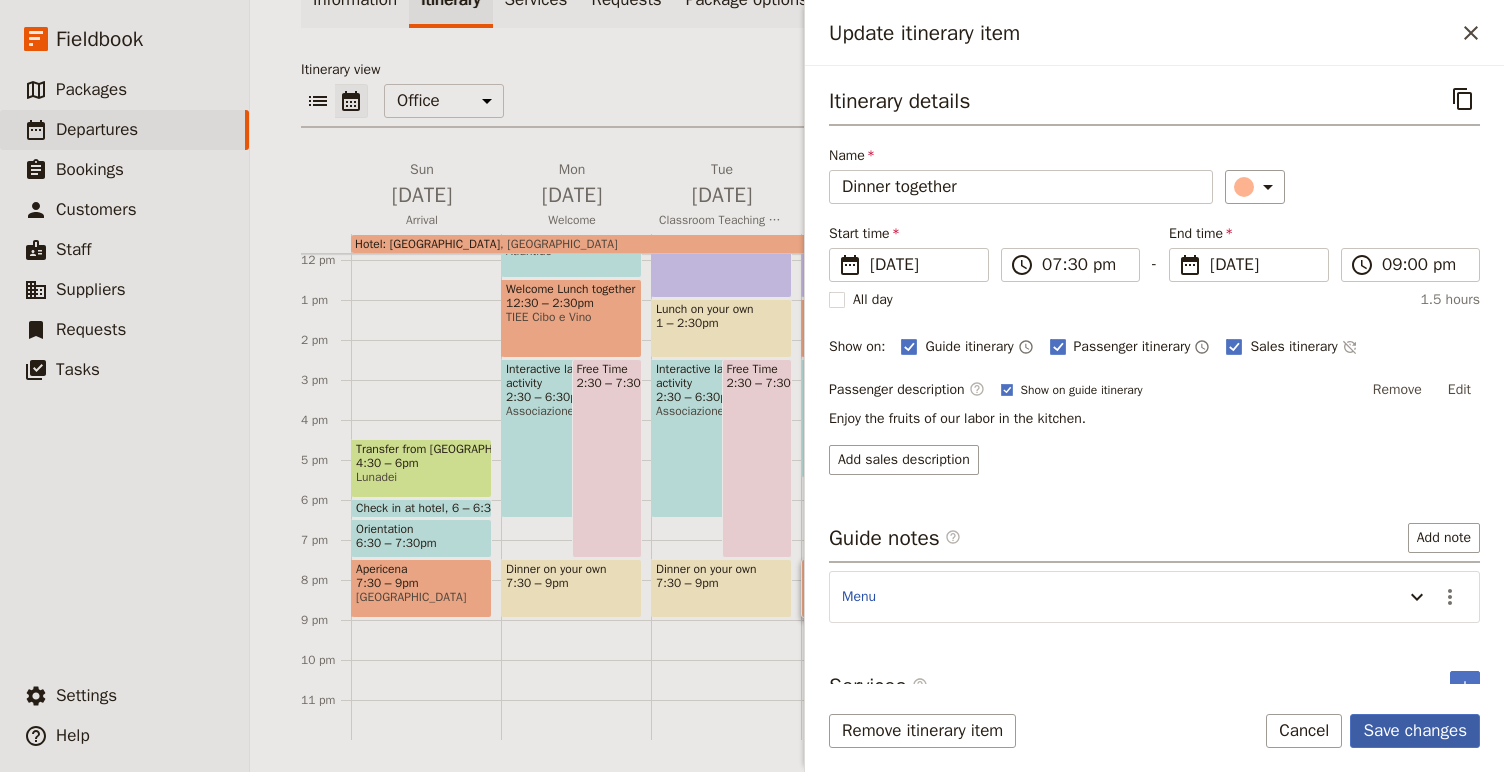 click on "Save changes" at bounding box center (1415, 731) 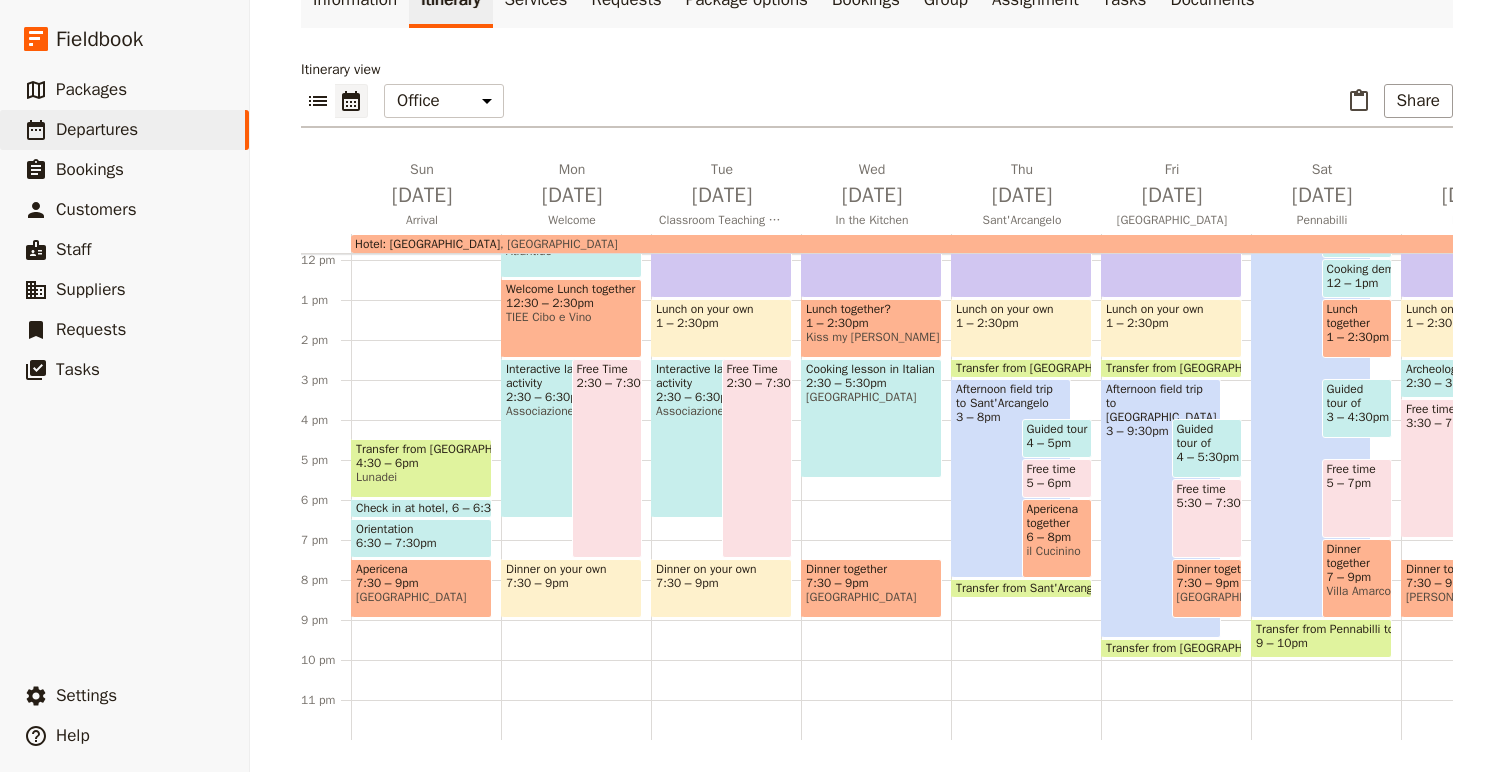click on "[GEOGRAPHIC_DATA]" at bounding box center (421, 597) 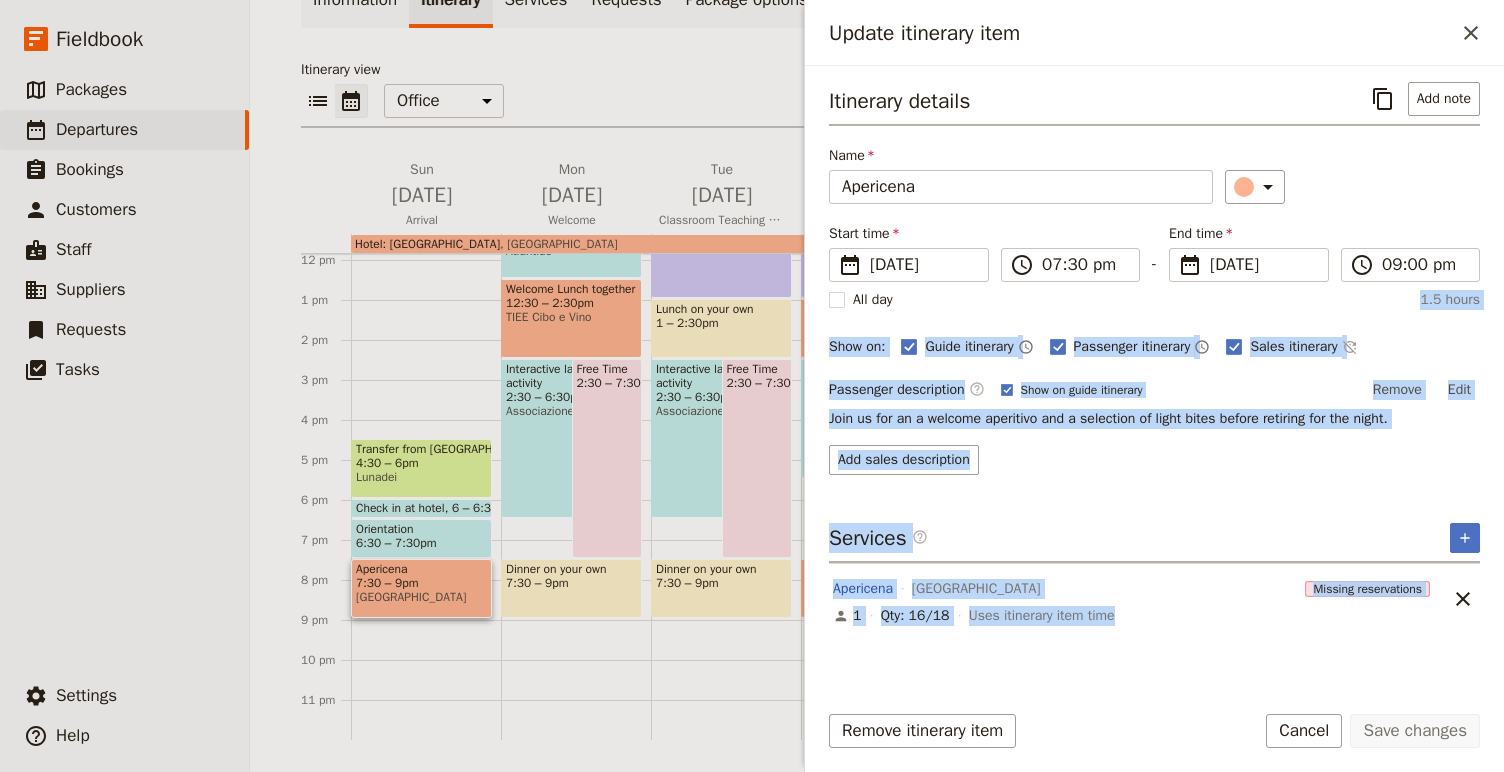 drag, startPoint x: 1020, startPoint y: 644, endPoint x: 1284, endPoint y: 289, distance: 442.40366 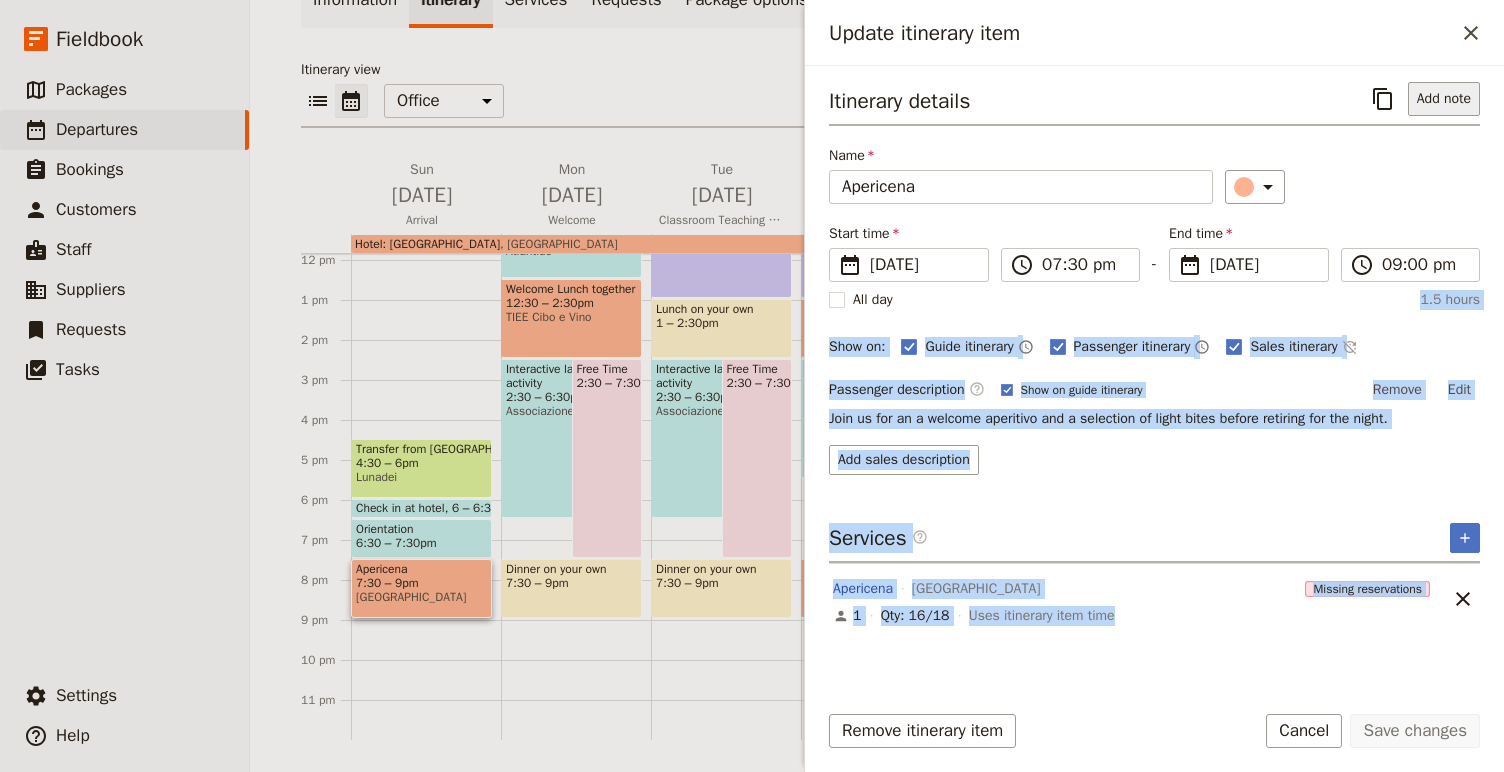 click on "Add note" at bounding box center [1444, 99] 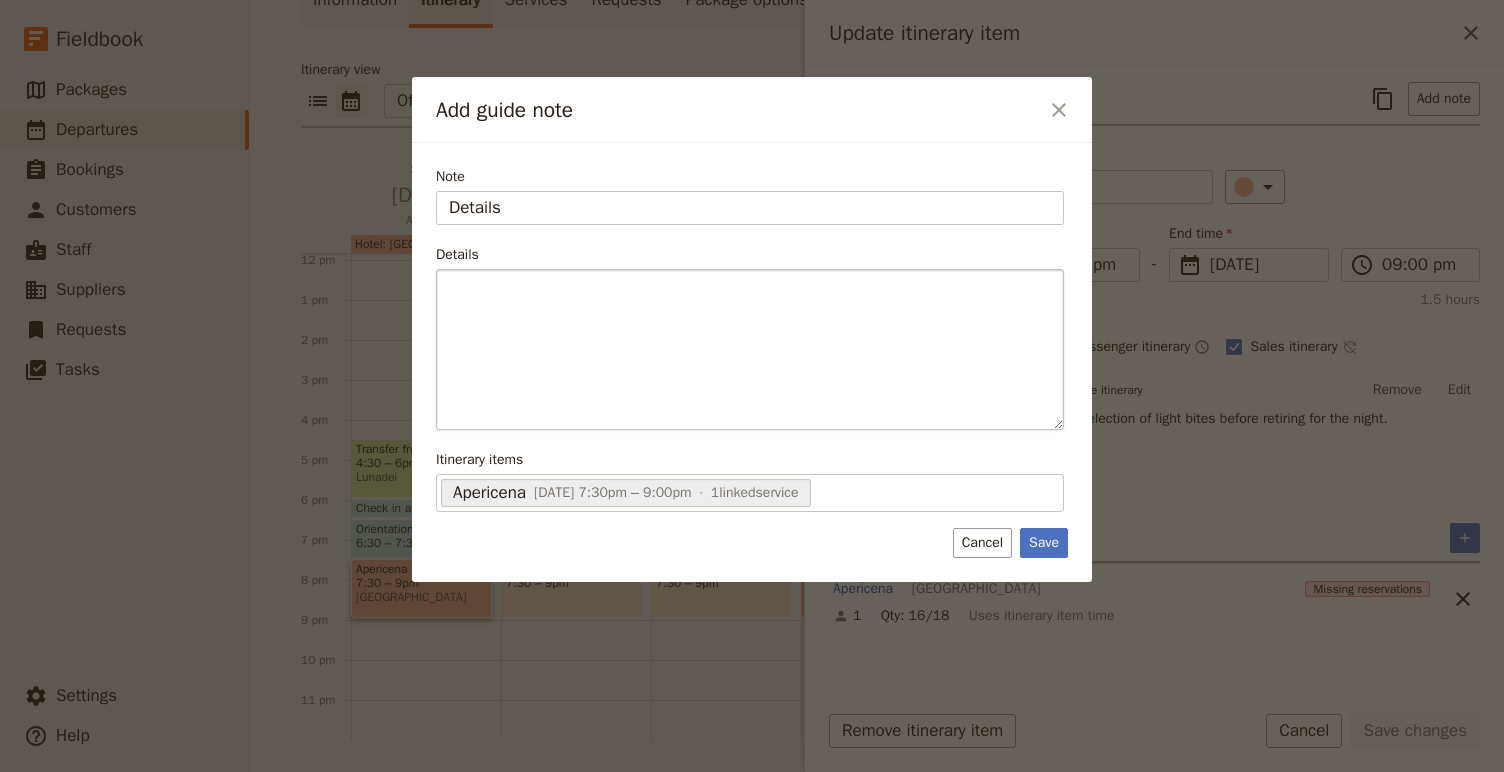 type on "Details" 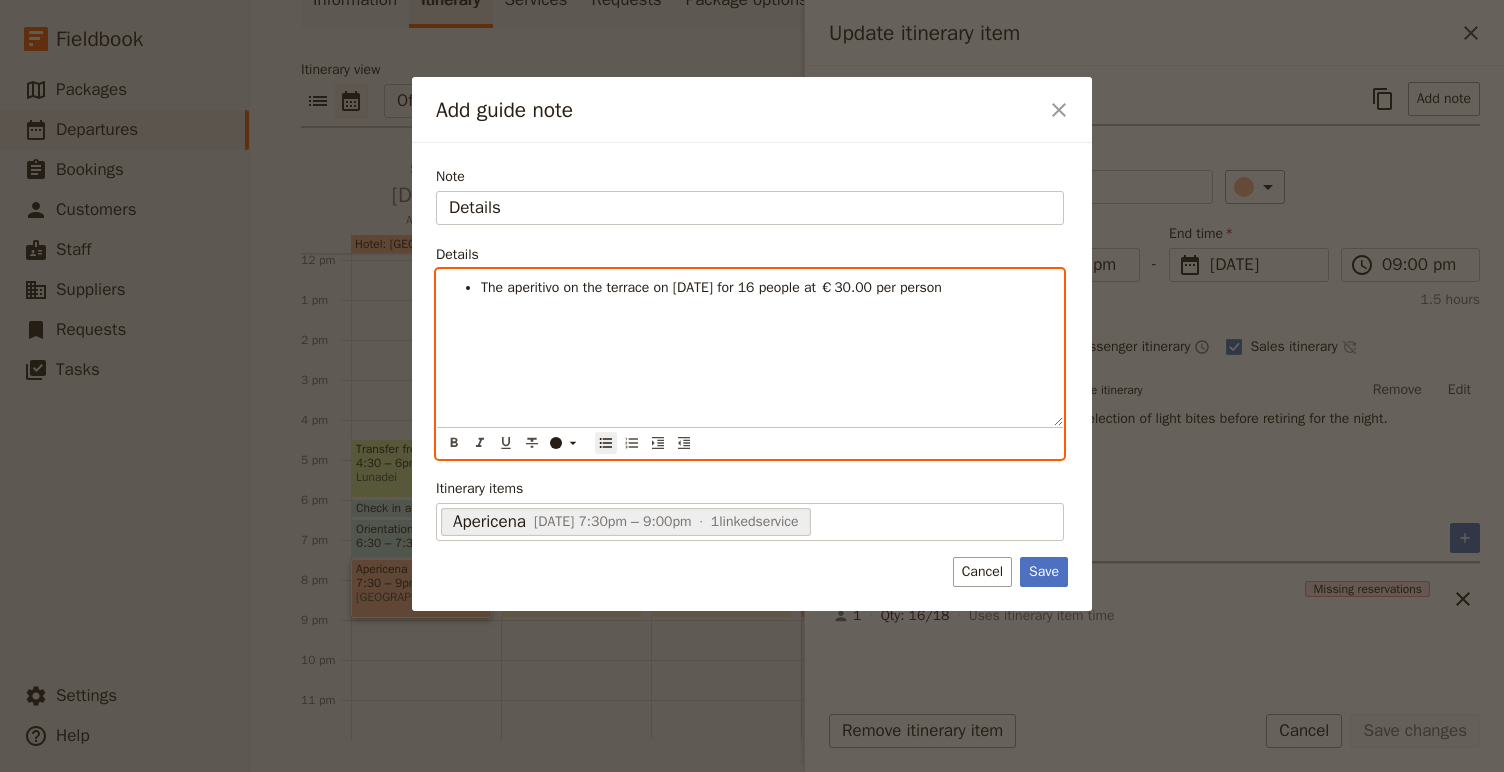 click on "The aperitivo on the terrace on [DATE] for 16 people at €30.00 per person" at bounding box center [711, 287] 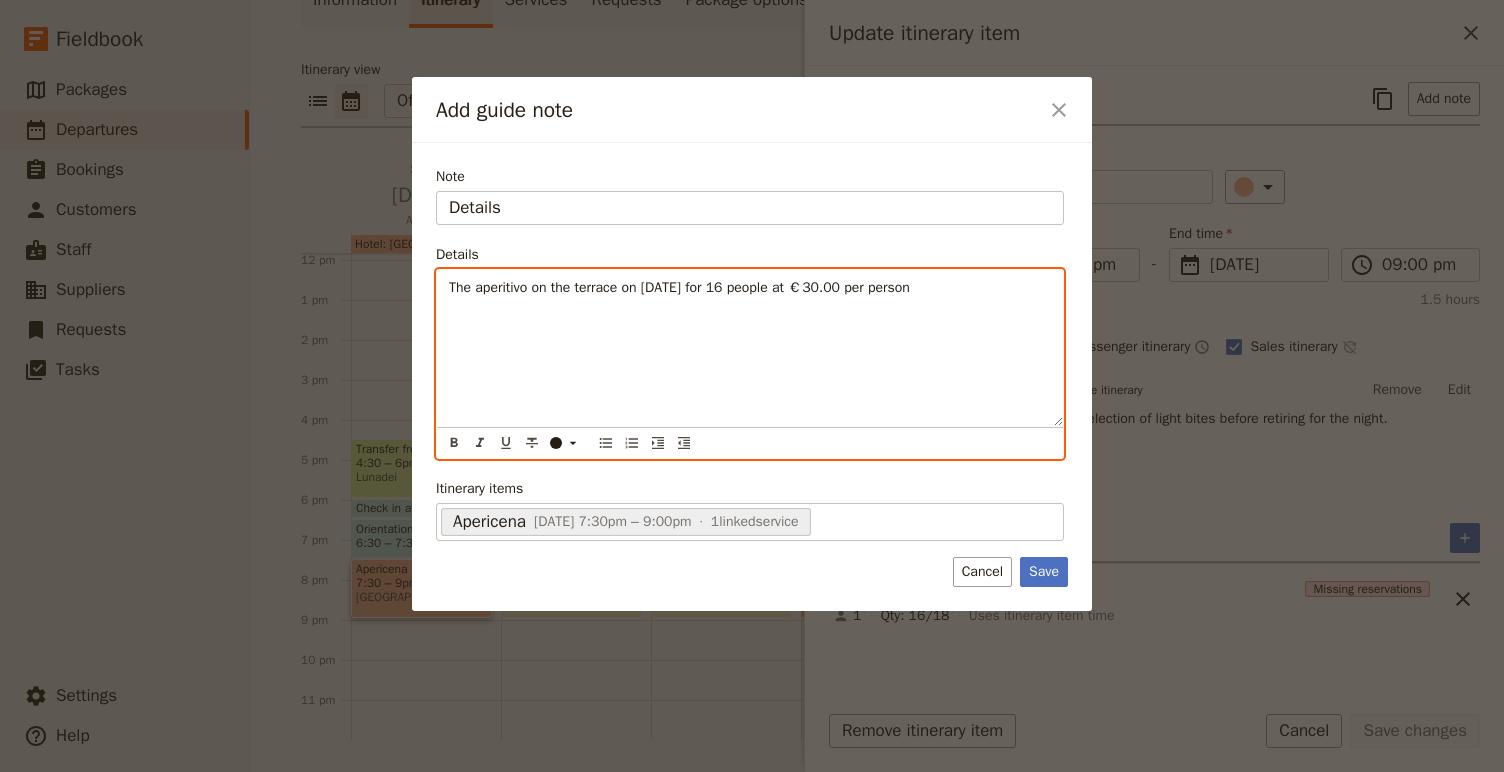 click on "The aperitivo on the terrace on [DATE] for 16 people at €30.00 per person" at bounding box center (750, 288) 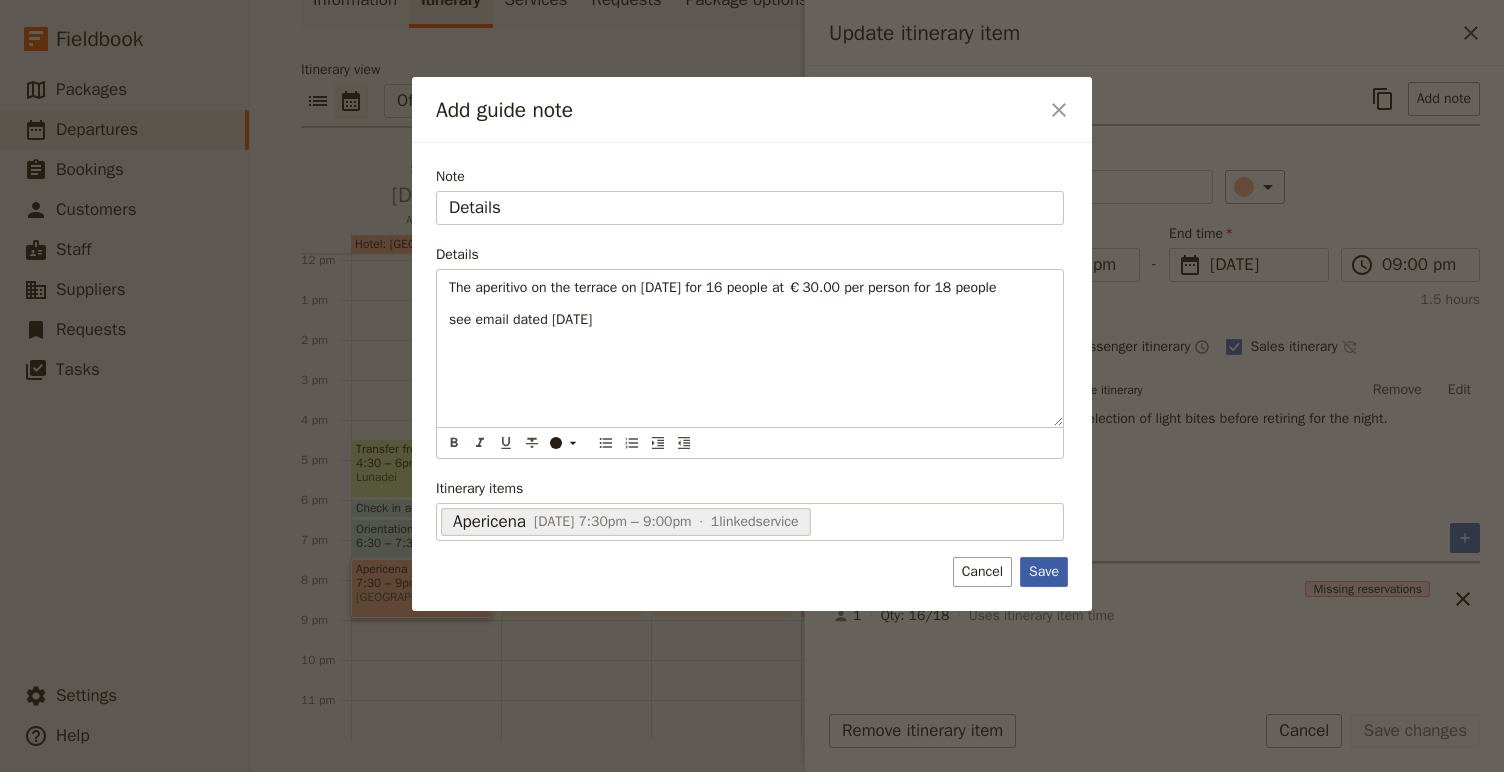 click on "Save" at bounding box center (1044, 572) 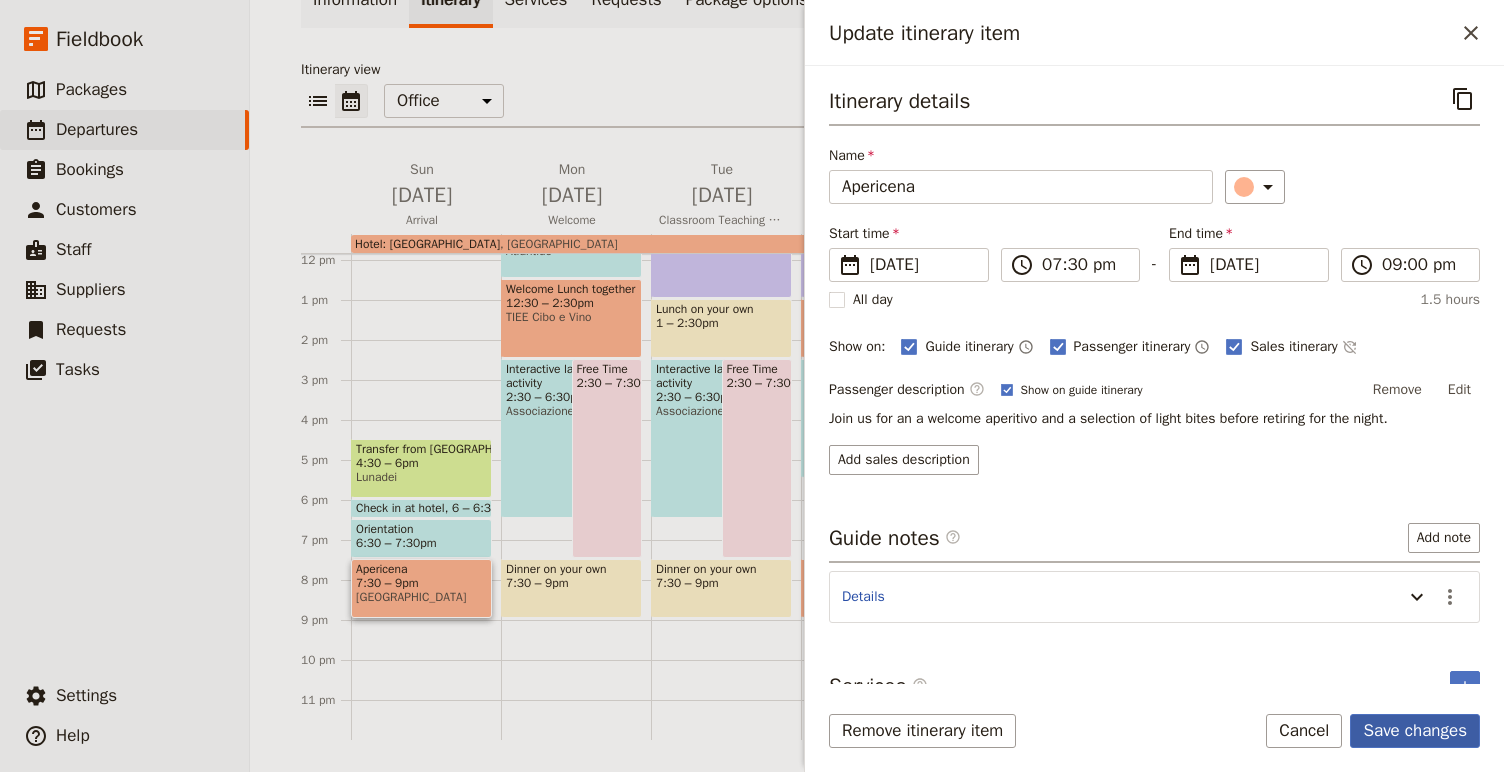 click on "Save changes" at bounding box center [1415, 731] 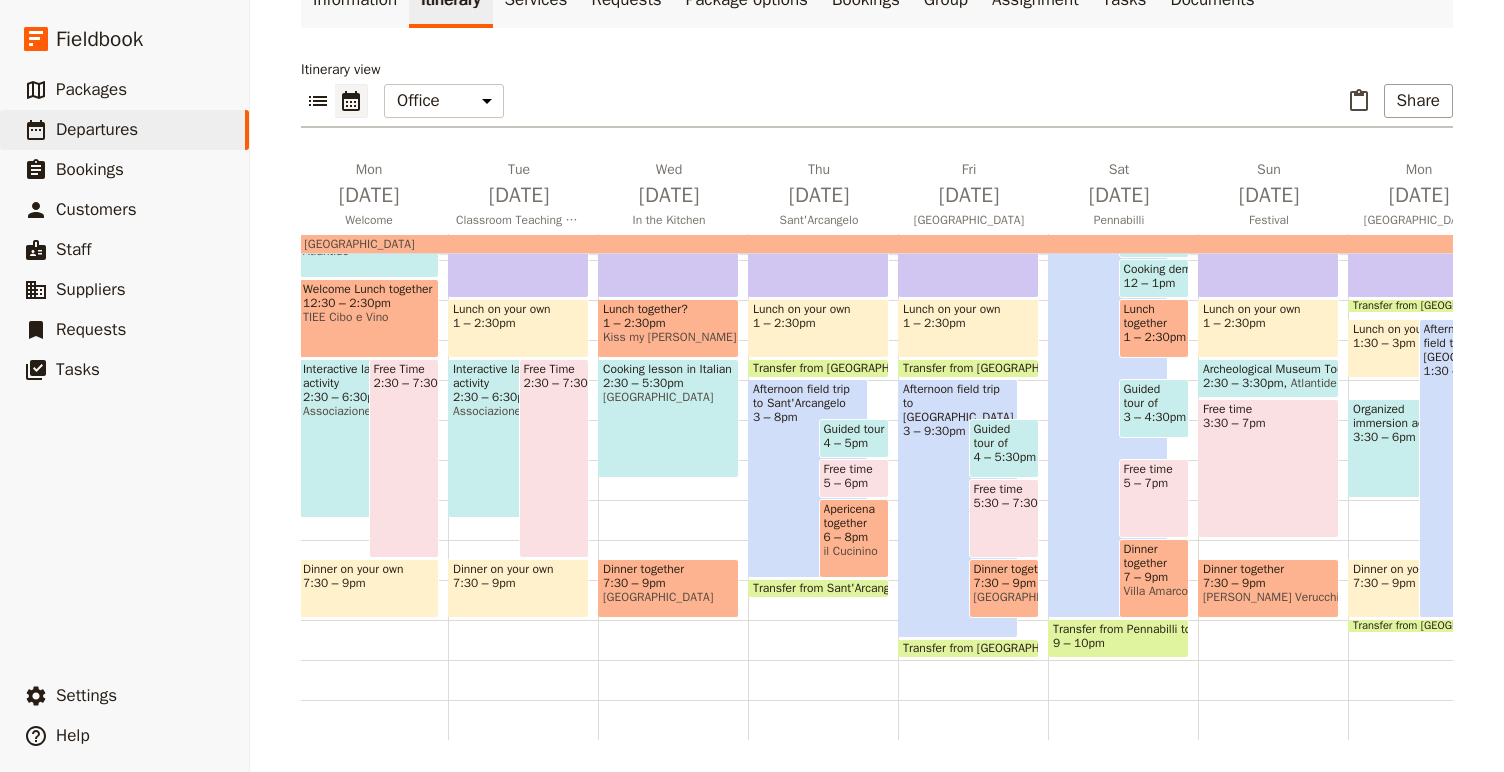 scroll, scrollTop: 0, scrollLeft: 245, axis: horizontal 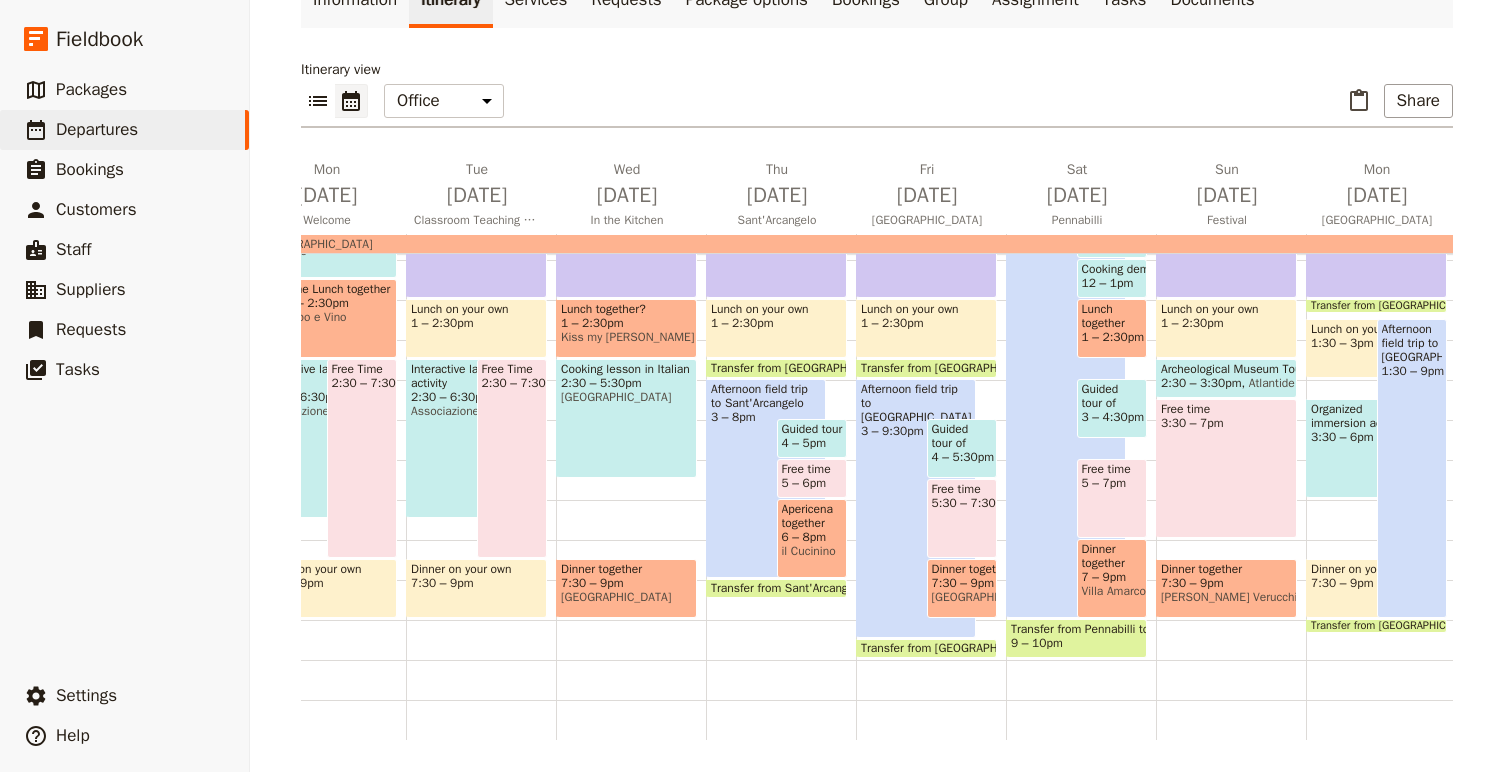 click on "[GEOGRAPHIC_DATA]" at bounding box center [962, 597] 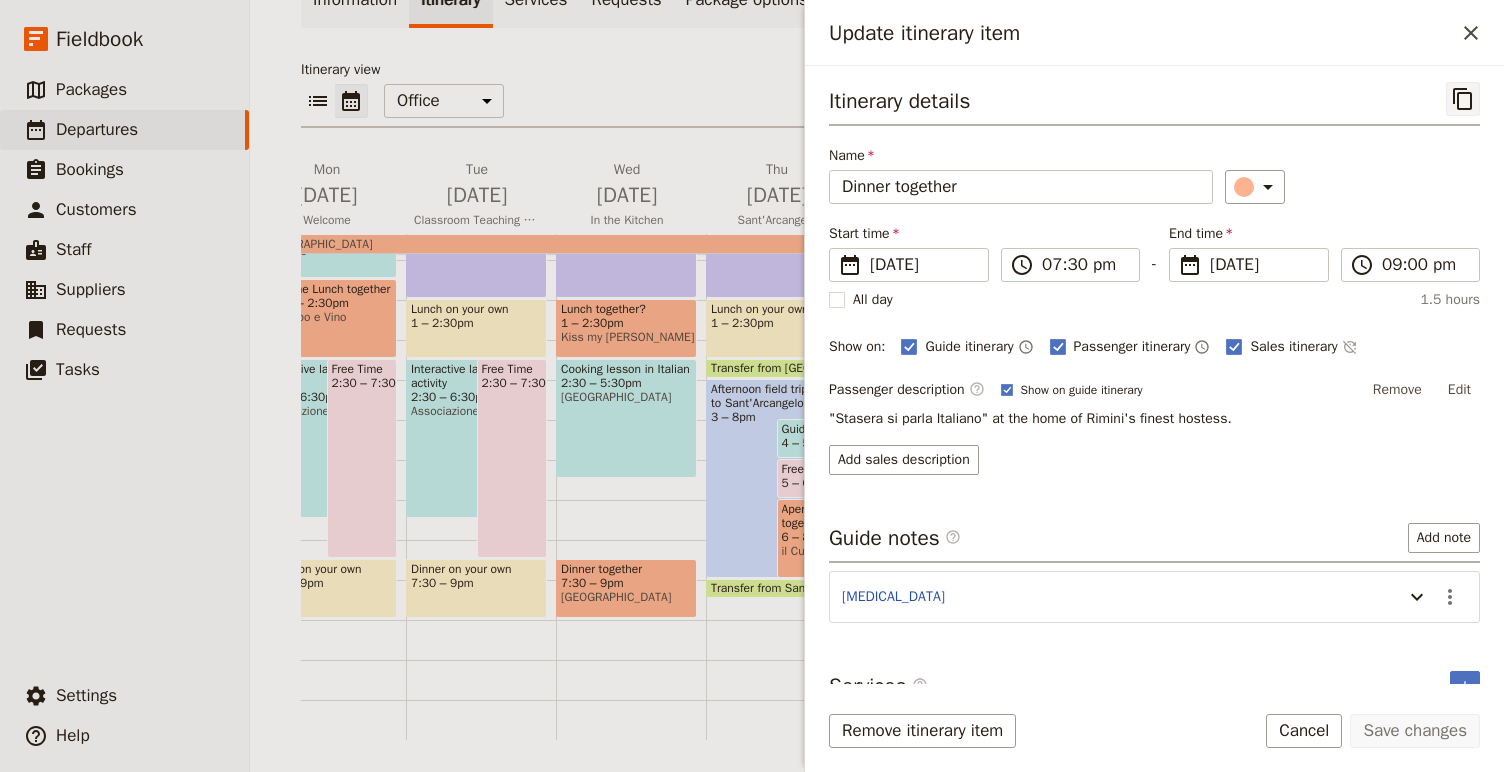 click 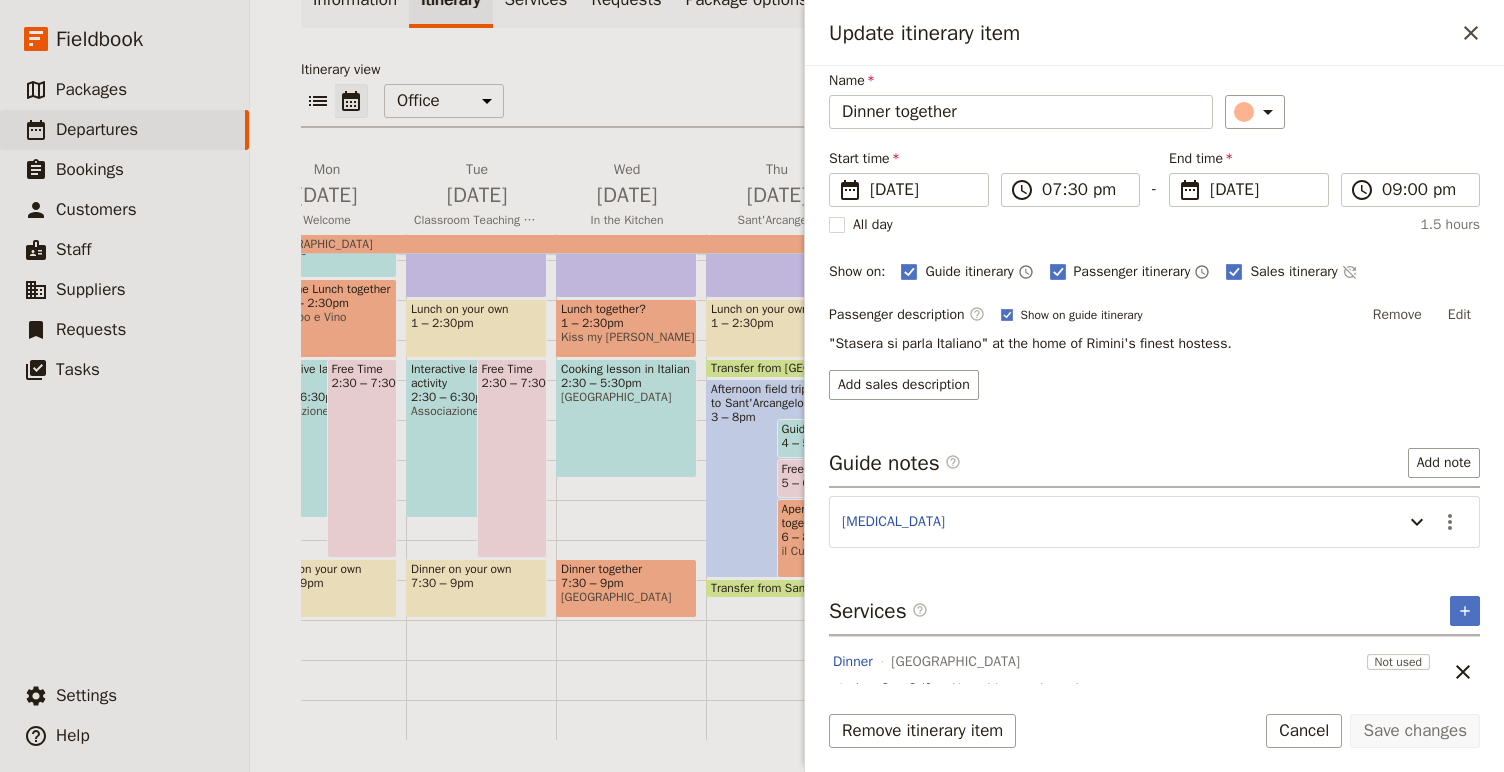 scroll, scrollTop: 83, scrollLeft: 0, axis: vertical 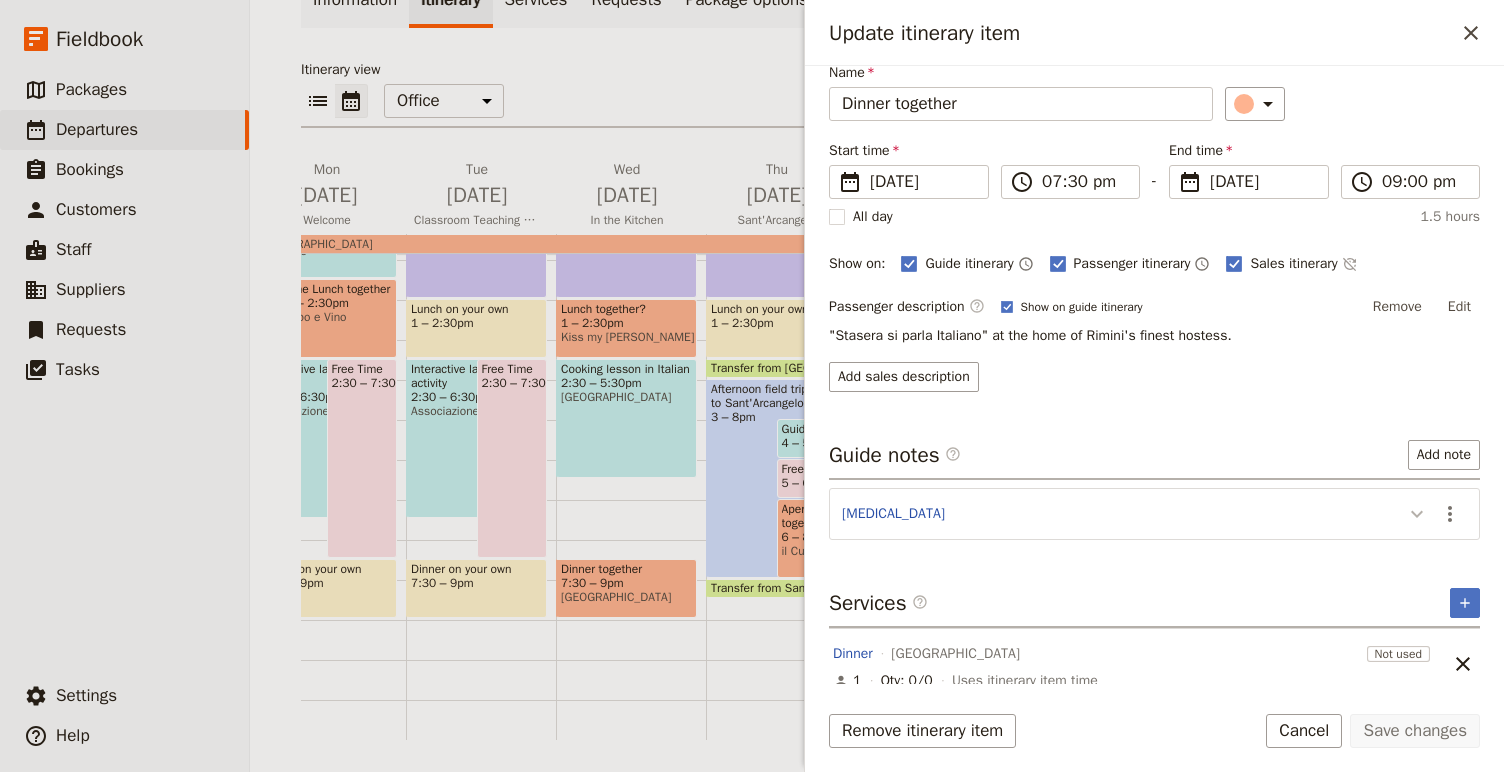 click 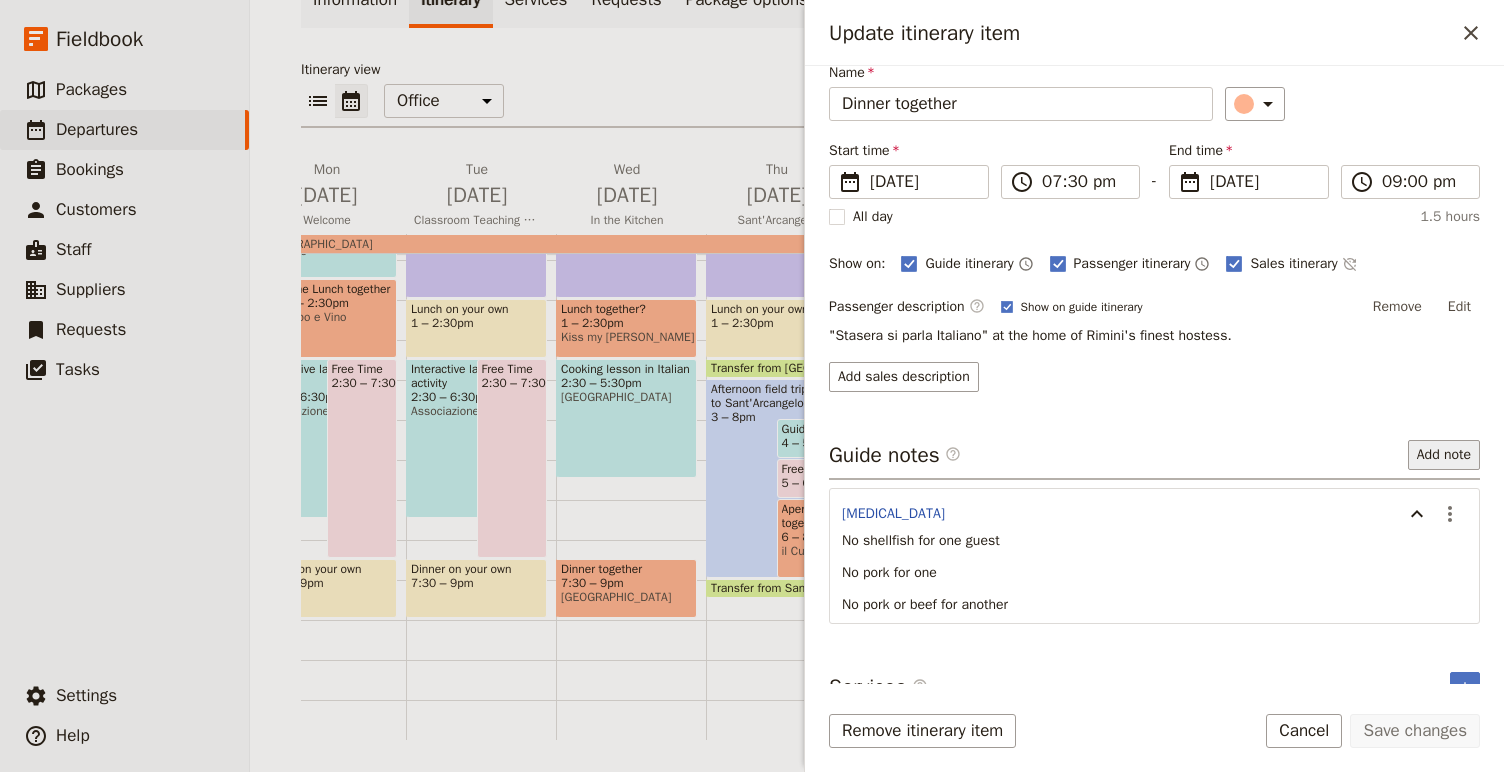 click on "Add note" at bounding box center [1444, 455] 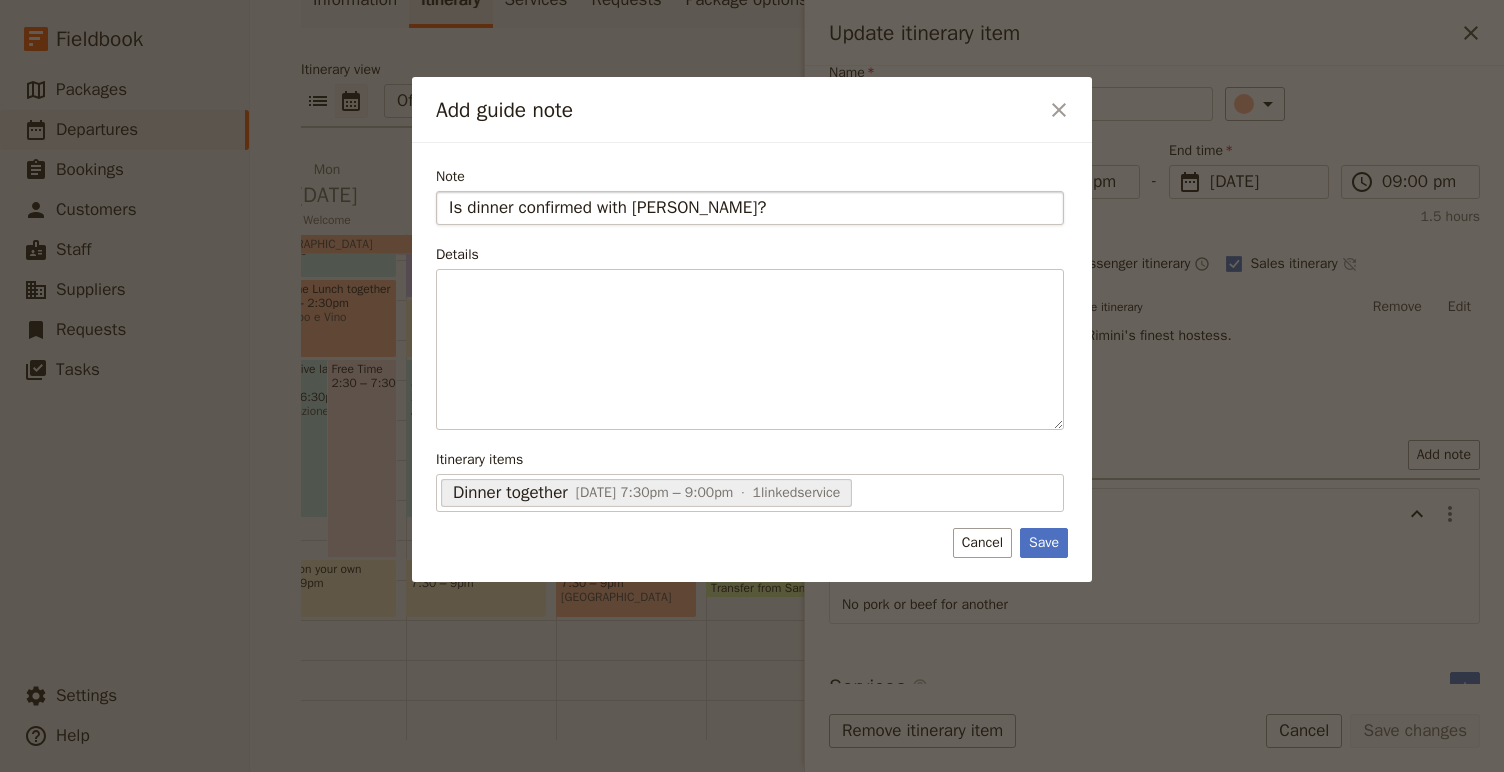 click on "Is dinner confirmed with [PERSON_NAME]?" at bounding box center (750, 208) 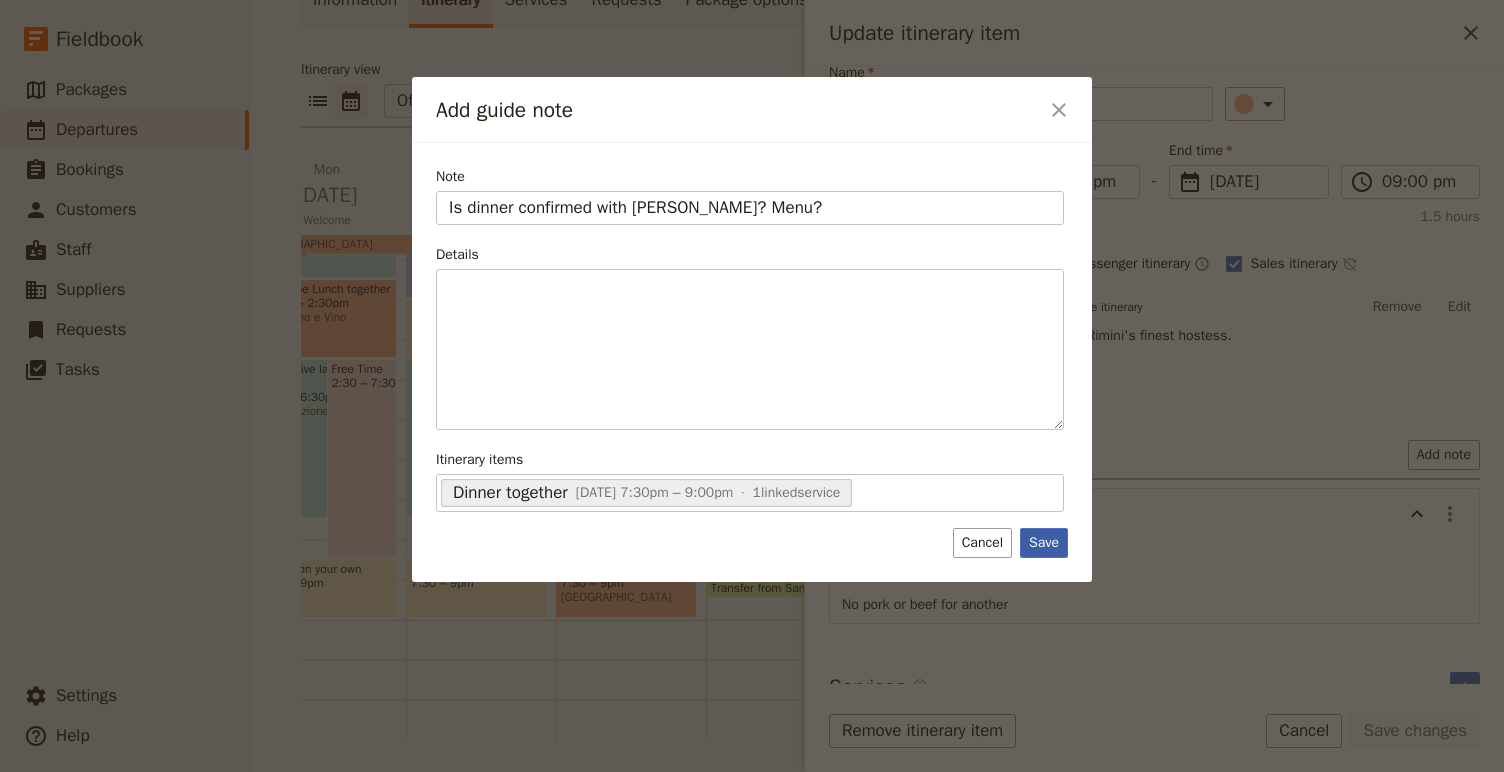 type on "Is dinner confirmed with [PERSON_NAME]? Menu?" 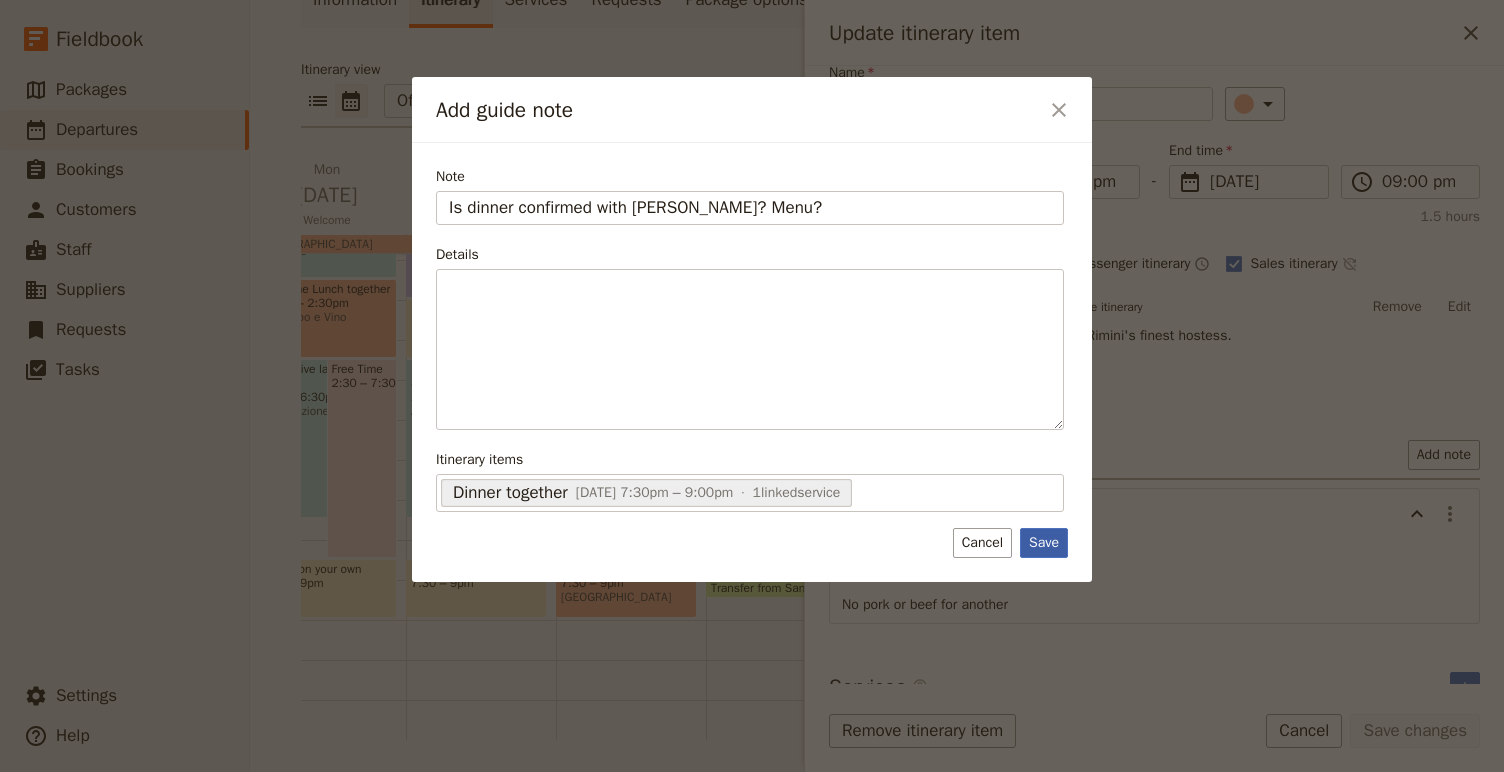 click on "Save" at bounding box center (1044, 543) 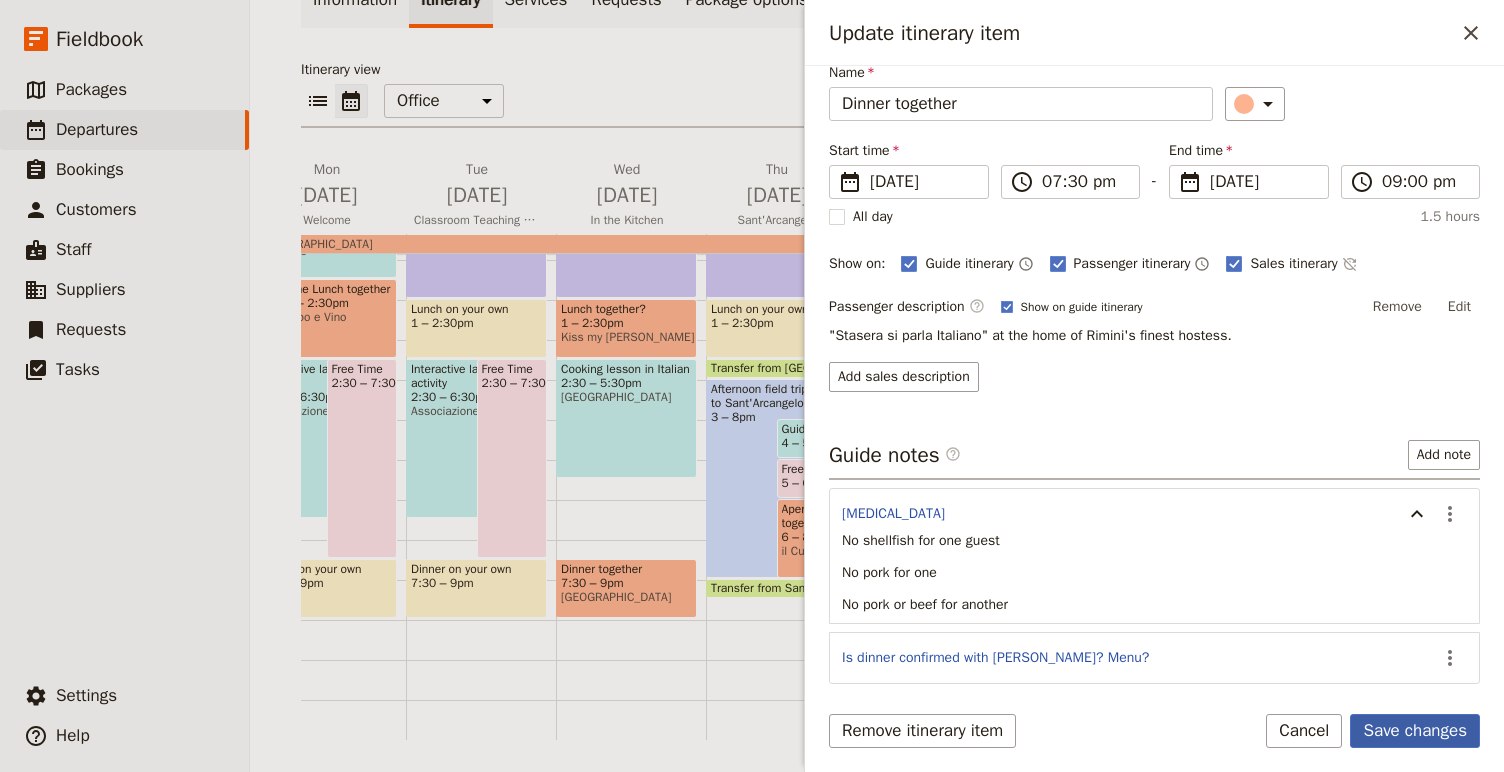 click on "Save changes" at bounding box center [1415, 731] 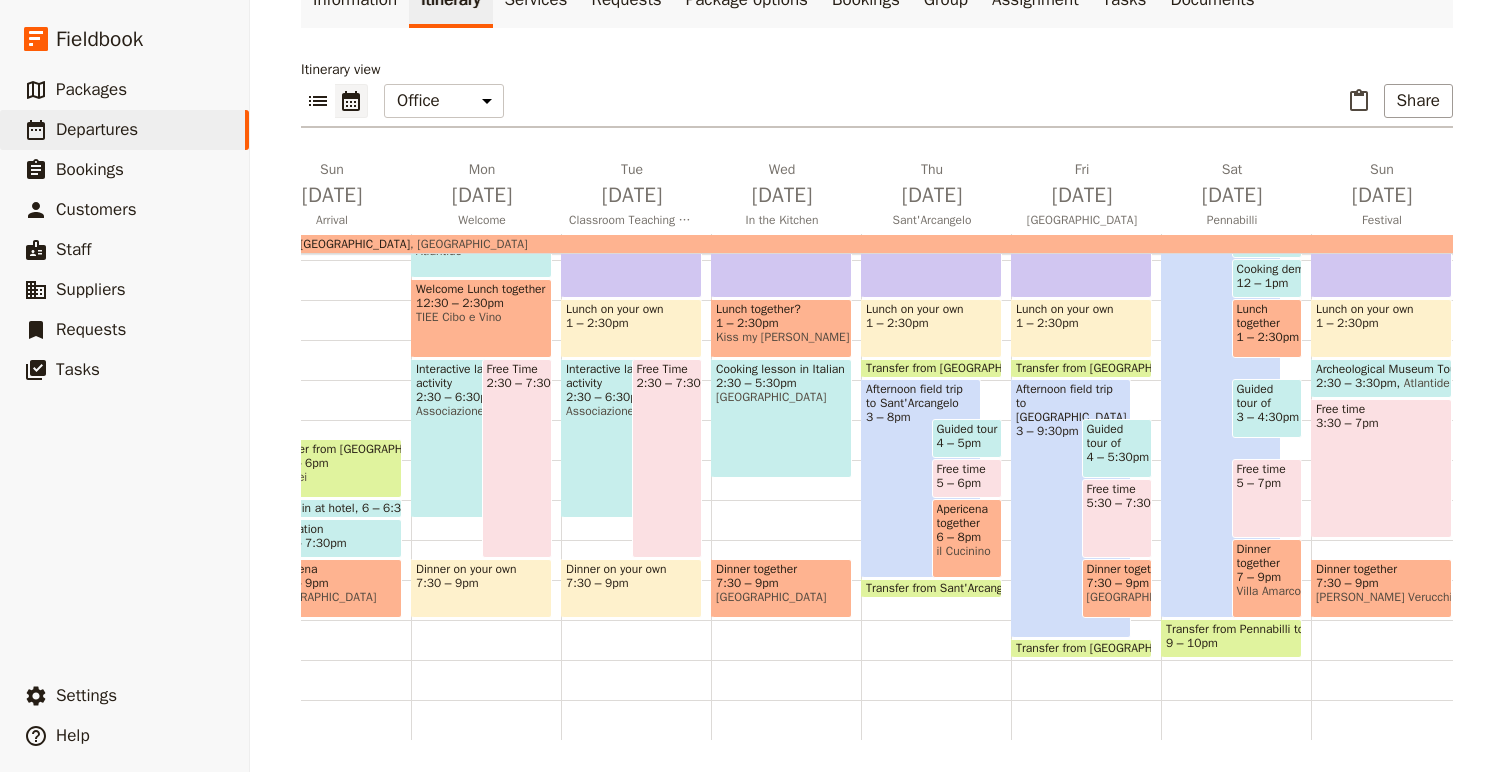 scroll, scrollTop: 0, scrollLeft: 84, axis: horizontal 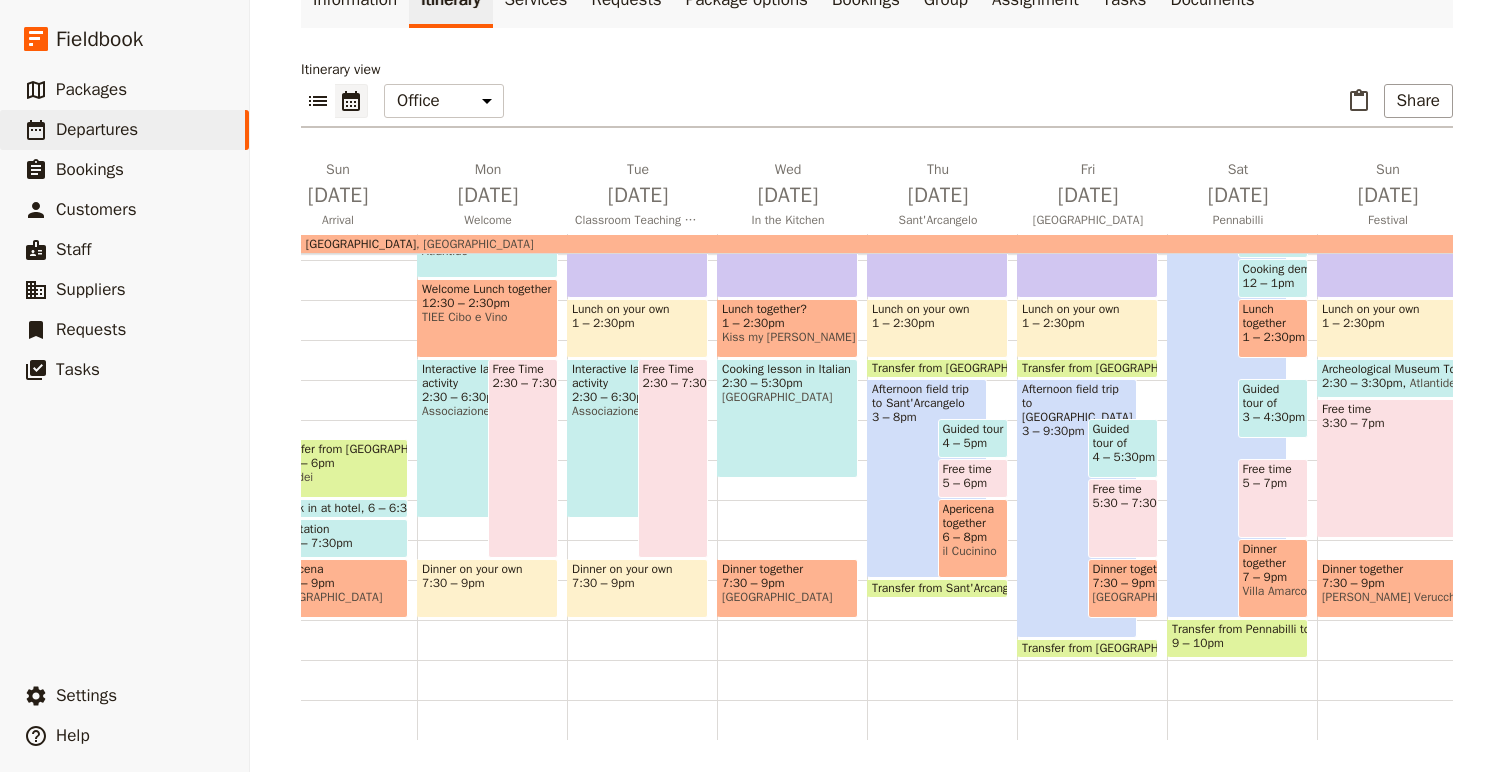 click on "Interactive language activity 2:30 – 6:30pm Associazione Culturale Rilego e [GEOGRAPHIC_DATA]" at bounding box center [477, 438] 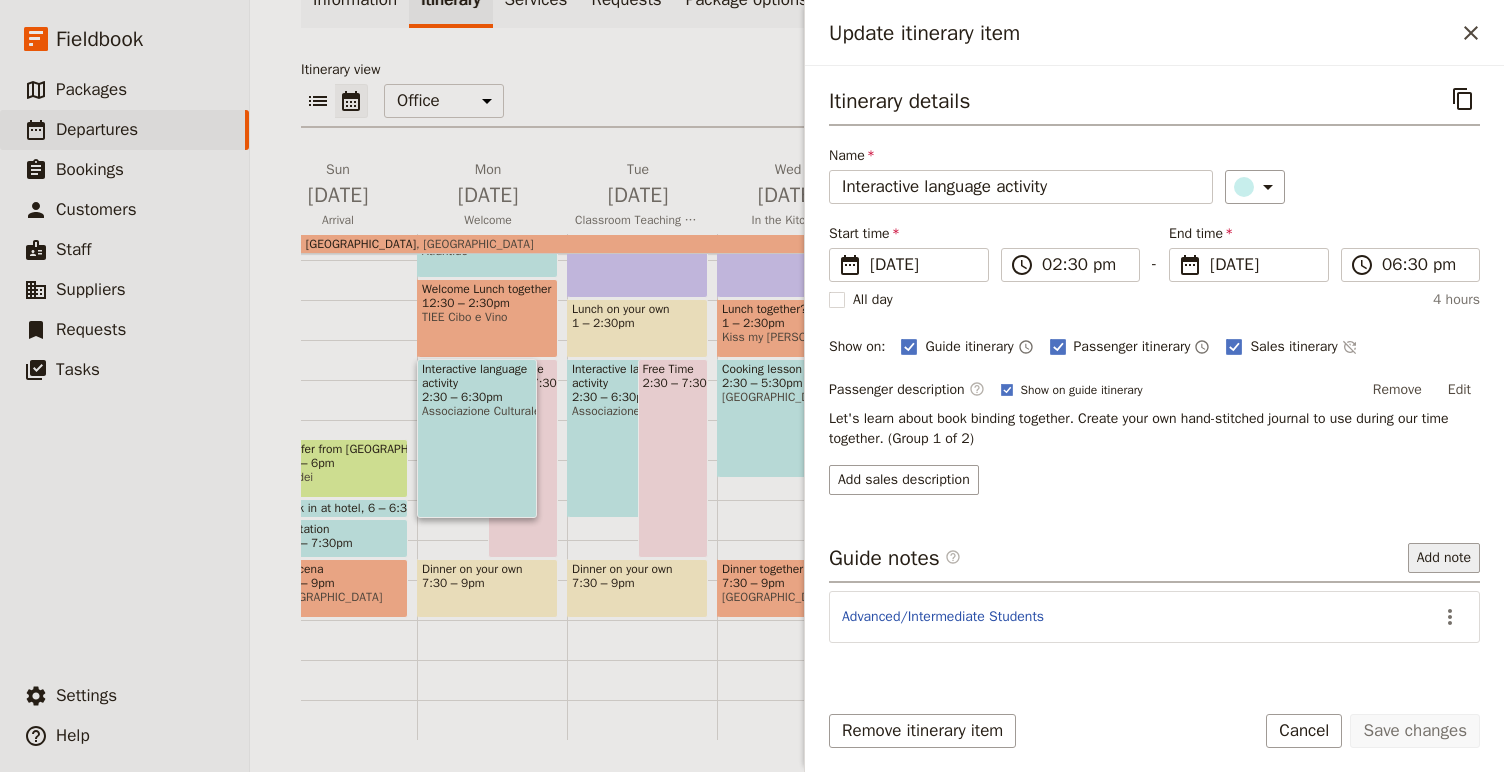 click on "Add note" at bounding box center [1444, 558] 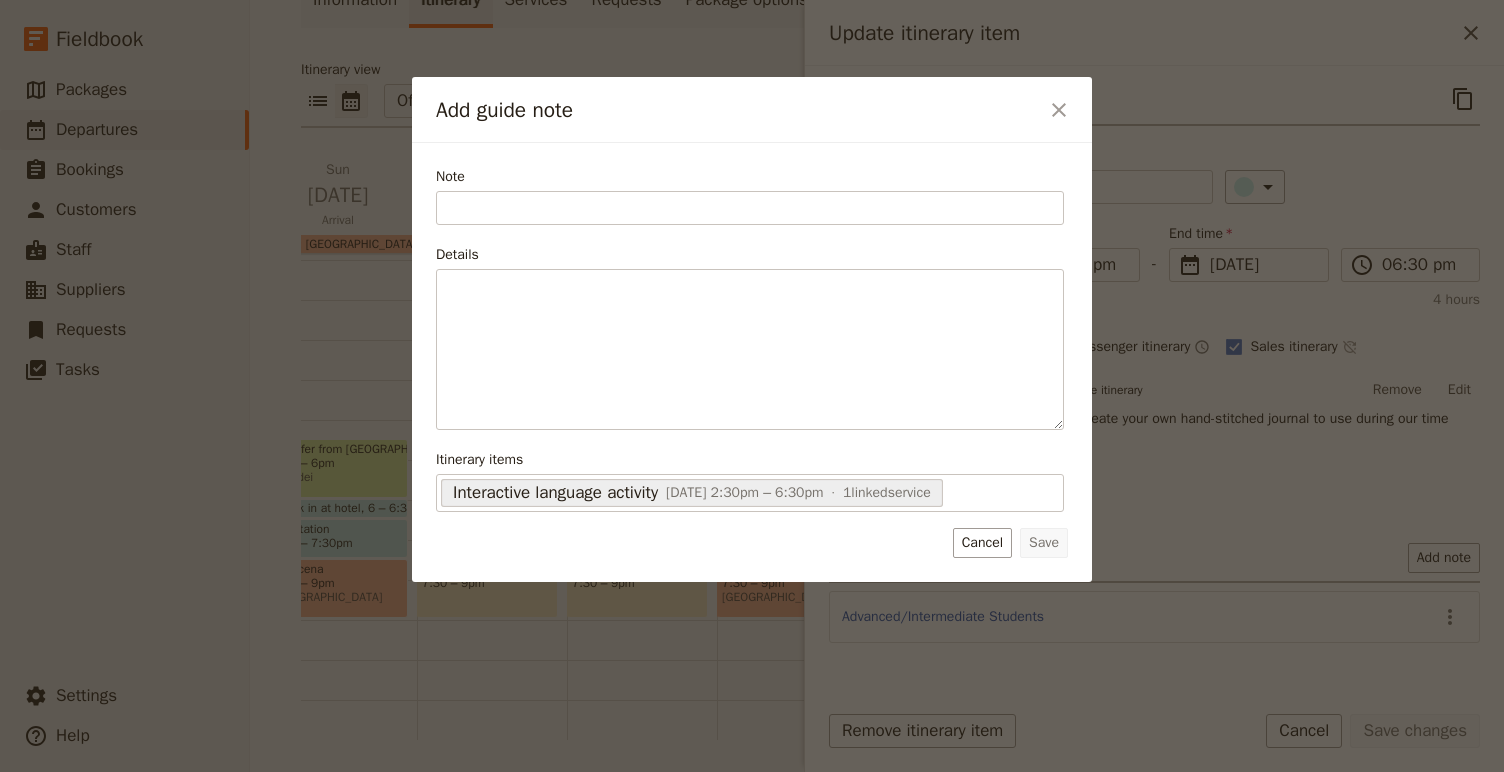 click on "Note Details ​ ​ ​ ​ ​ ​ ​ ​ ​ Itinerary items Interactive language activity [DATE] 2:30pm – 6:30pm 1  linked  service 683df4f4ff7a6ba1968626cb" at bounding box center (750, 339) 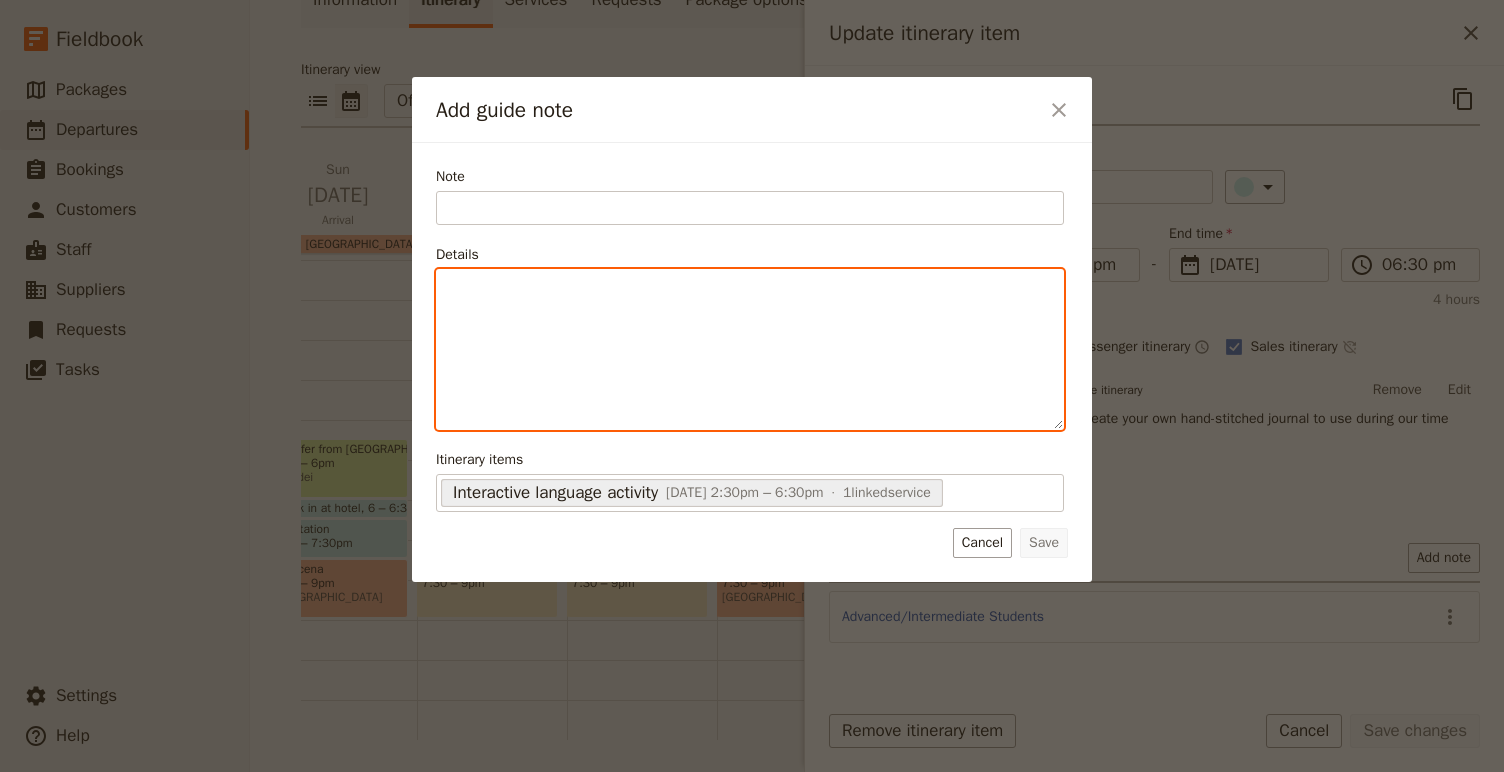 click at bounding box center (750, 349) 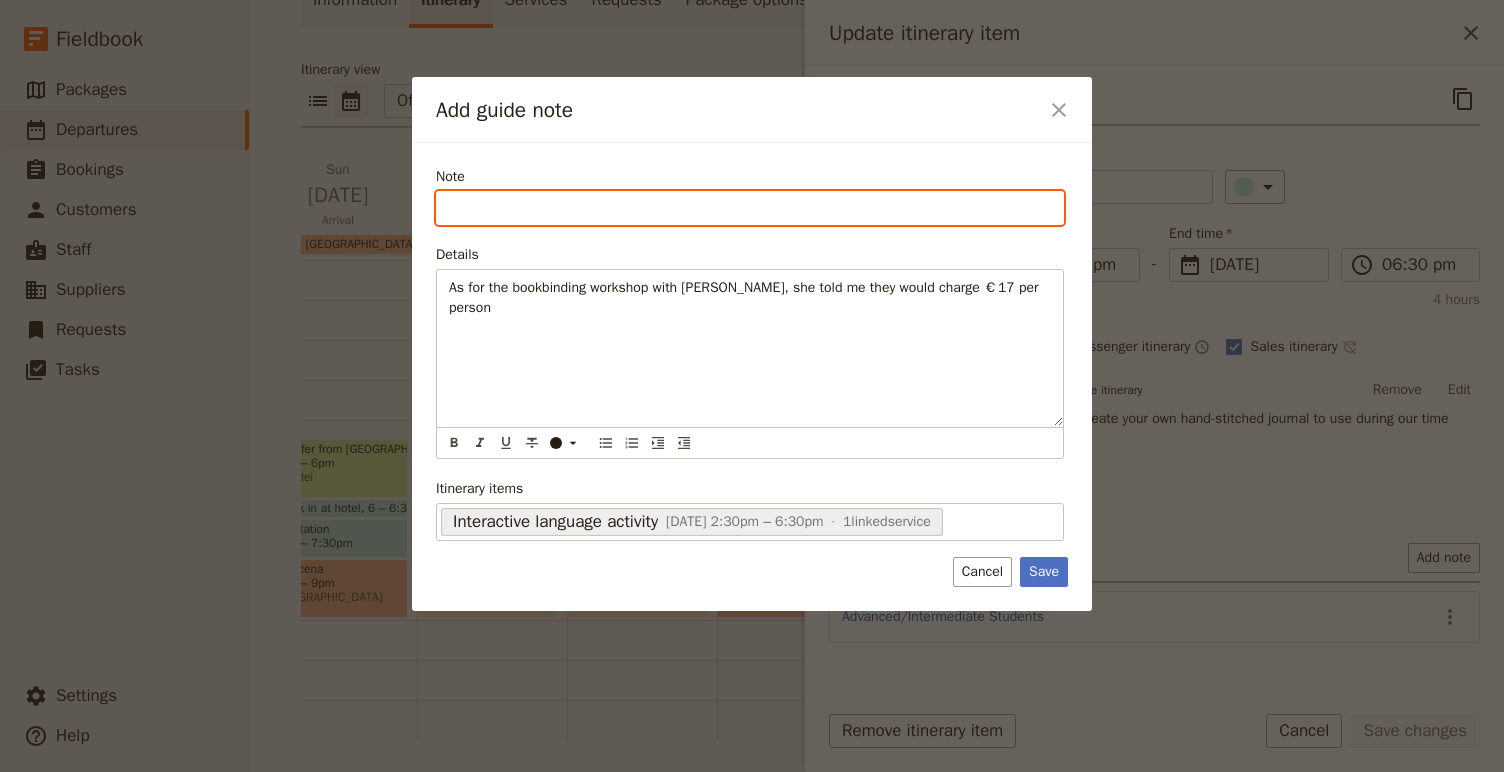 click on "Note" at bounding box center [750, 208] 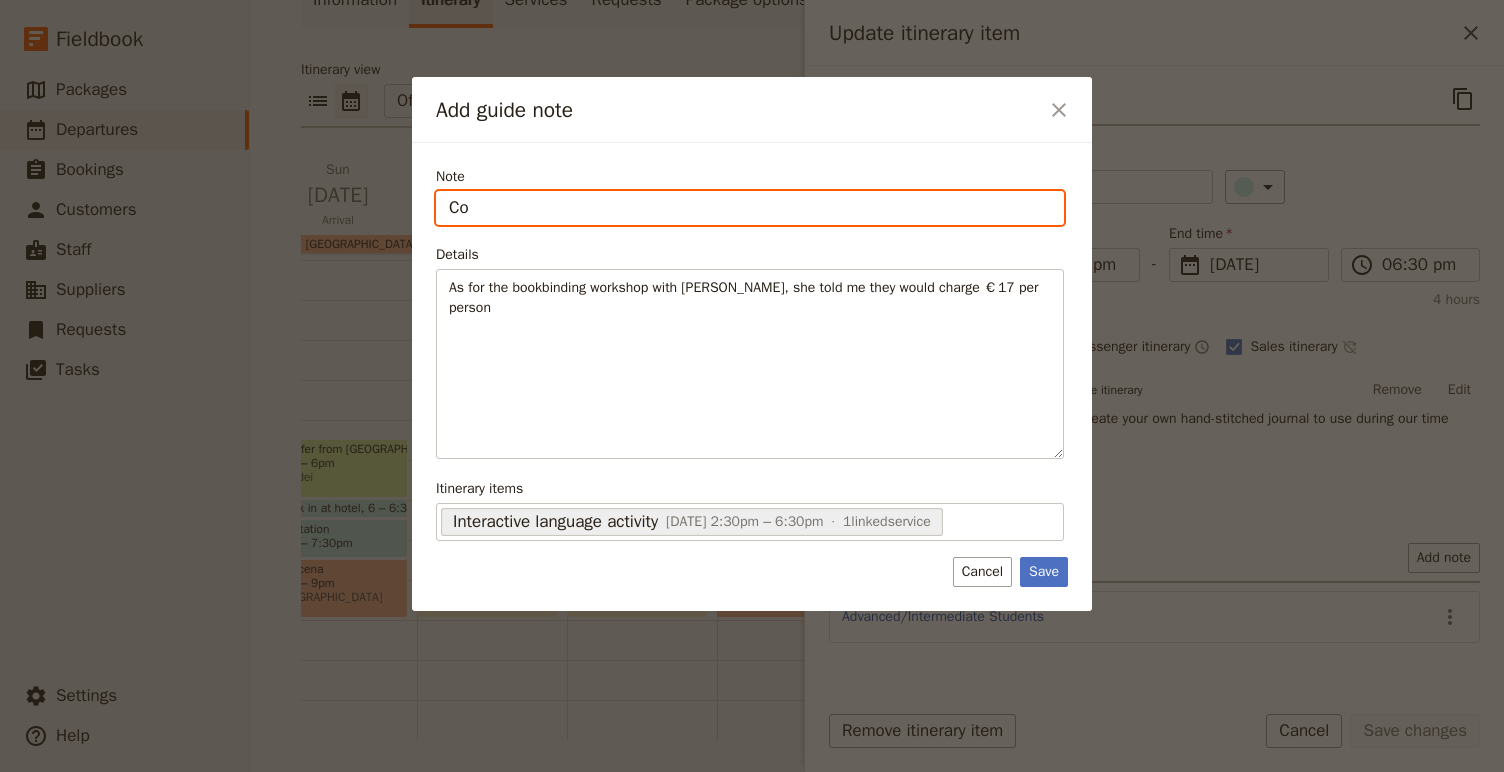 type on "C" 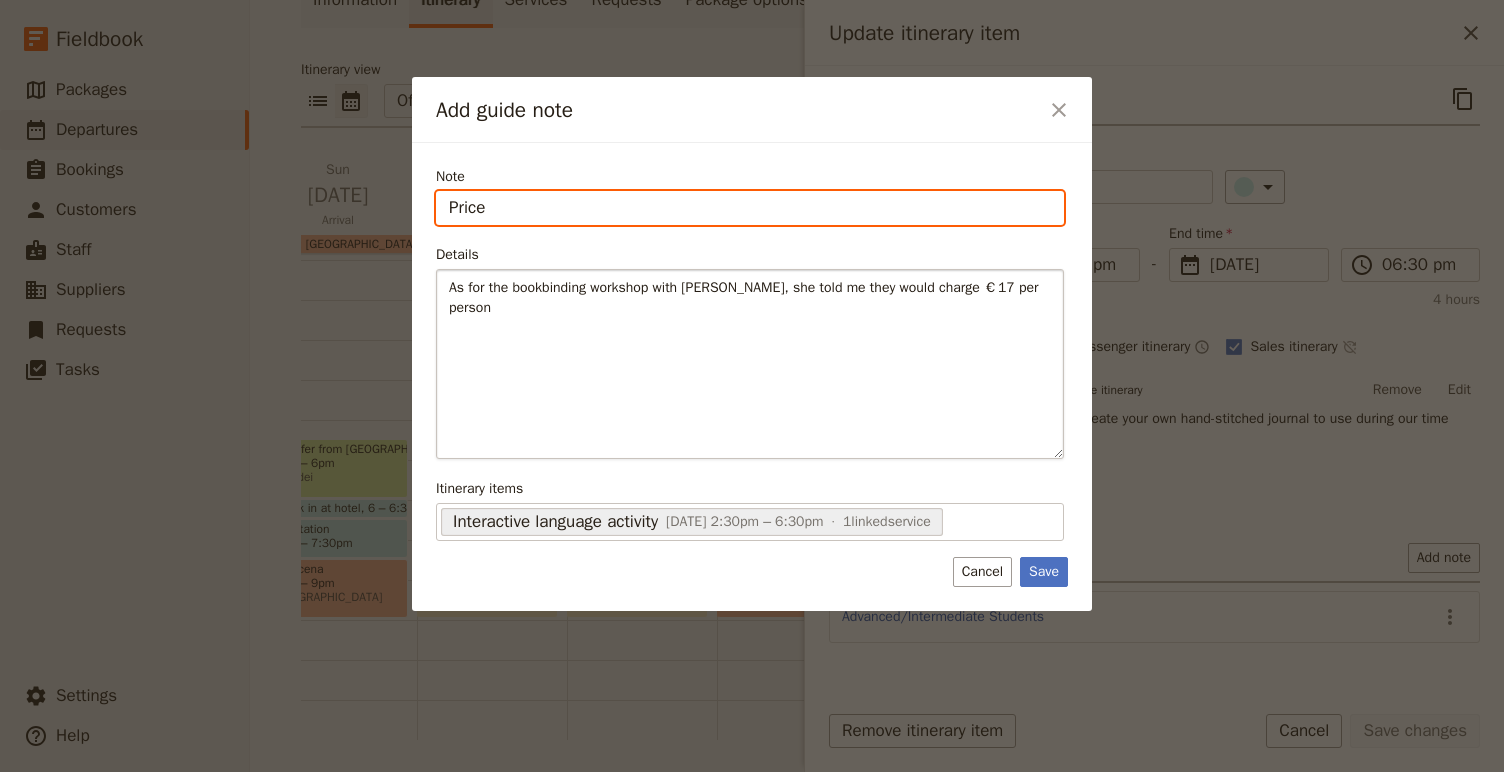 type on "Price" 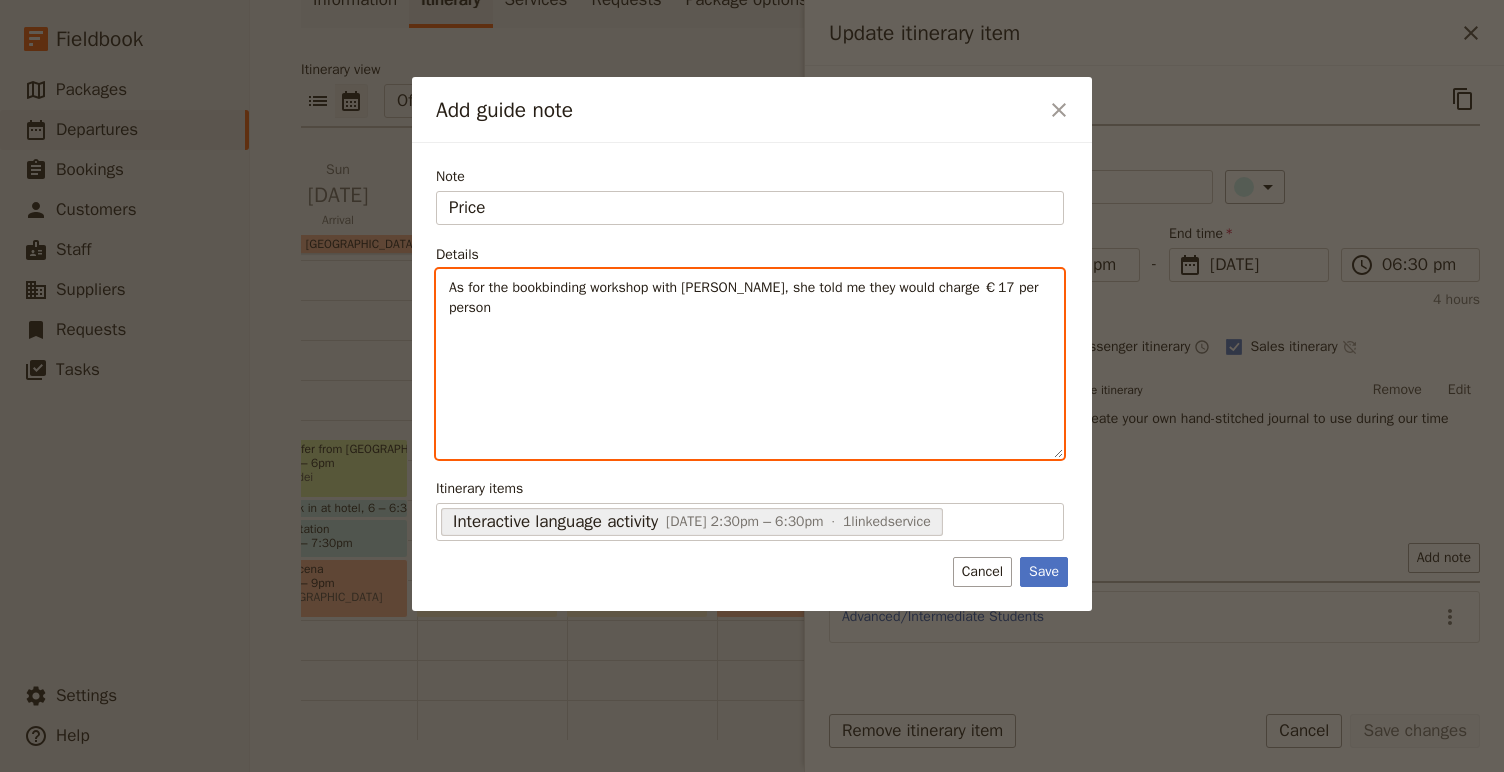 click on "As for the bookbinding workshop with [PERSON_NAME], she told me they would charge €17 per person" at bounding box center [750, 364] 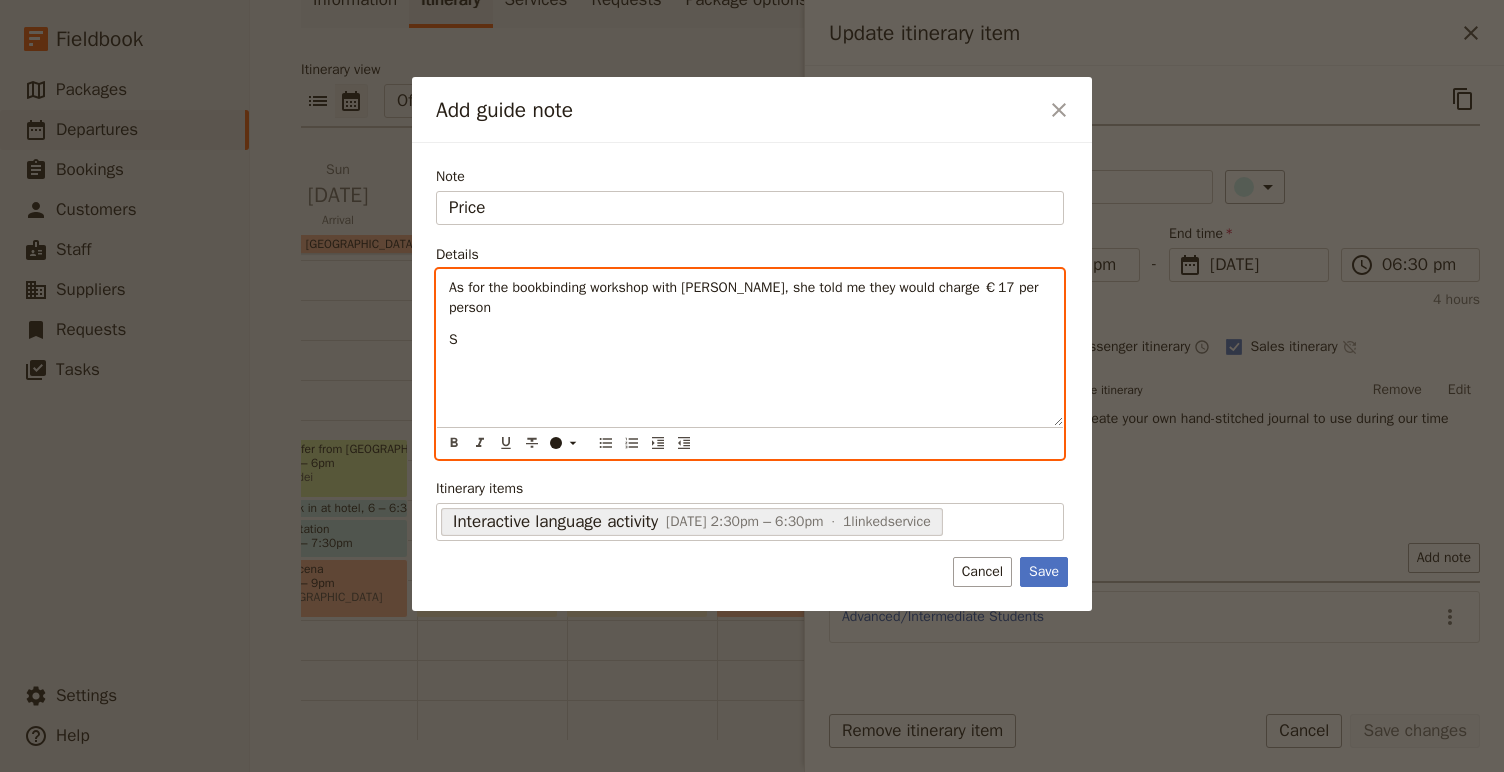 type 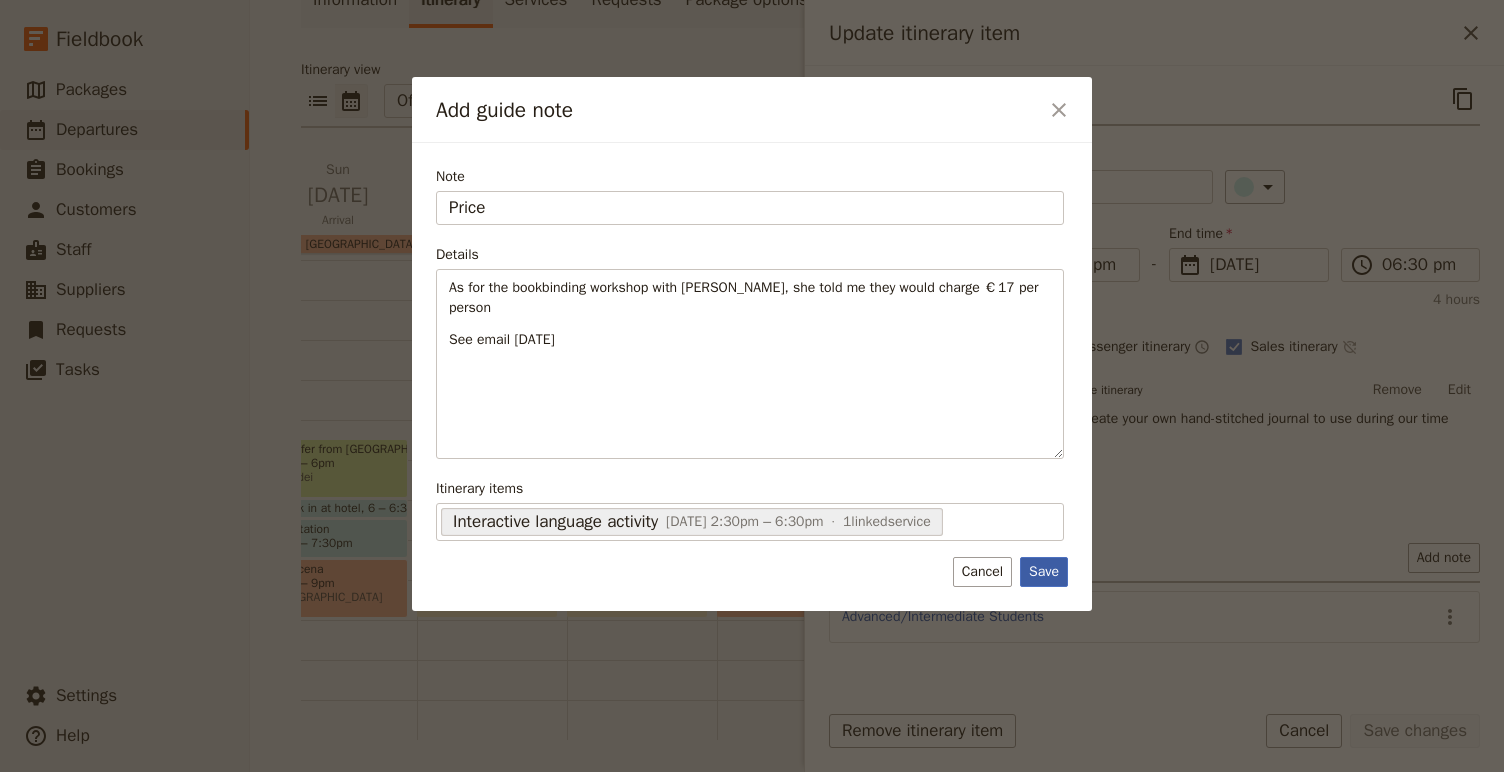 click on "Save" at bounding box center (1044, 572) 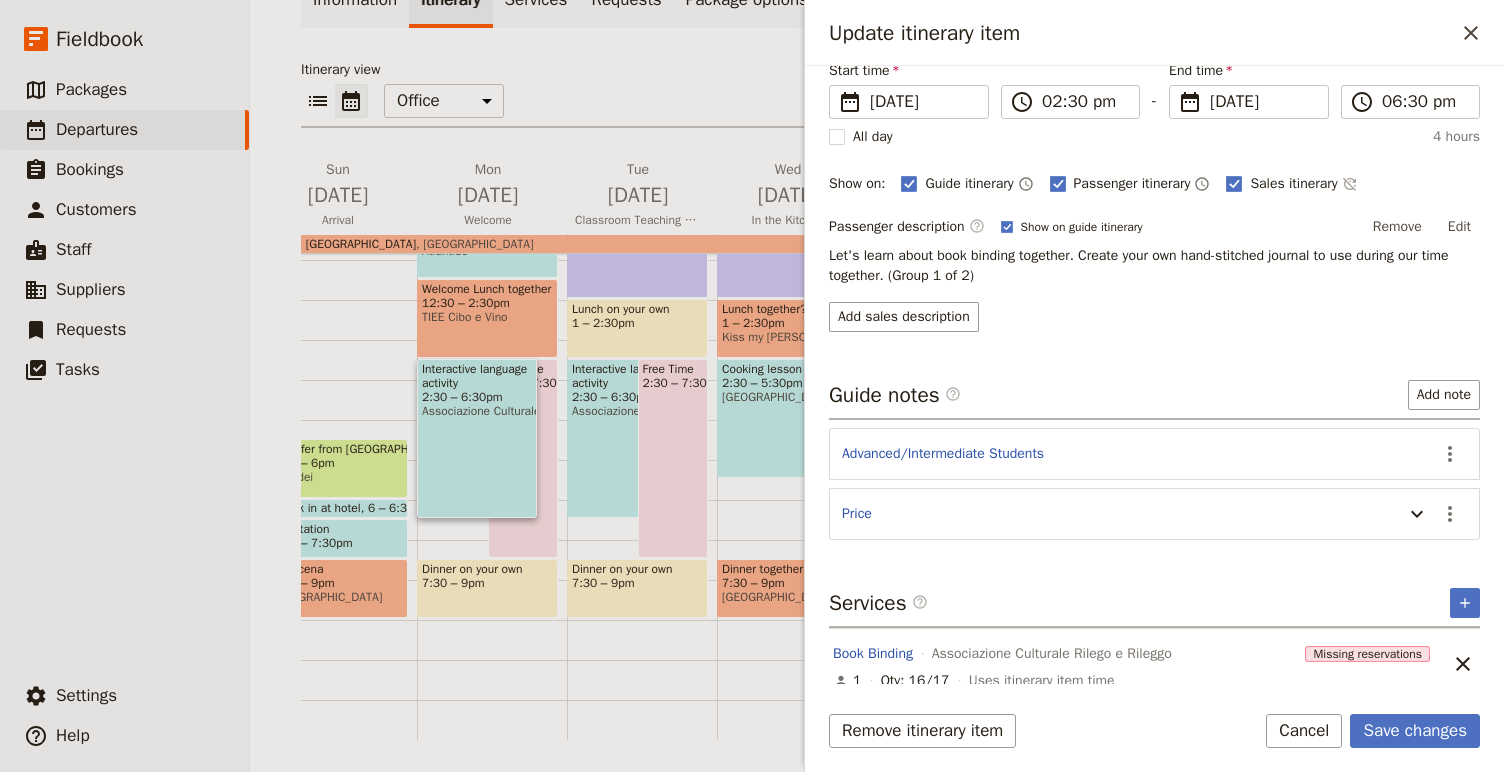 scroll, scrollTop: 176, scrollLeft: 0, axis: vertical 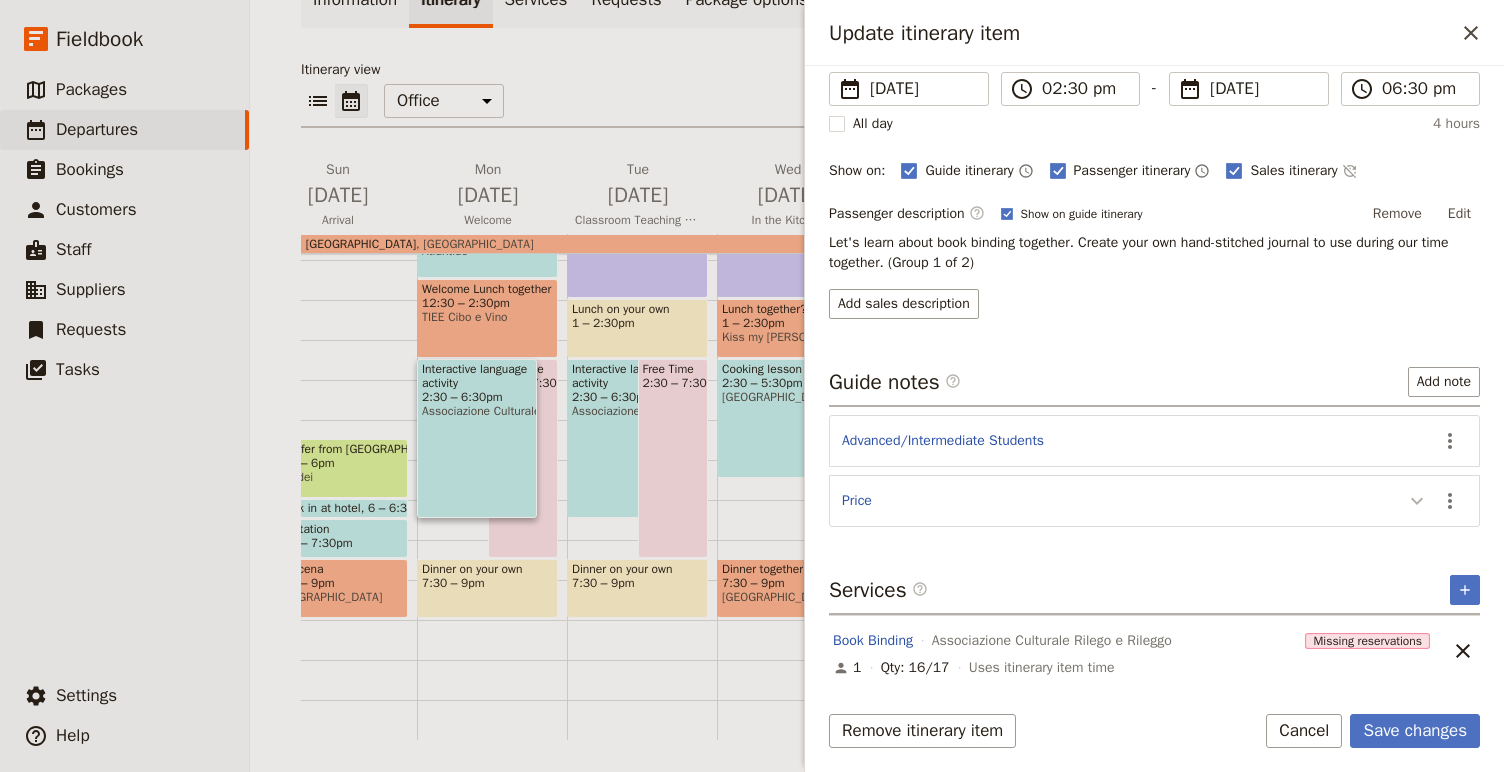 click 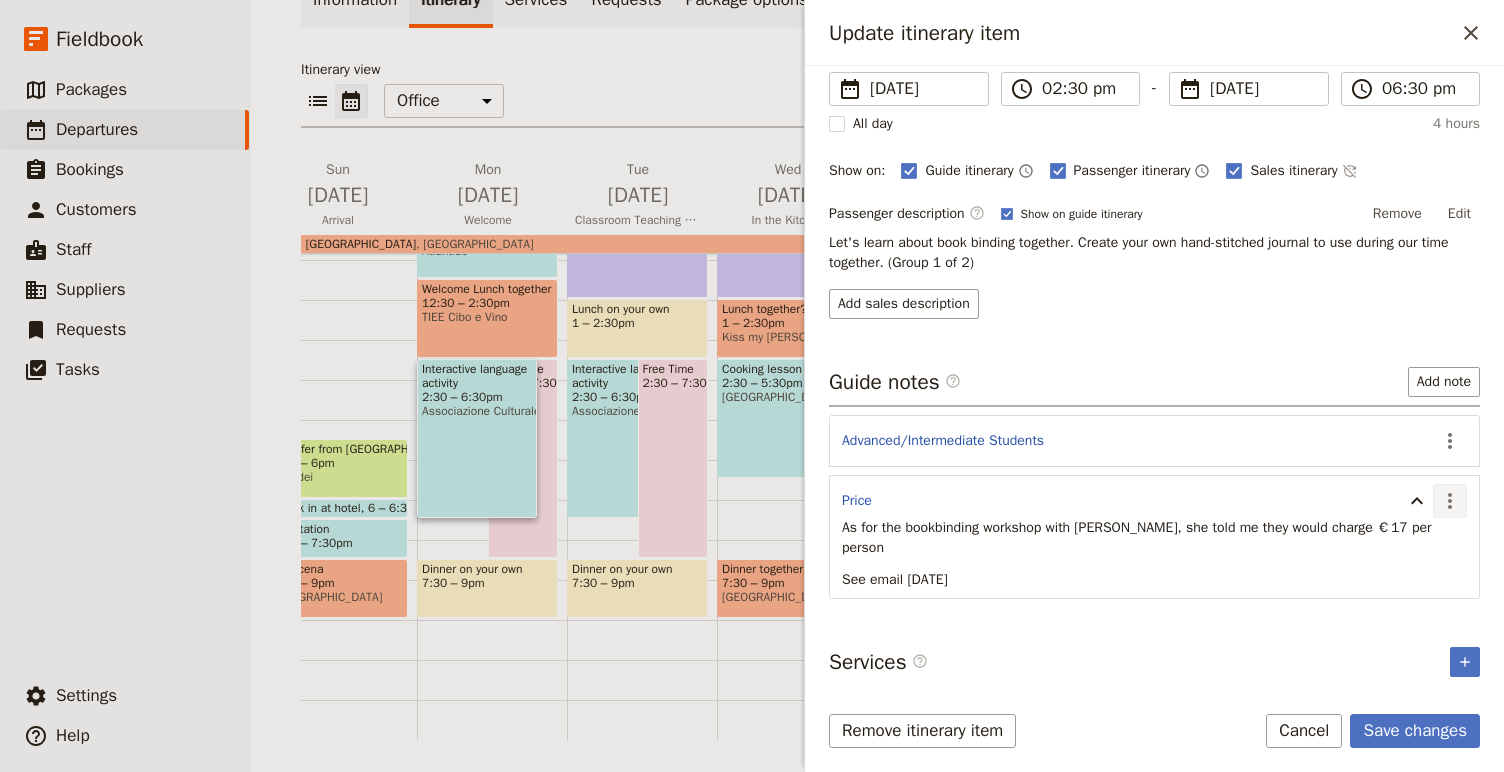 click 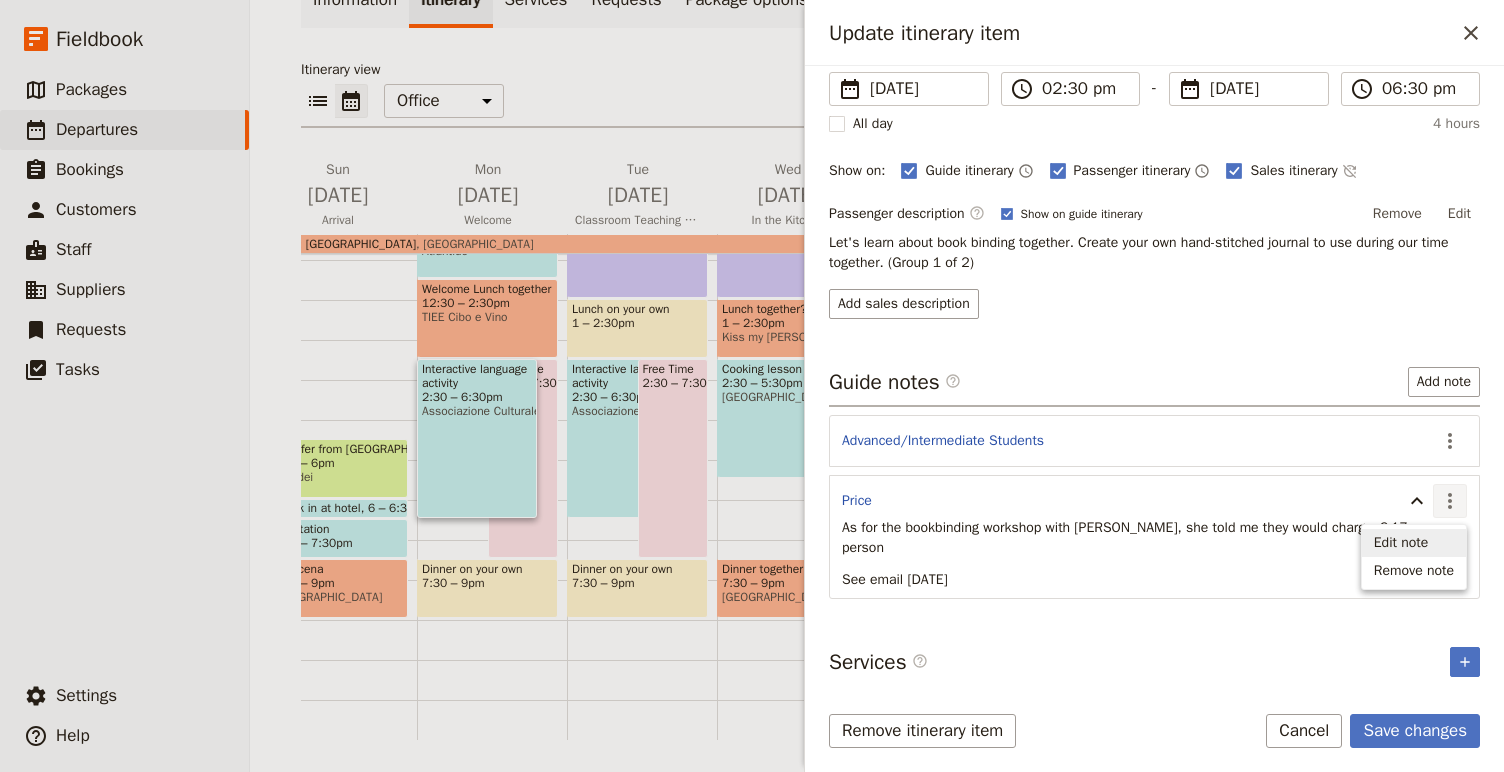 click on "Edit note" at bounding box center (1401, 543) 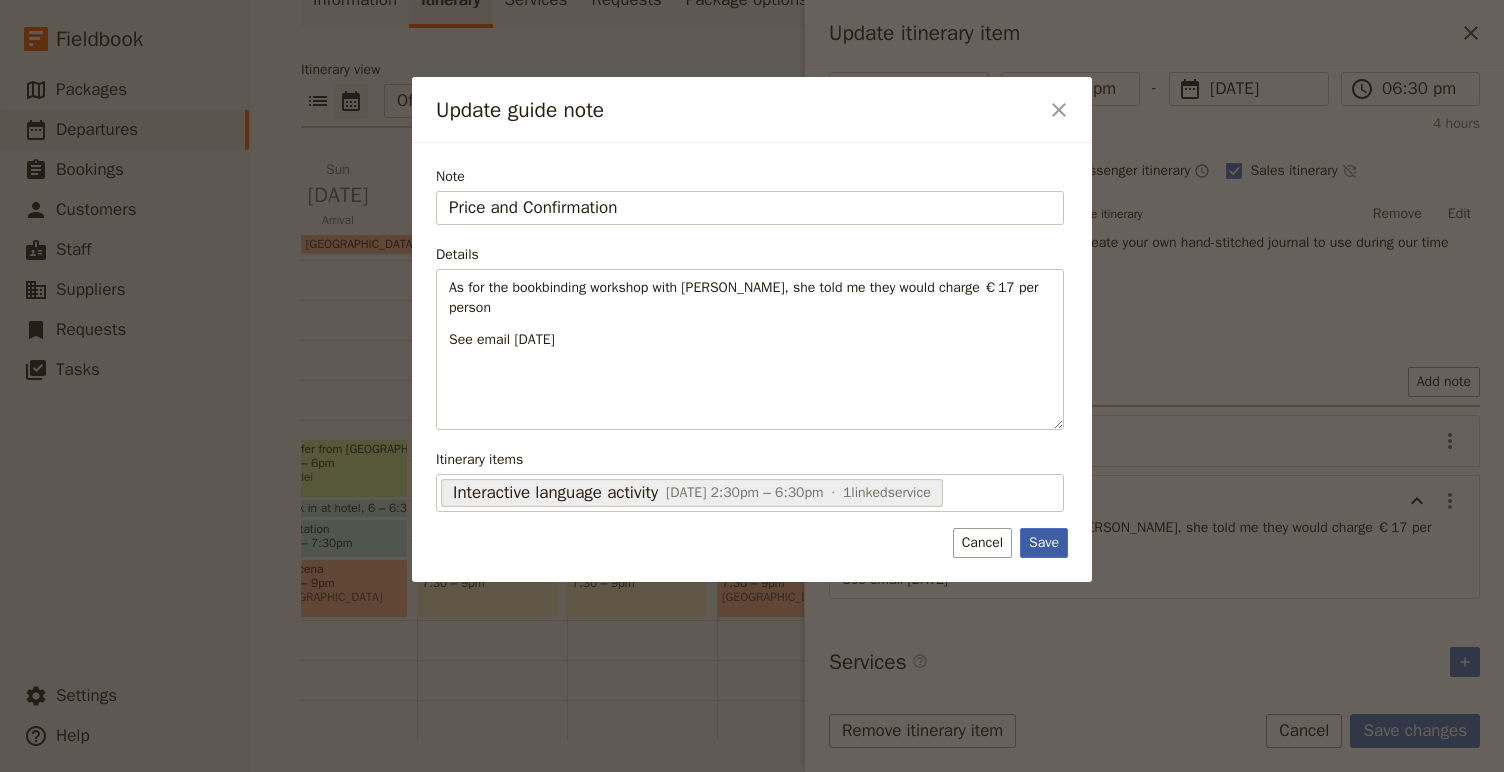 type on "Price and Confirmation" 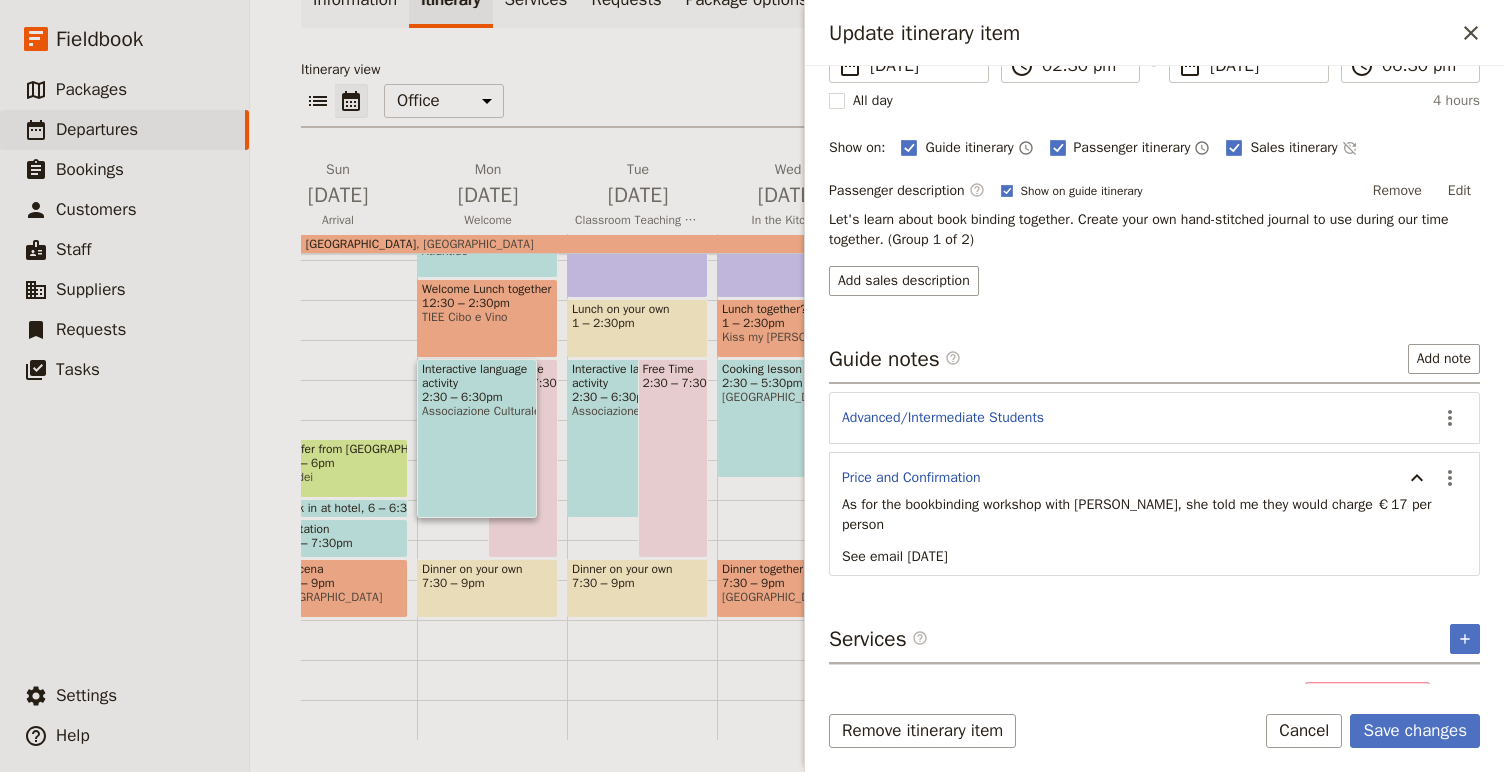 scroll, scrollTop: 228, scrollLeft: 0, axis: vertical 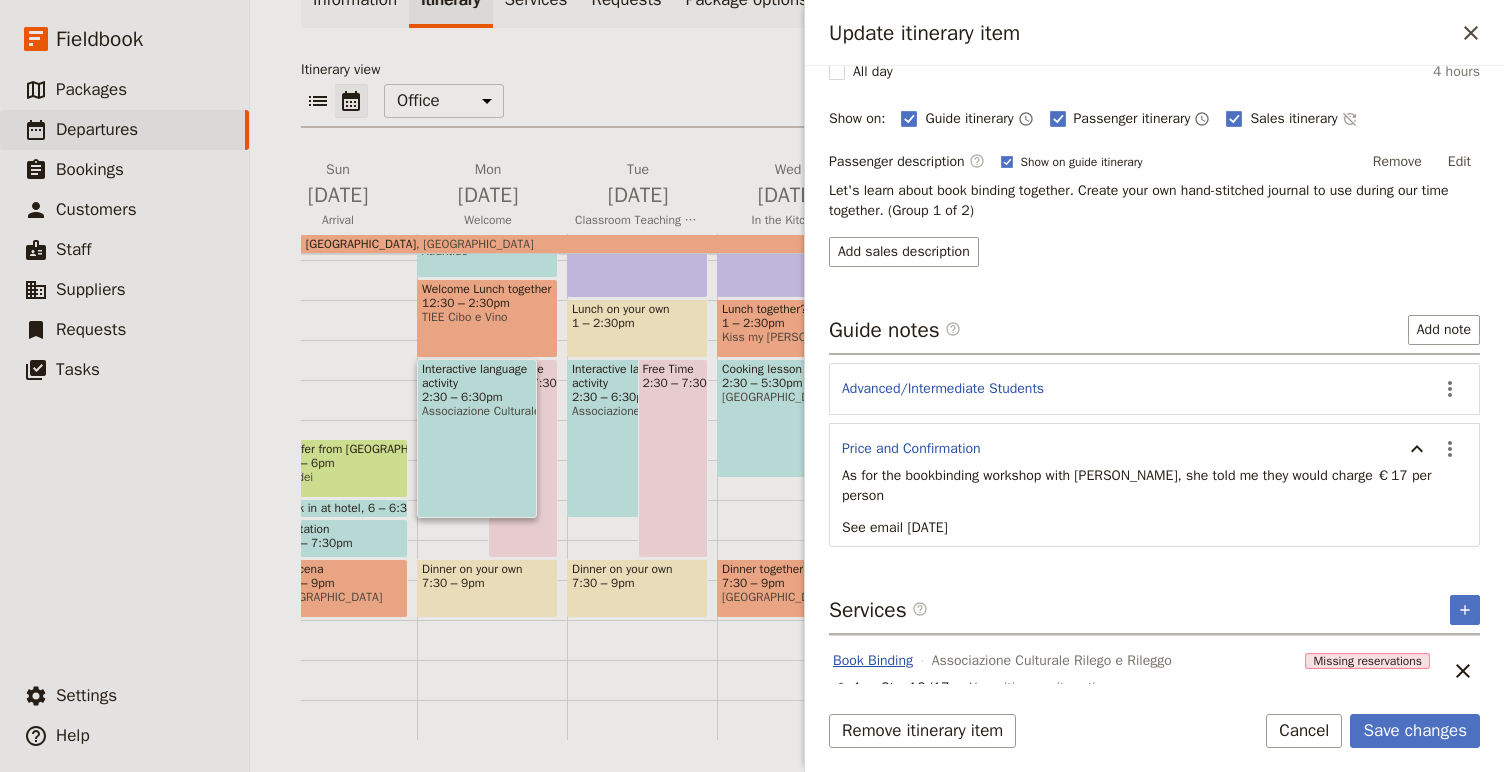 click on "Book Binding" at bounding box center (873, 661) 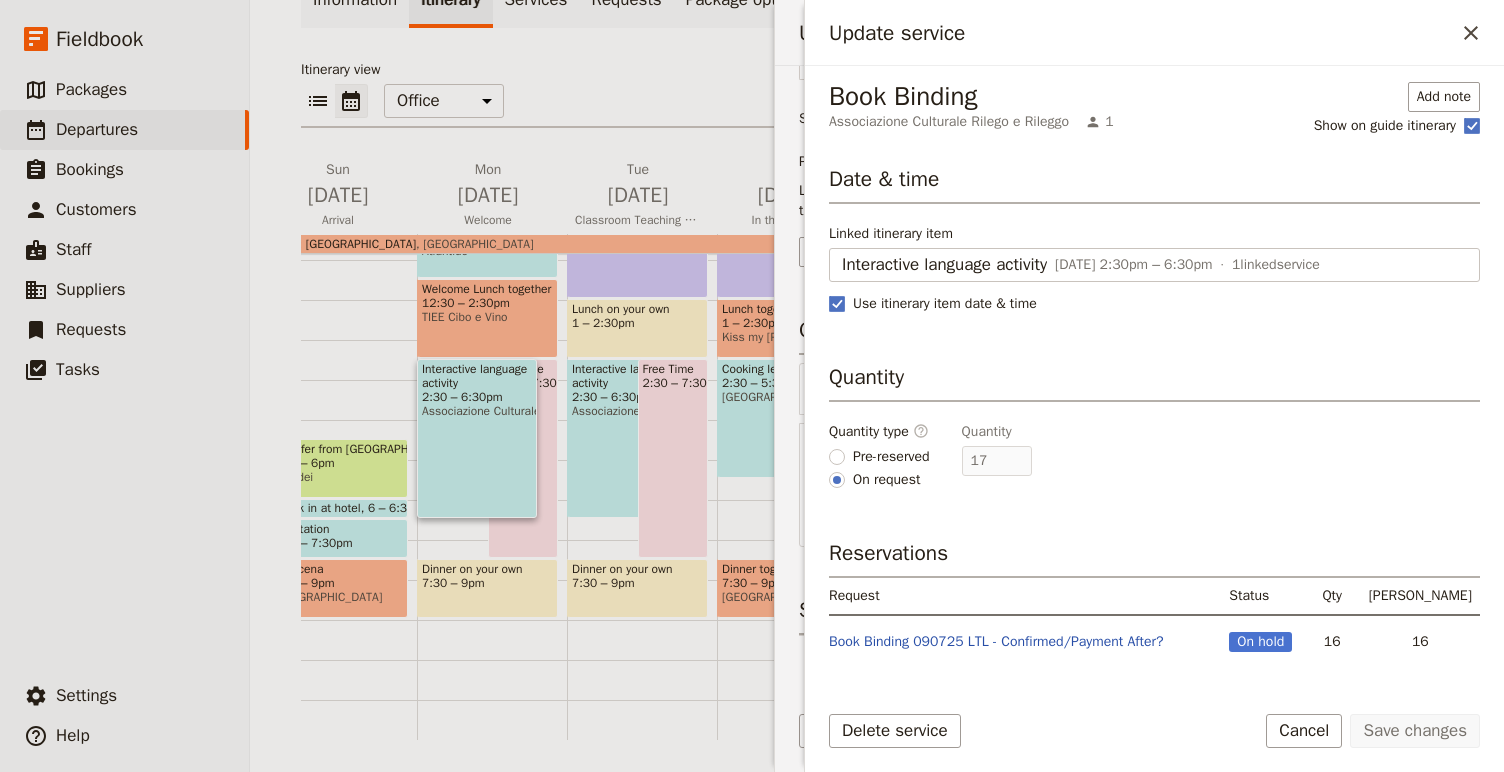 scroll, scrollTop: 164, scrollLeft: 0, axis: vertical 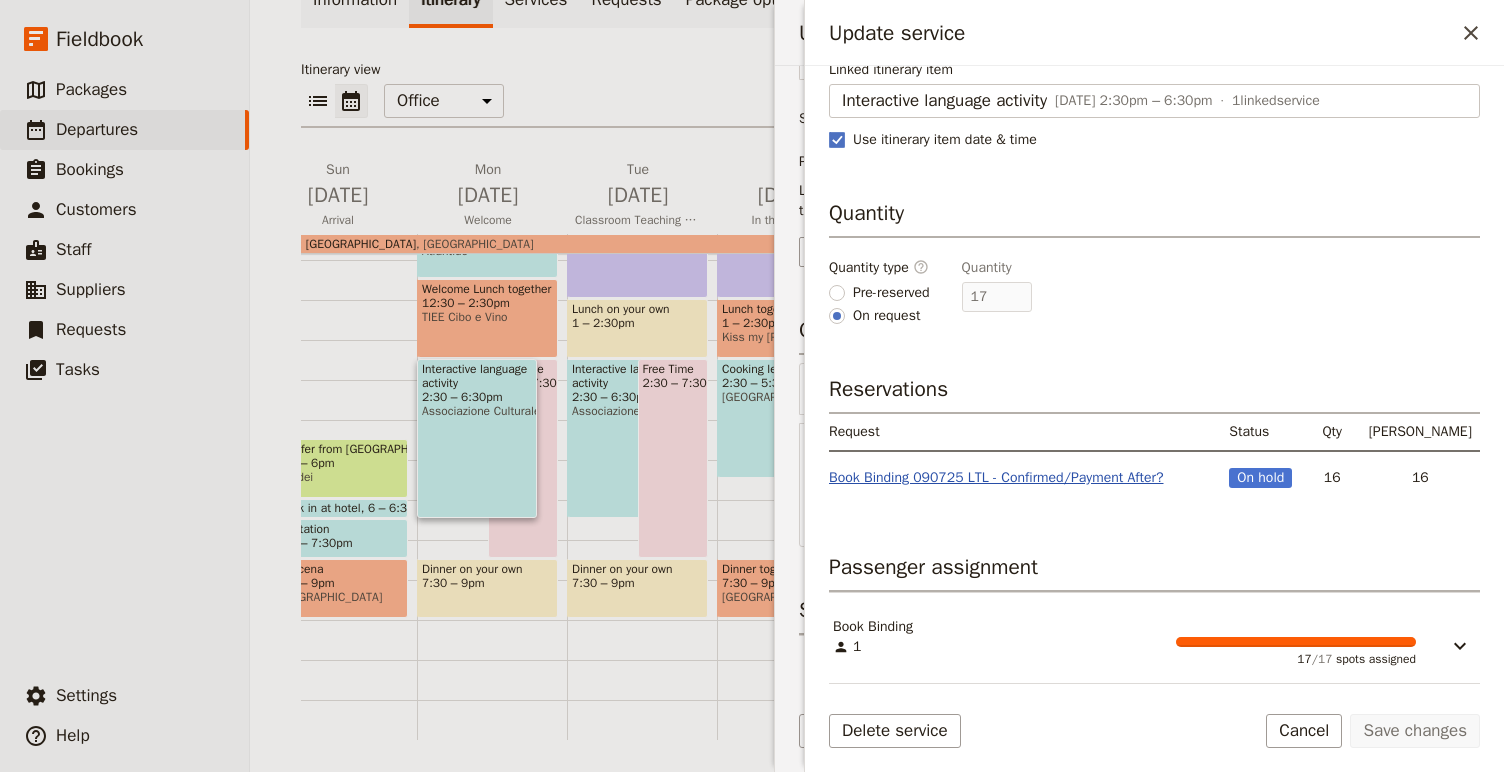 click on "Book Binding 090725 LTL - Confirmed/Payment After?" at bounding box center (996, 478) 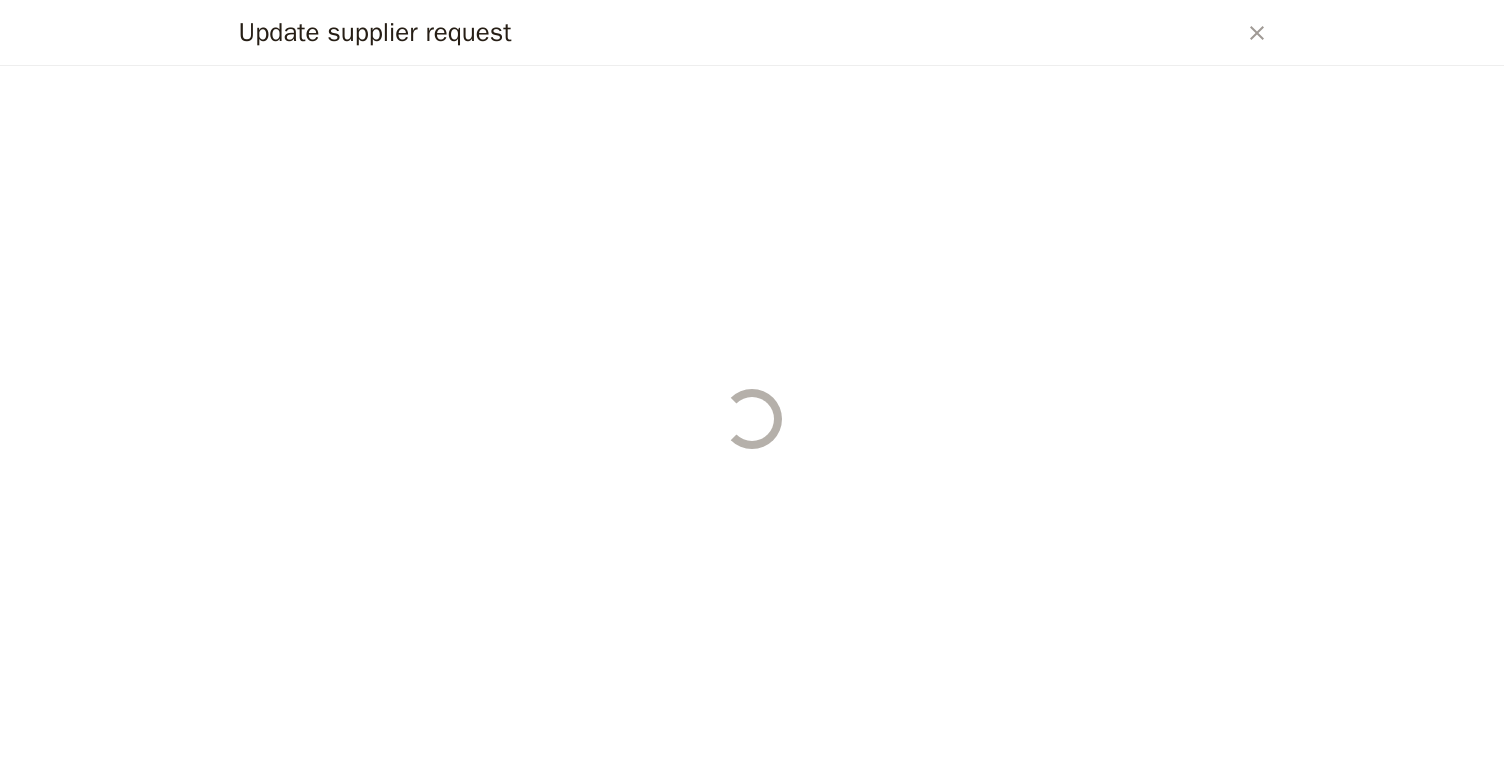 scroll, scrollTop: 0, scrollLeft: 0, axis: both 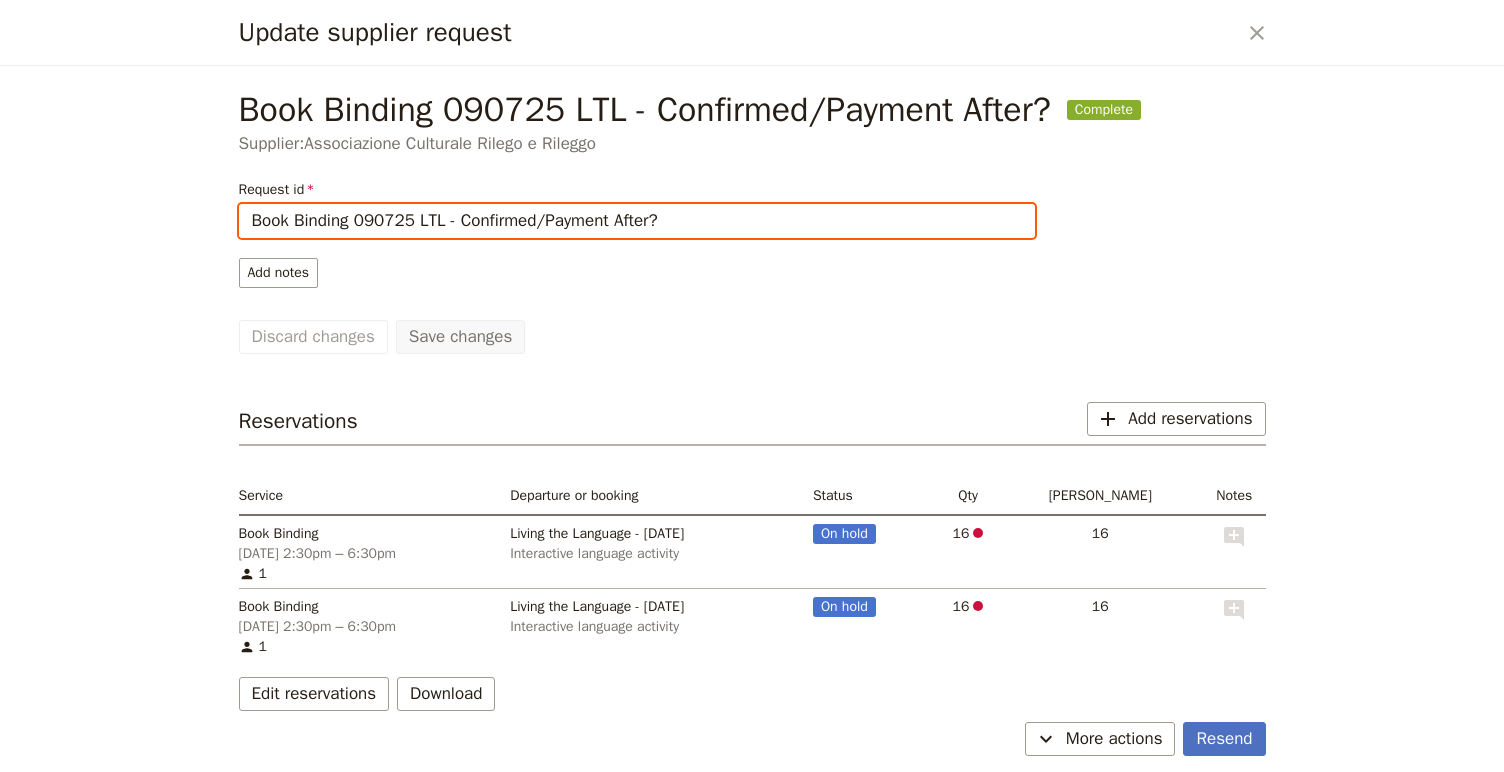 click on "Book Binding 090725 LTL - Confirmed/Payment After?" at bounding box center [637, 221] 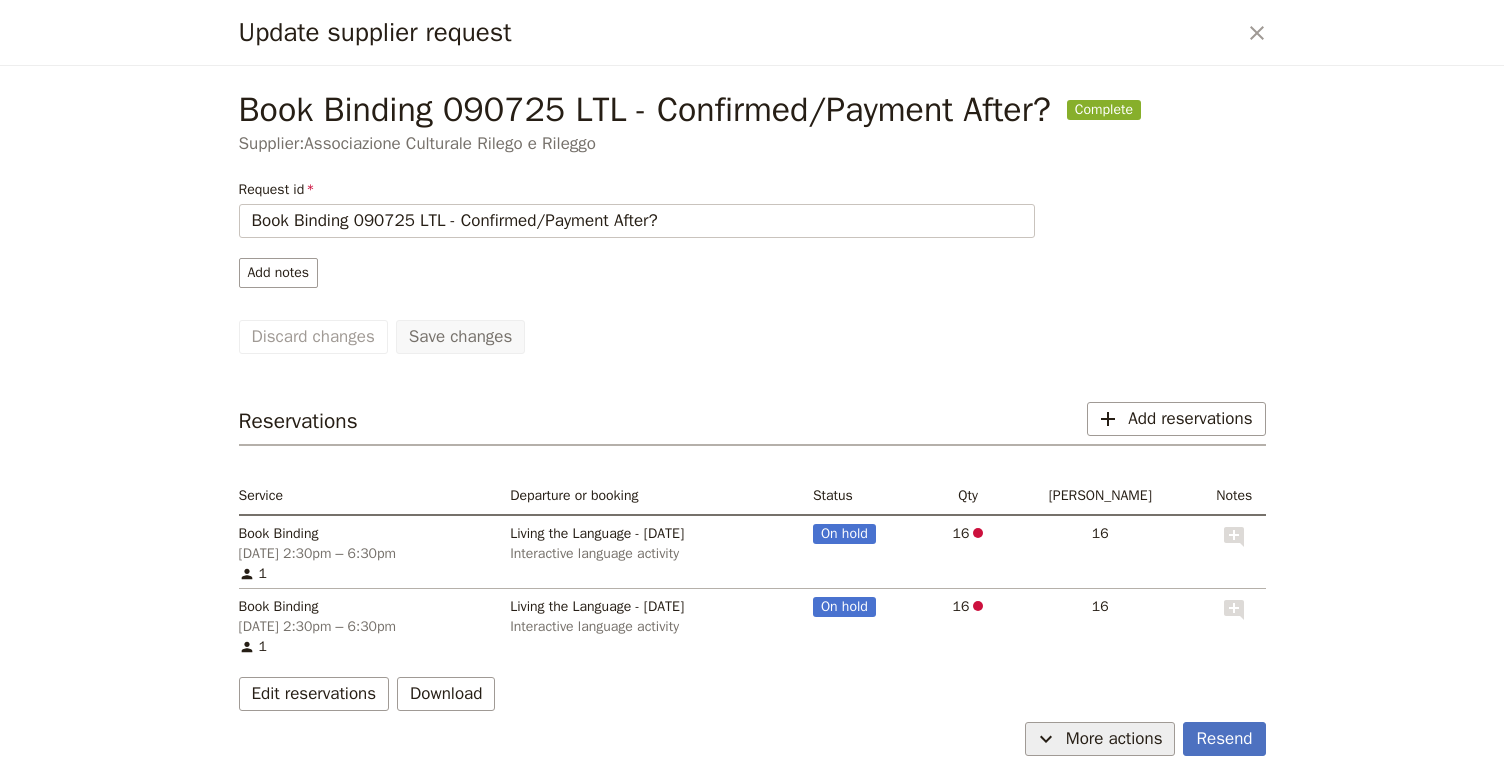 click on "More actions" at bounding box center [1114, 739] 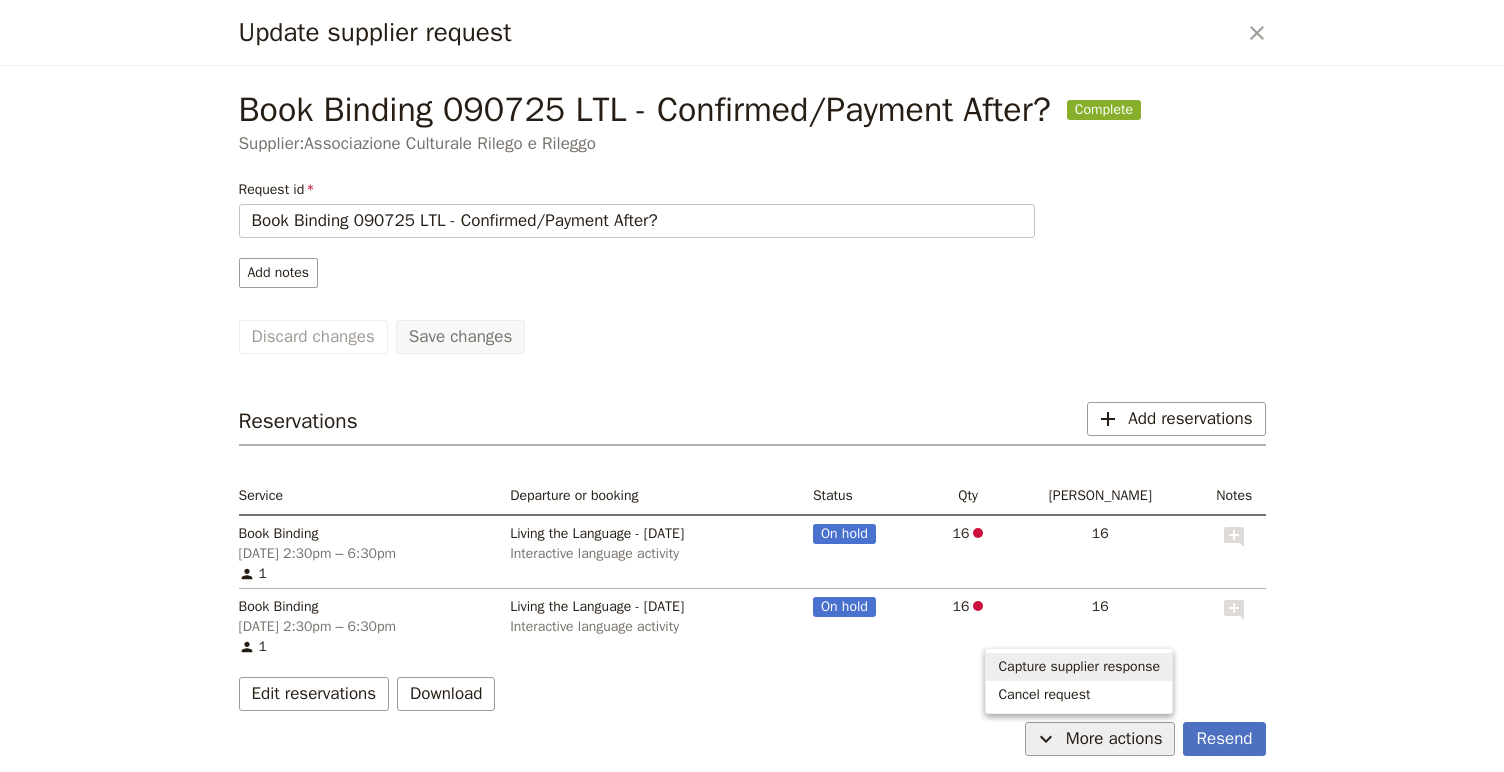 click on "Capture supplier response" at bounding box center [1079, 667] 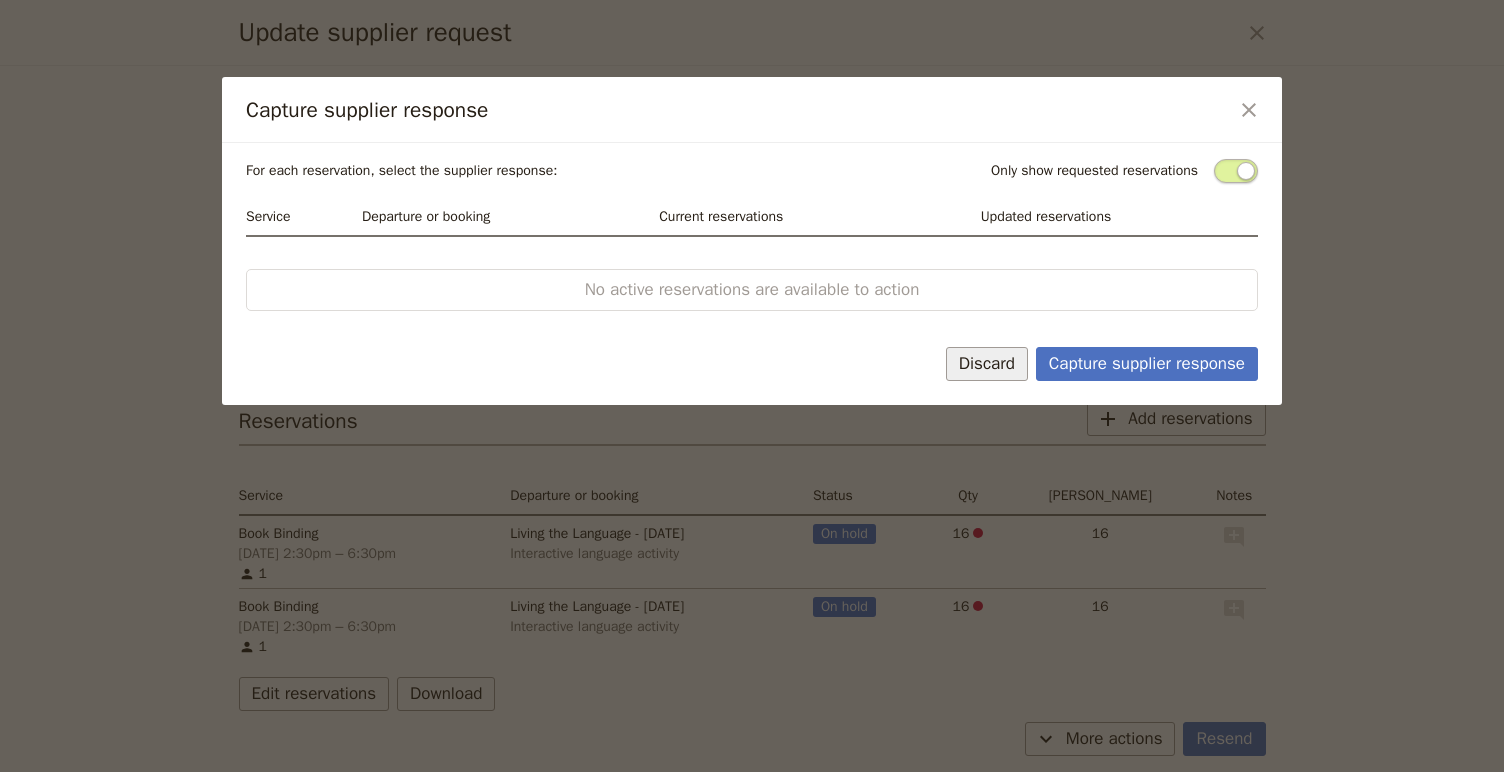click on "Discard" at bounding box center (987, 364) 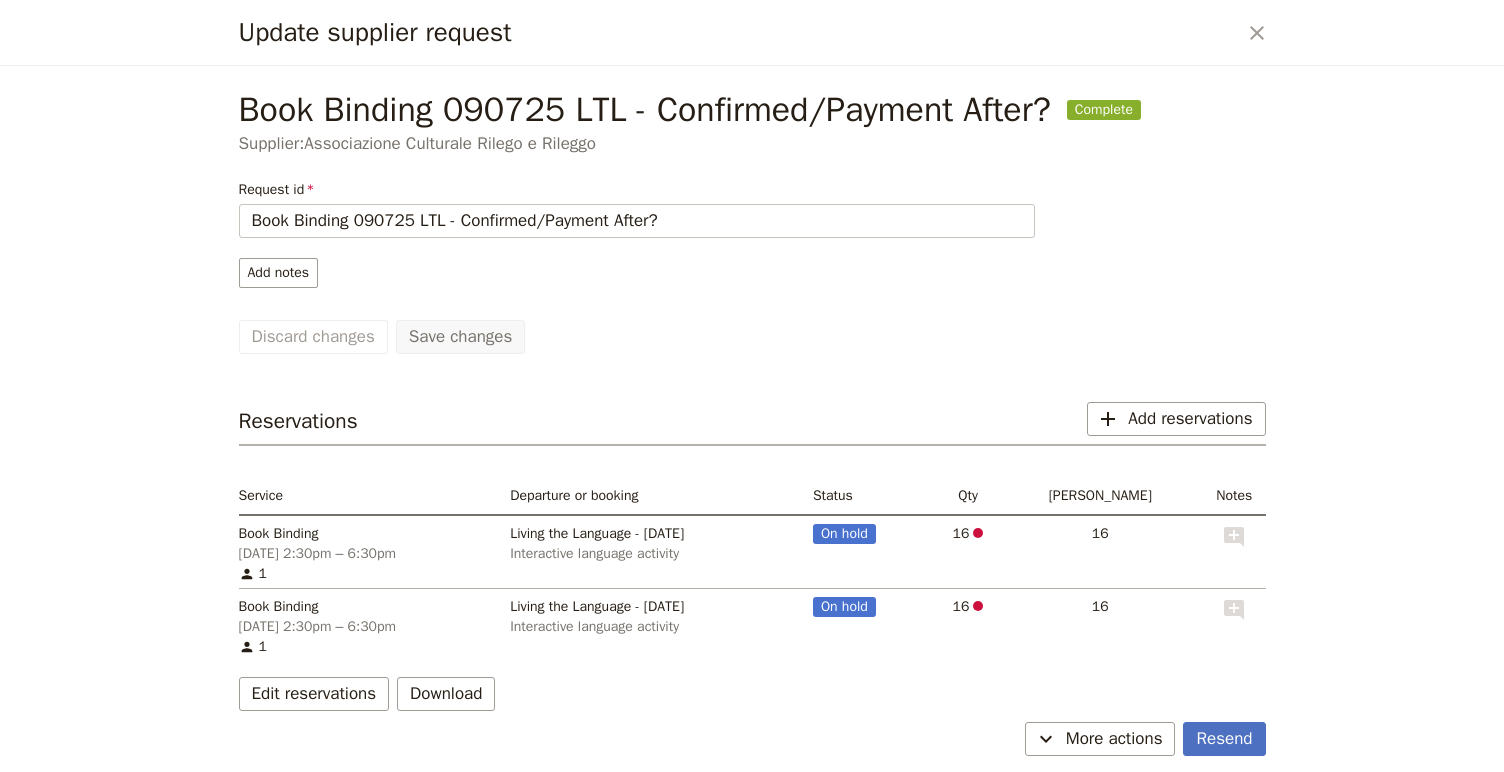 click on "On hold" at bounding box center (844, 534) 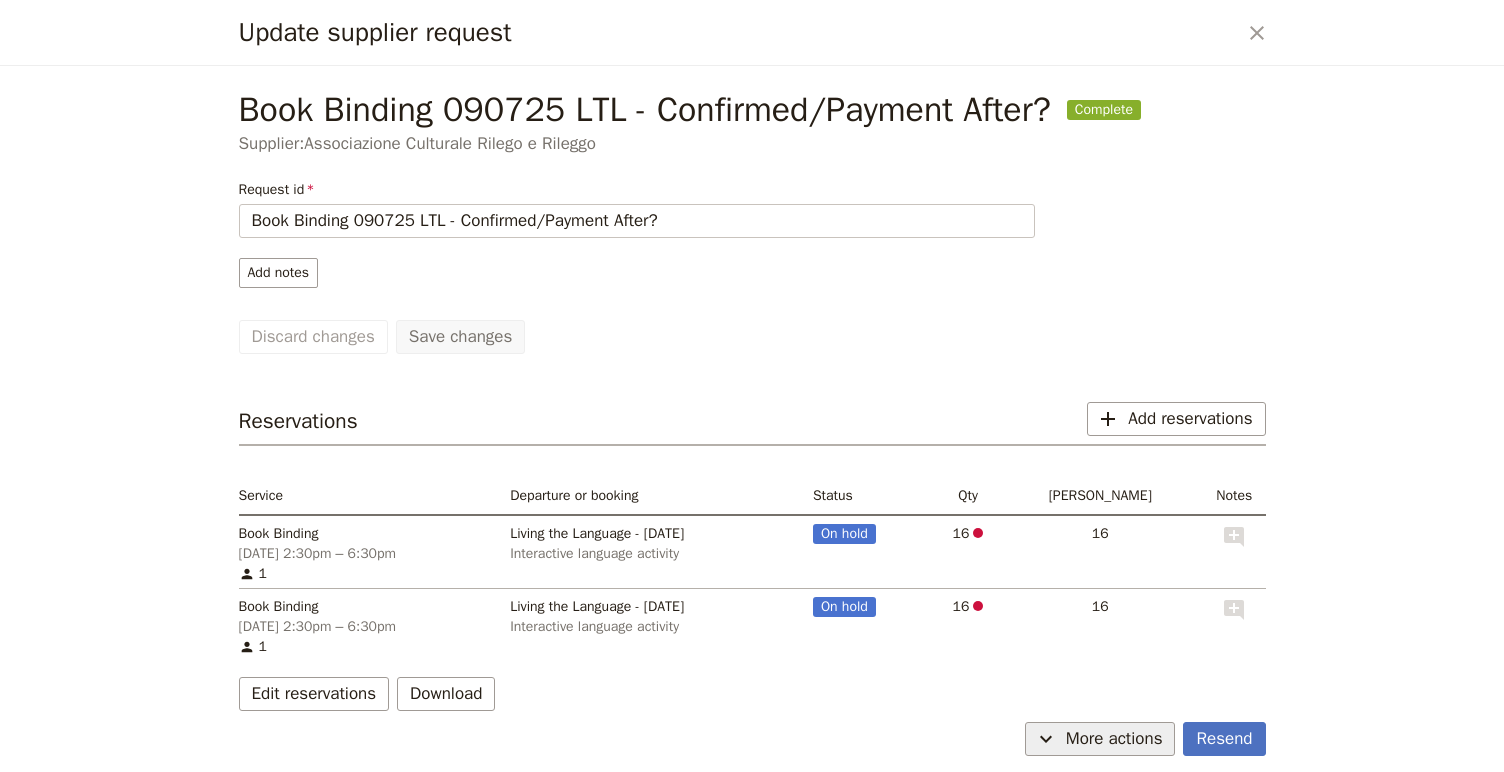 click on "More actions" at bounding box center (1114, 739) 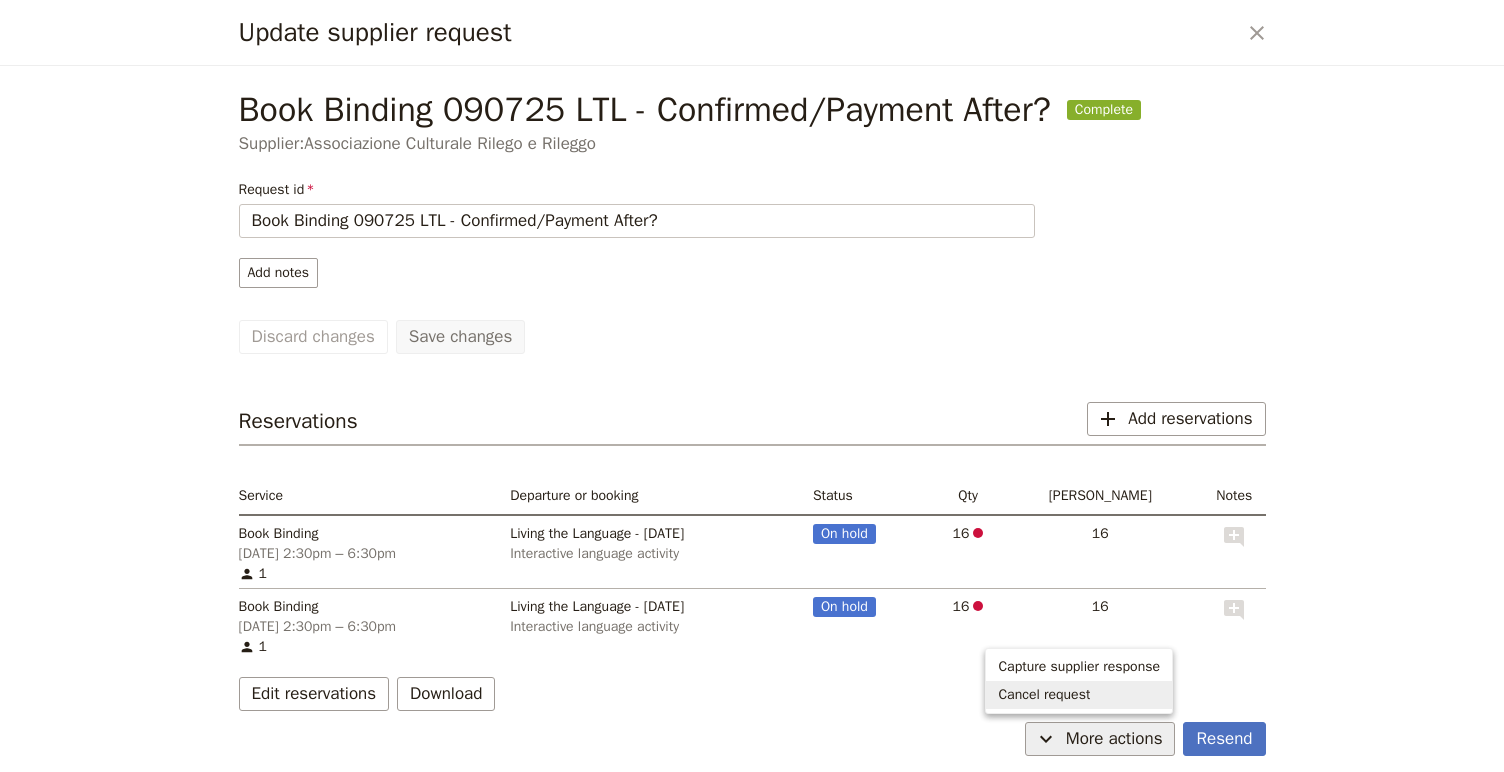 click on "Edit reservations Download" at bounding box center [752, 694] 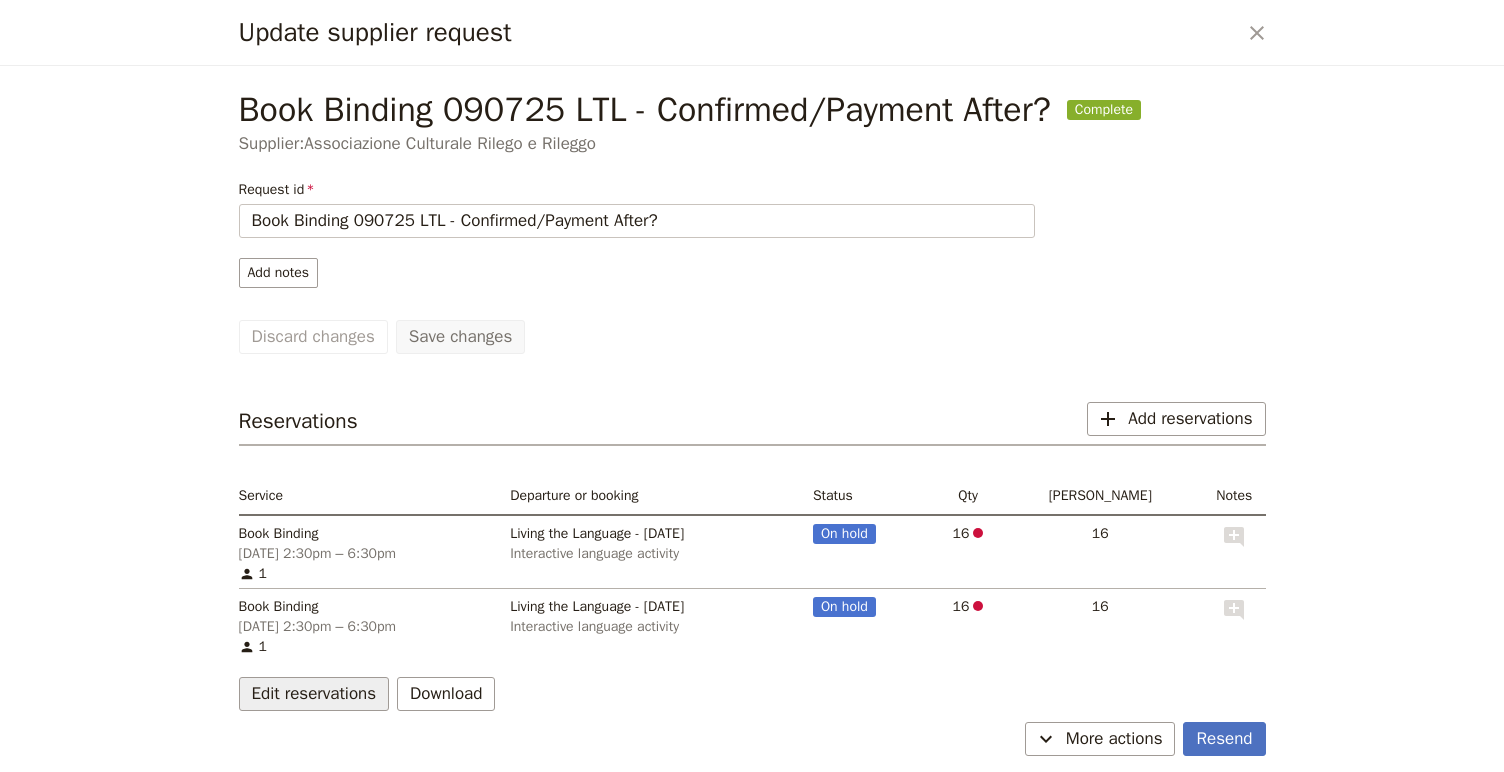 click on "Edit reservations" at bounding box center [314, 694] 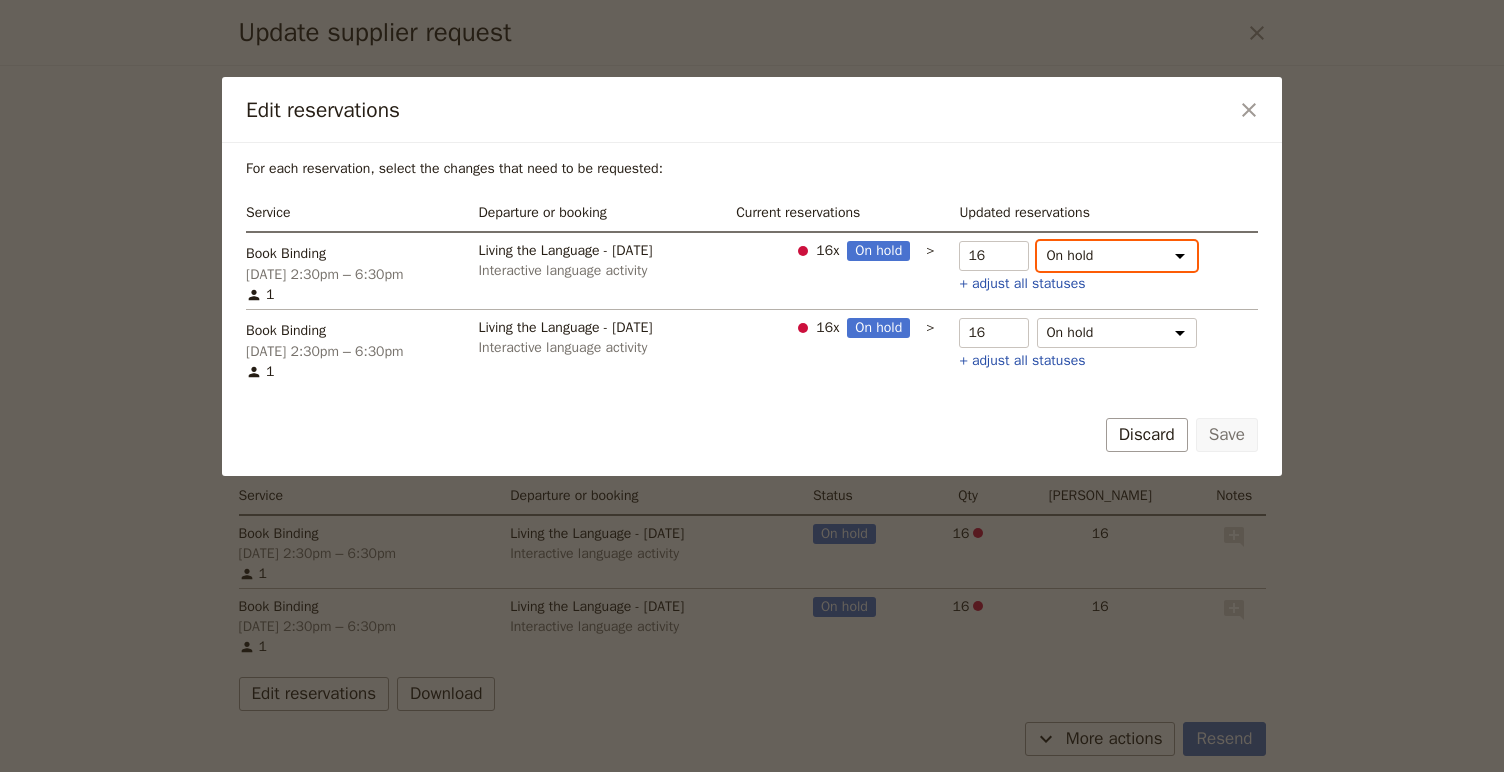 click on "On hold Need to confirm Need to release" at bounding box center (1117, 256) 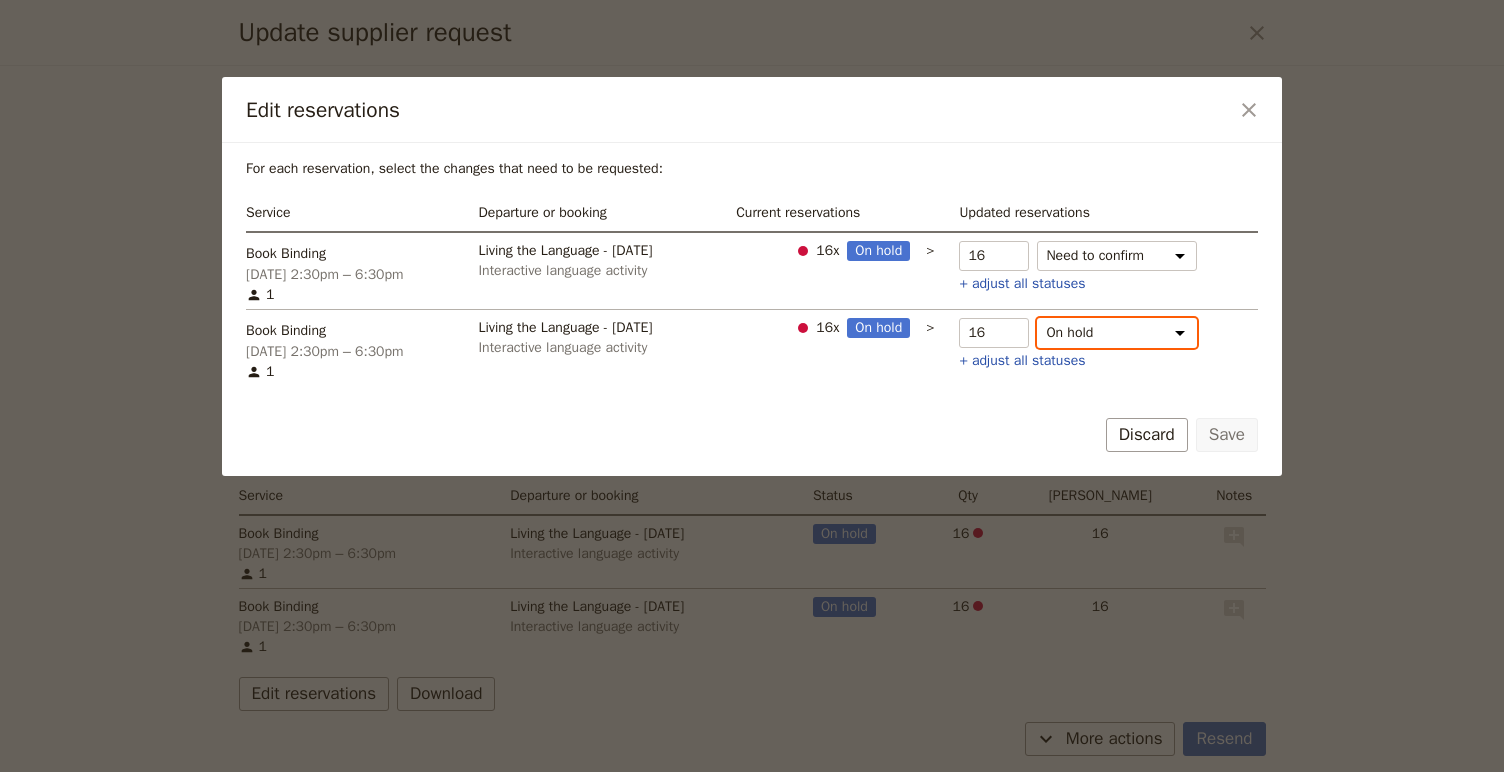 click on "On hold Need to confirm Need to release" at bounding box center [1117, 333] 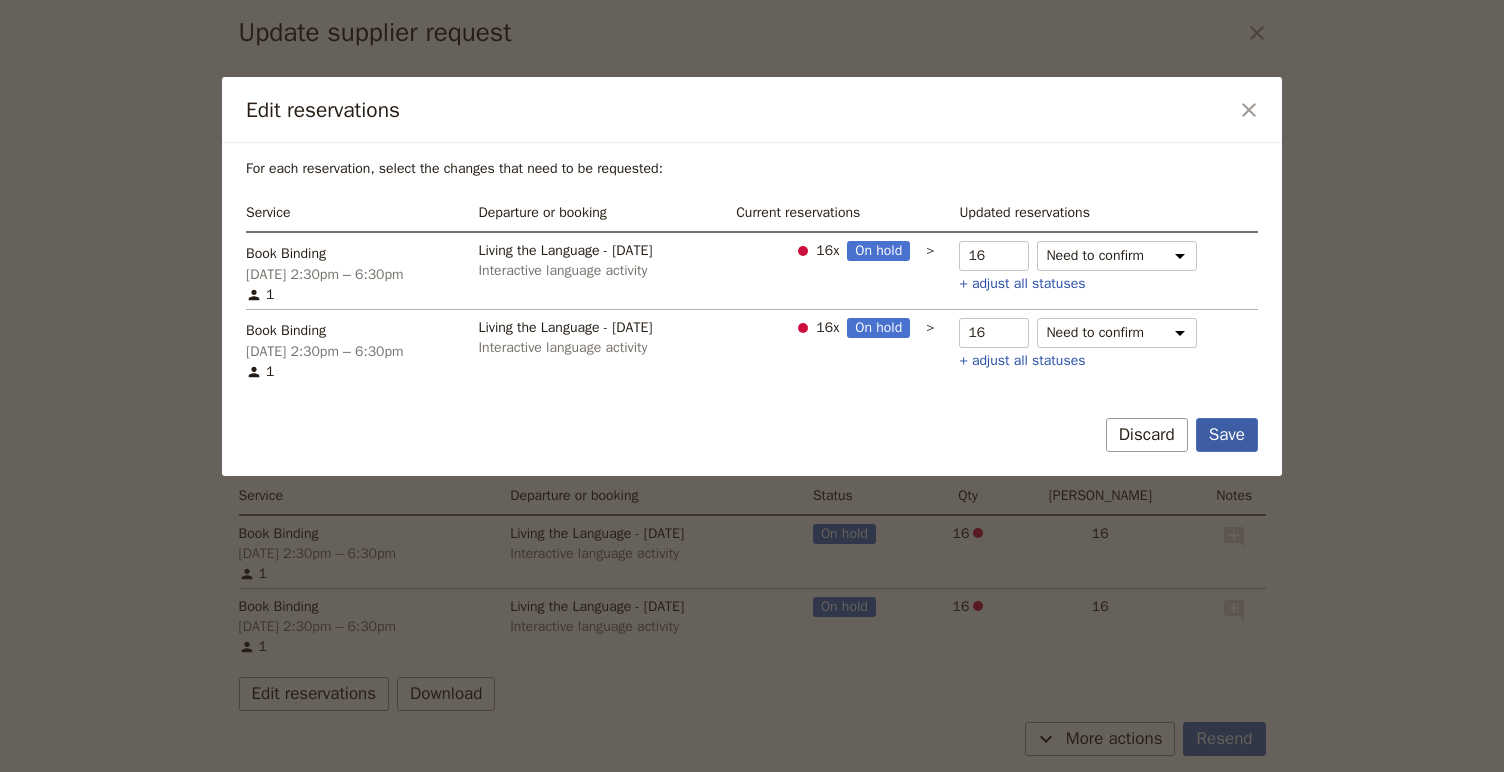 click on "Save" at bounding box center [1227, 435] 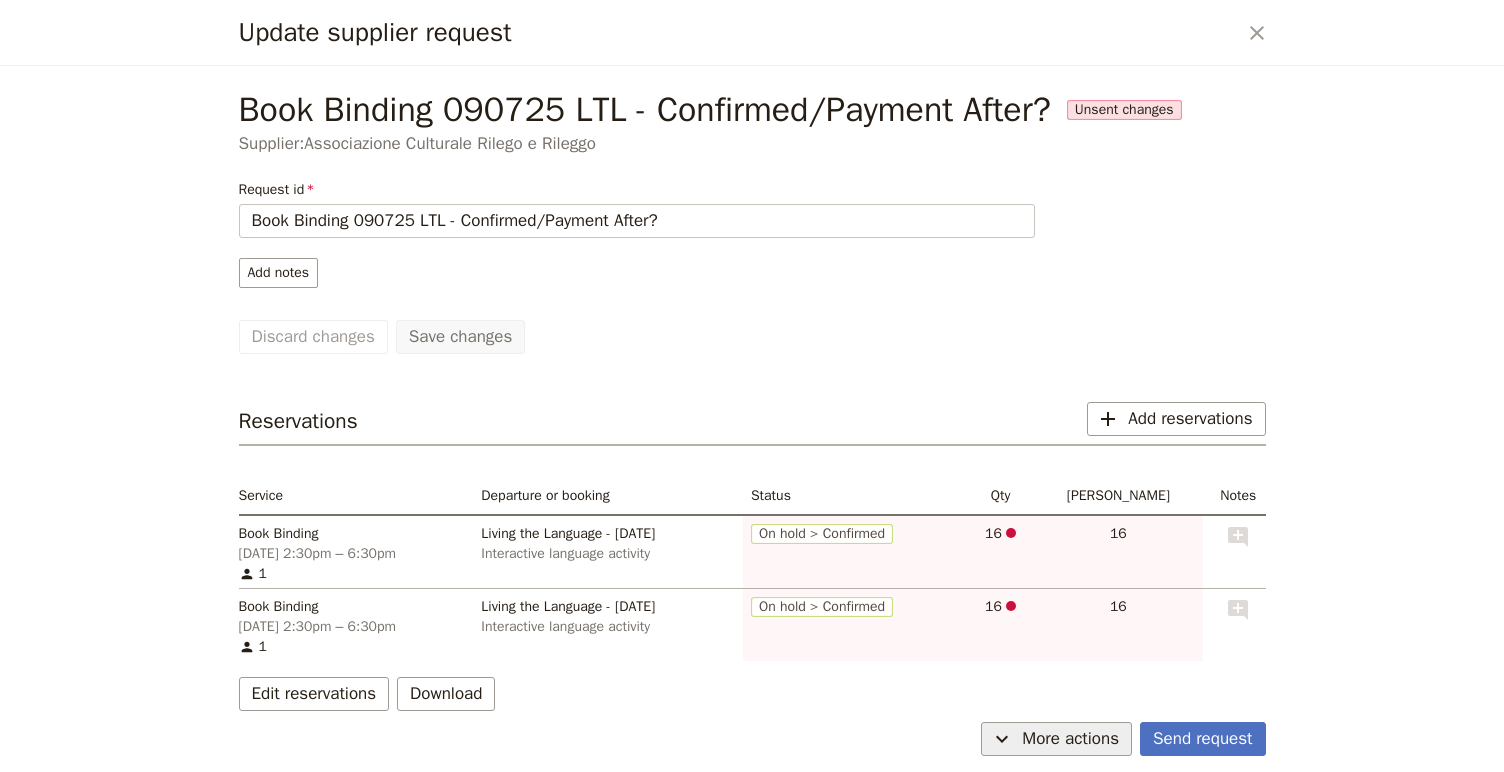 click on "​ More actions" at bounding box center (1056, 739) 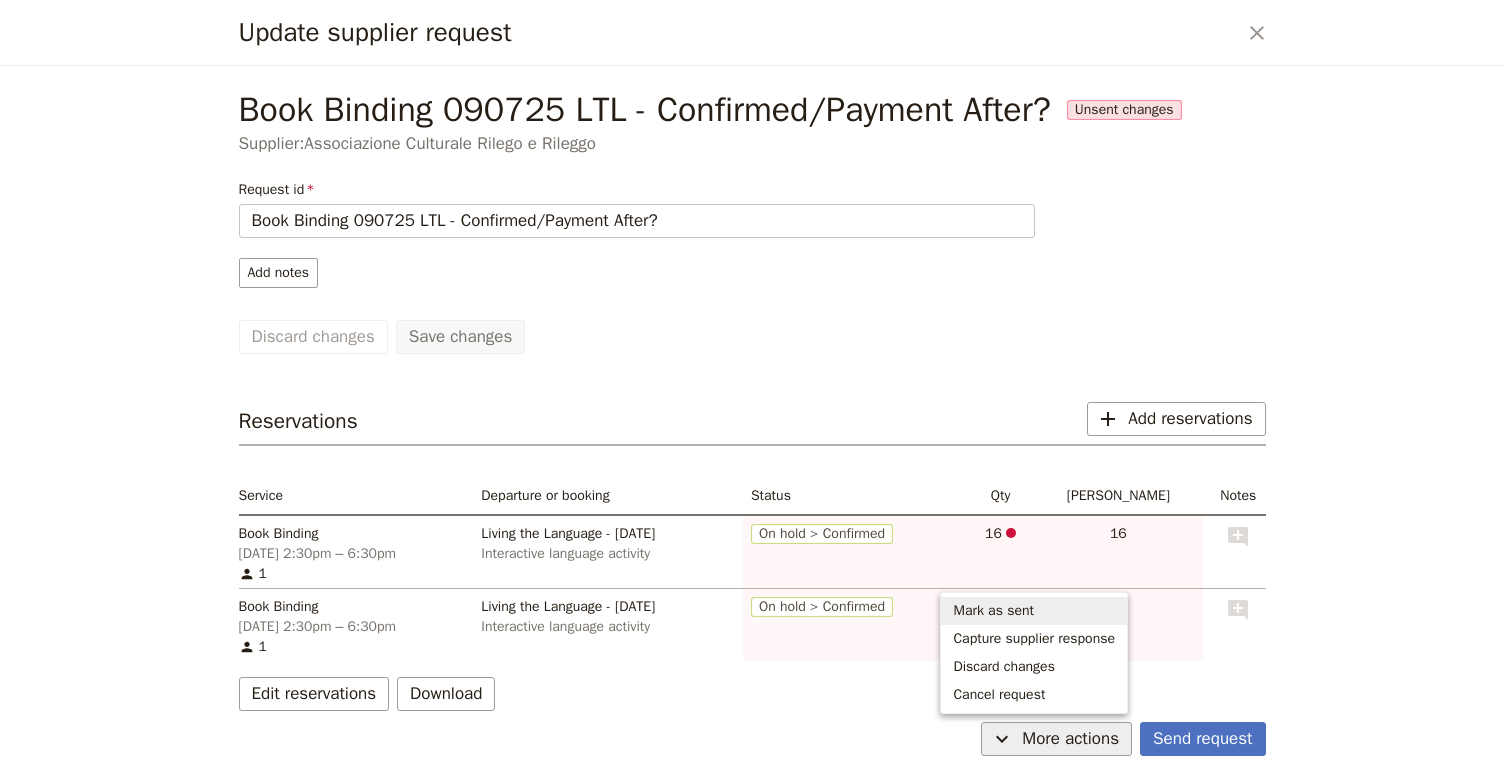 click on "Mark as sent" at bounding box center [993, 611] 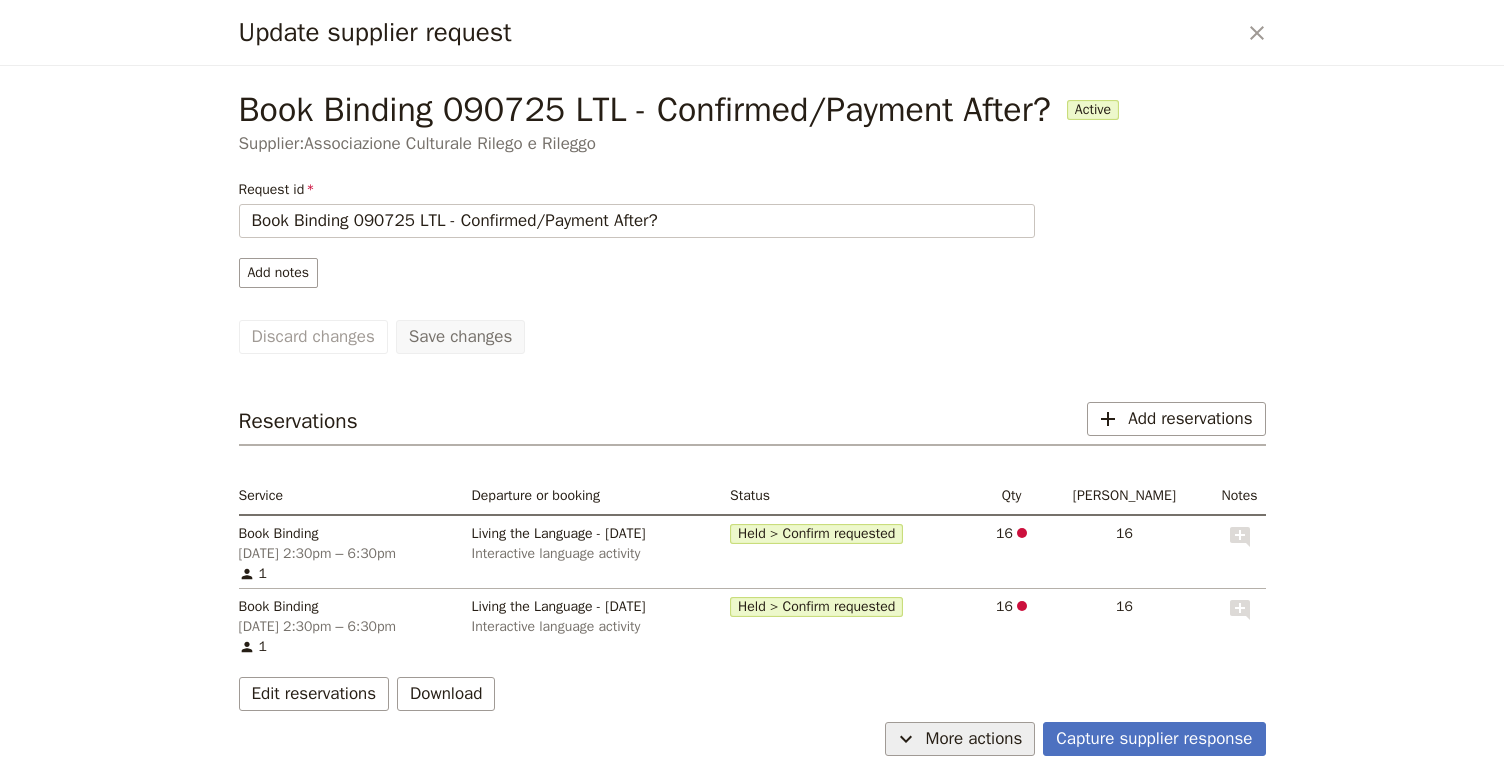 click on "More actions" at bounding box center [974, 739] 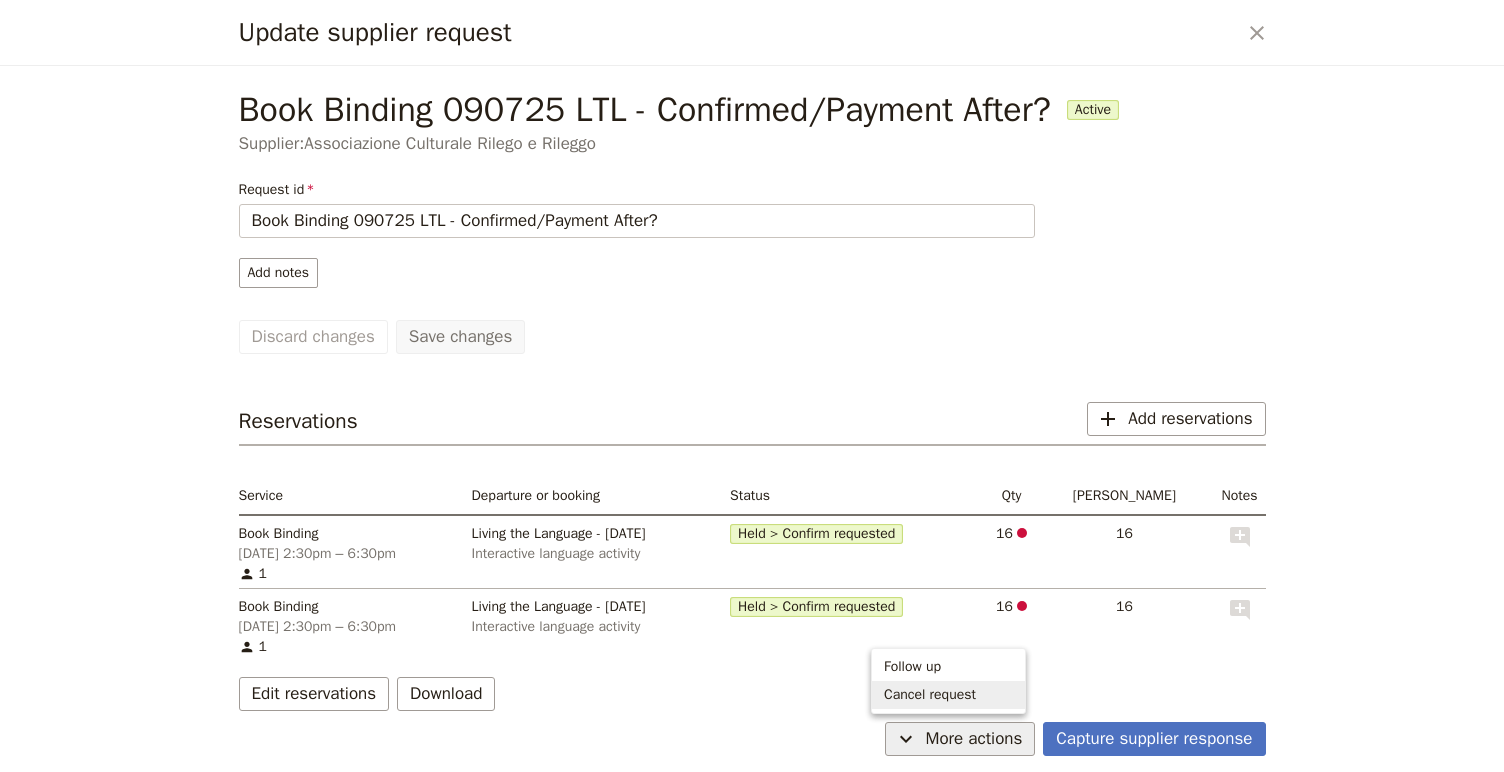 click on "More actions" at bounding box center [974, 739] 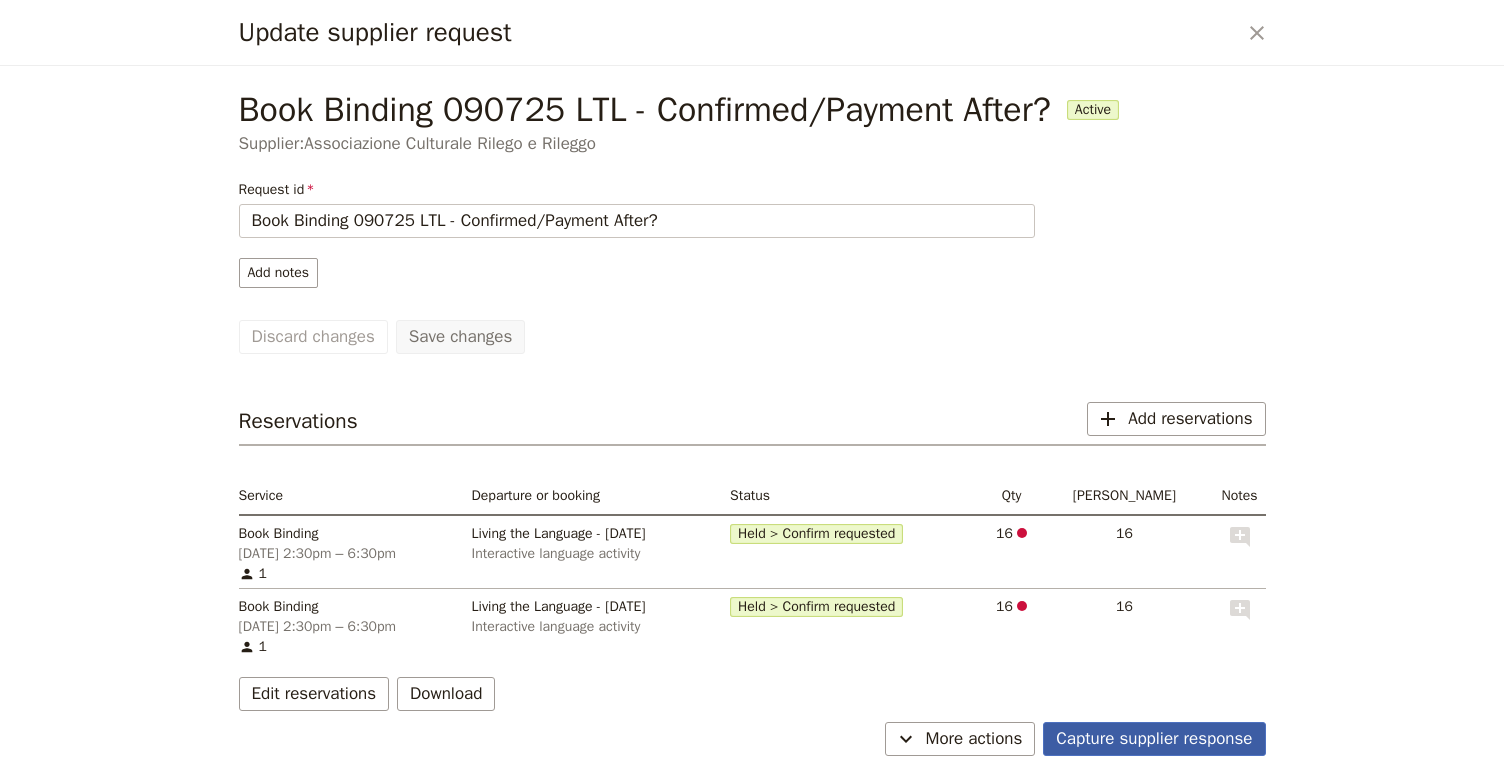 click on "Capture supplier response" at bounding box center (1154, 739) 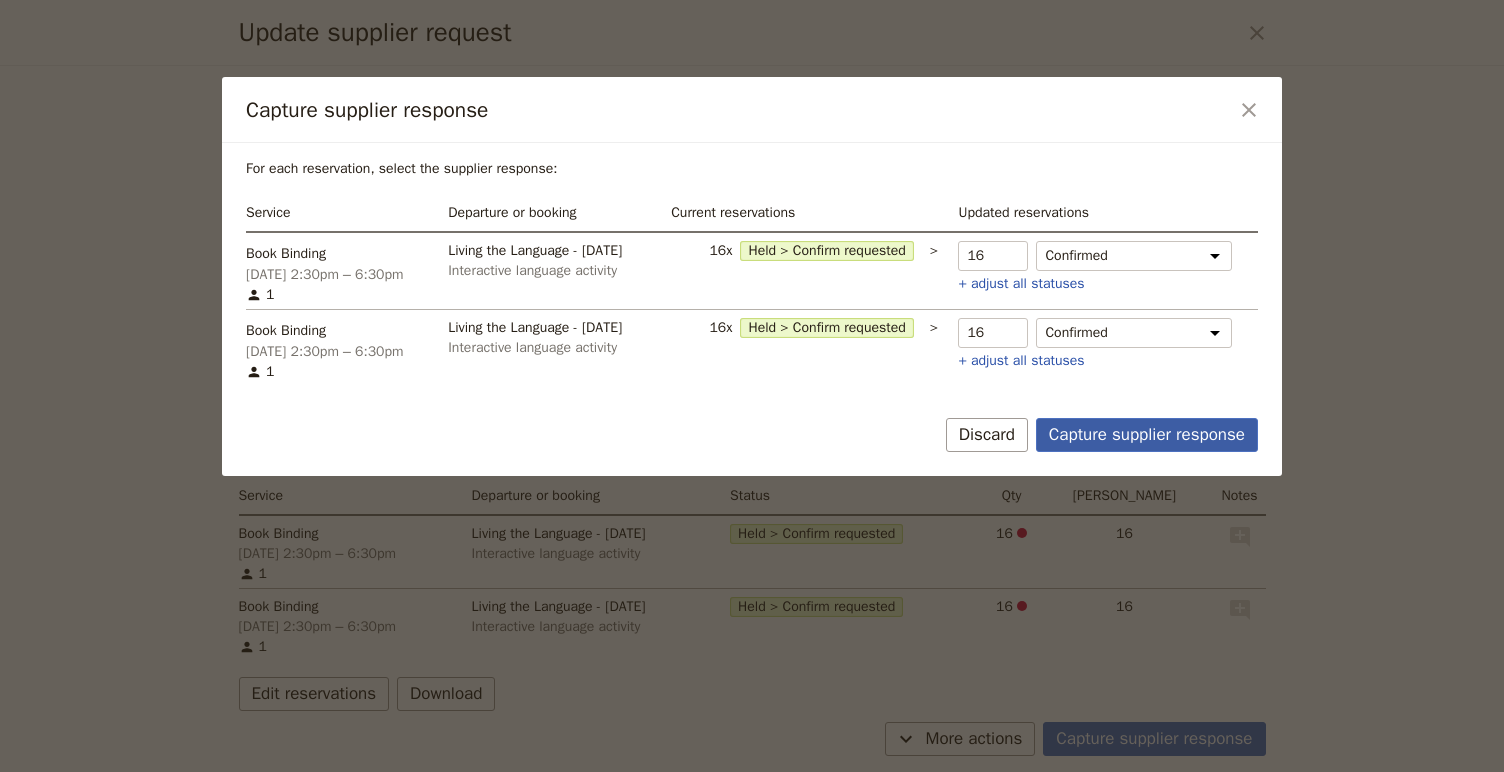 click on "Capture supplier response" at bounding box center (1147, 435) 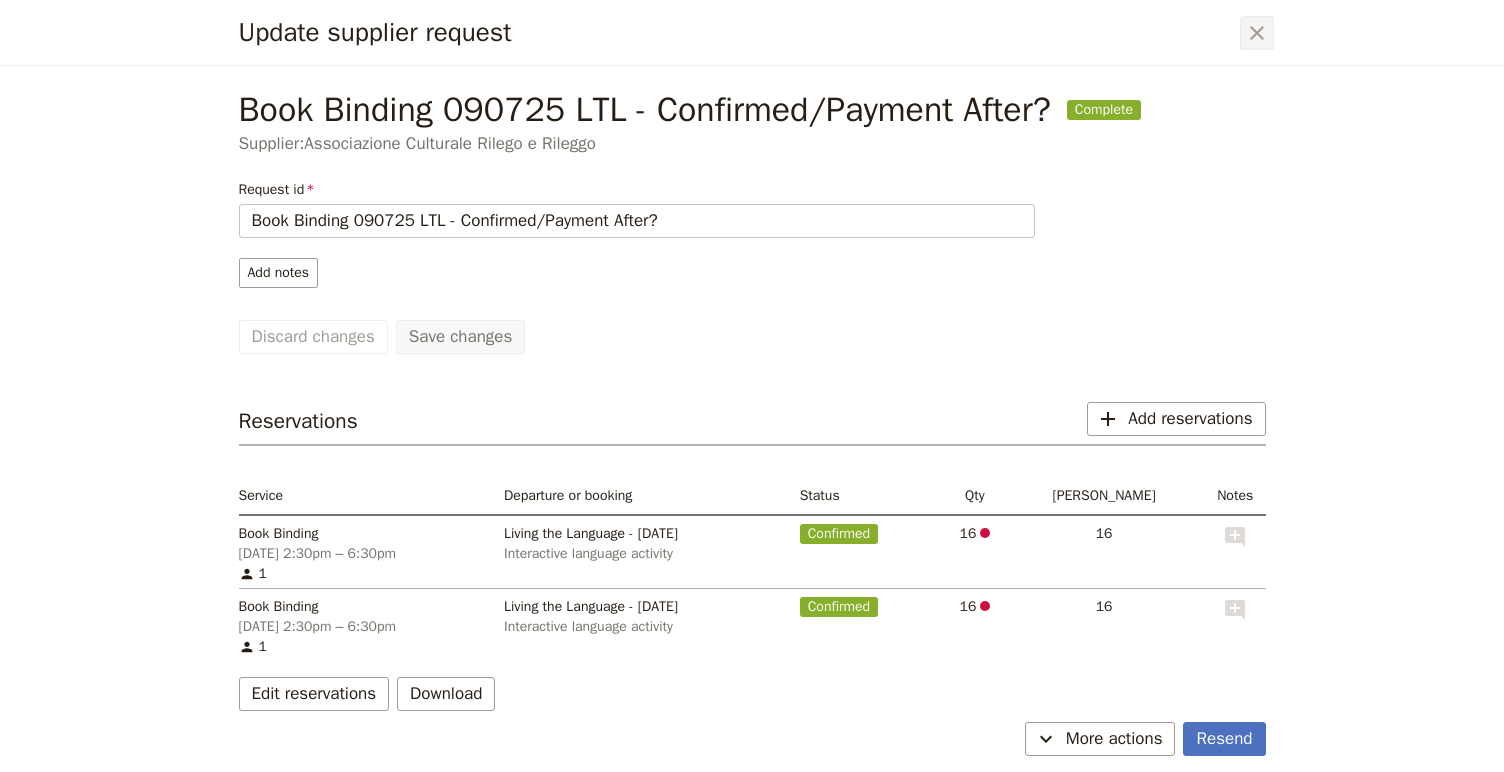click 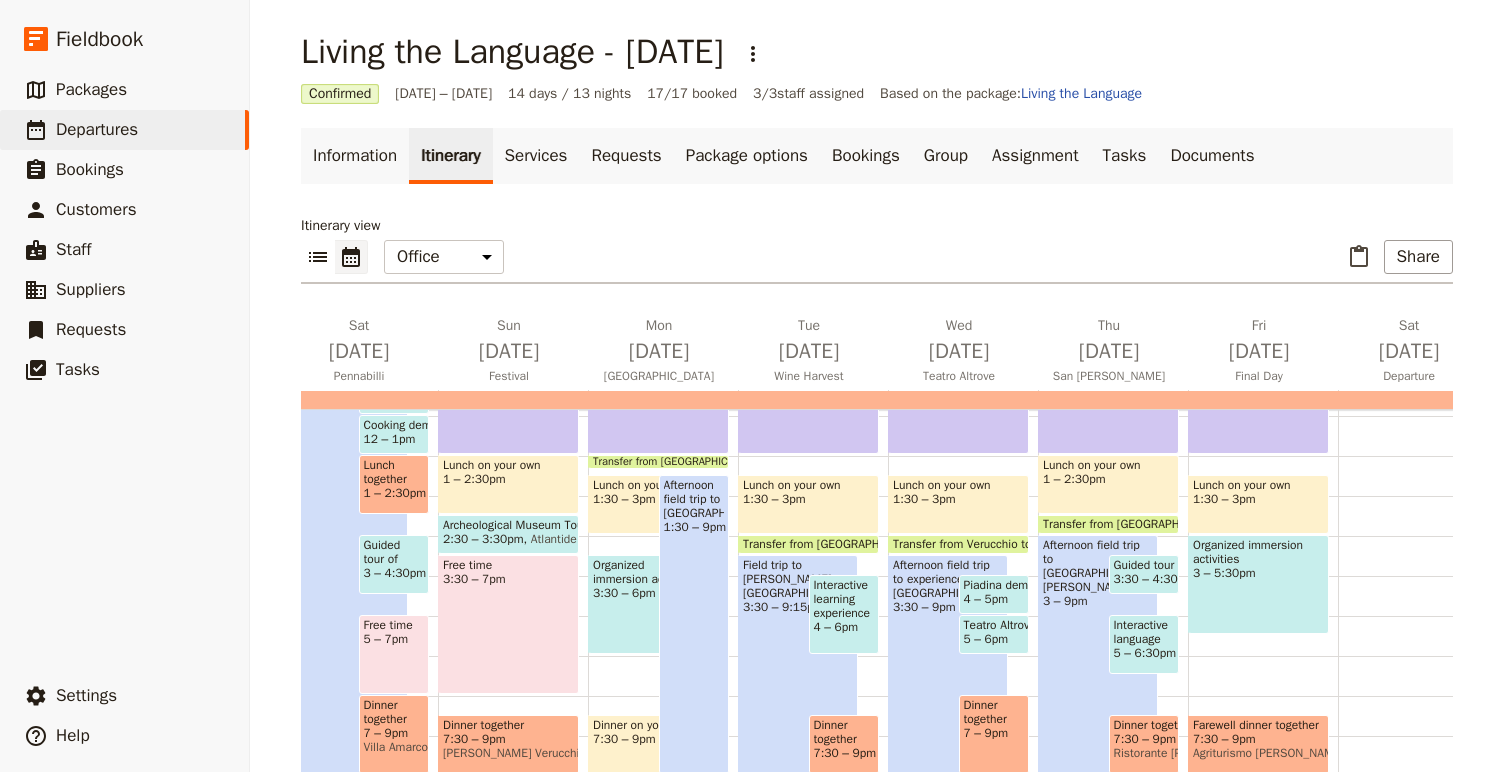 scroll, scrollTop: 0, scrollLeft: 1008, axis: horizontal 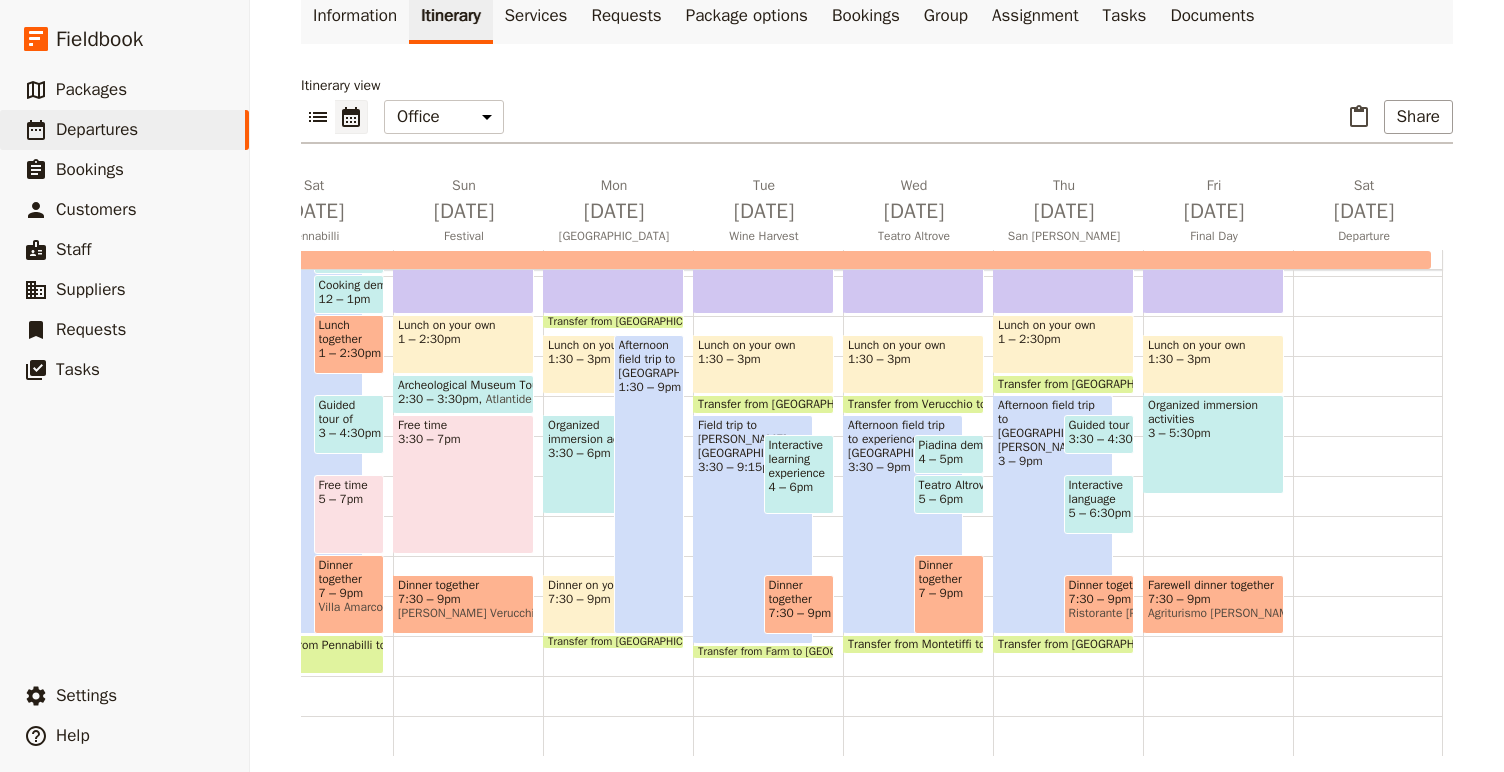 click on "Afternoon field trip to experience [GEOGRAPHIC_DATA] 3:30 – 9pm" at bounding box center (903, 524) 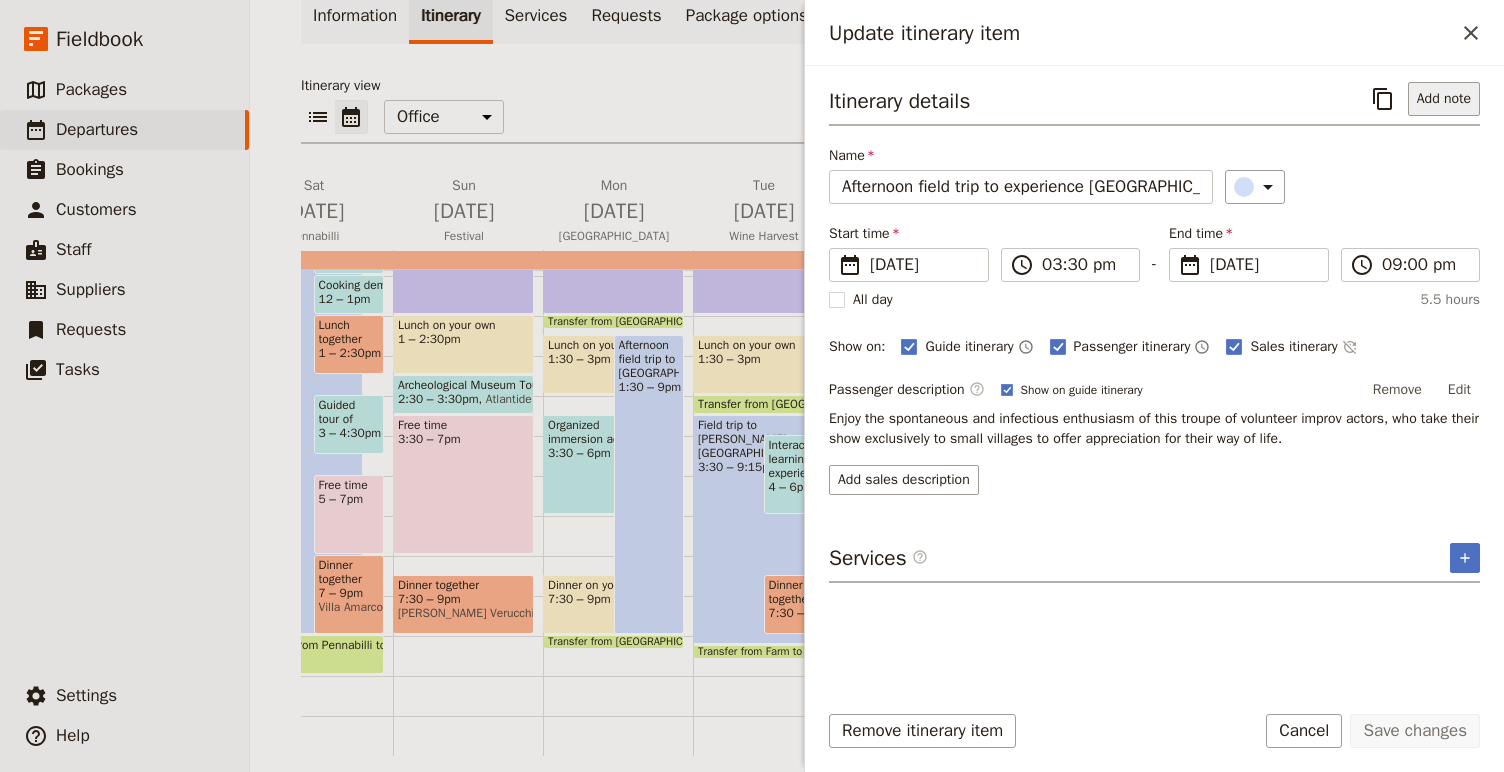 click on "Add note" at bounding box center [1444, 99] 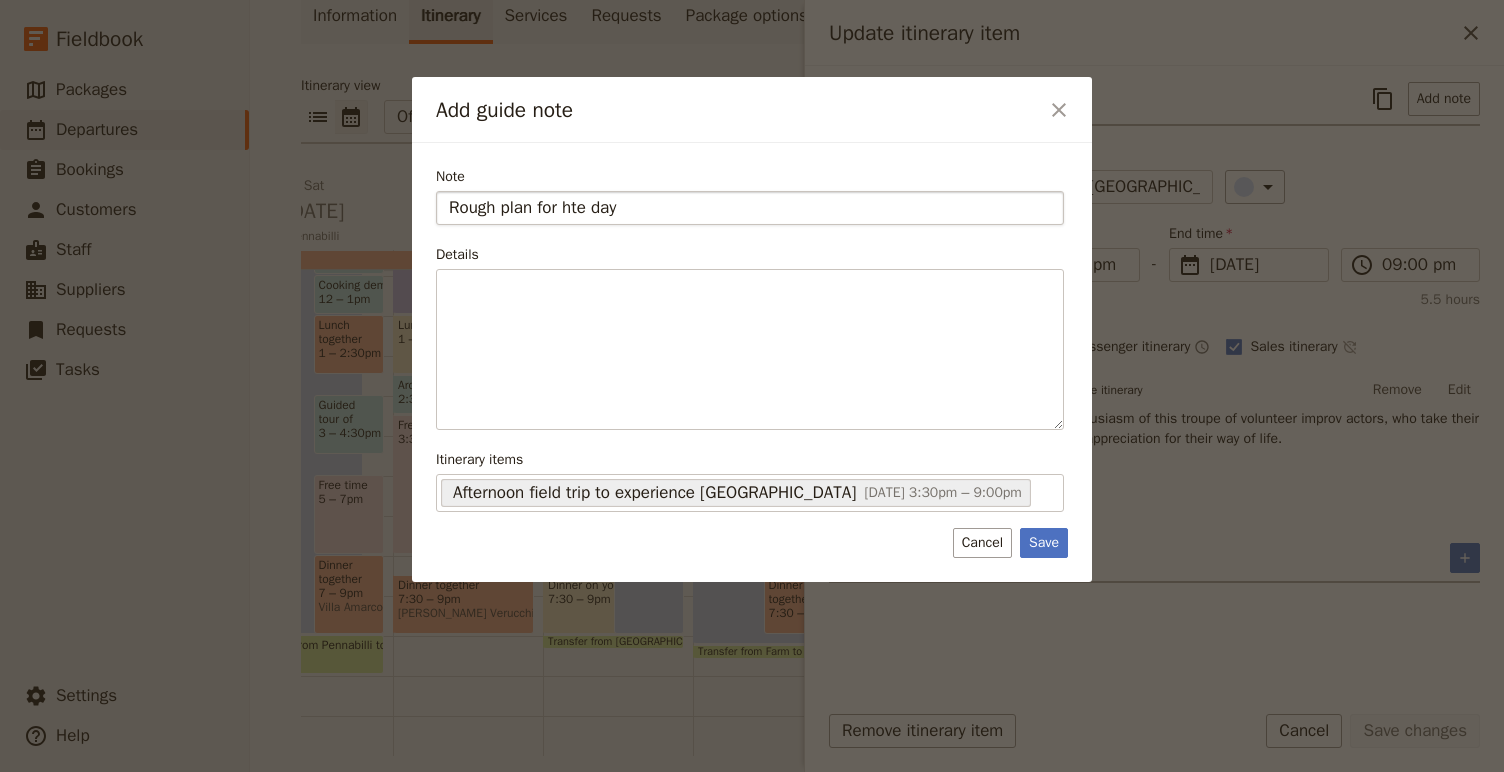 click on "Rough plan for hte day" at bounding box center (750, 208) 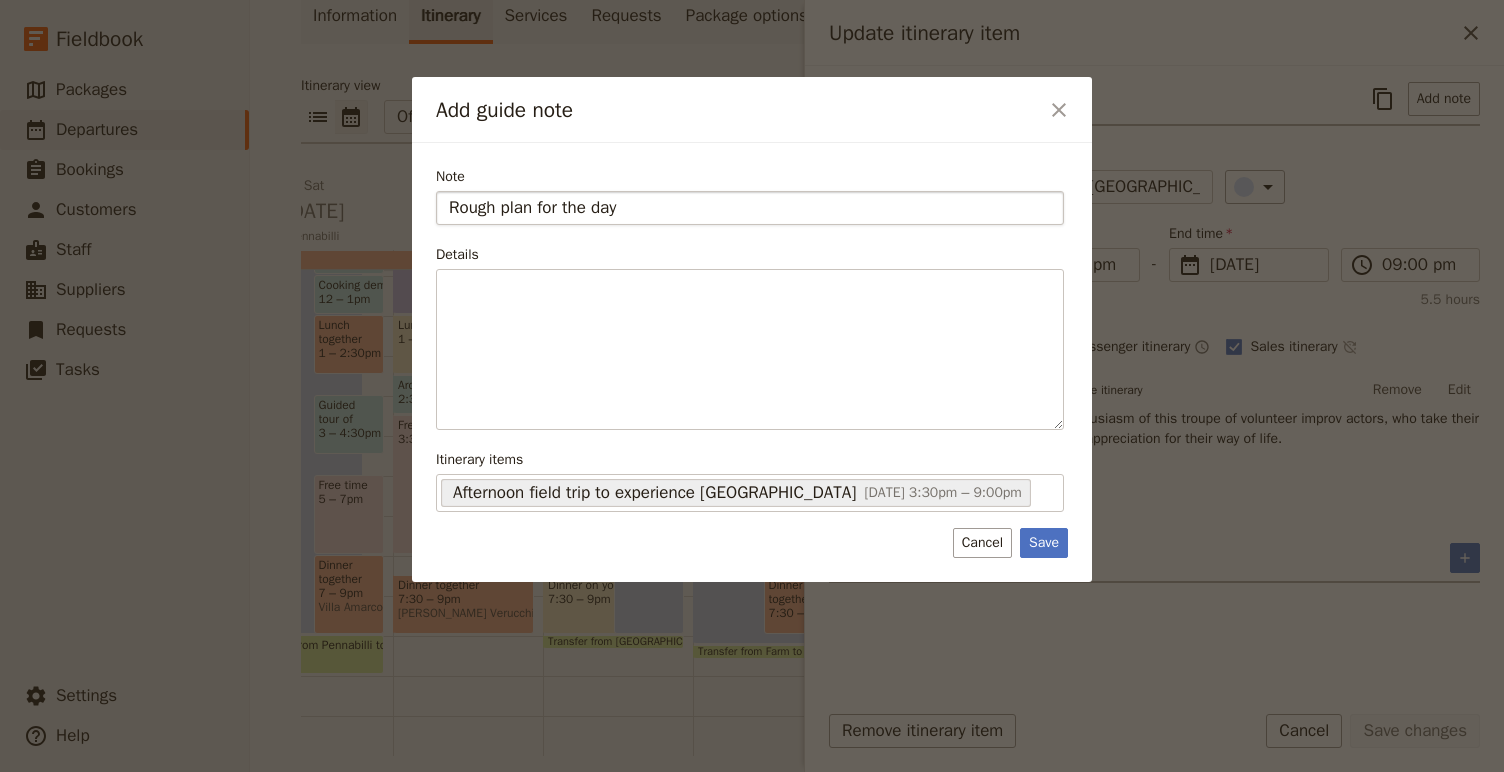 click on "Rough plan for the day" at bounding box center [750, 208] 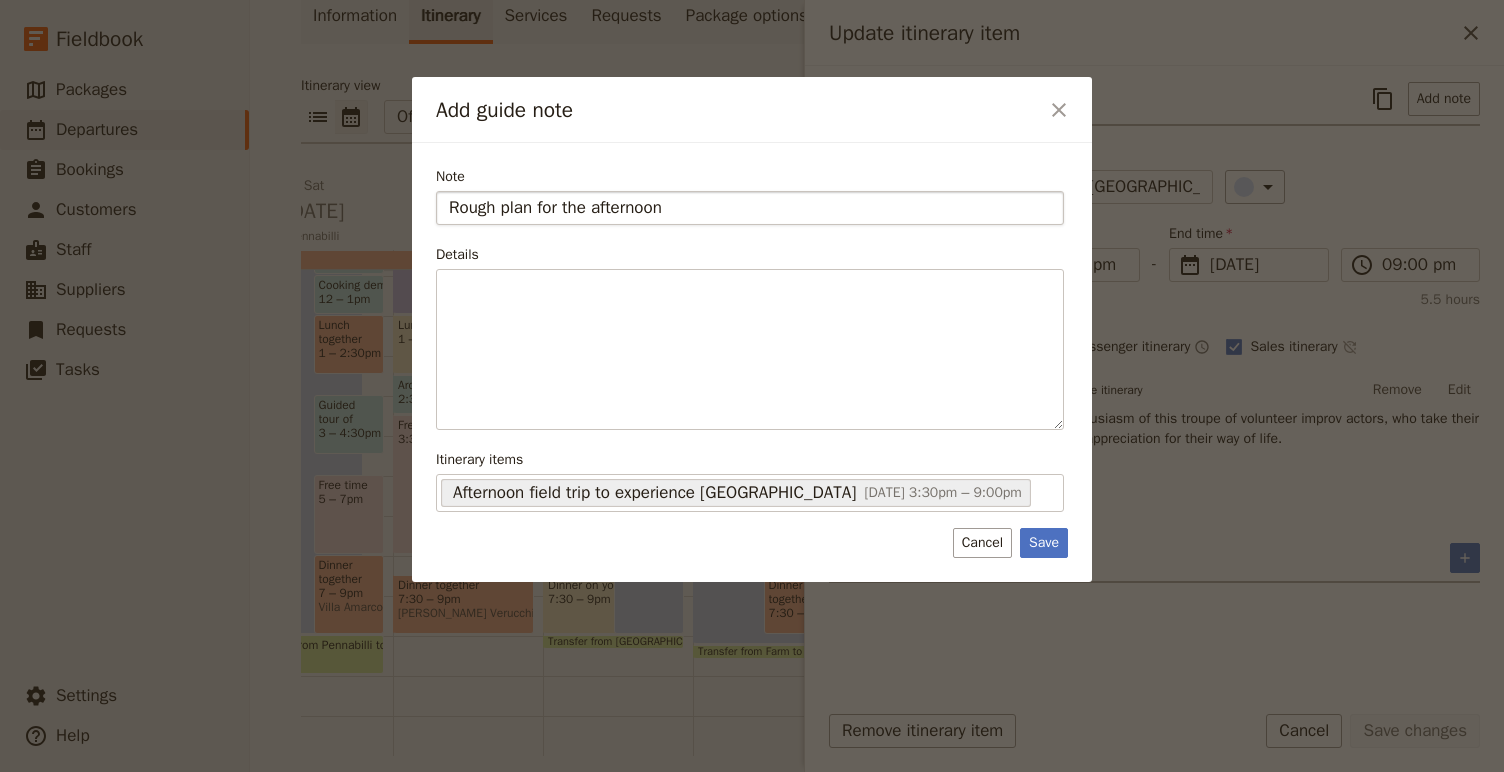 type on "Rough plan for the afternoon" 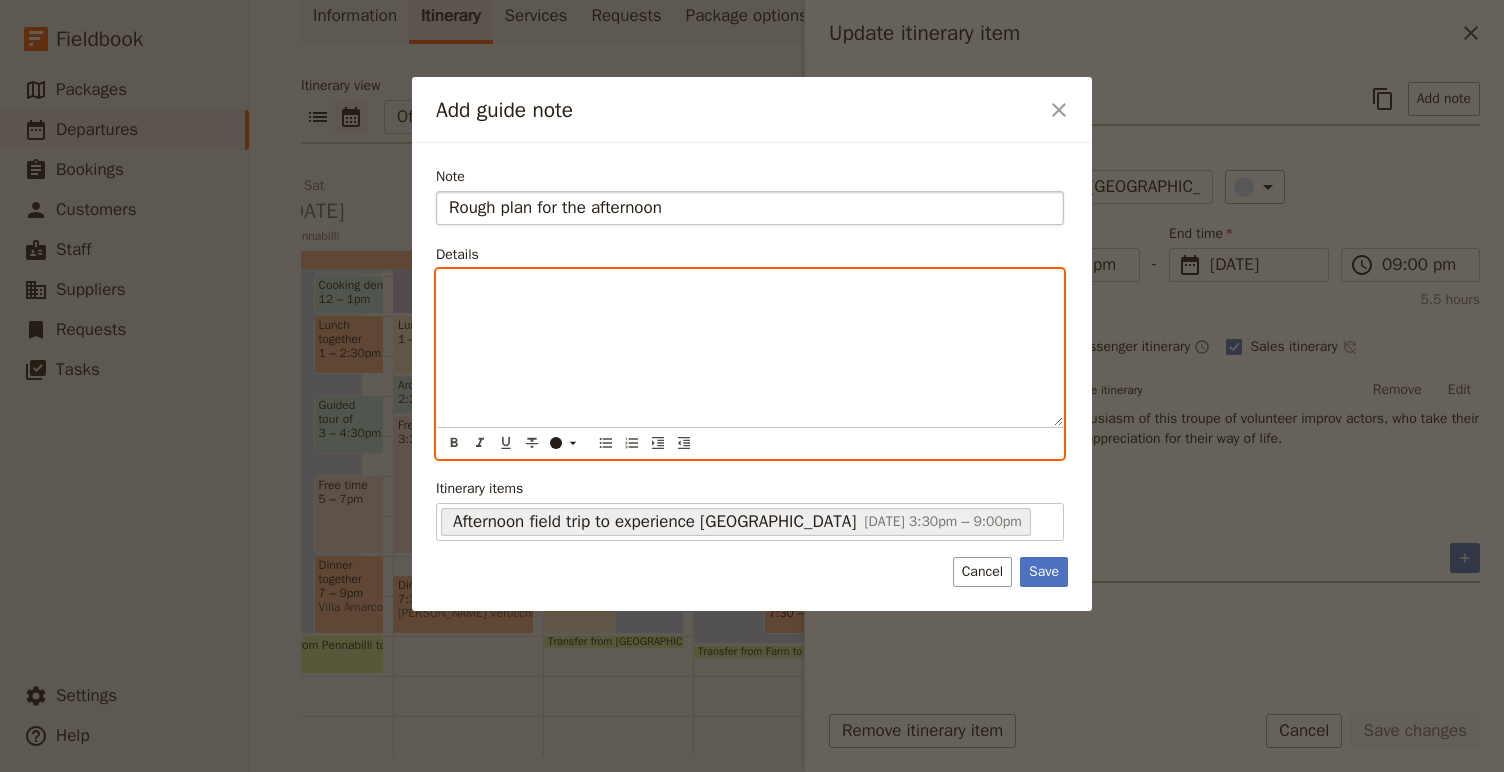 paste 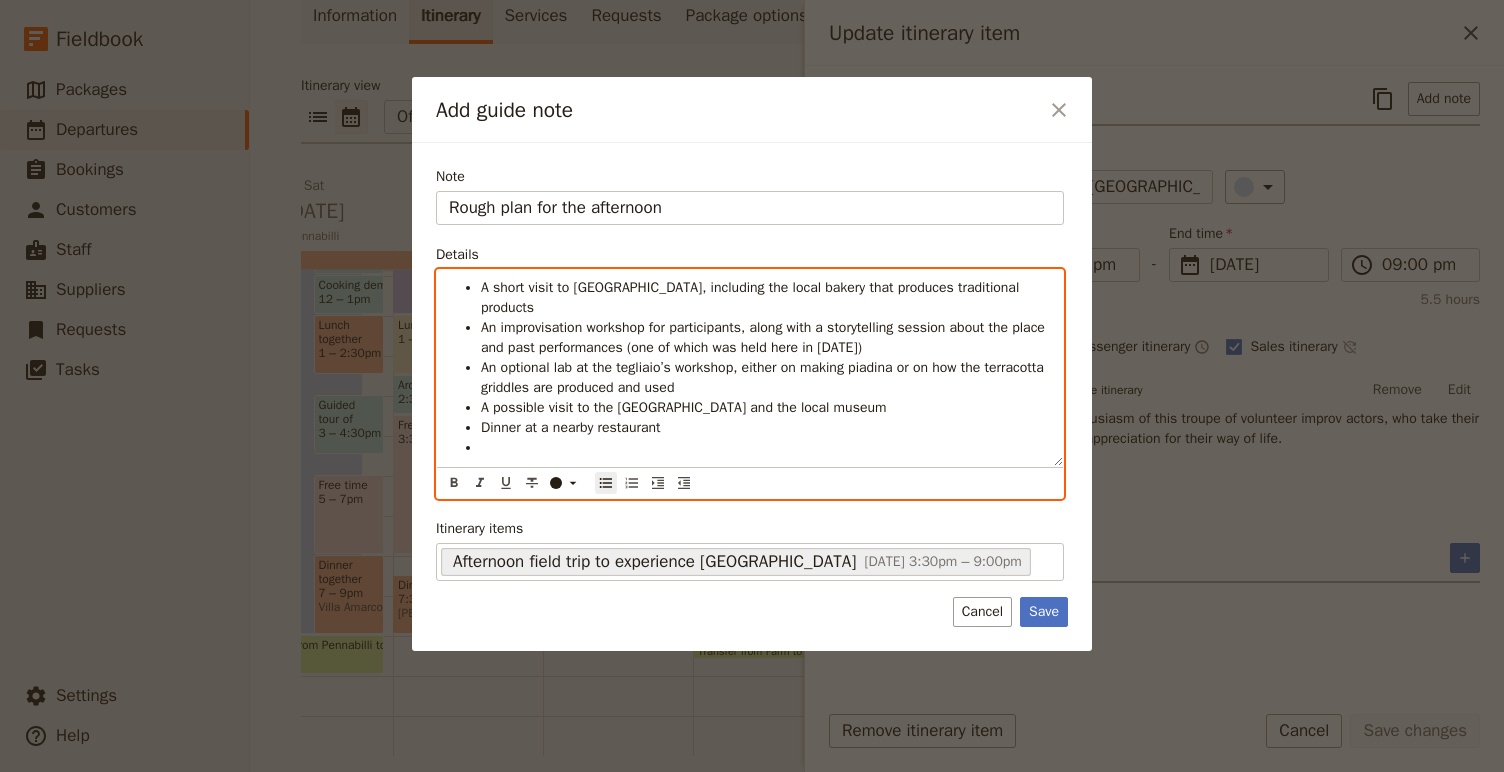 scroll, scrollTop: 0, scrollLeft: 0, axis: both 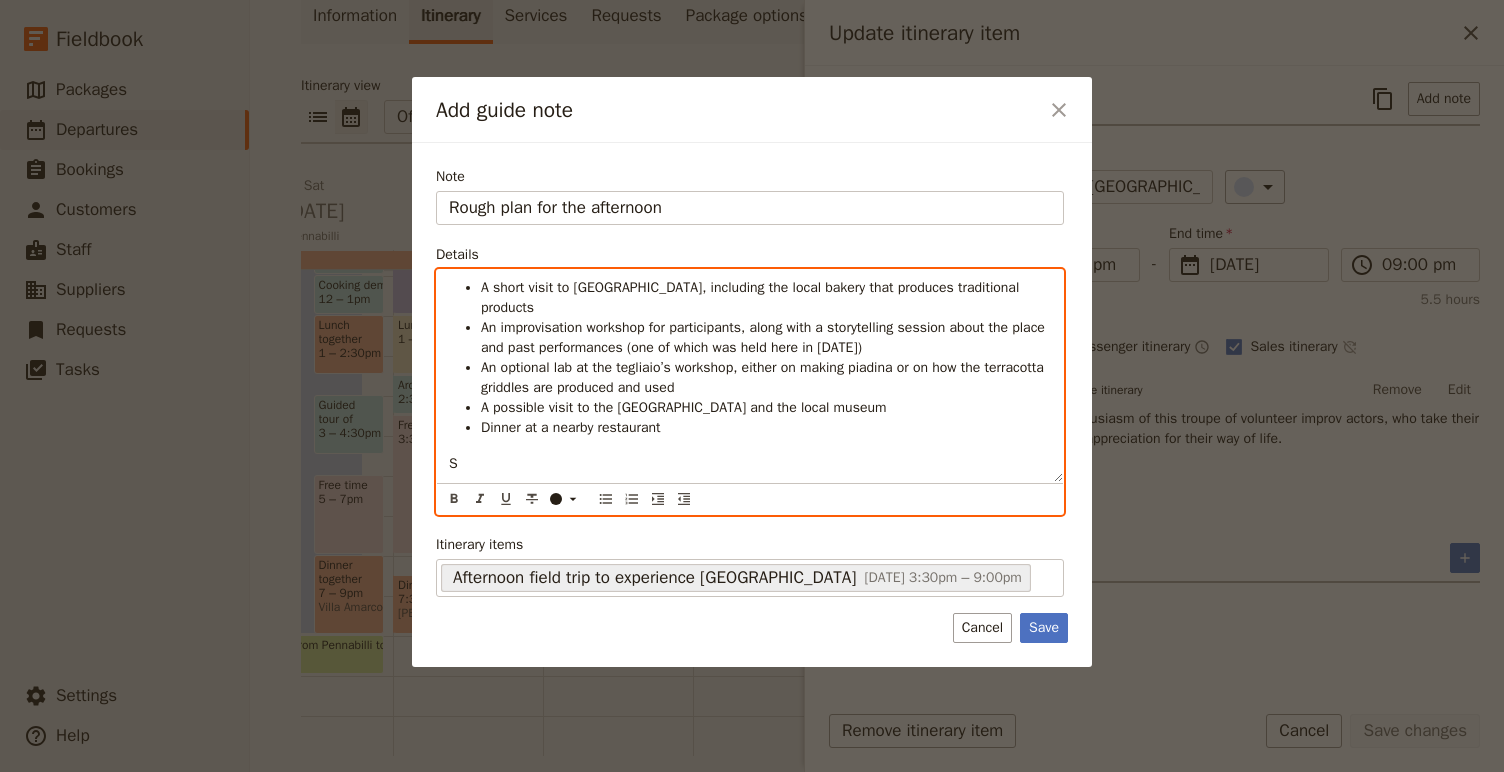 type 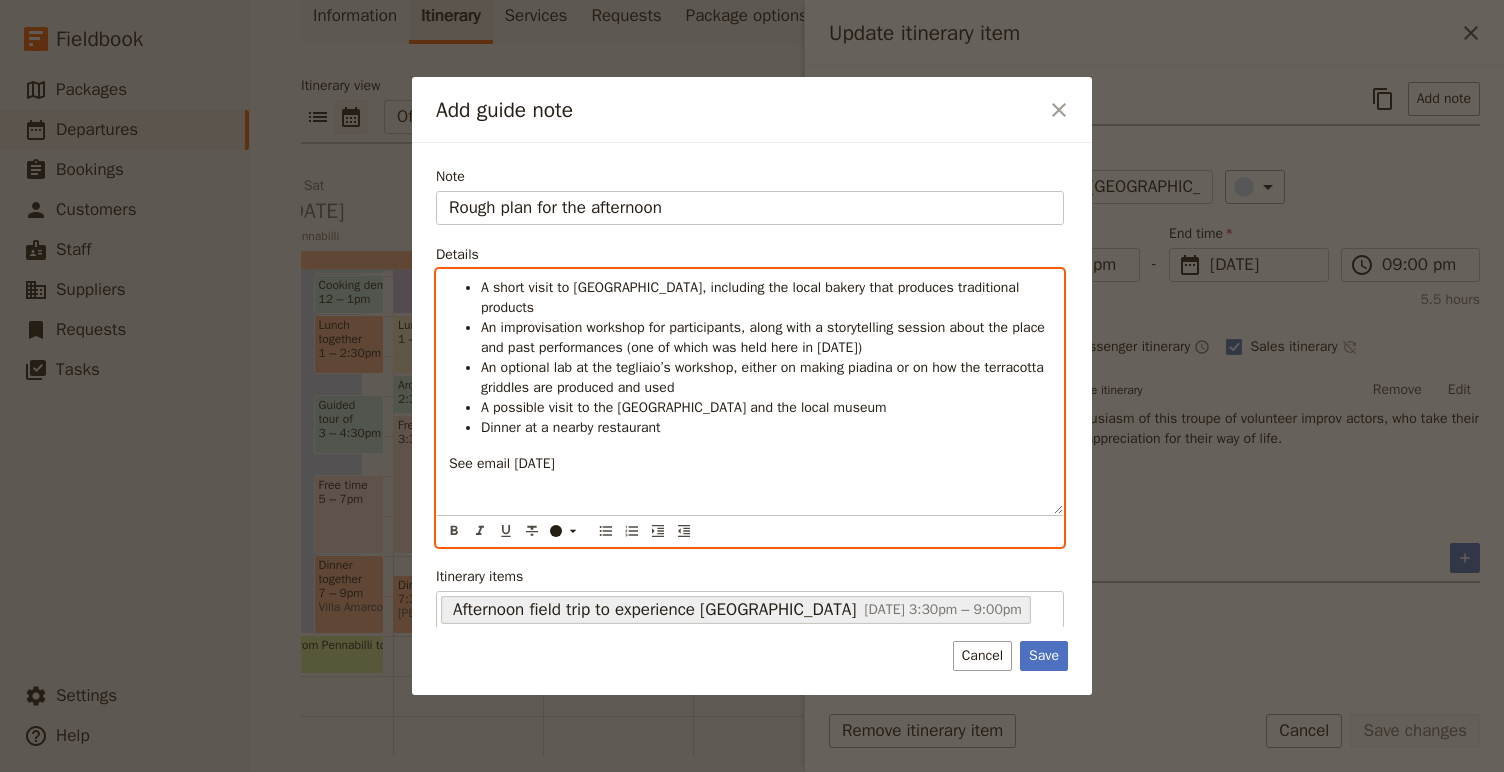 scroll, scrollTop: 0, scrollLeft: 0, axis: both 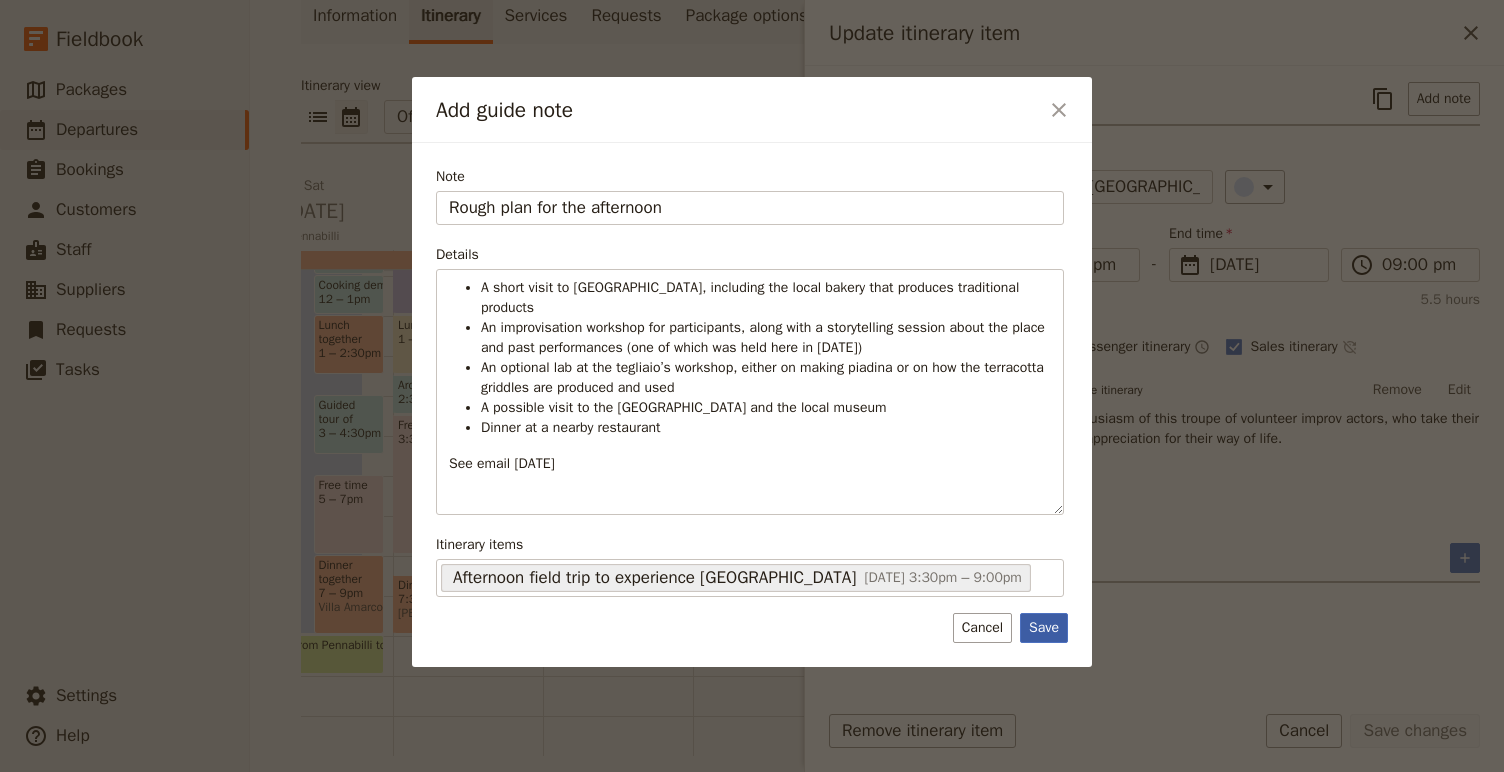 click on "Save" at bounding box center [1044, 628] 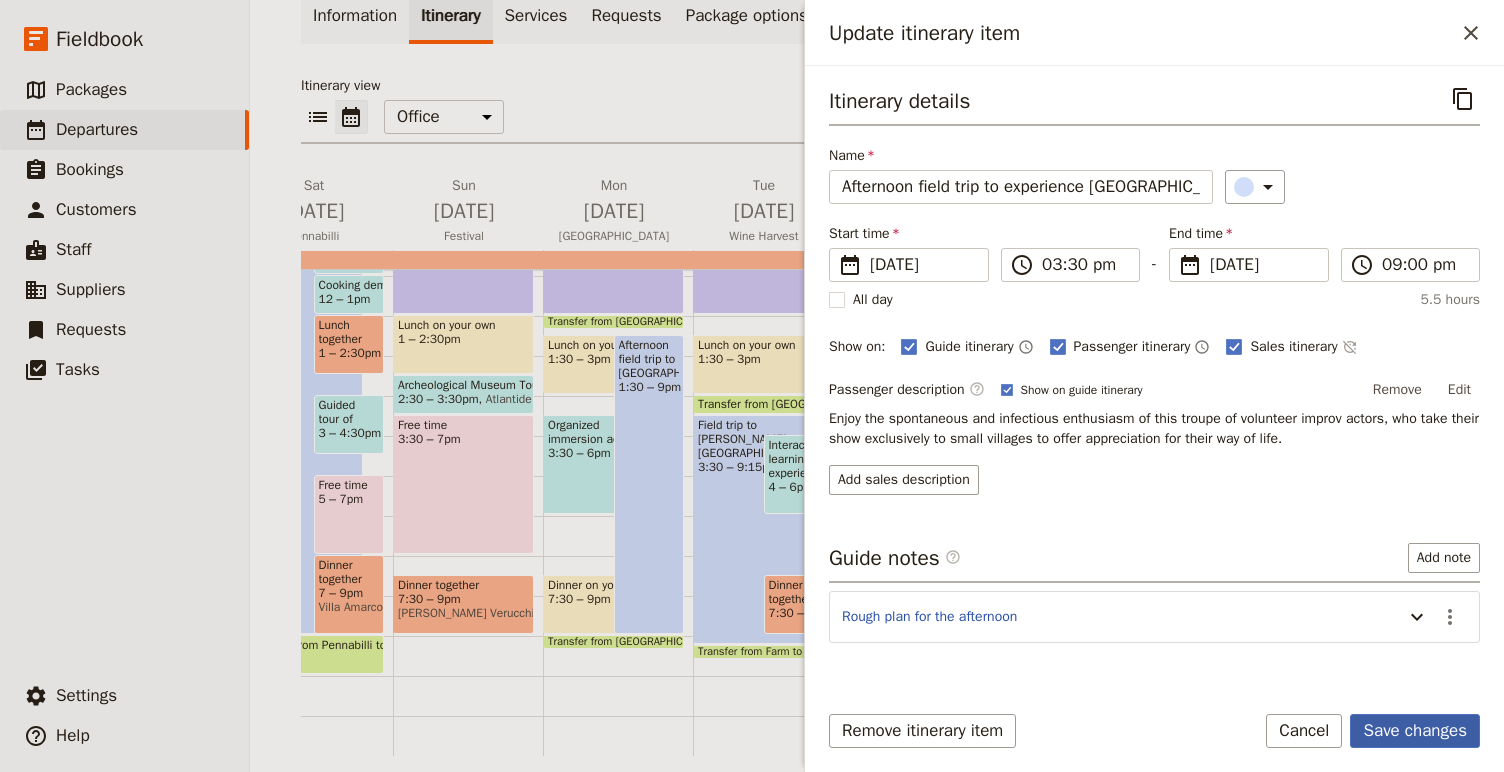 click on "Save changes" at bounding box center (1415, 731) 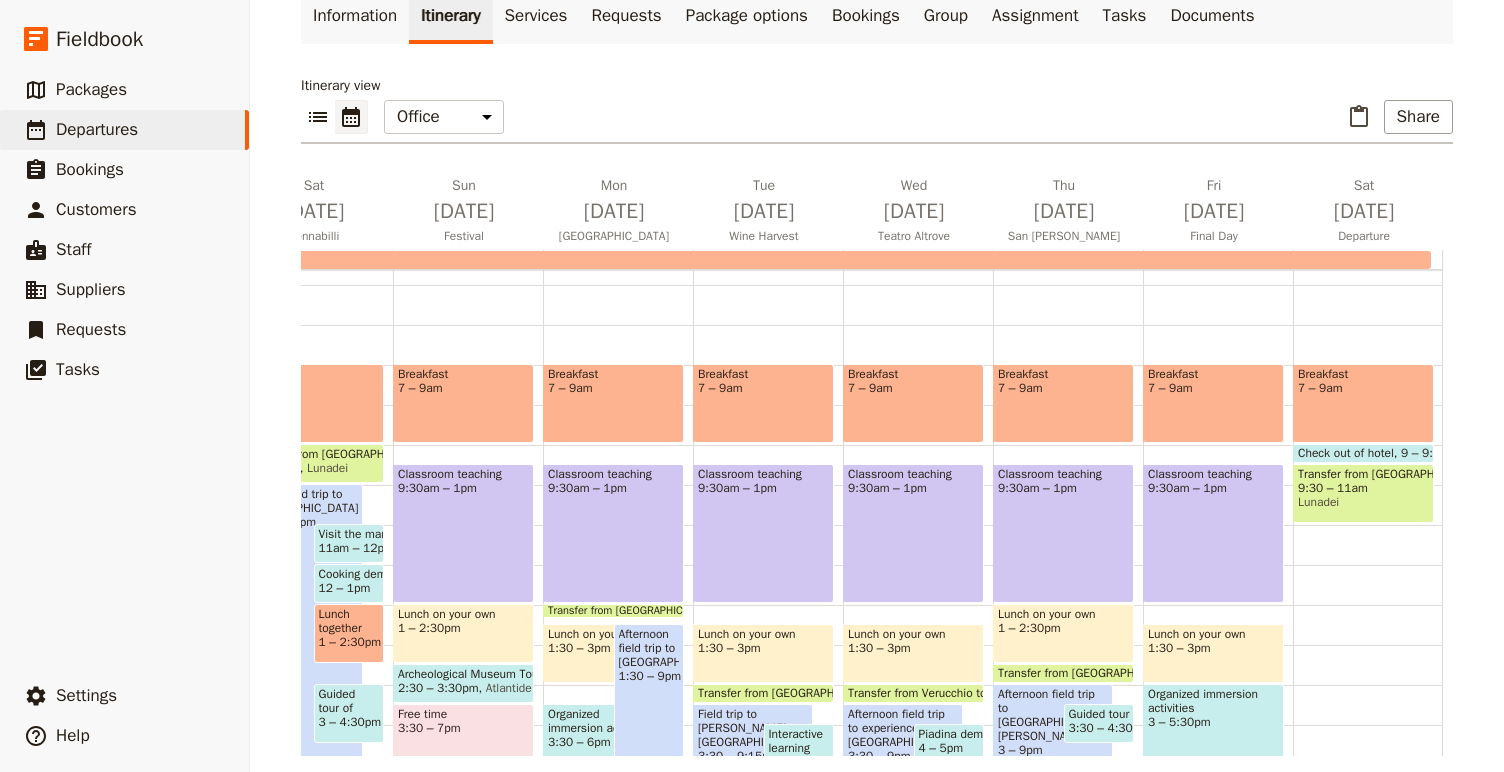 scroll, scrollTop: 205, scrollLeft: 0, axis: vertical 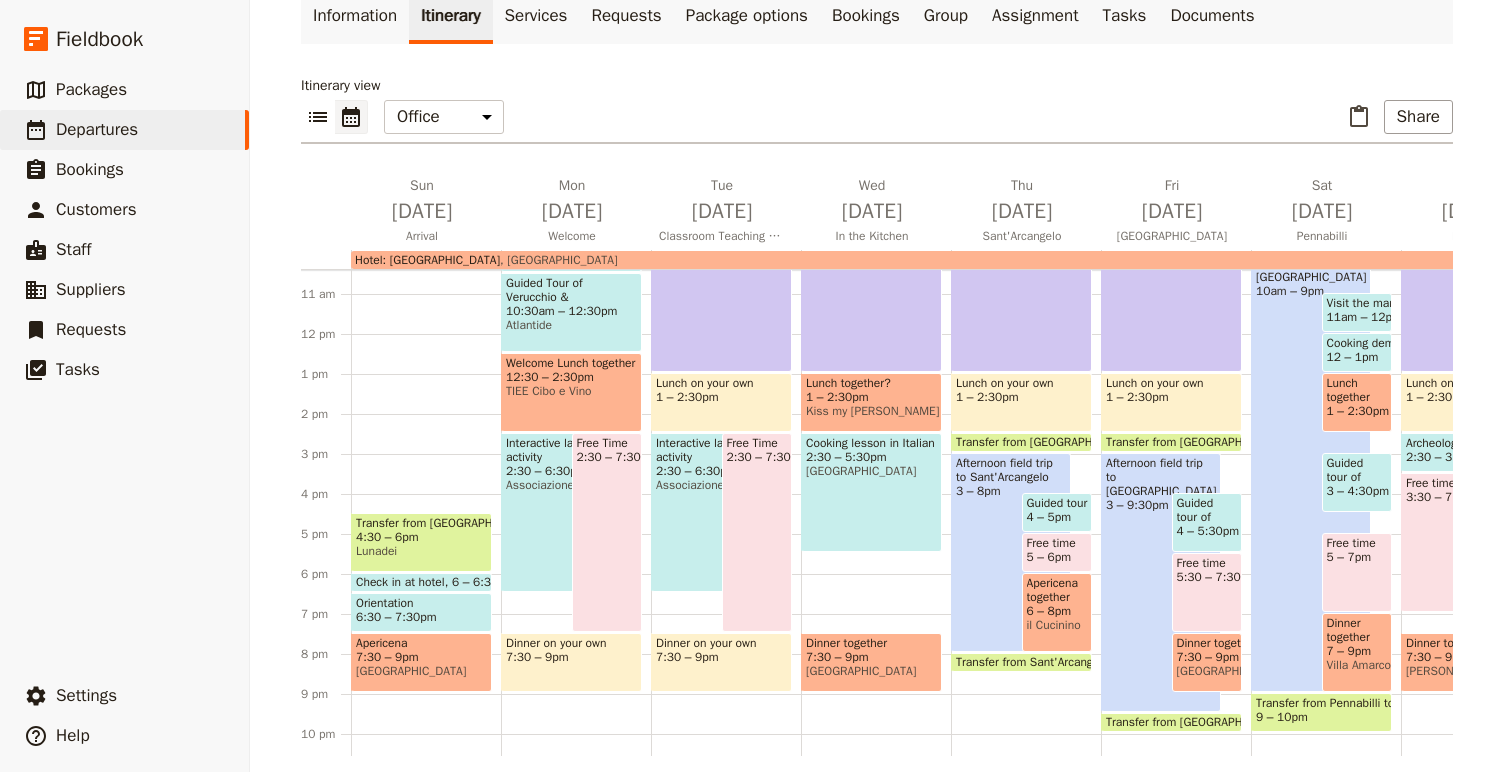 click on "Lunadei" at bounding box center (421, 551) 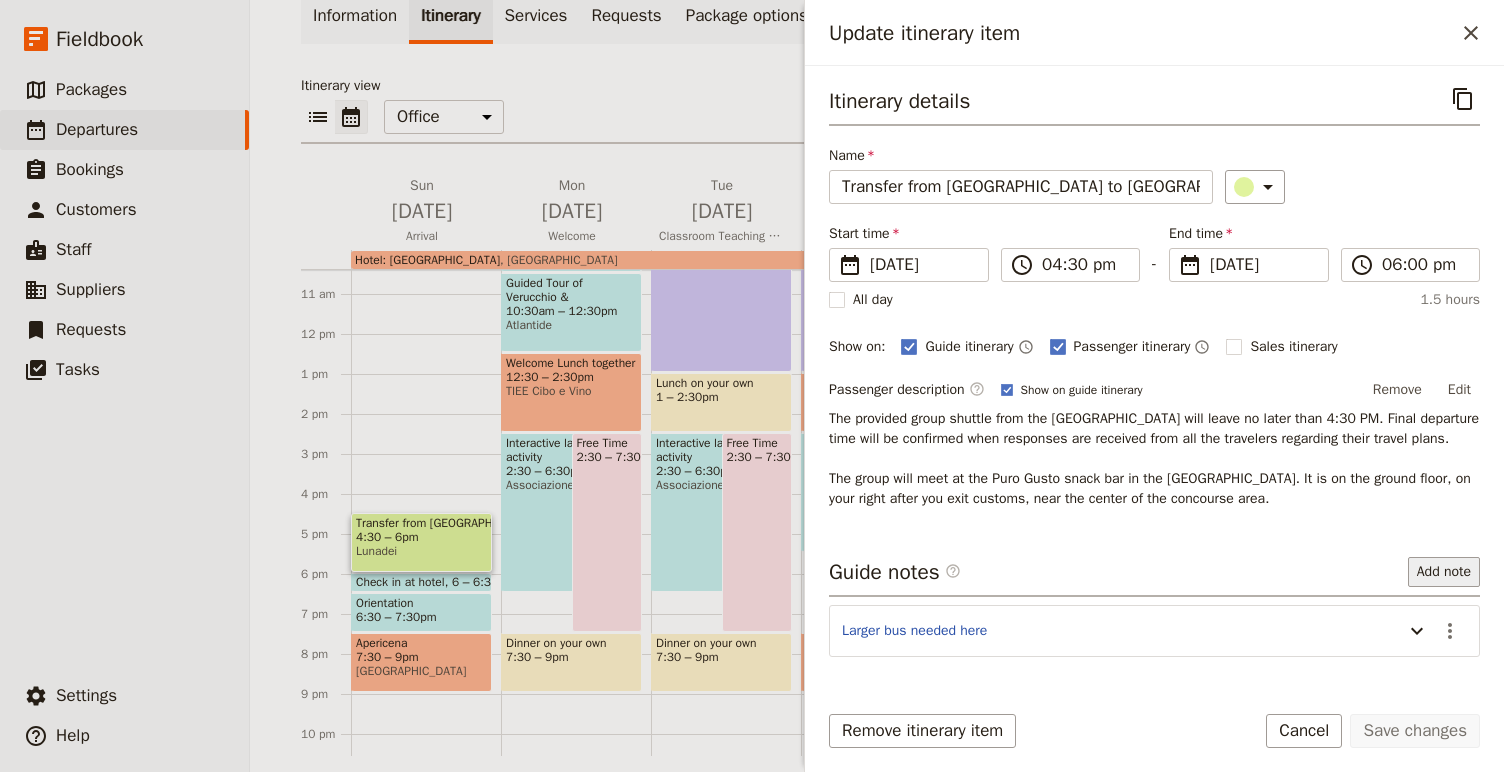 click on "Add note" at bounding box center [1444, 572] 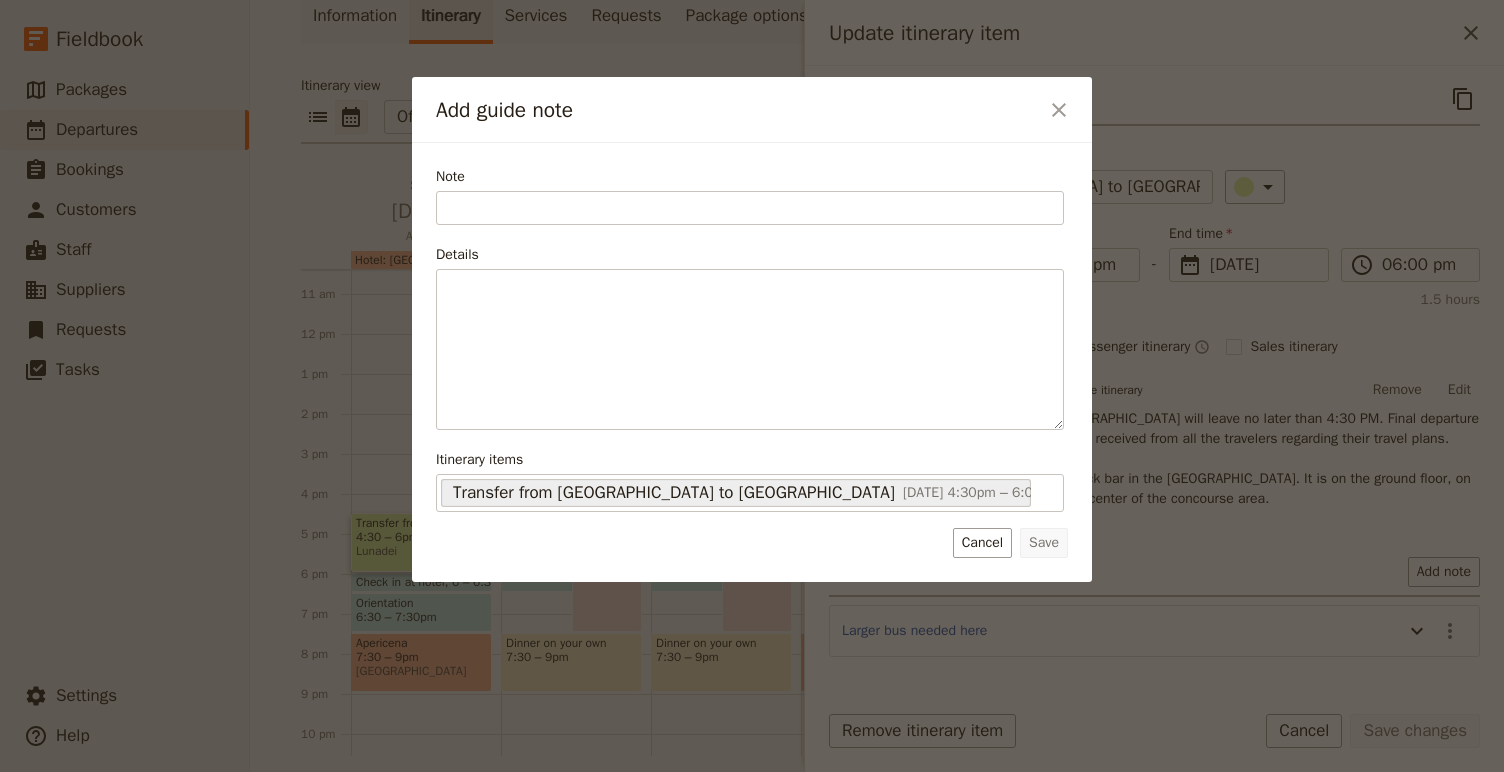 type on "p" 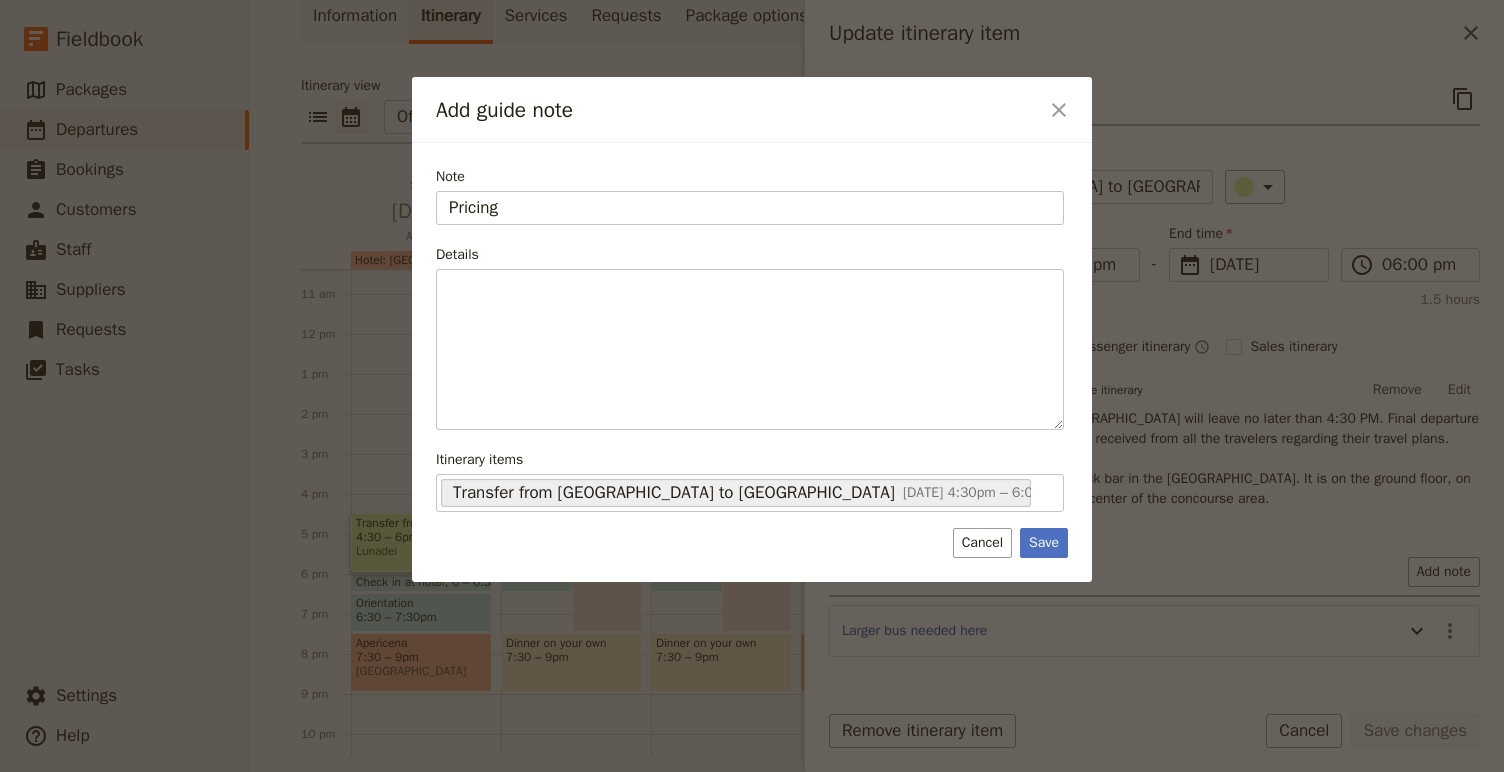 type on "Pricing" 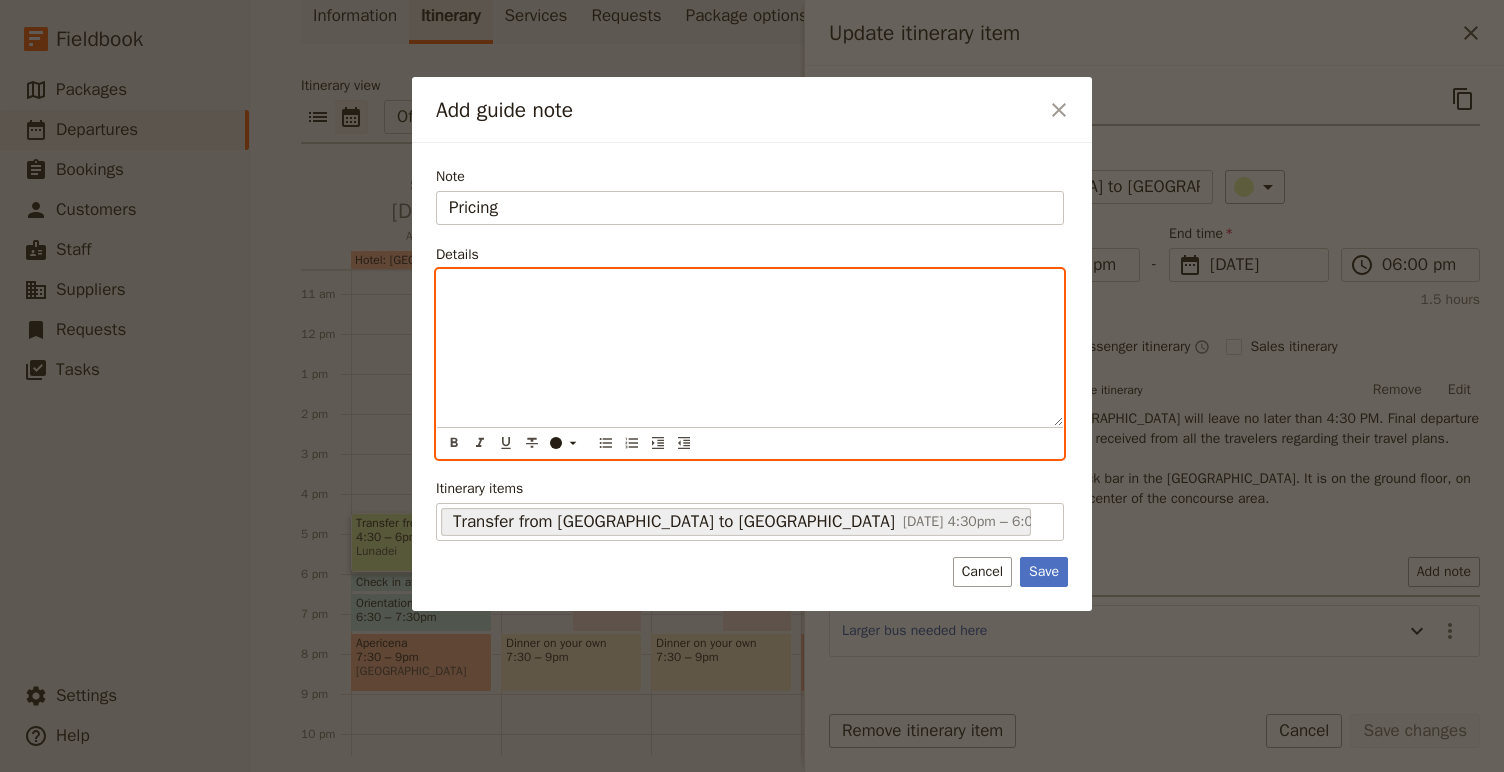 paste 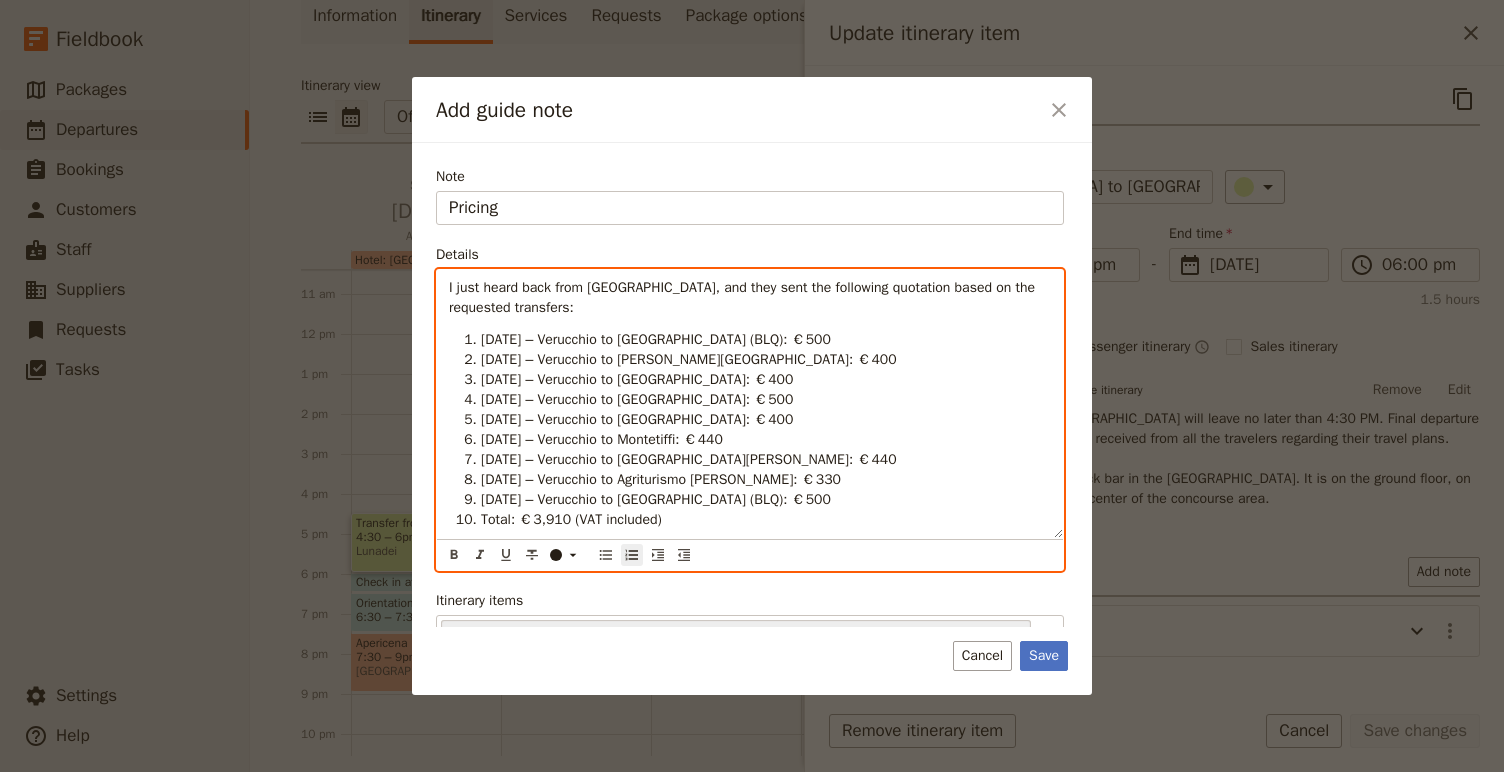 scroll, scrollTop: 0, scrollLeft: 0, axis: both 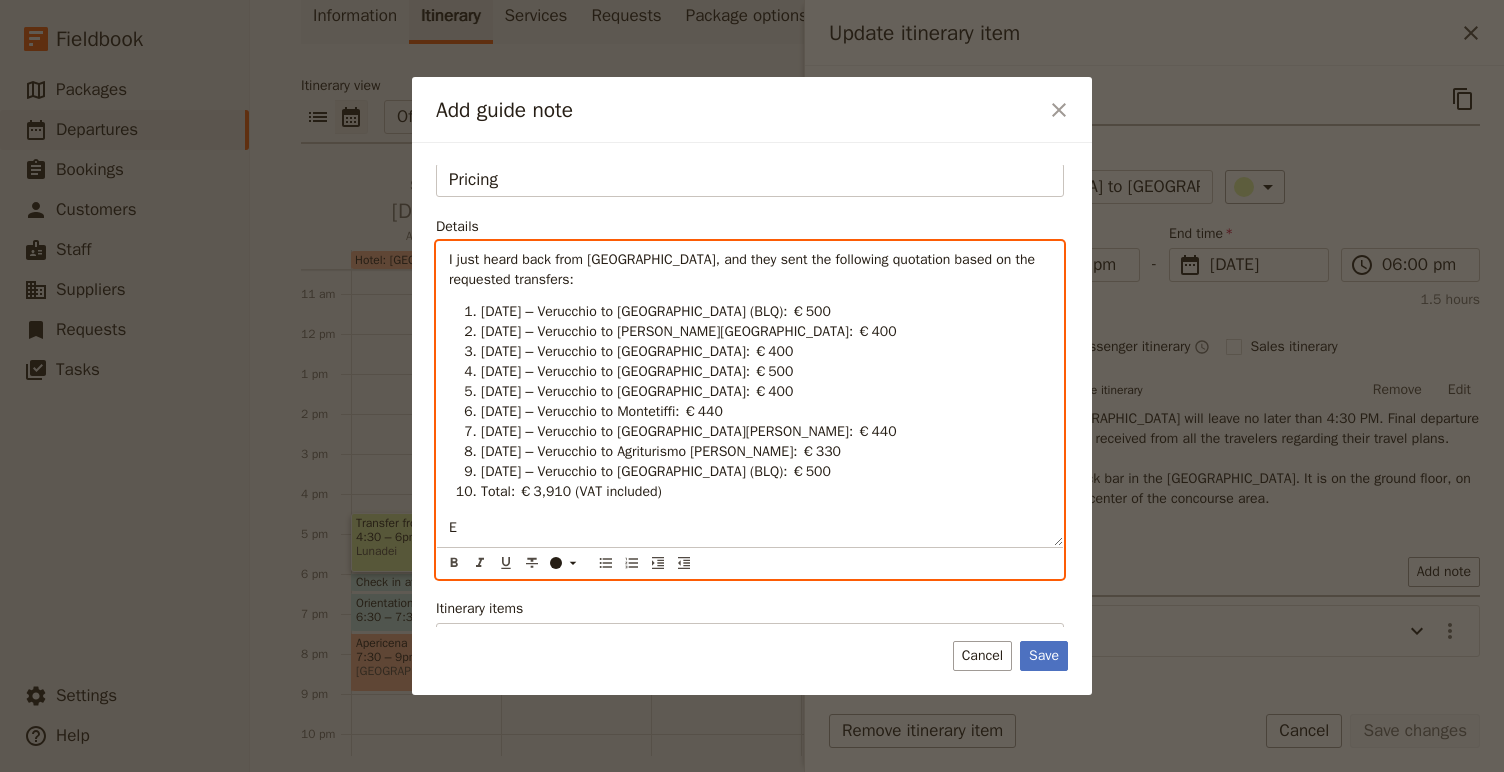 type 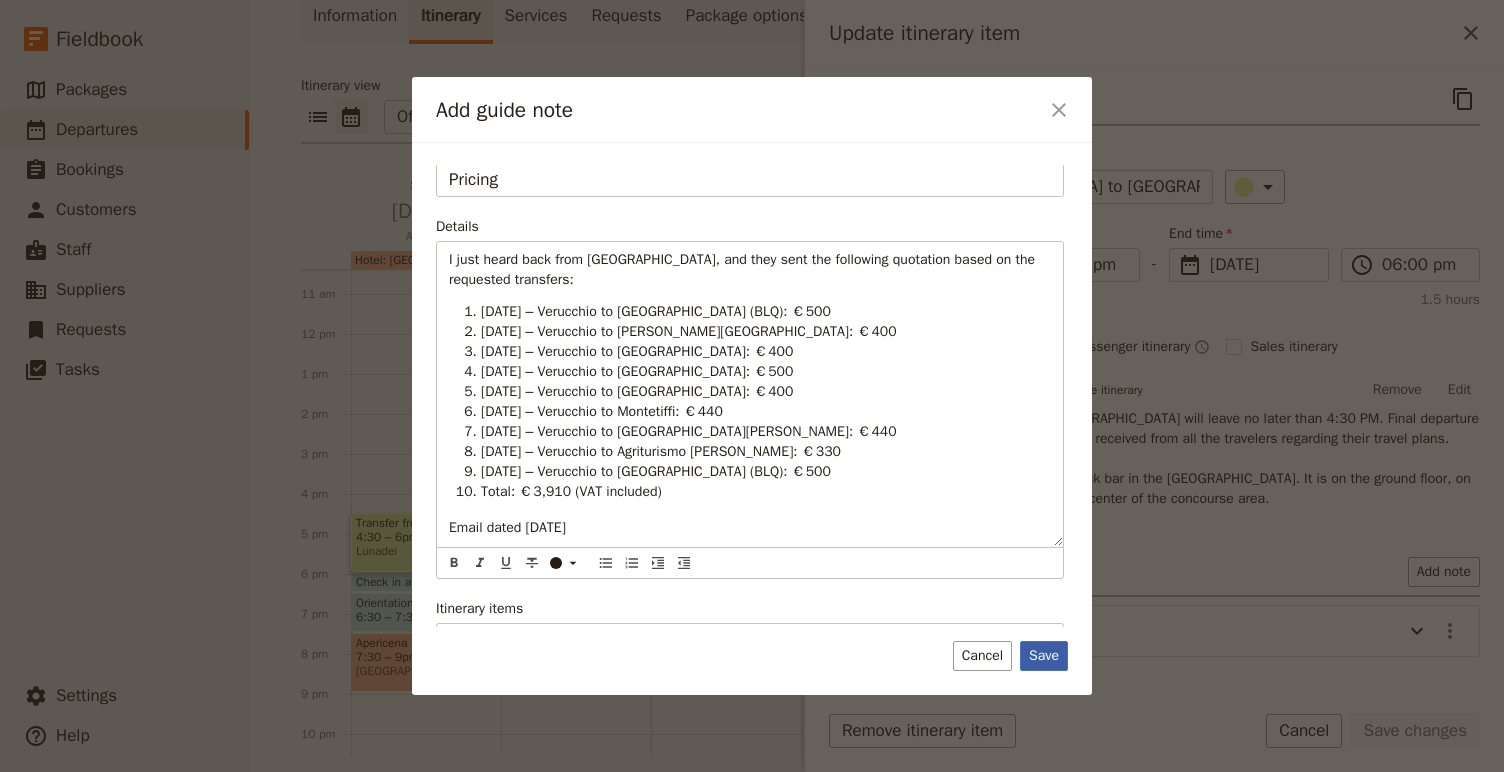 click on "Save" at bounding box center (1044, 656) 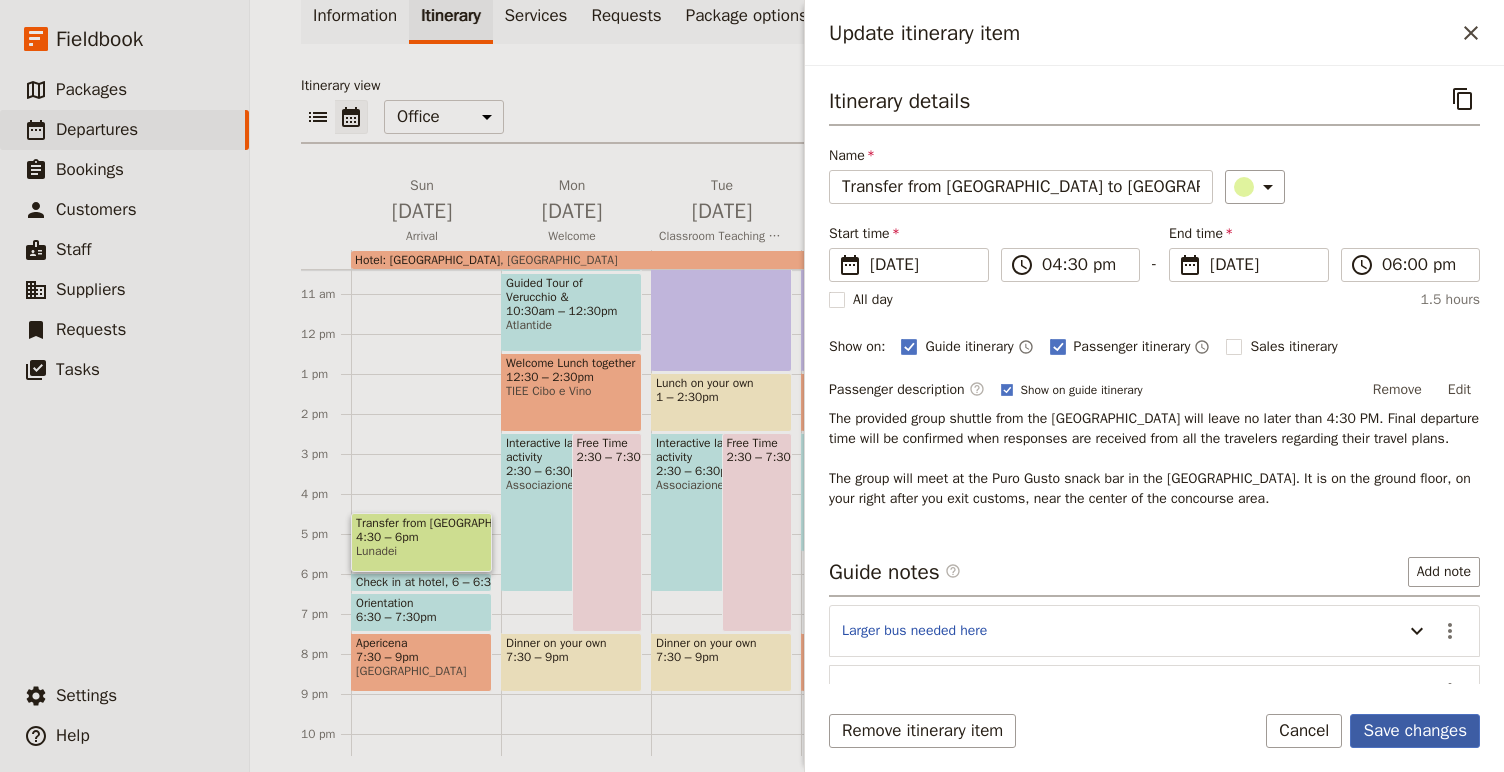 click on "Save changes" at bounding box center (1415, 731) 